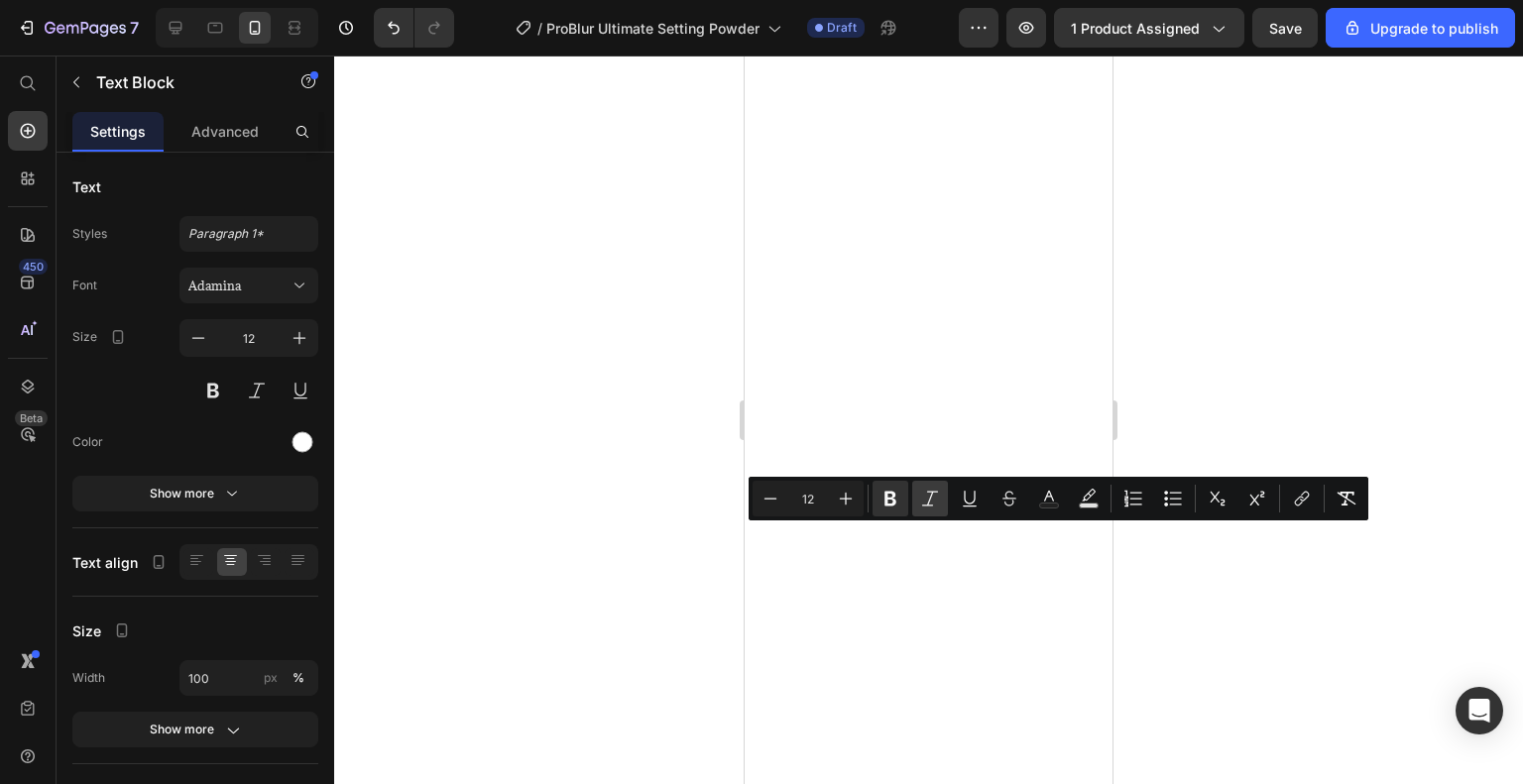 scroll, scrollTop: 0, scrollLeft: 0, axis: both 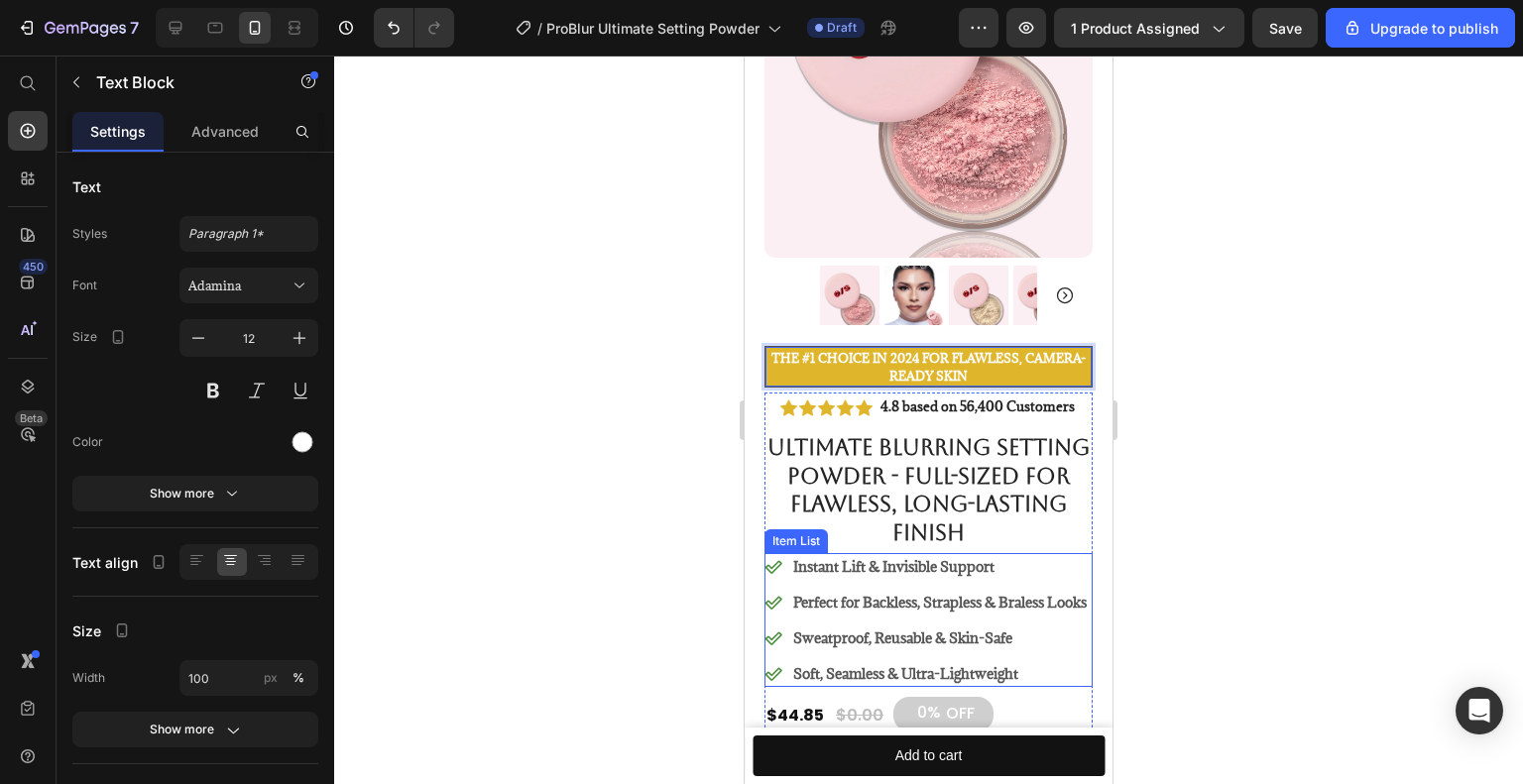 click on "Instant Lift & Invisible Support" at bounding box center (940, 566) 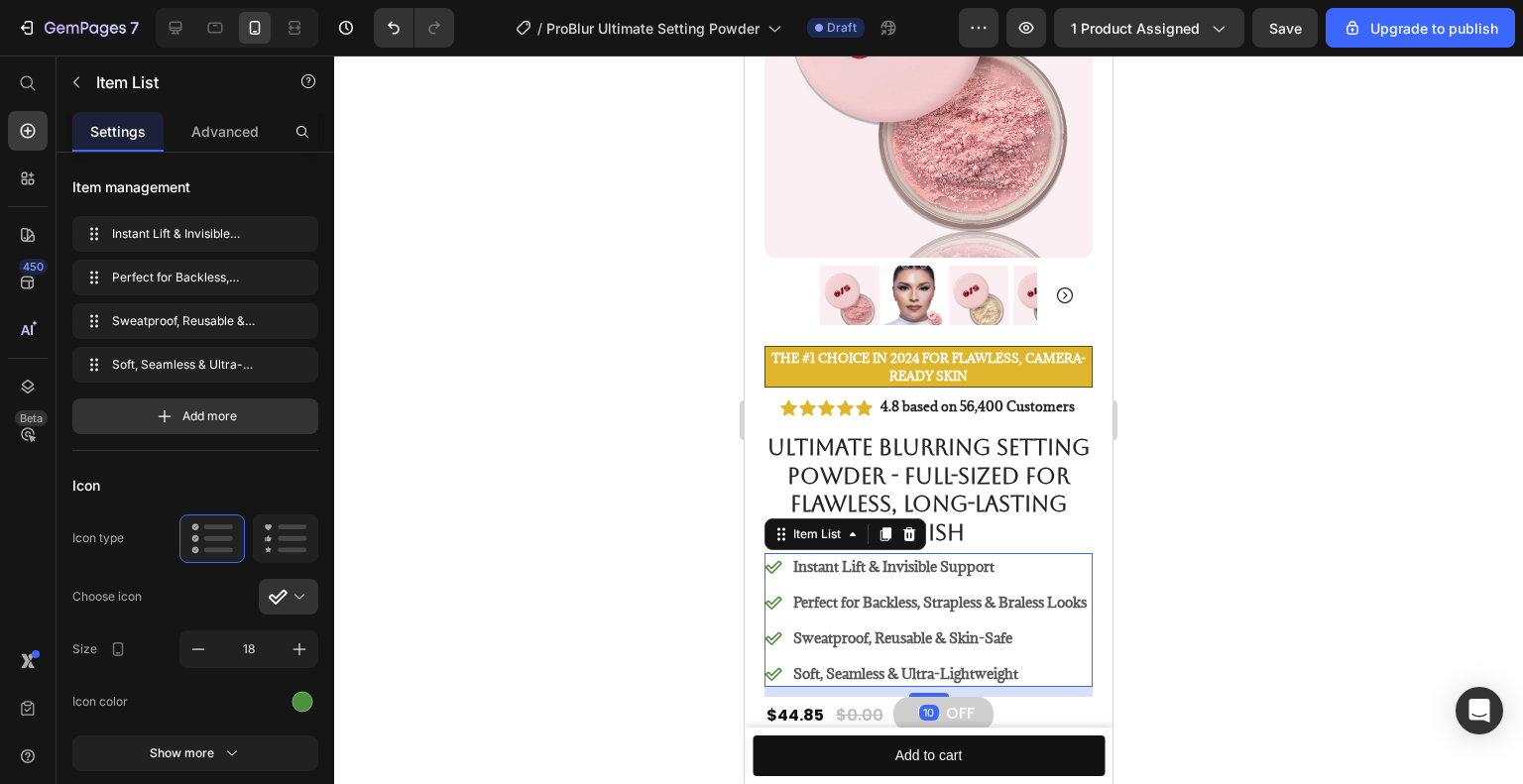 click on "Instant Lift & Invisible Support" at bounding box center (940, 566) 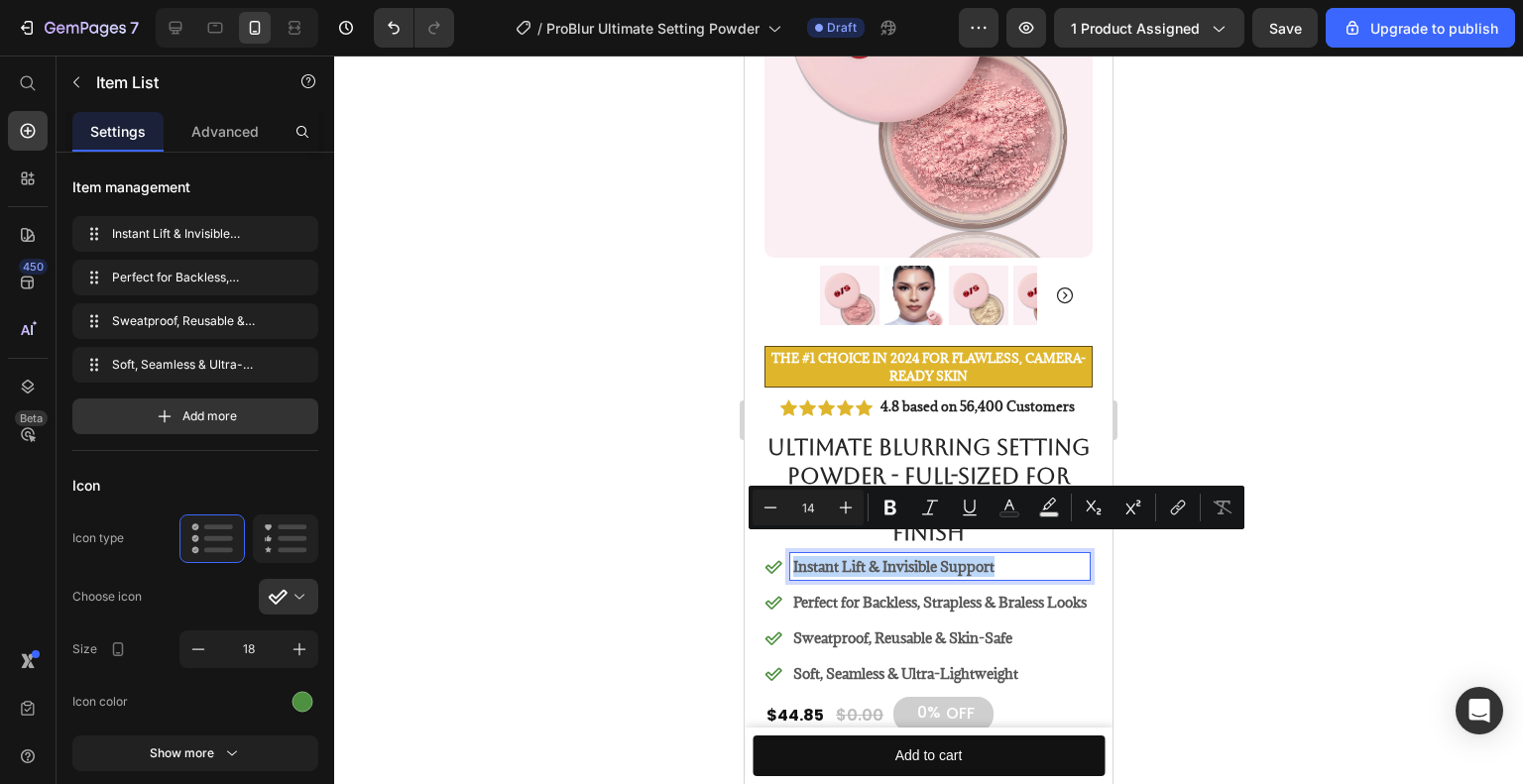 copy on "Instant Lift & Invisible Support" 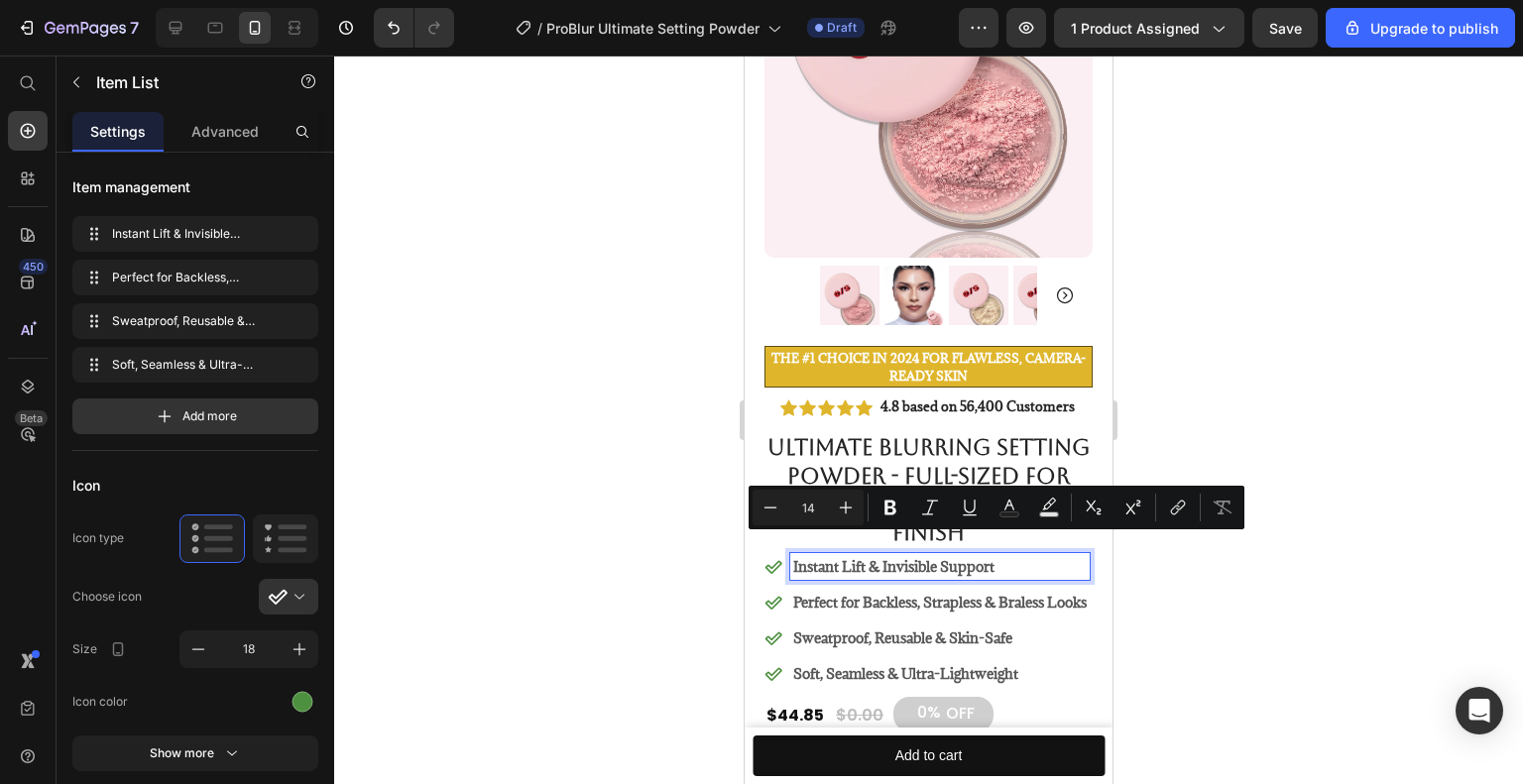 click on "Perfect for Backless, Strapless & Braless Looks" at bounding box center (940, 602) 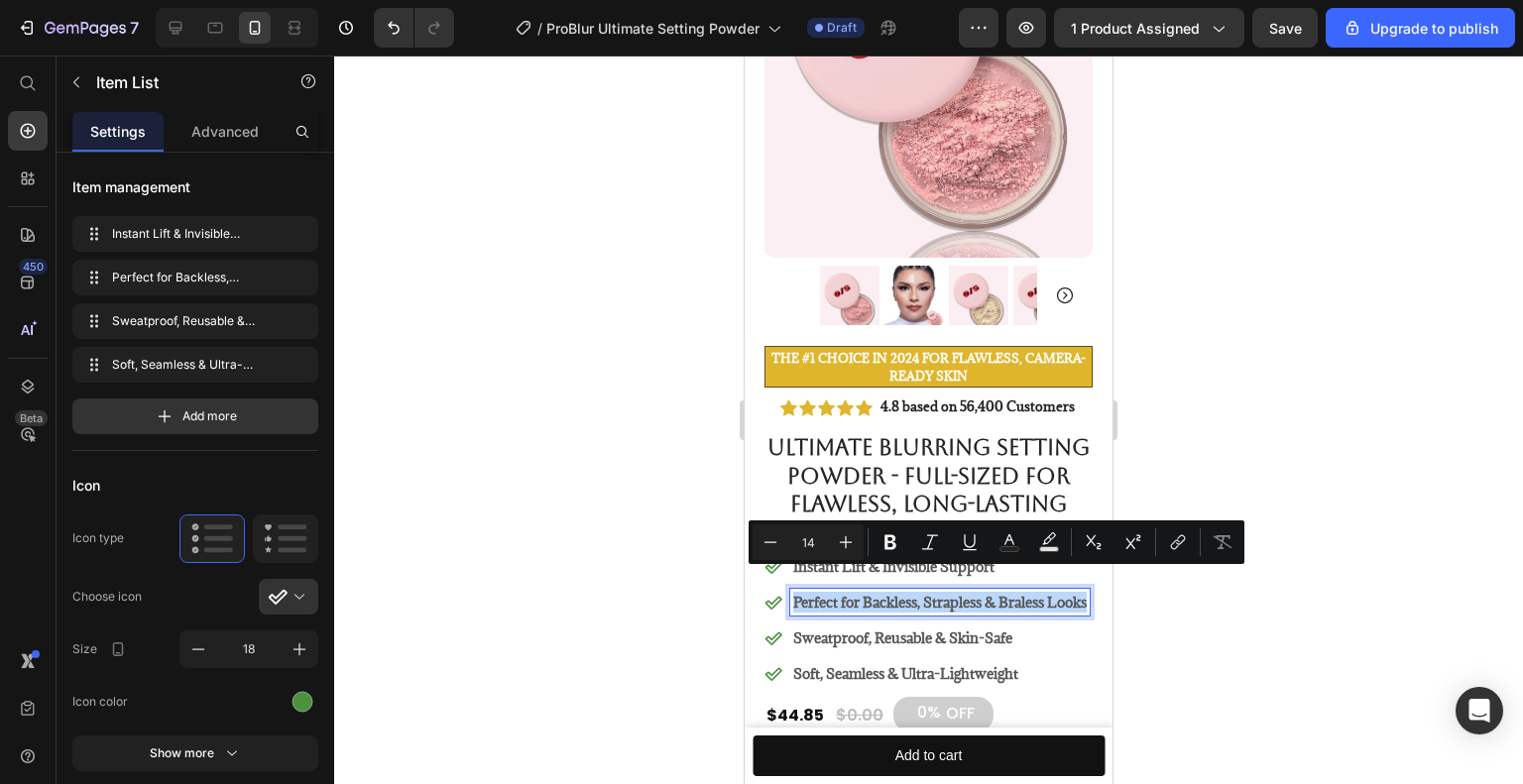 copy on "Perfect for Backless, Strapless & Braless Looks" 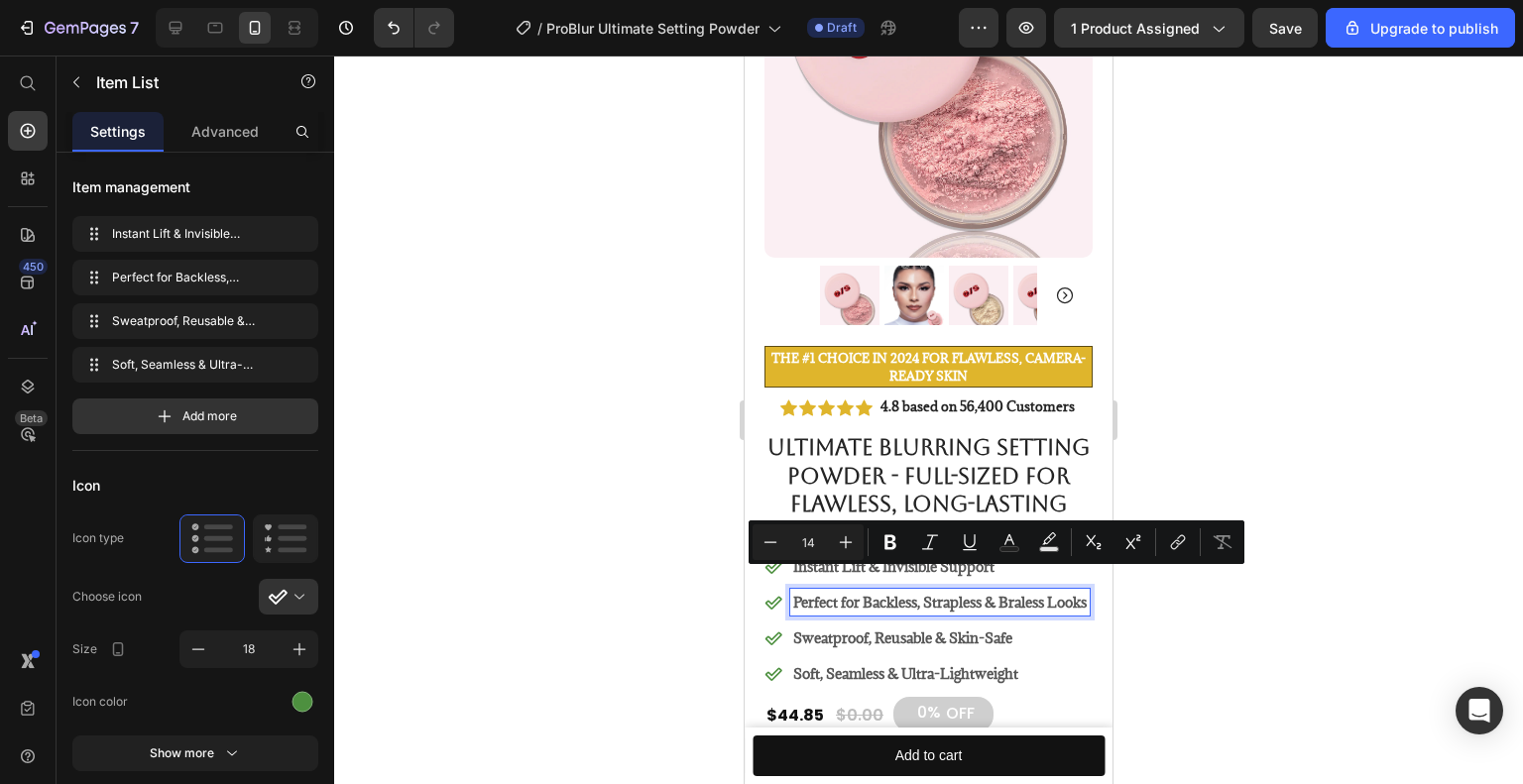click on "Sweatproof, Reusable & Skin-Safe" at bounding box center (940, 637) 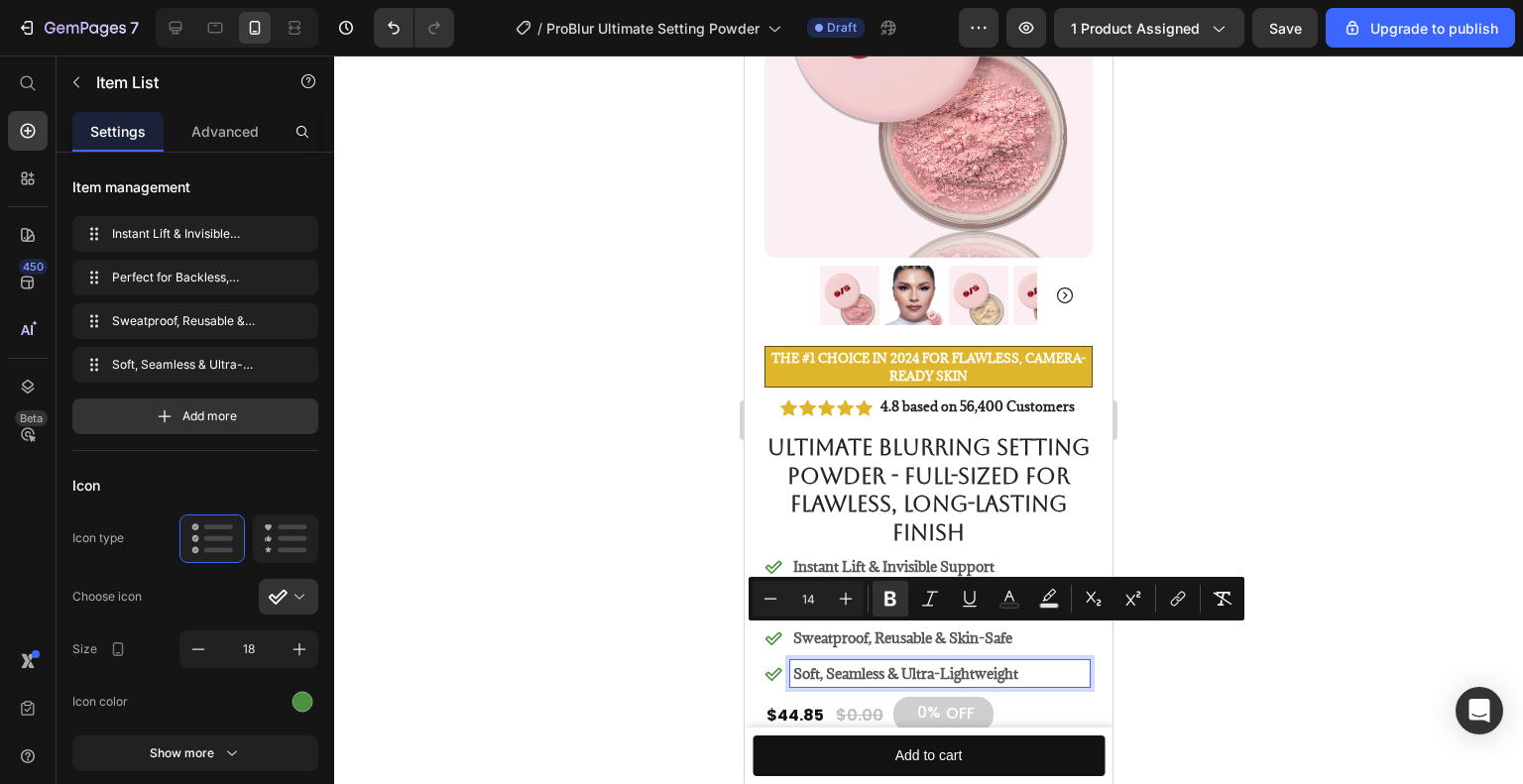 click on "Soft, Seamless & Ultra-Lightweight" at bounding box center (905, 673) 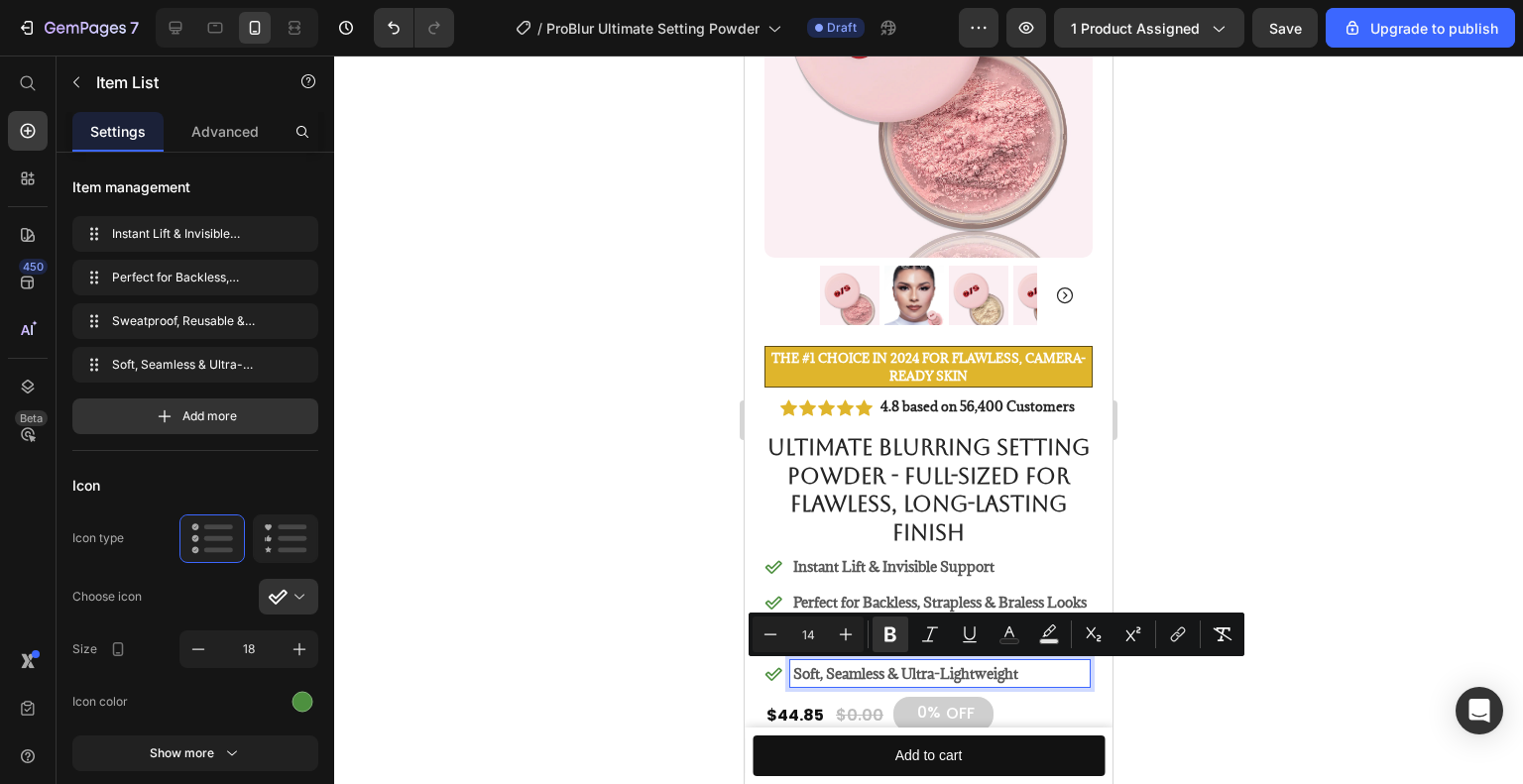click on "Instant Lift & Invisible Support" at bounding box center (940, 566) 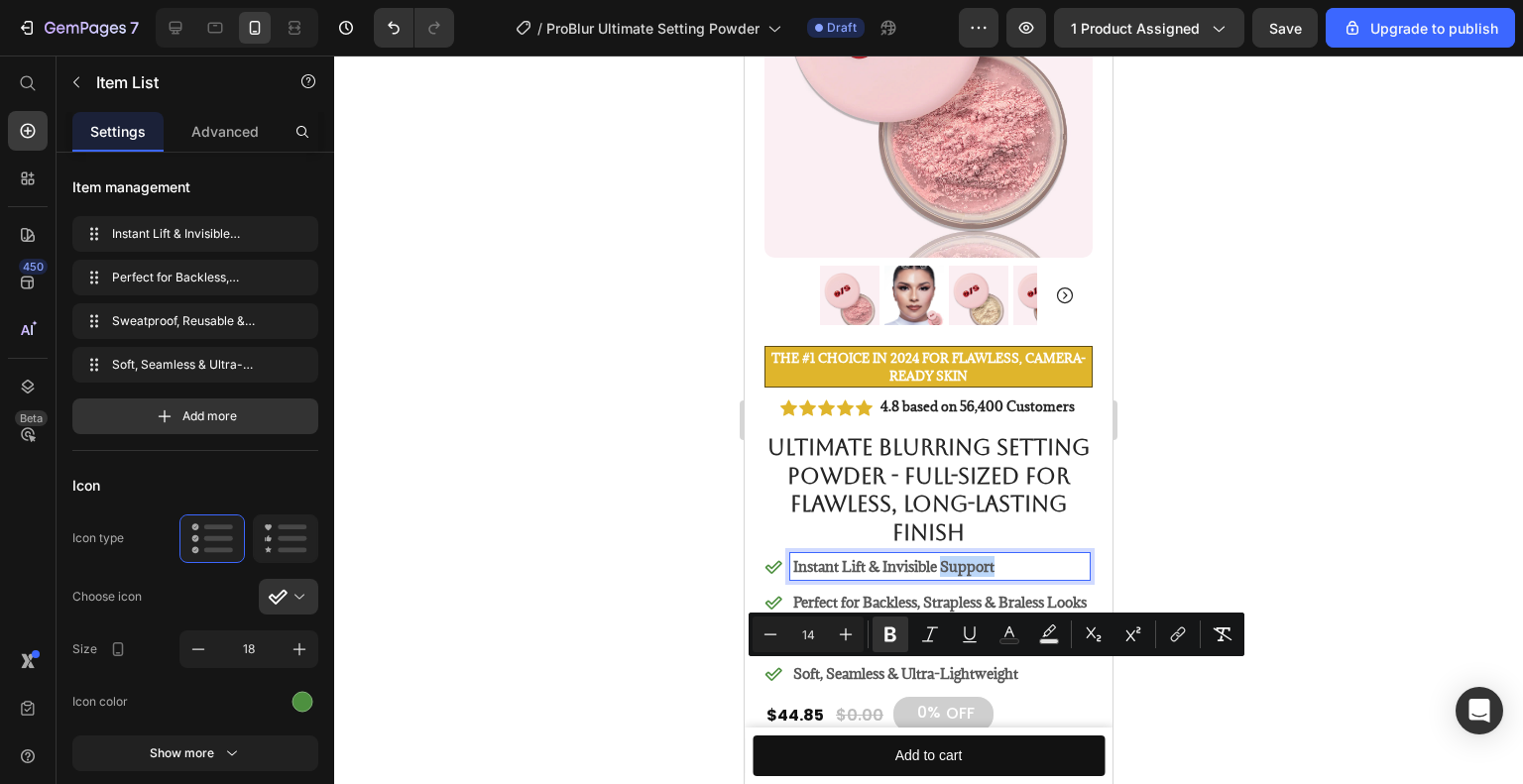 click on "Instant Lift & Invisible Support" at bounding box center (940, 566) 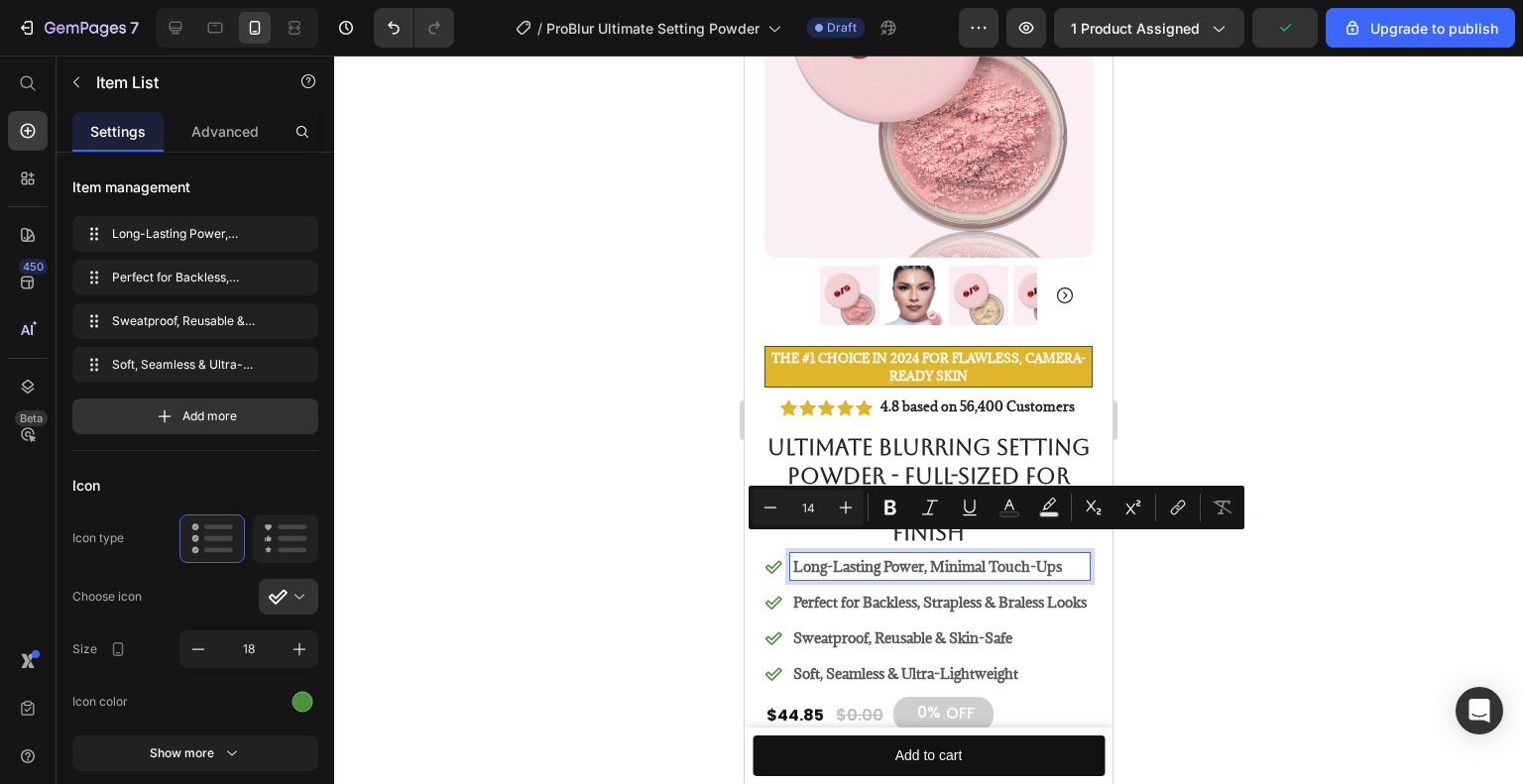 click on "Perfect for Backless, Strapless & Braless Looks" at bounding box center [940, 602] 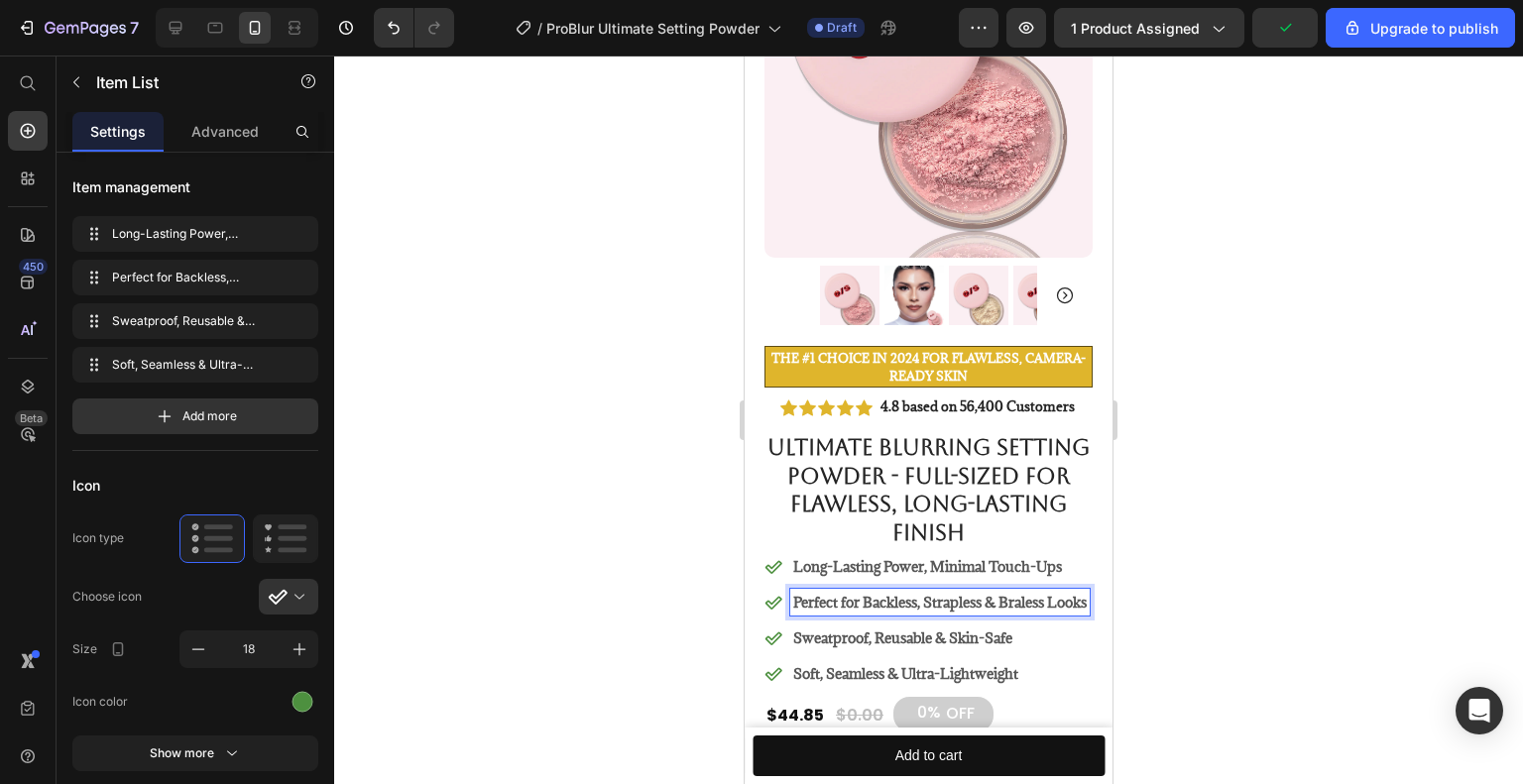 click on "Perfect for Backless, Strapless & Braless Looks" at bounding box center [940, 602] 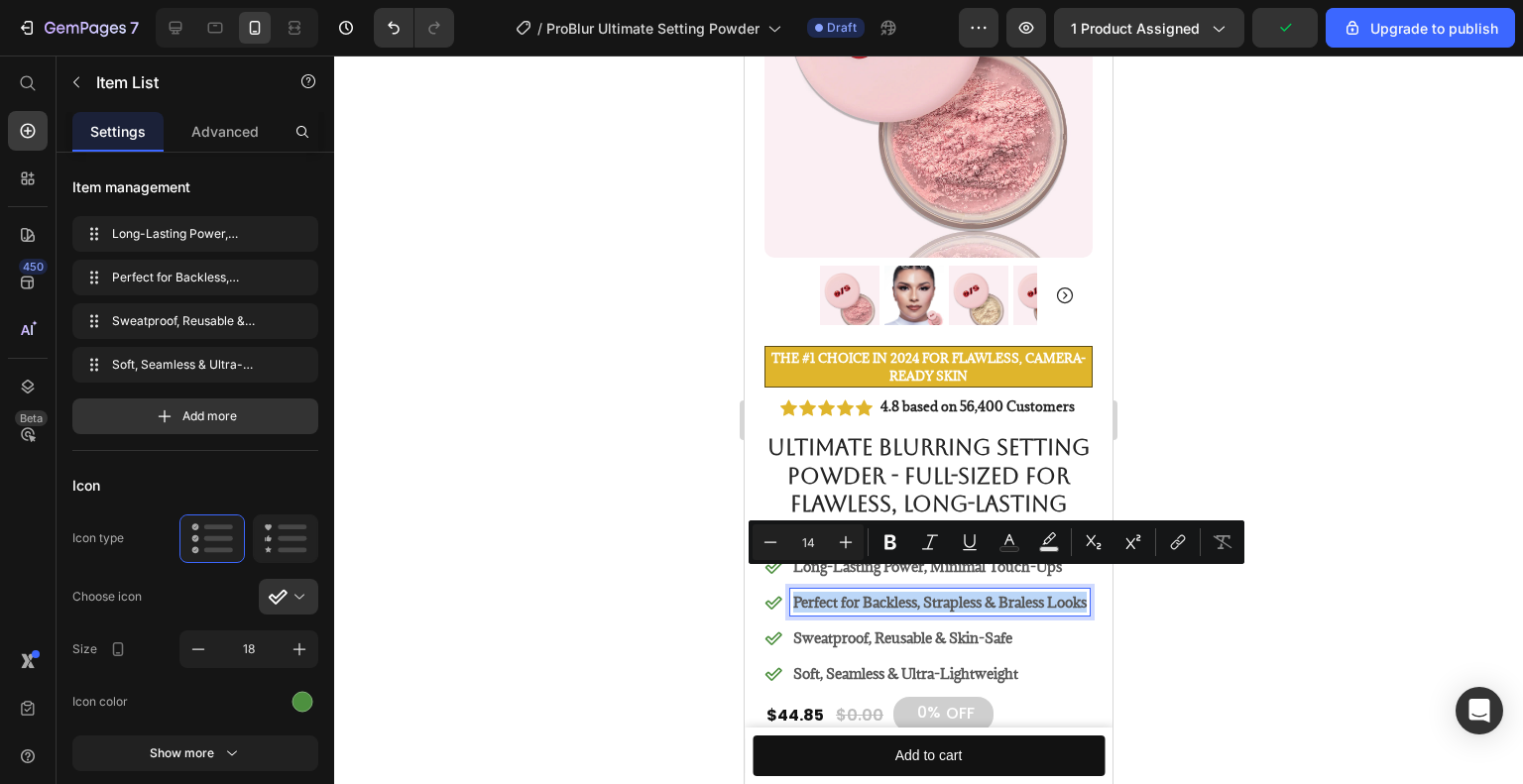 copy on "Perfect for Backless, Strapless & Braless Looks" 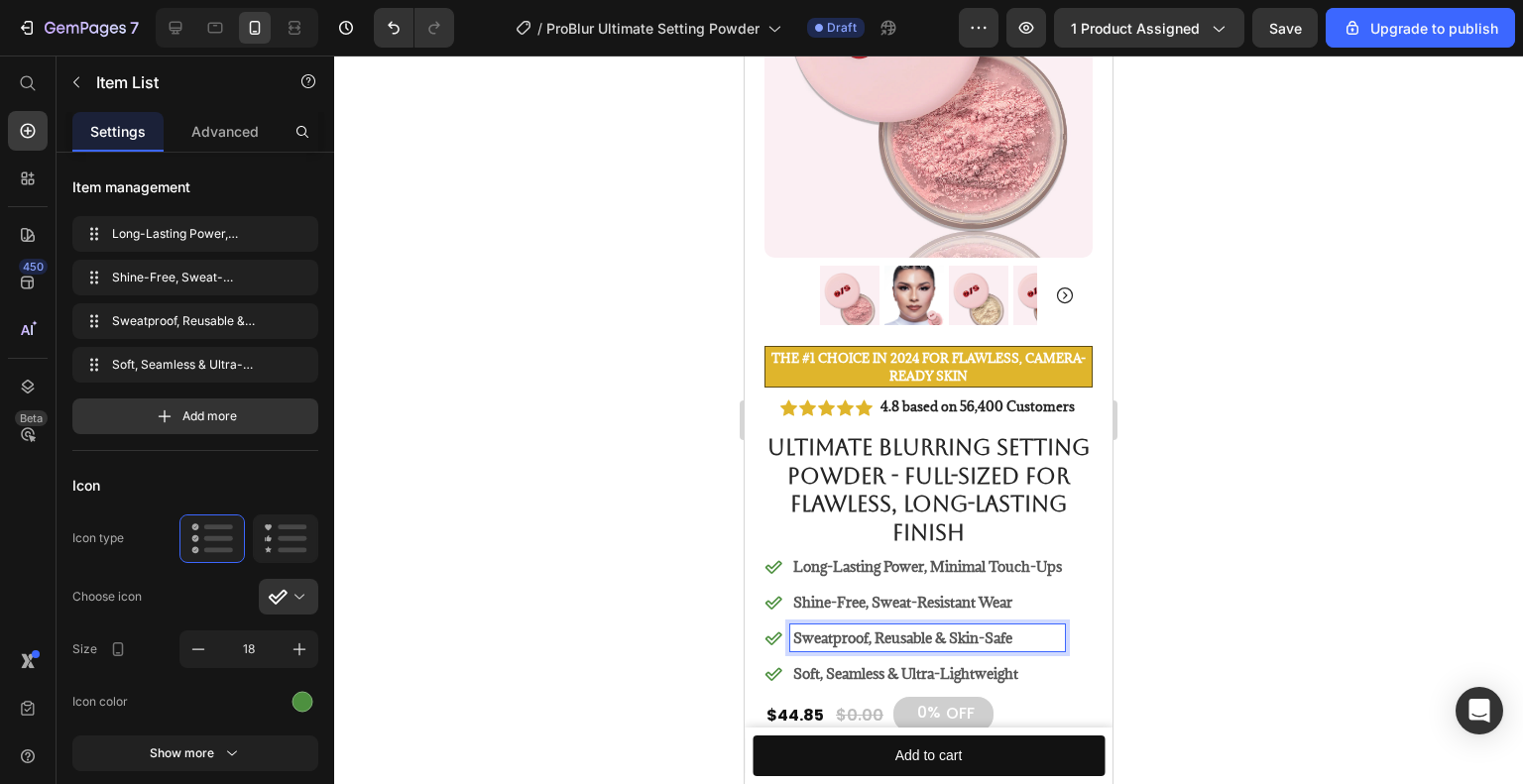 click on "Sweatproof, Reusable & Skin-Safe" at bounding box center [902, 637] 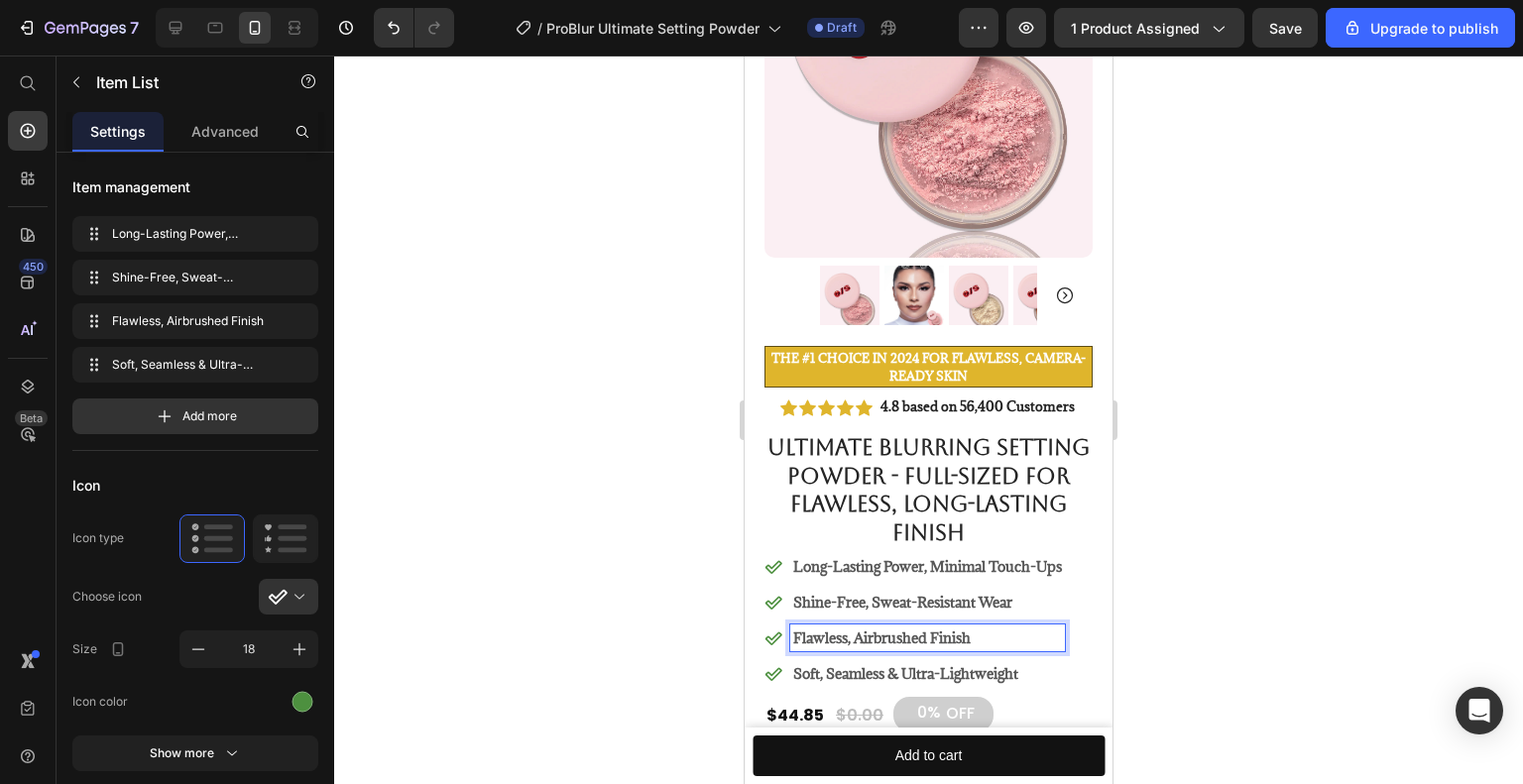 click on "Soft, Seamless & Ultra-Lightweight" at bounding box center (905, 673) 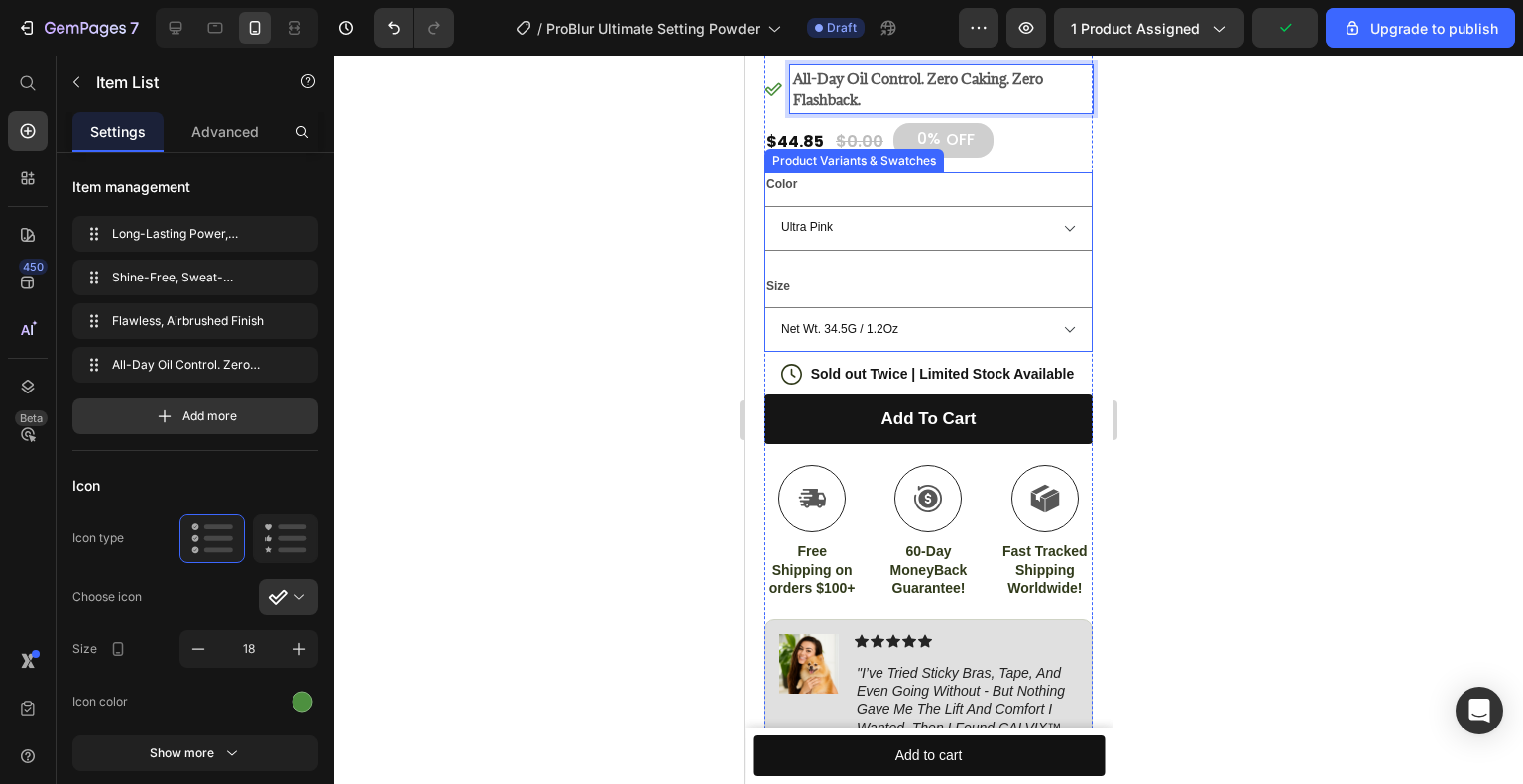 scroll, scrollTop: 997, scrollLeft: 0, axis: vertical 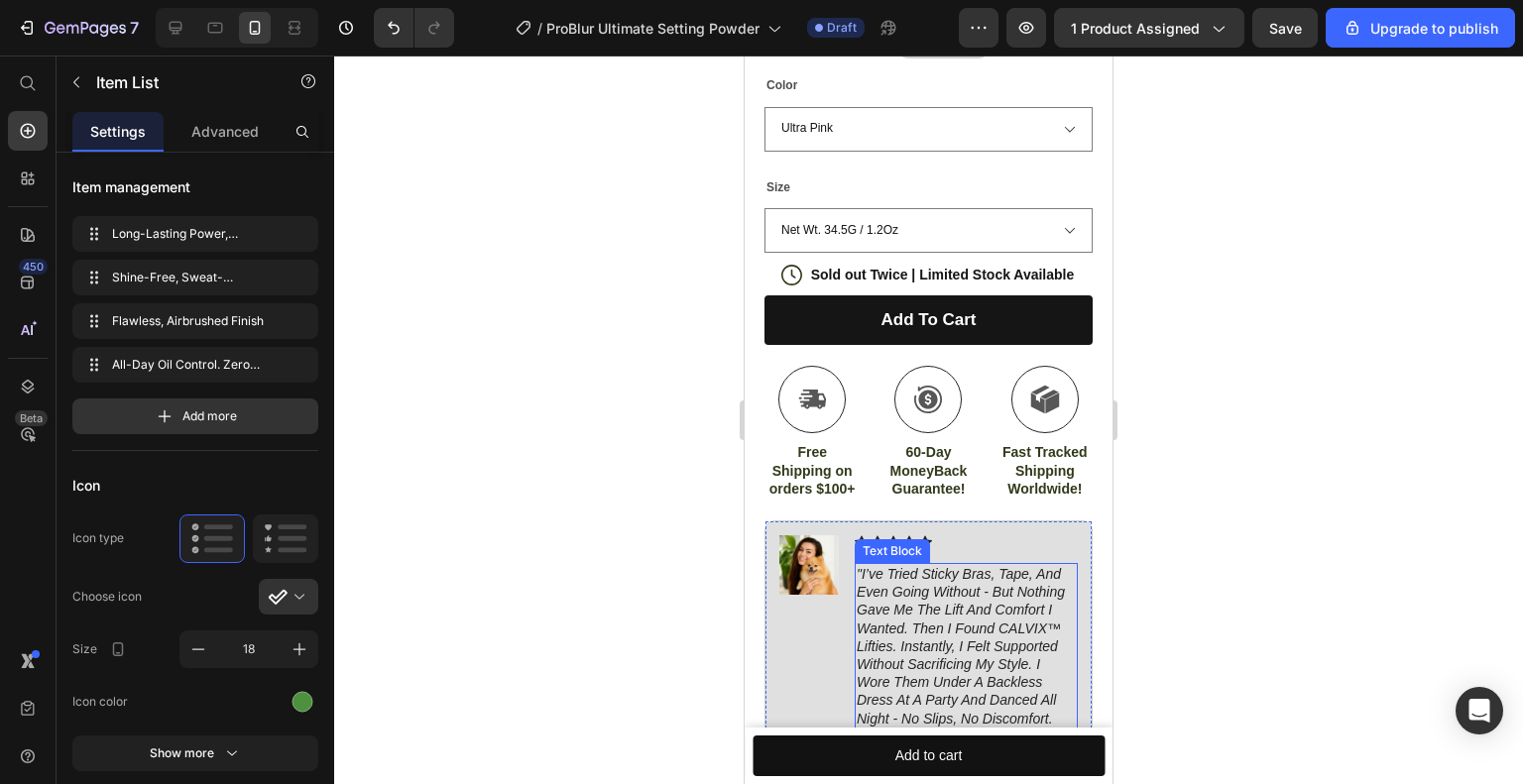 click on ""I’ve tried sticky bras, tape, and even going without - but nothing gave me the lift and comfort I wanted. Then I found CALVIX™ Lifties. Instantly, I felt supported without sacrificing my style. I wore them under a backless dress at a party and danced all night - no slips, no discomfort. They stayed in place, felt weightless, and gave me the boost I needed without showing. Now I wear them everywhere - from weddings to weekends. Total game changer!"" at bounding box center [961, 700] 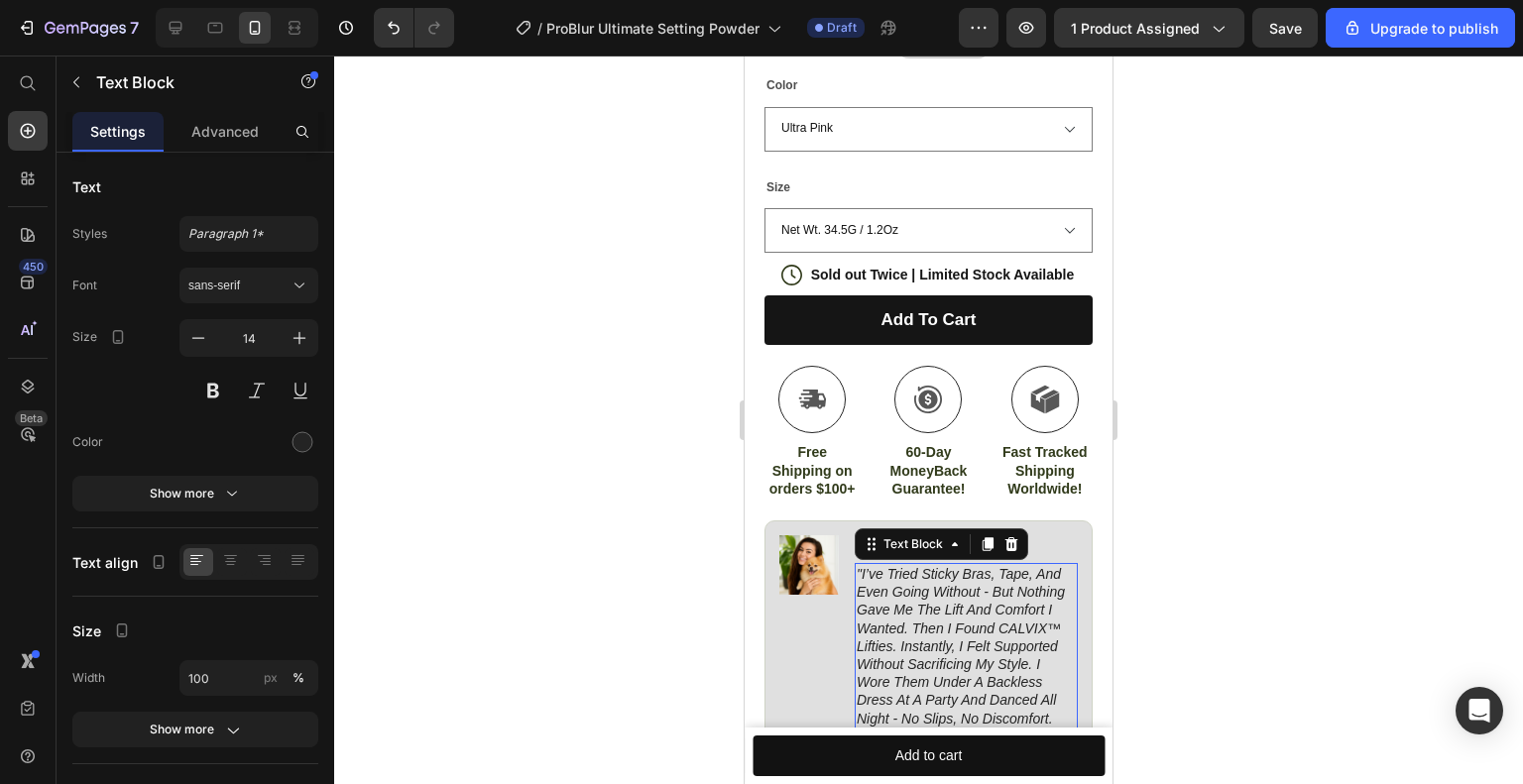 click on ""I’ve tried sticky bras, tape, and even going without - but nothing gave me the lift and comfort I wanted. Then I found CALVIX™ Lifties. Instantly, I felt supported without sacrificing my style. I wore them under a backless dress at a party and danced all night - no slips, no discomfort. They stayed in place, felt weightless, and gave me the boost I needed without showing. Now I wear them everywhere - from weddings to weekends. Total game changer!"" at bounding box center [961, 700] 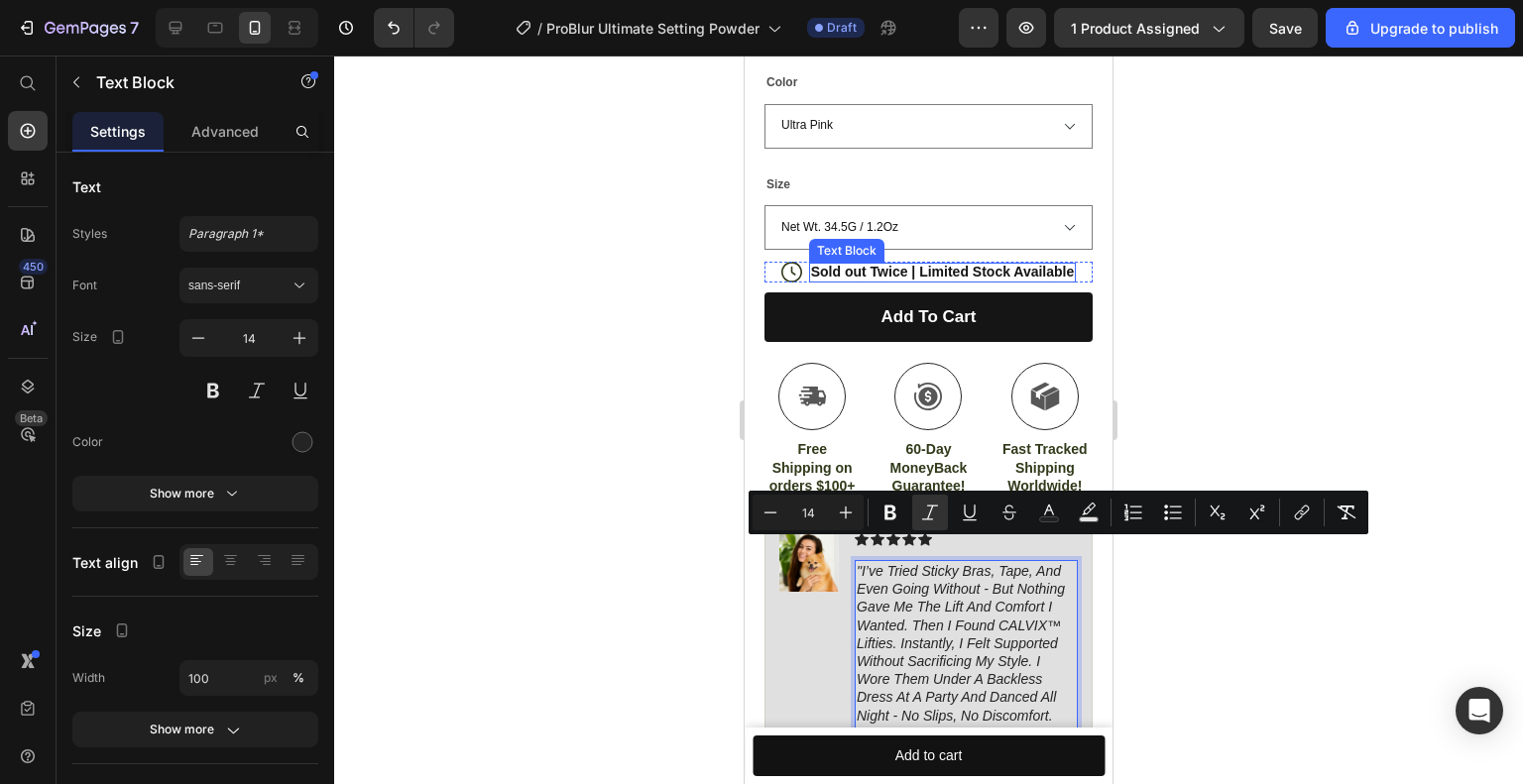 scroll, scrollTop: 1195, scrollLeft: 0, axis: vertical 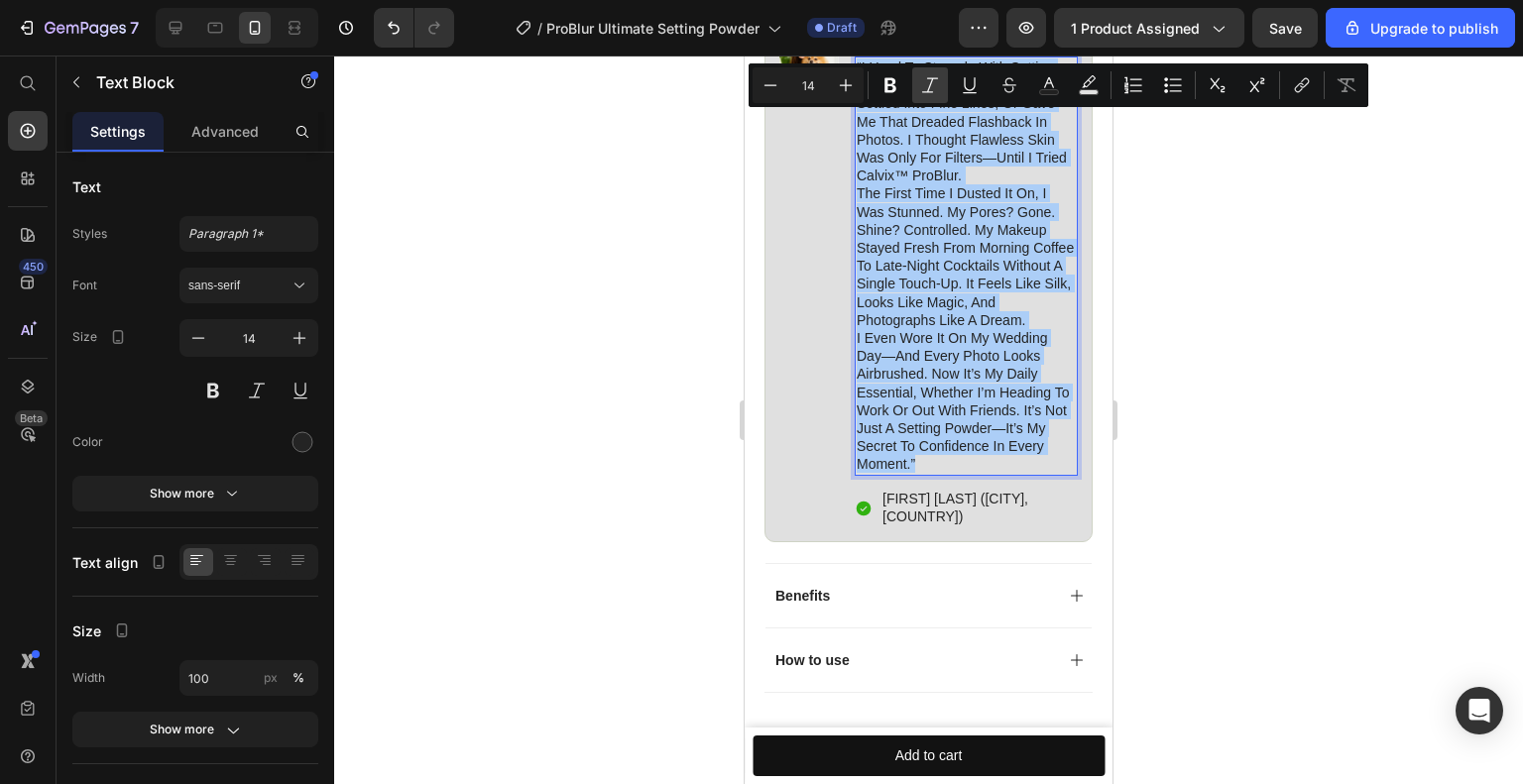 click 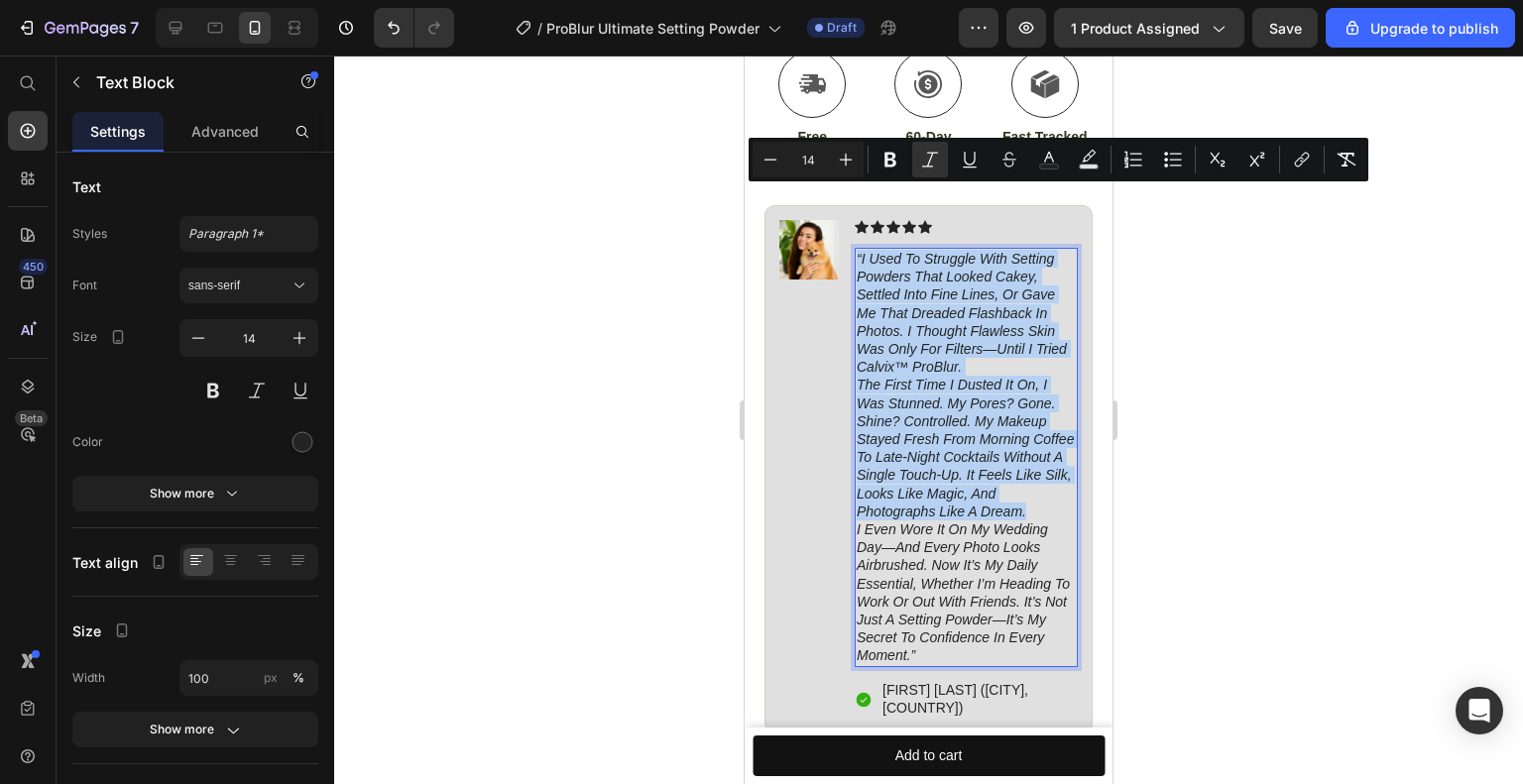 scroll, scrollTop: 1305, scrollLeft: 0, axis: vertical 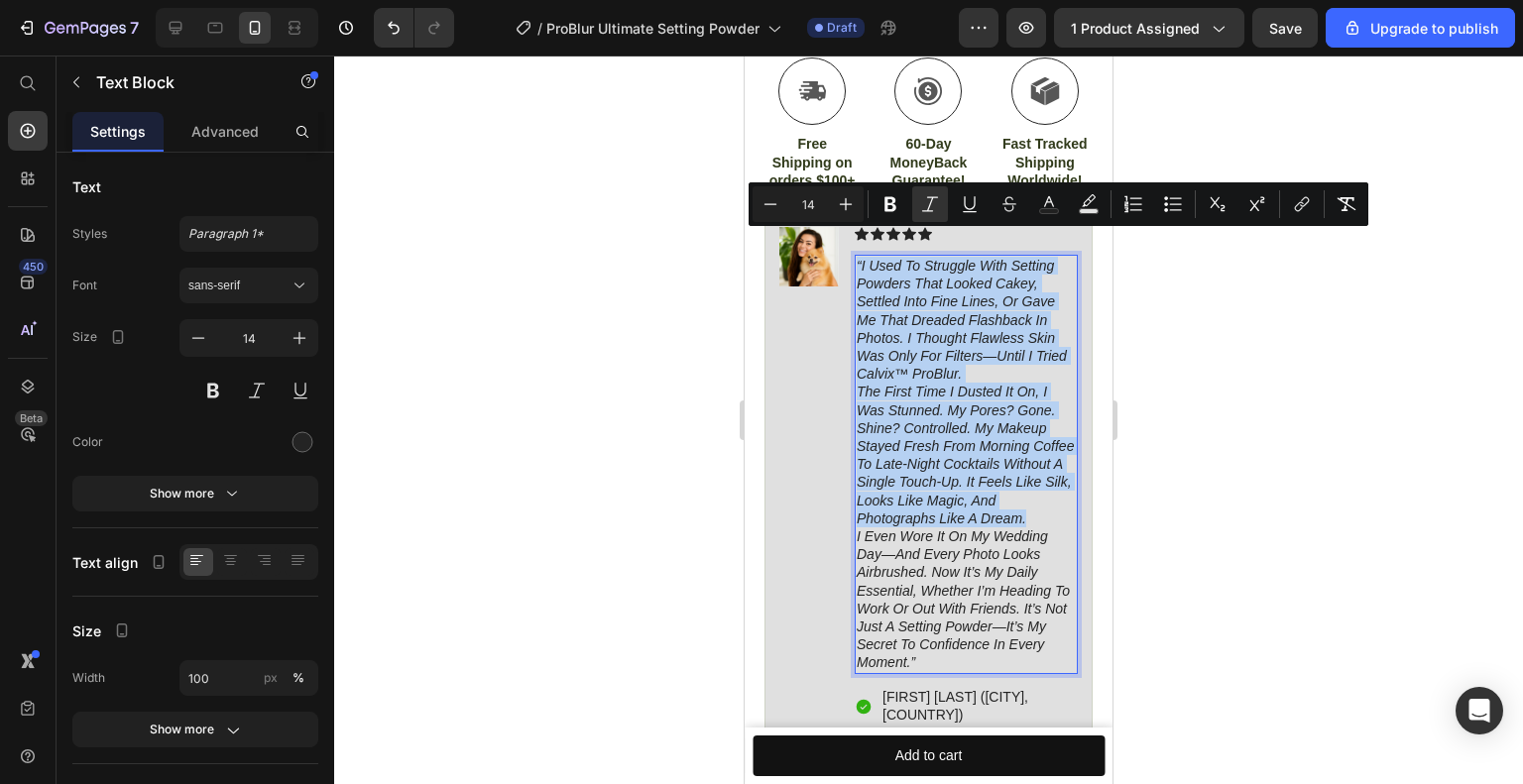 click on "“I used to struggle with setting powders that looked cakey, settled into fine lines, or gave me that dreaded flashback in photos. I thought flawless skin was only for filters—until I tried Calvix™ ProBlur." at bounding box center [962, 319] 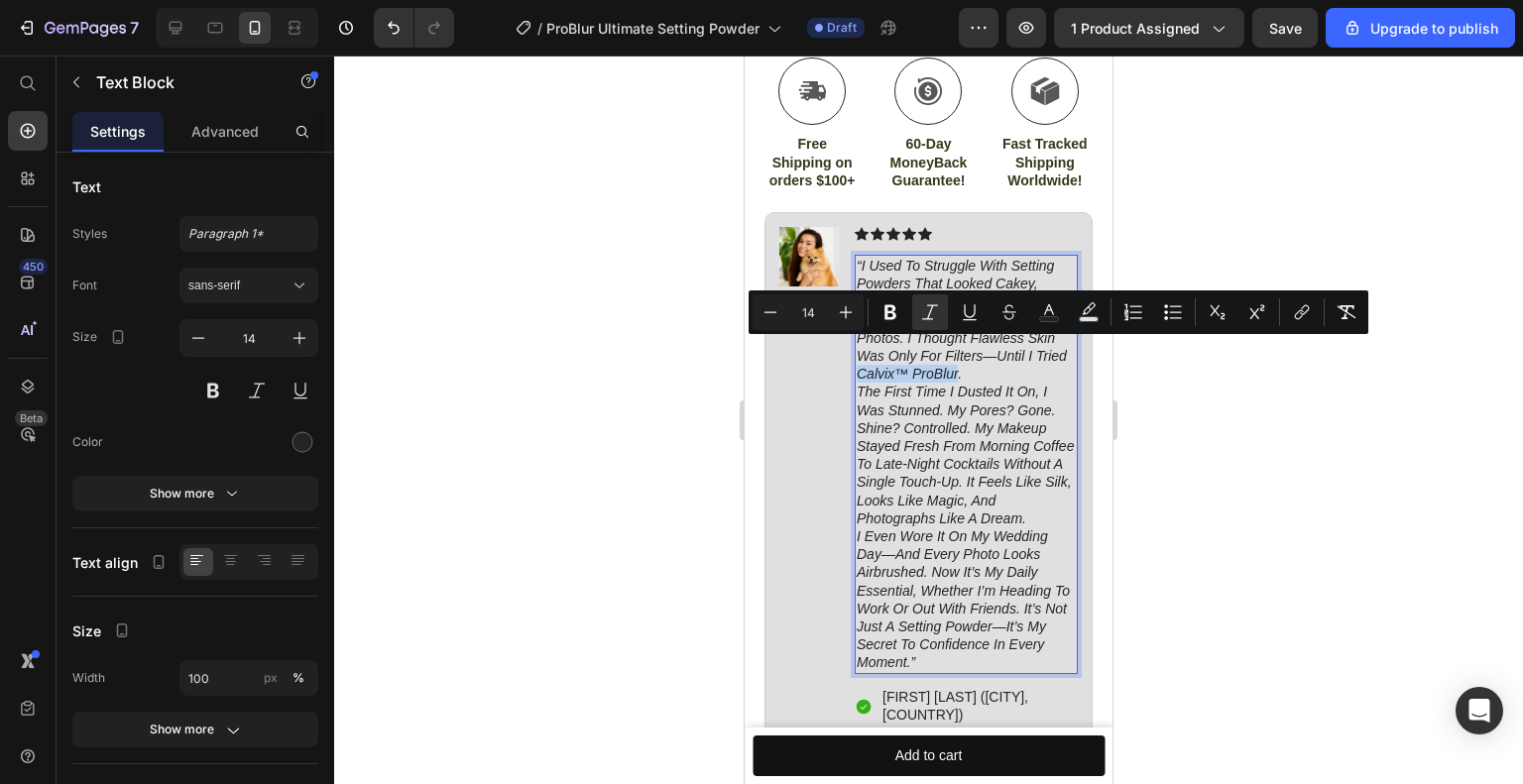 drag, startPoint x: 892, startPoint y: 346, endPoint x: 972, endPoint y: 346, distance: 80 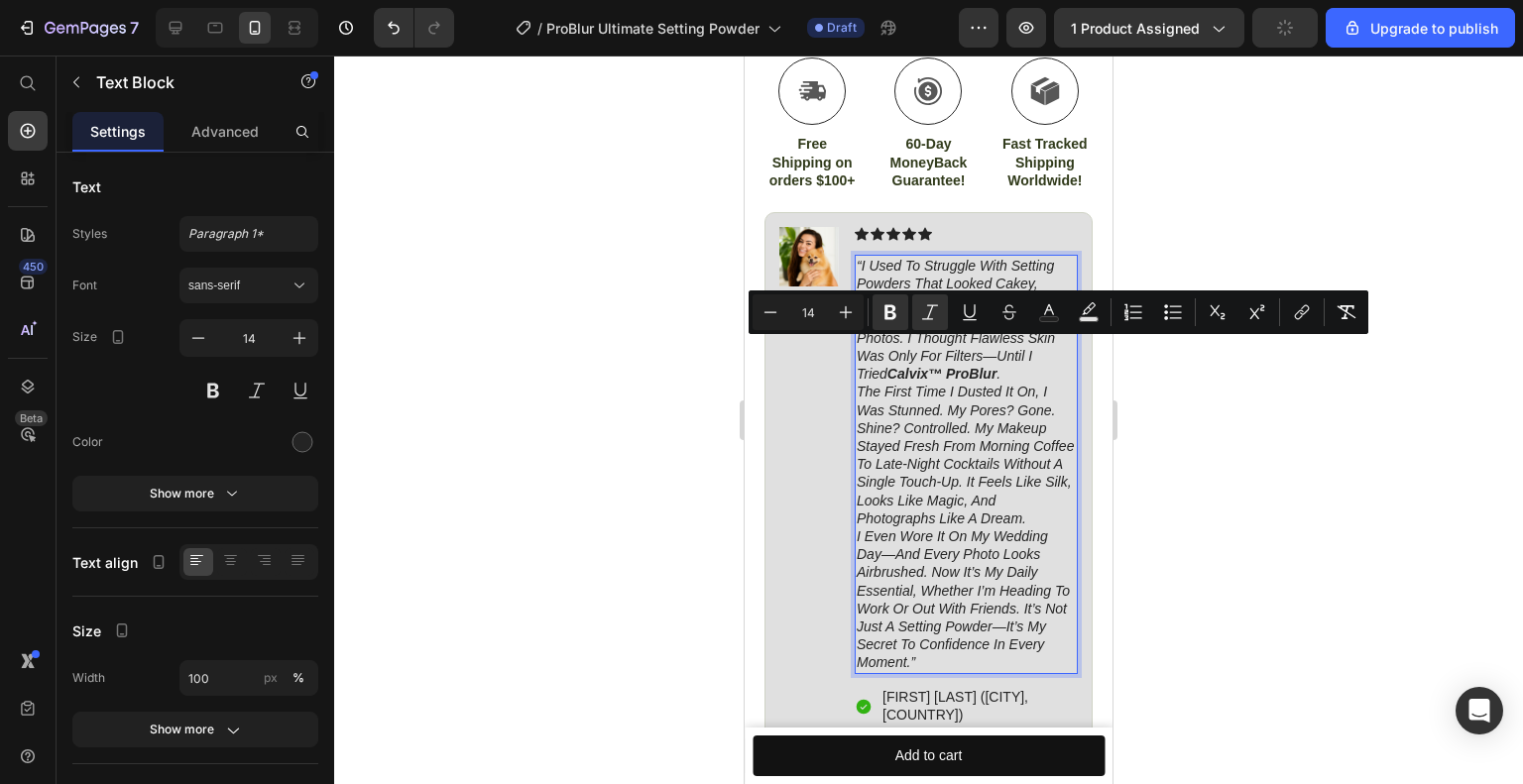 drag, startPoint x: 994, startPoint y: 451, endPoint x: 979, endPoint y: 439, distance: 19.209373 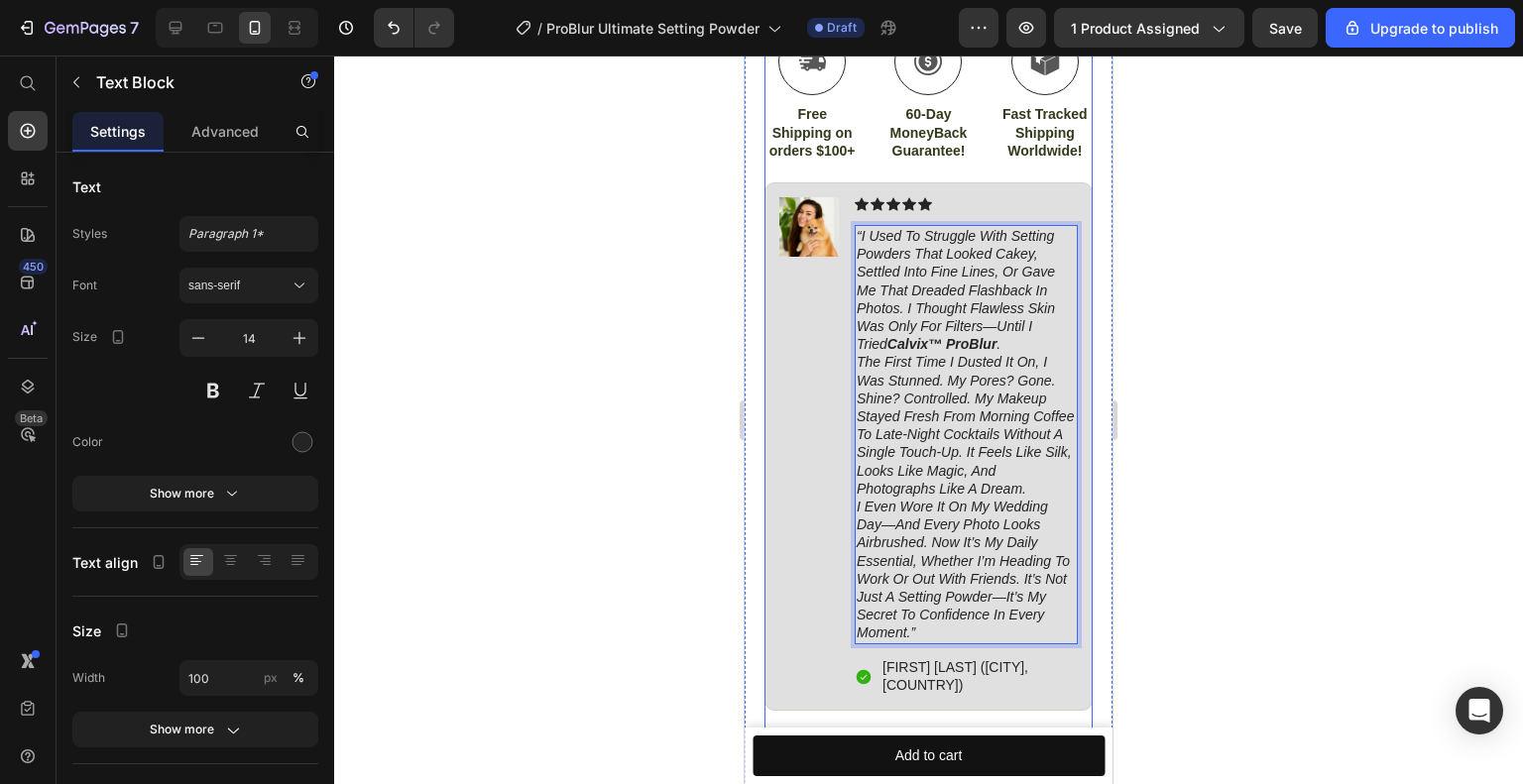 scroll, scrollTop: 1305, scrollLeft: 0, axis: vertical 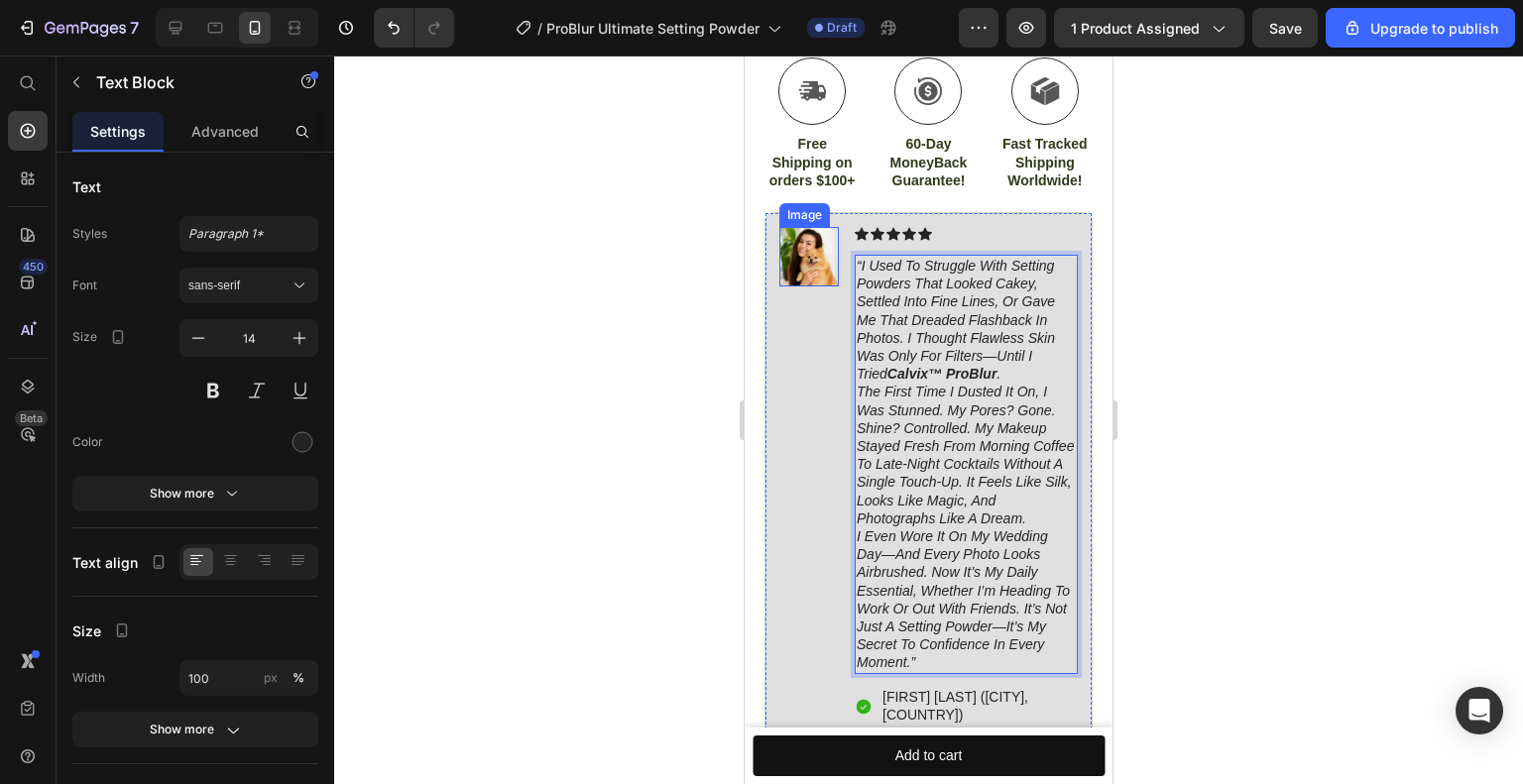 click at bounding box center (809, 257) 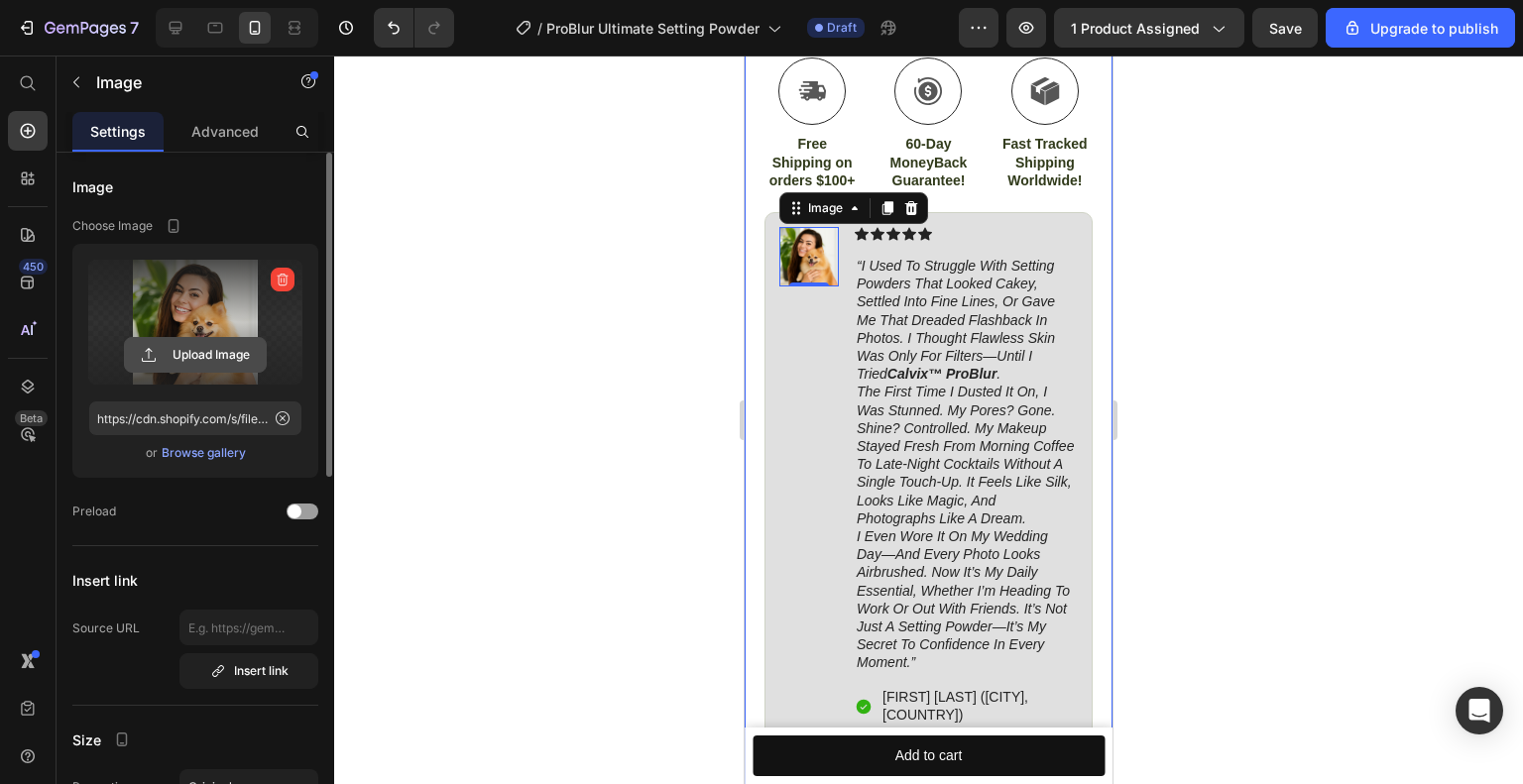 click 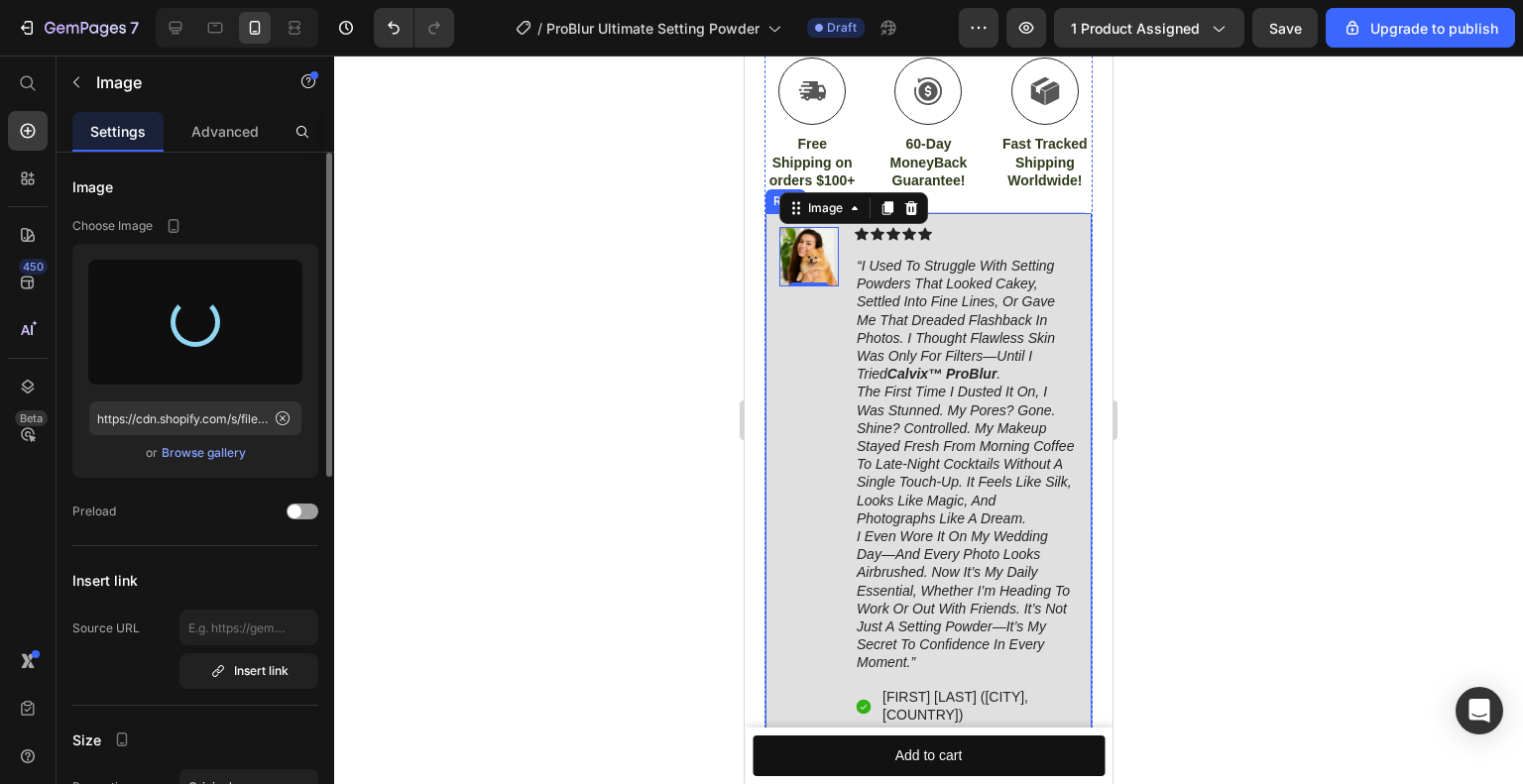 type on "https://cdn.shopify.com/s/files/1/0944/3026/5679/files/gempages_569635407474459800-b0179ba1-c990-4578-b274-a11127111816.png" 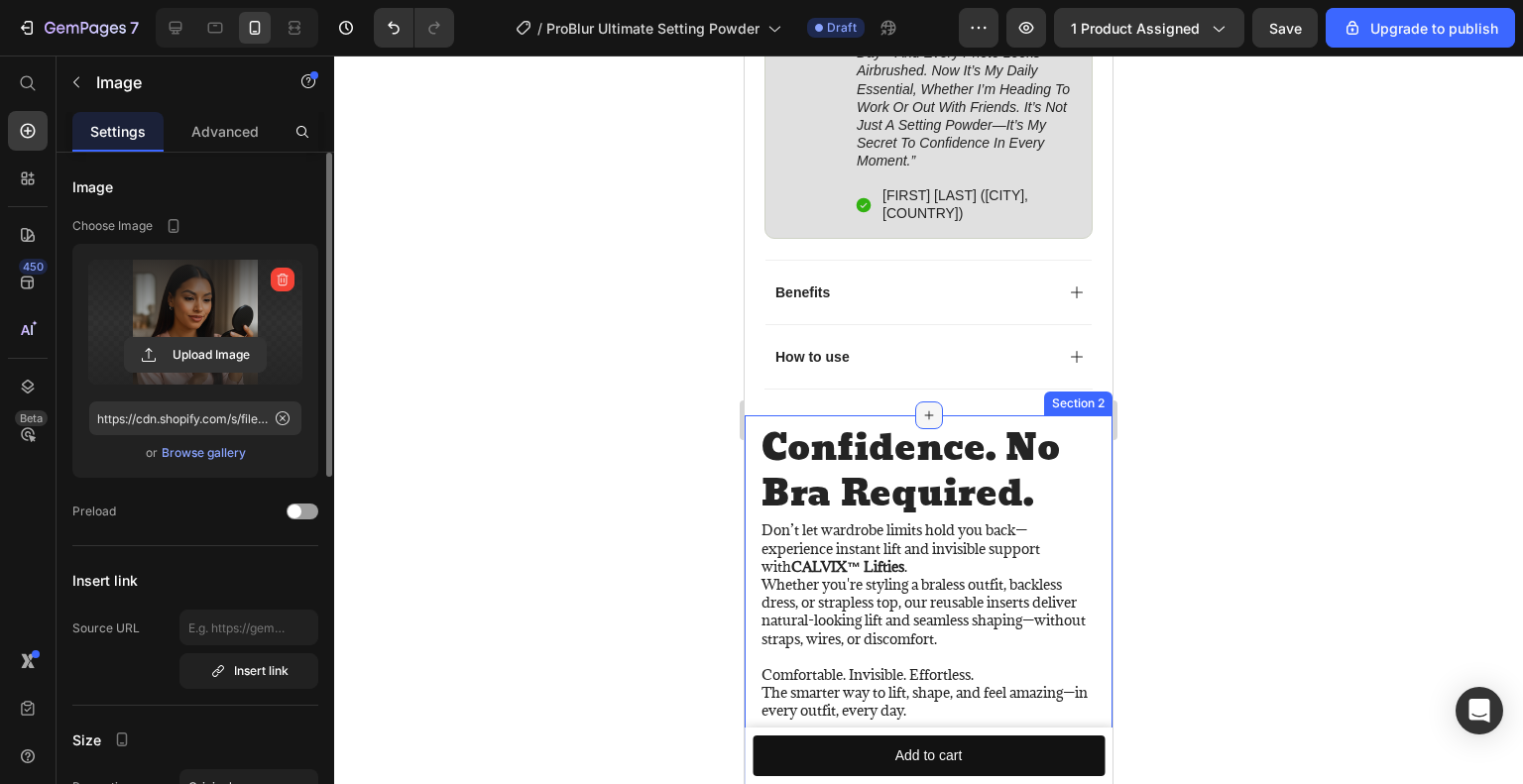 scroll, scrollTop: 1801, scrollLeft: 0, axis: vertical 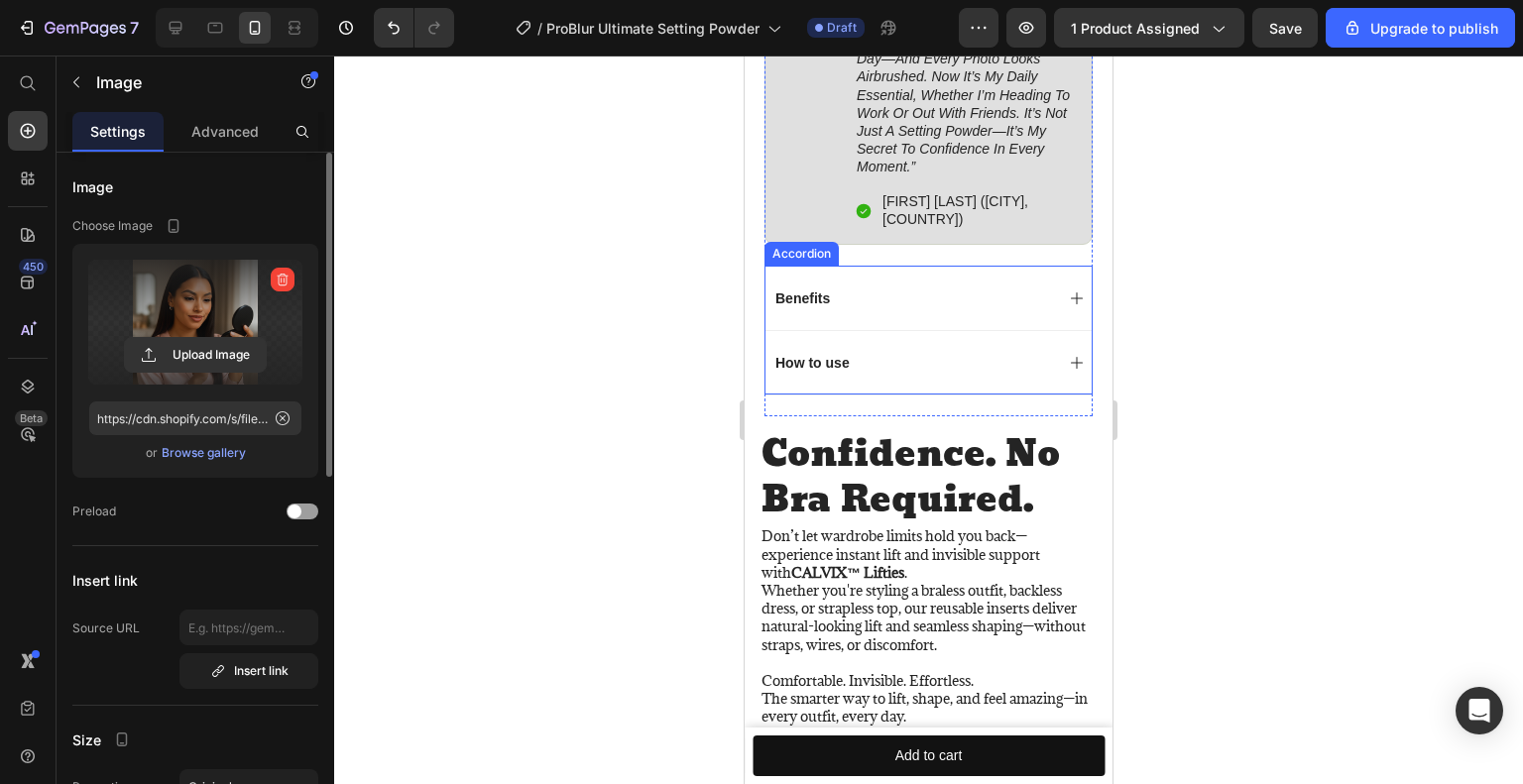 click on "Benefits" at bounding box center (928, 297) 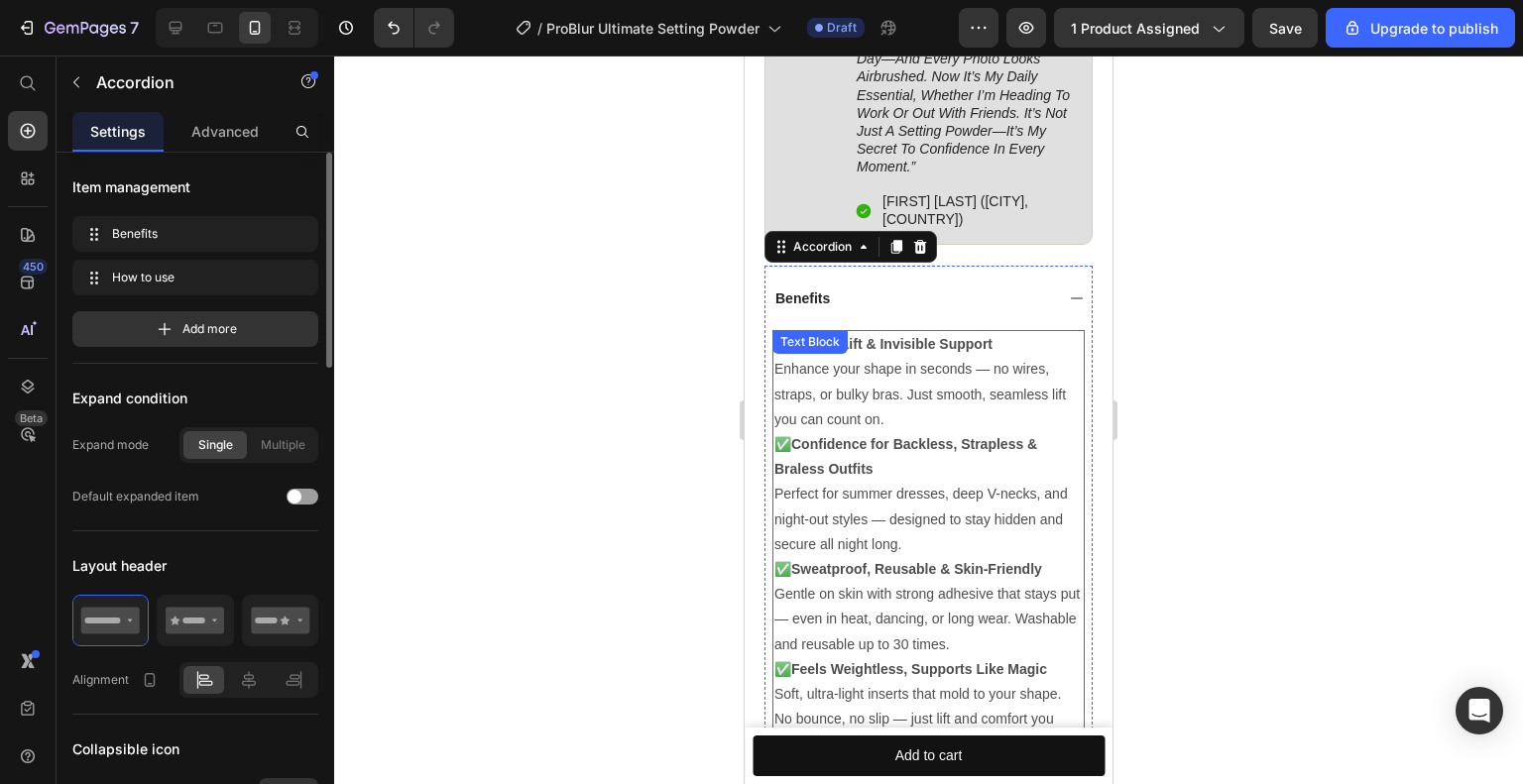 click on "Enhance your shape in seconds — no wires, straps, or bulky bras. Just smooth, seamless lift you can count on." at bounding box center [928, 394] 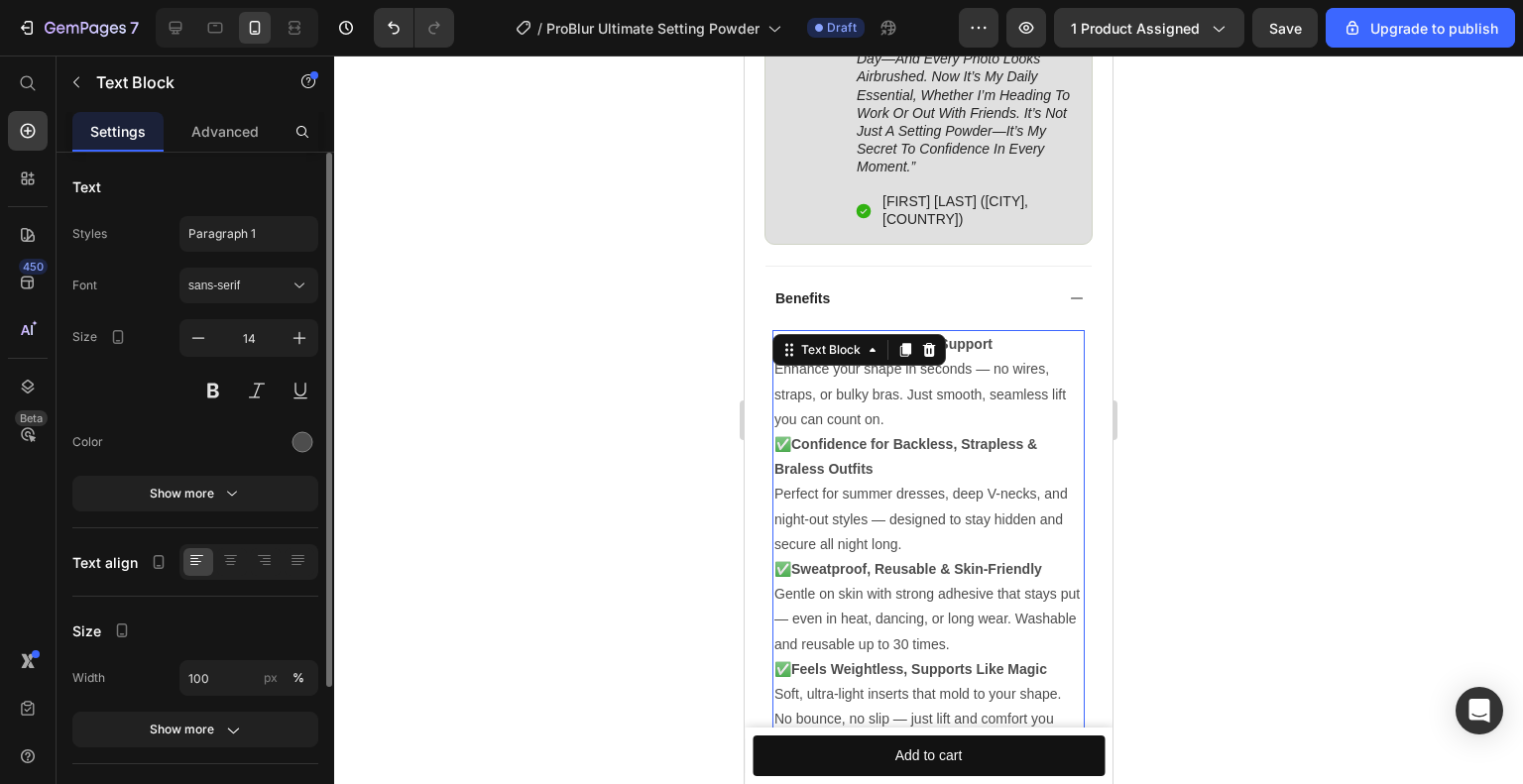 click on "Enhance your shape in seconds — no wires, straps, or bulky bras. Just smooth, seamless lift you can count on." at bounding box center (928, 394) 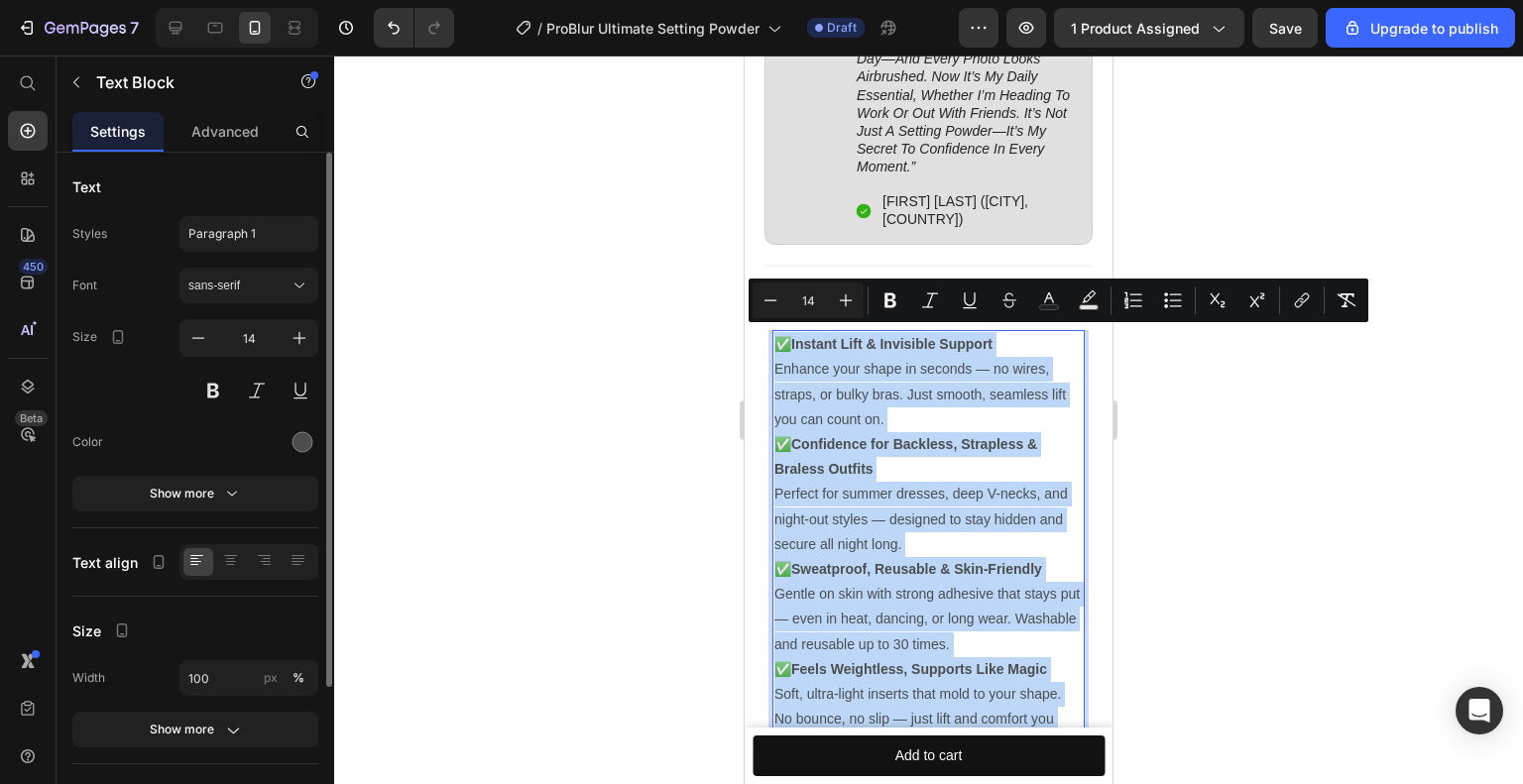 copy on "✅  Instant Lift & Invisible Support Enhance your shape in seconds — no wires, straps, or bulky bras. Just smooth, seamless lift you can count on. ✅  Confidence for Backless, Strapless & Braless Outfits Perfect for summer dresses, deep V-necks, and night-out styles — designed to stay hidden and secure all night long. ✅  Sweatproof, Reusable & Skin-Friendly Gentle on skin with strong adhesive that stays put — even in heat, dancing, or long wear. Washable and reusable up to 30 times. ✅  Feels Weightless, Supports Like Magic Soft, ultra-light inserts that mold to your shape. No bounce, no slip — just lift and comfort you forget you’re wearing." 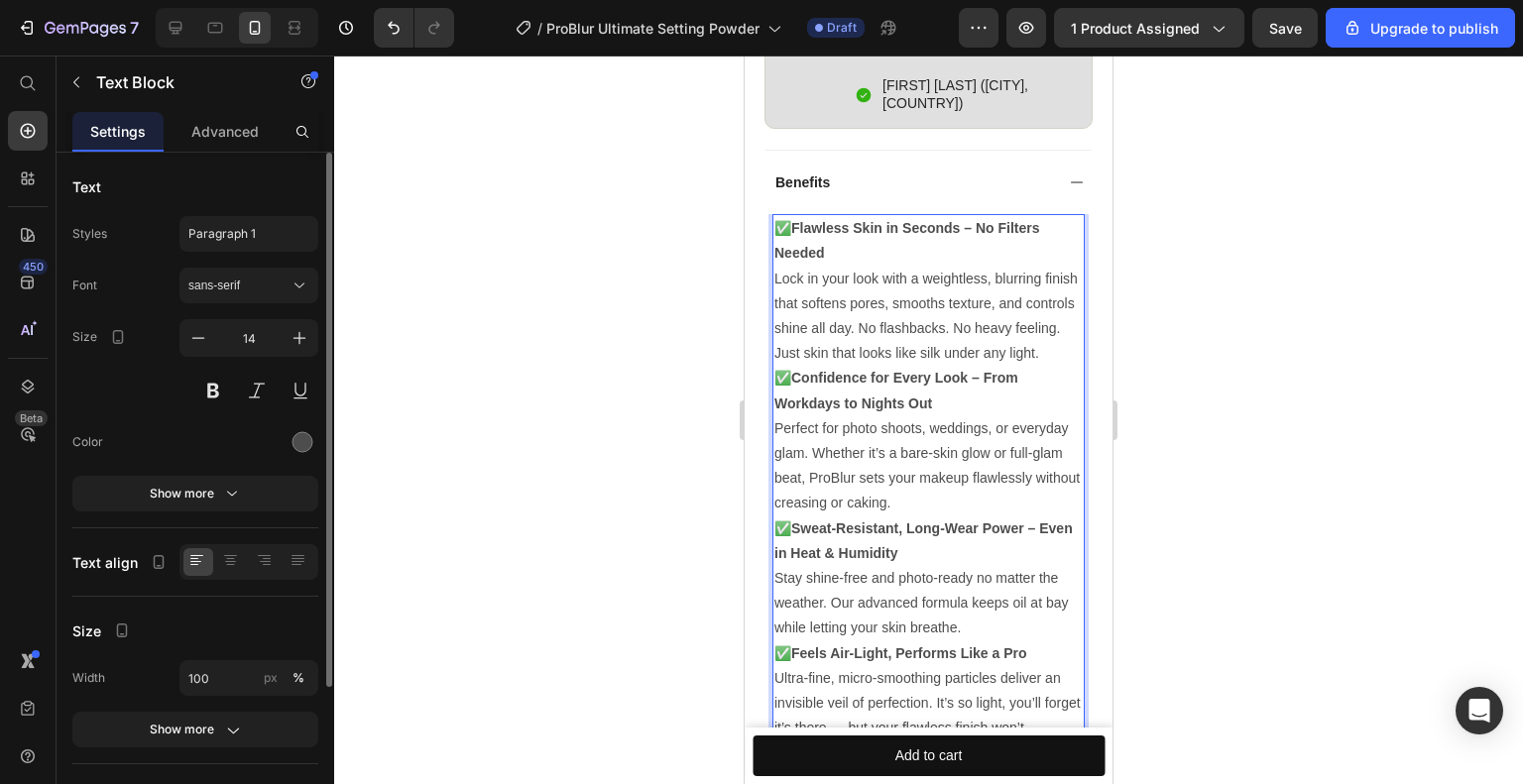 scroll, scrollTop: 1809, scrollLeft: 0, axis: vertical 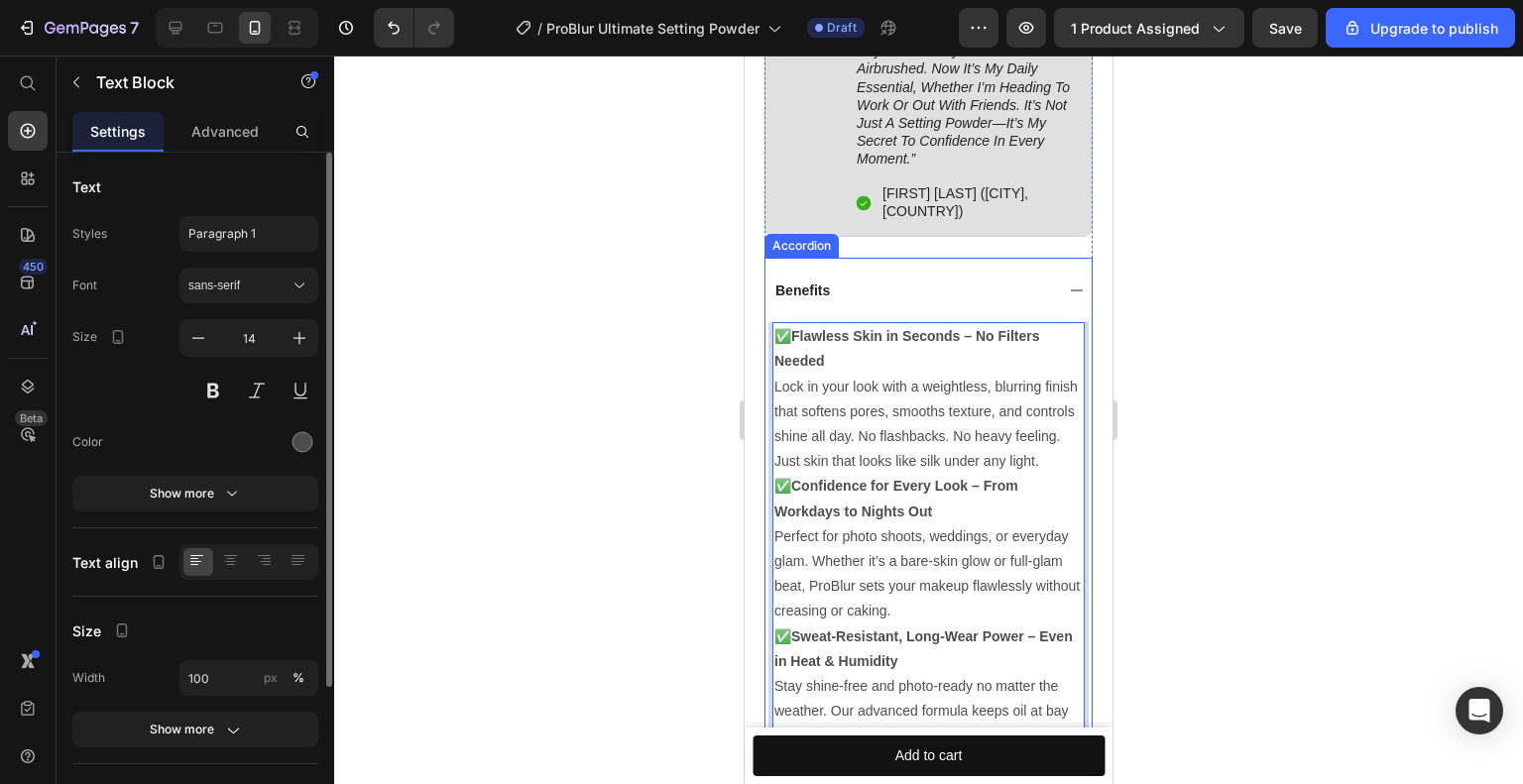 click 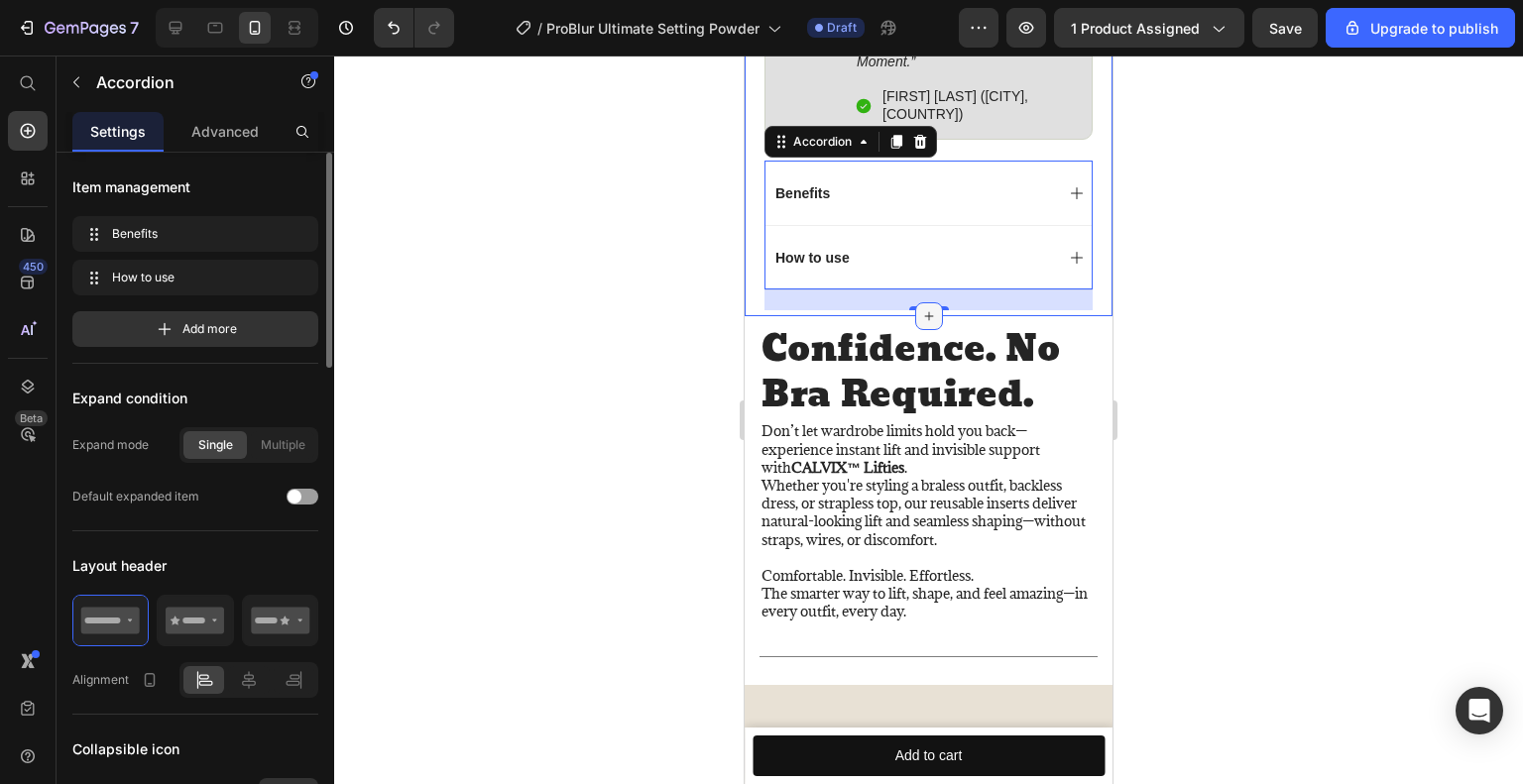 scroll, scrollTop: 1908, scrollLeft: 0, axis: vertical 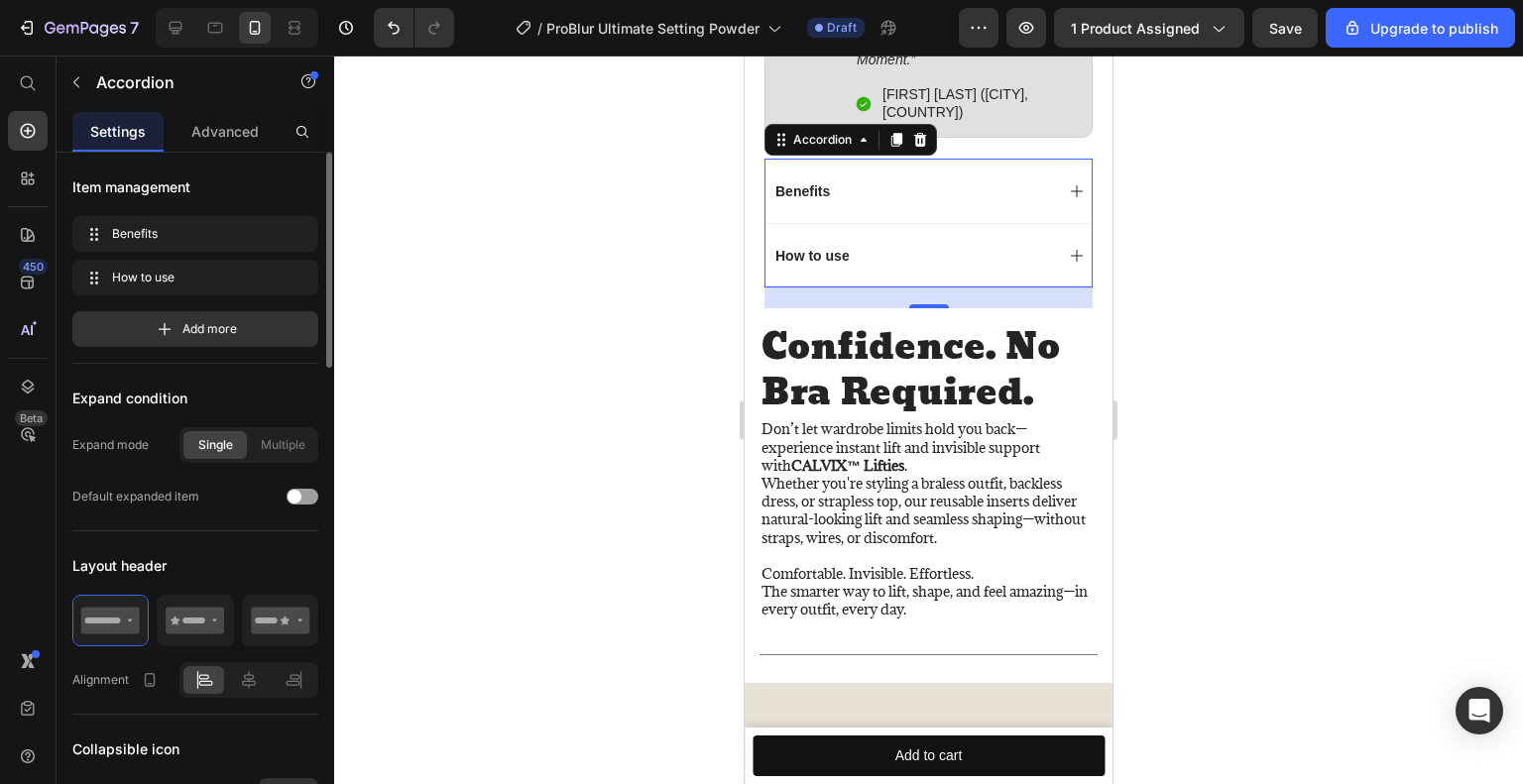click on "21" at bounding box center [928, 297] 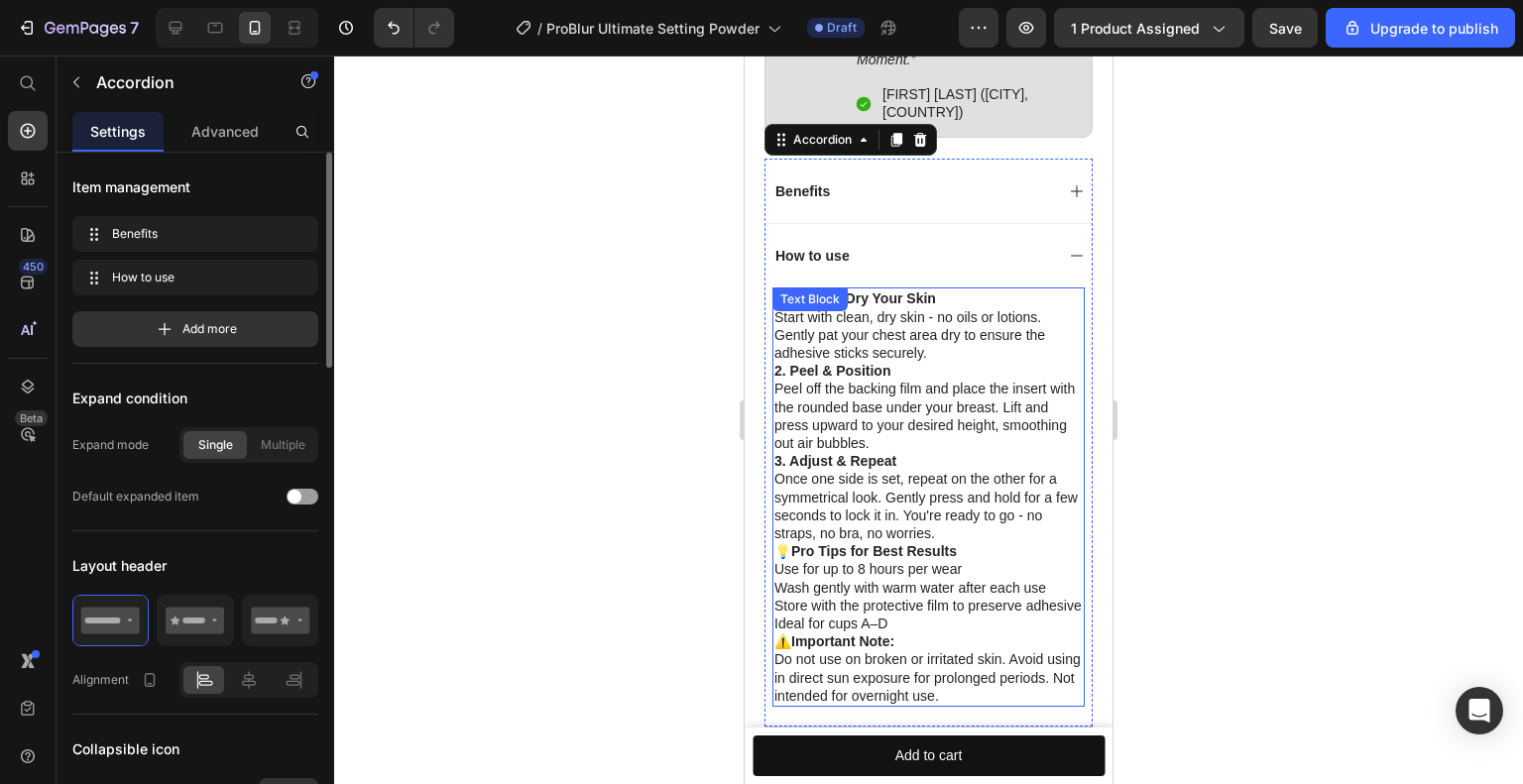 click on "Start with clean, dry skin - no oils or lotions. Gently pat your chest area dry to ensure the adhesive sticks securely." at bounding box center (928, 335) 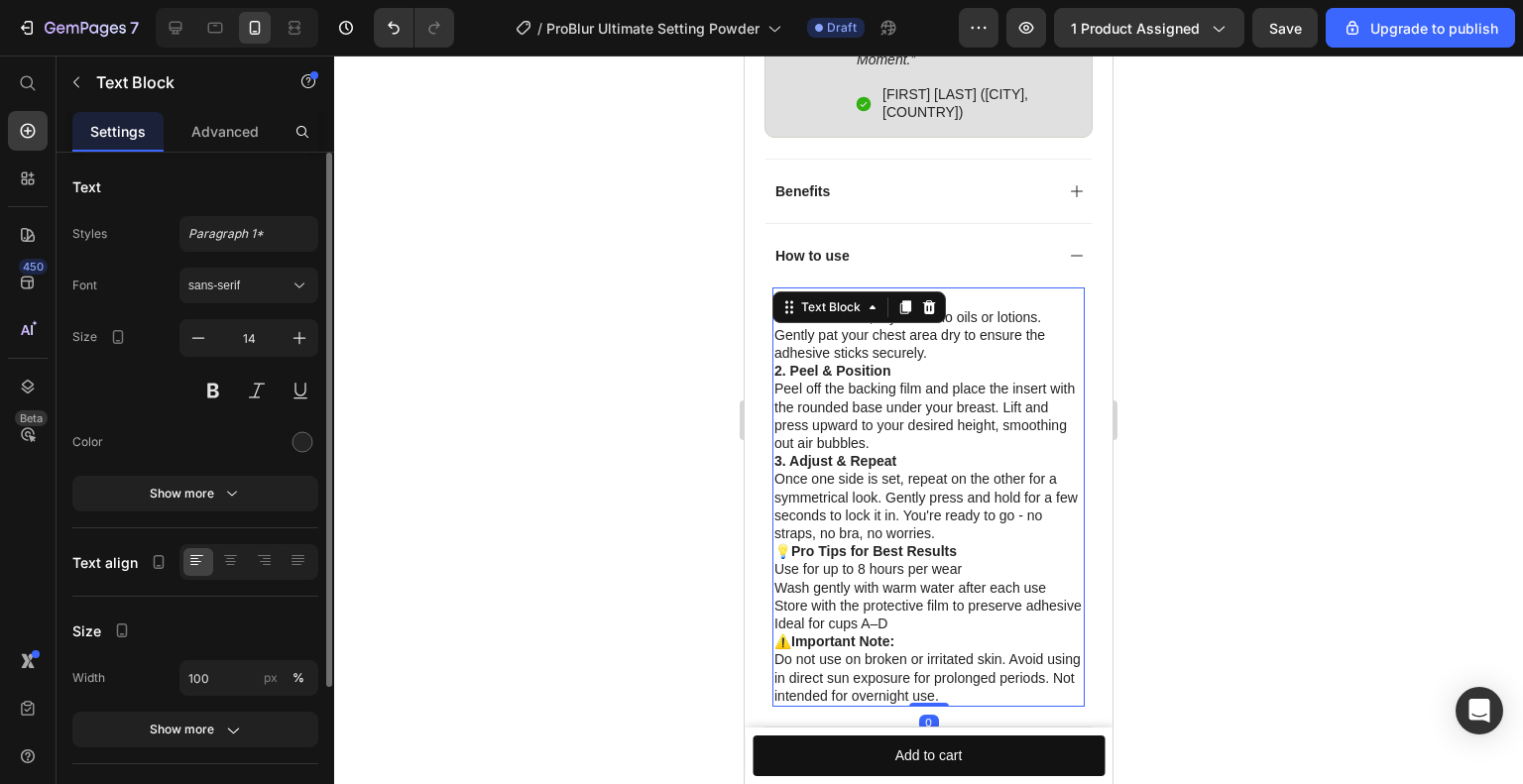 click on "Start with clean, dry skin - no oils or lotions. Gently pat your chest area dry to ensure the adhesive sticks securely." at bounding box center [928, 335] 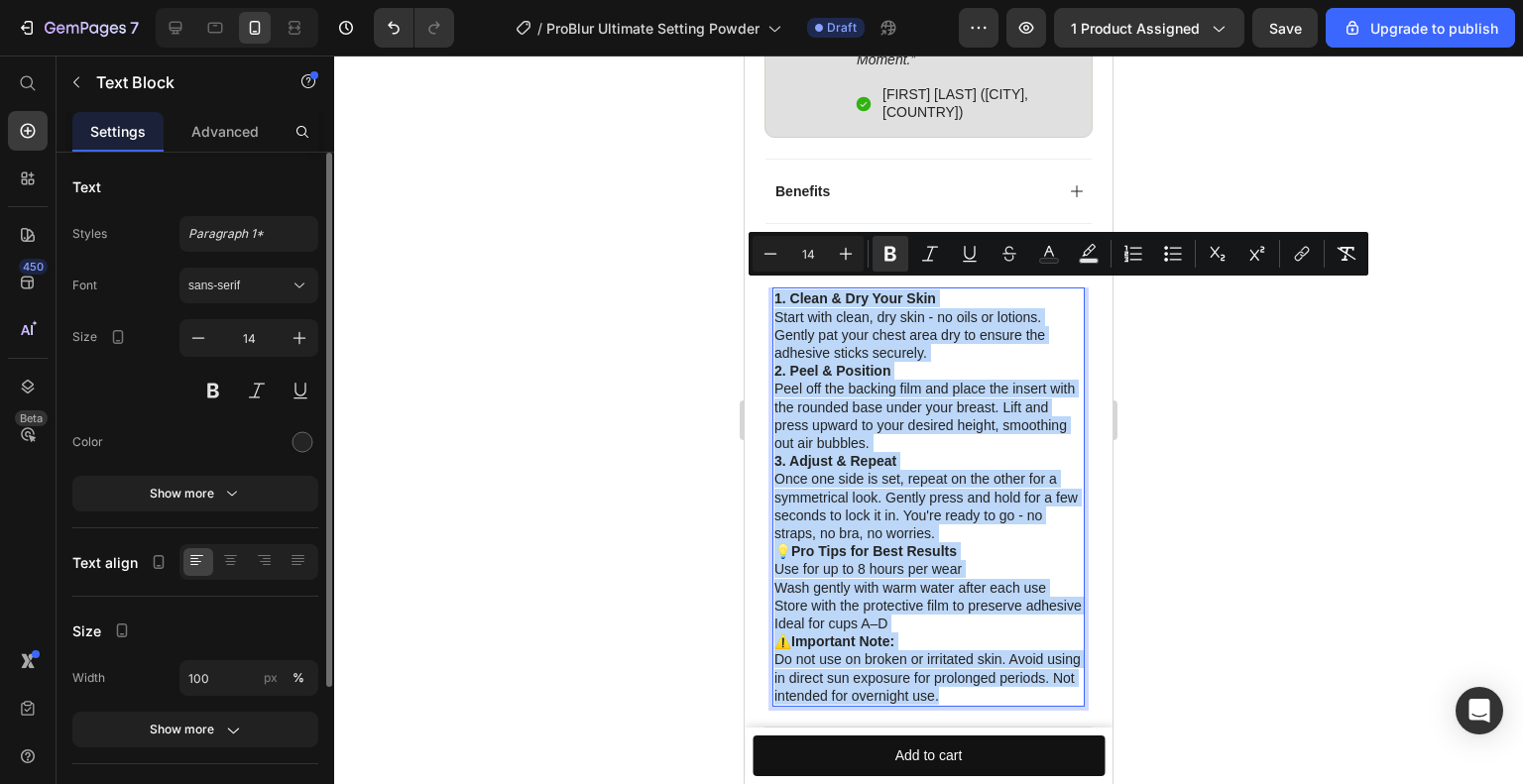 copy on "1. Clean & Dry Your Skin Start with clean, dry skin - no oils or lotions. Gently pat your chest area dry to ensure the adhesive sticks securely. 2. Peel & Position Peel off the backing film and place the insert with the rounded base under your breast. Lift and press upward to your desired height, smoothing out air bubbles. 3. Adjust & Repeat Once one side is set, repeat on the other for a symmetrical look. Gently press and hold for a few seconds to lock it in. You're ready to go - no straps, no bra, no worries. 💡  Pro Tips for Best Results Use for up to 8 hours per wear Wash gently with warm water after each use Store with the protective film to preserve adhesive Ideal for cups A–D ⚠️  Important Note: Do not use on broken or irritated skin. Avoid using in direct sun exposure for prolonged periods. Not intended for overnight use." 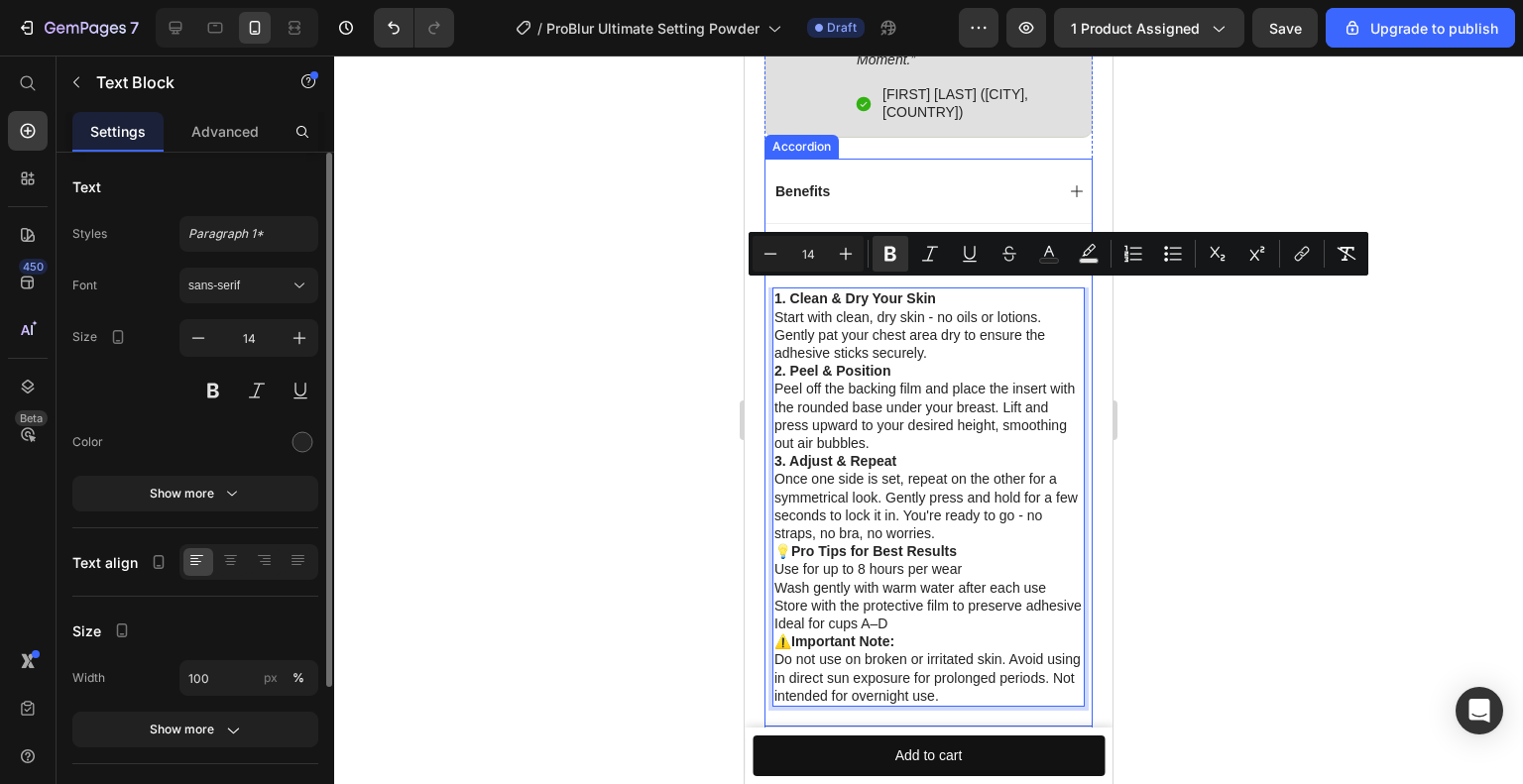 click on "Benefits" at bounding box center (912, 191) 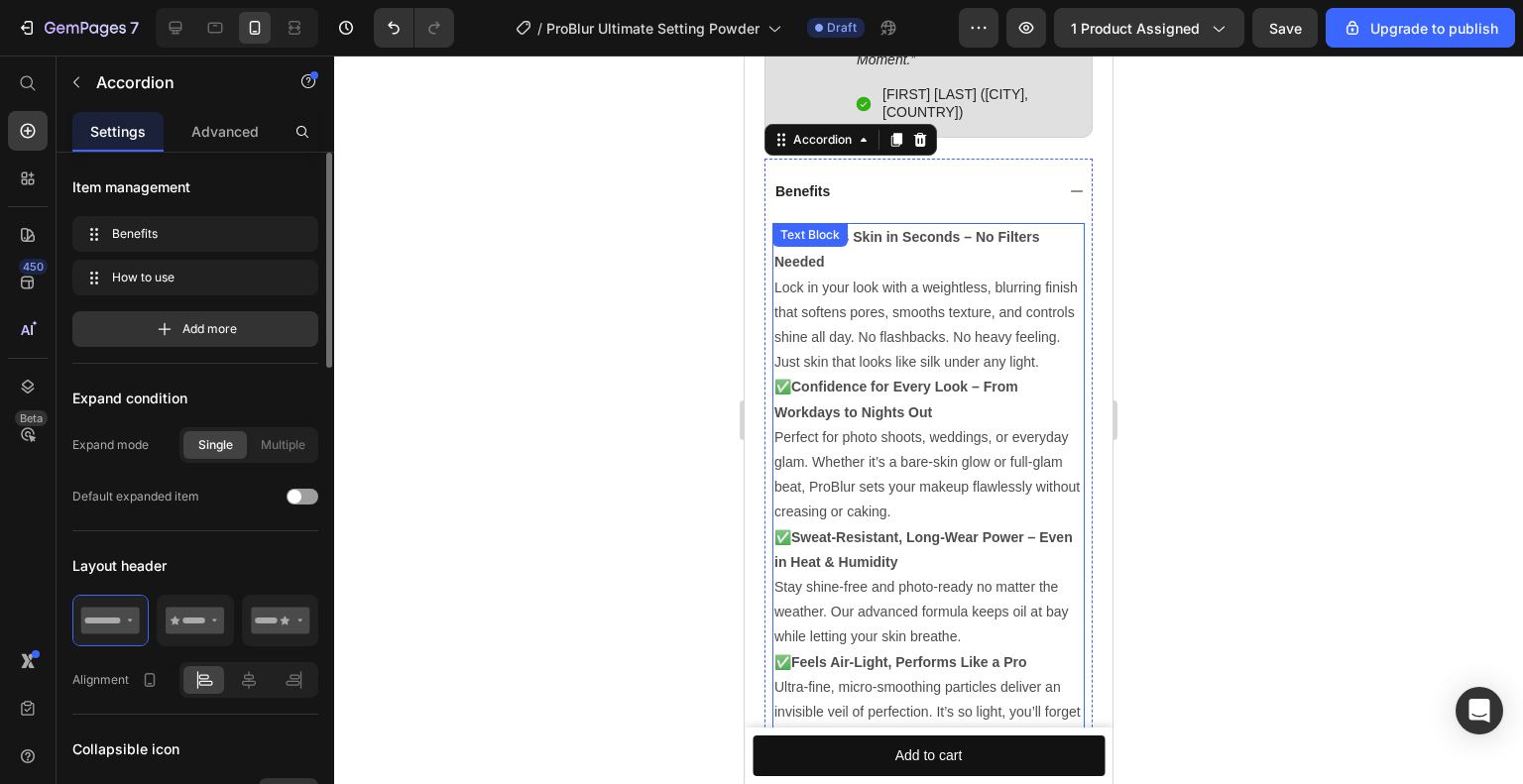 click on "✅  Confidence for Every Look – From Workdays to Nights Out" at bounding box center [928, 399] 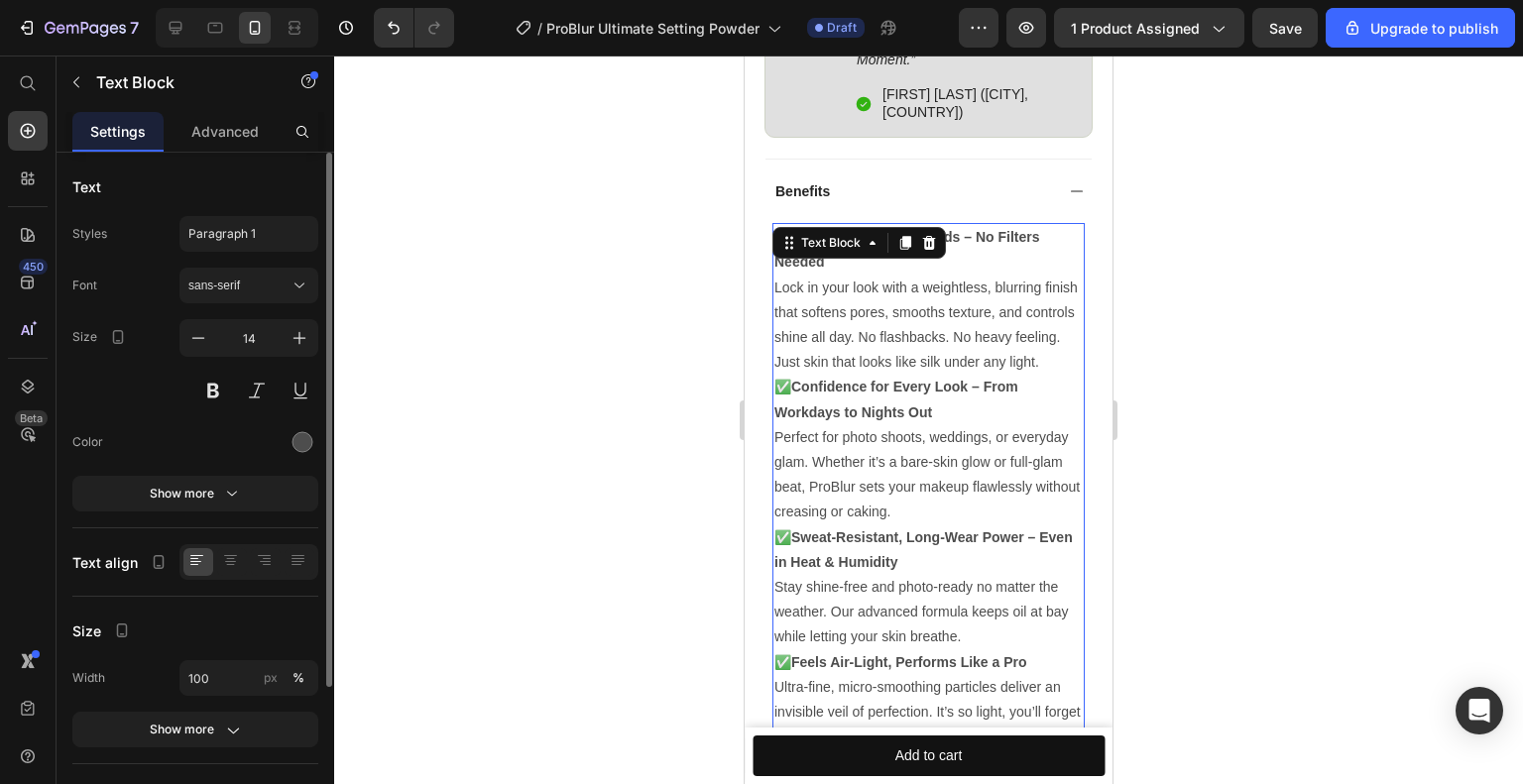 click on "✅  Confidence for Every Look – From Workdays to Nights Out" at bounding box center (928, 399) 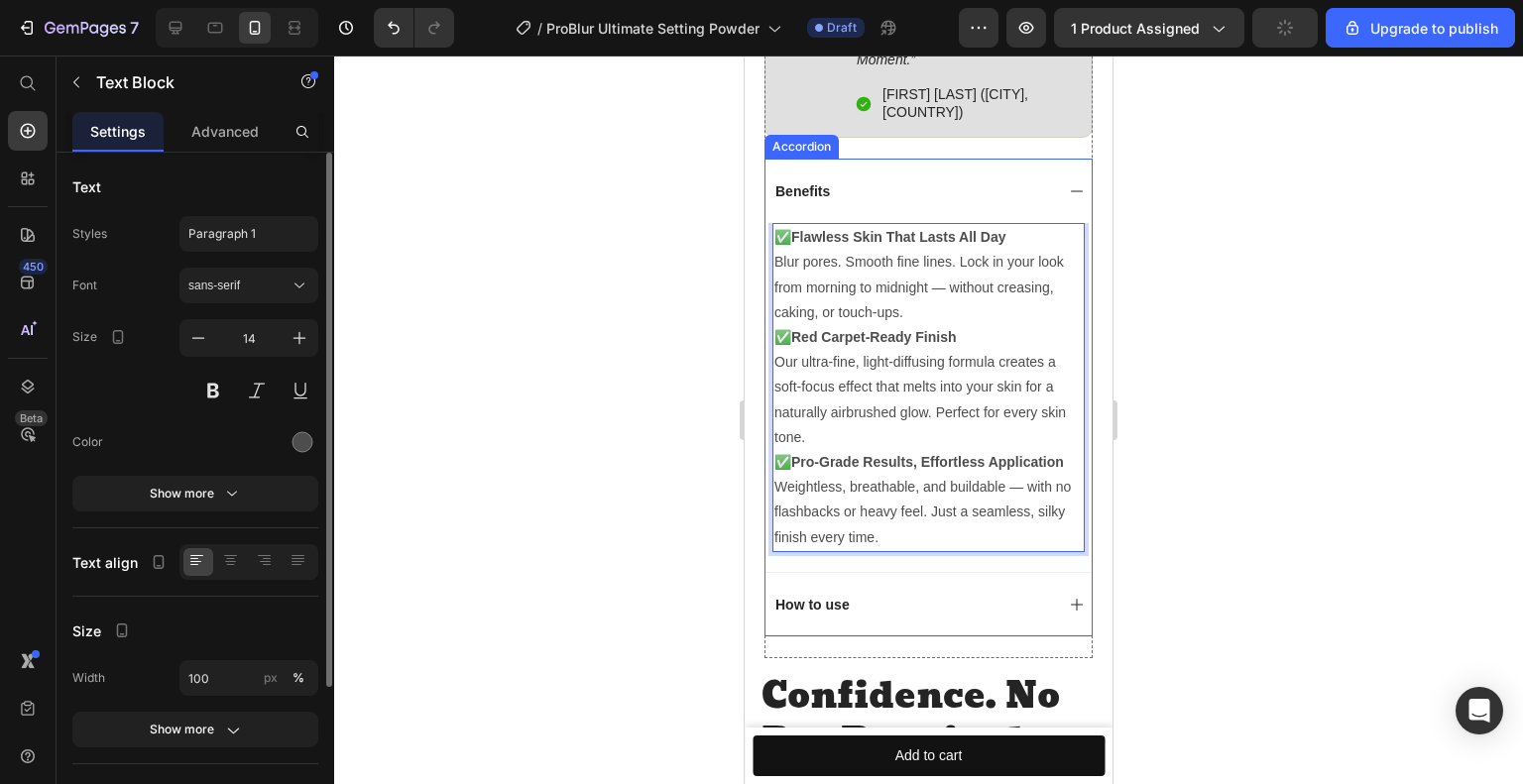 click on "Benefits" at bounding box center [912, 191] 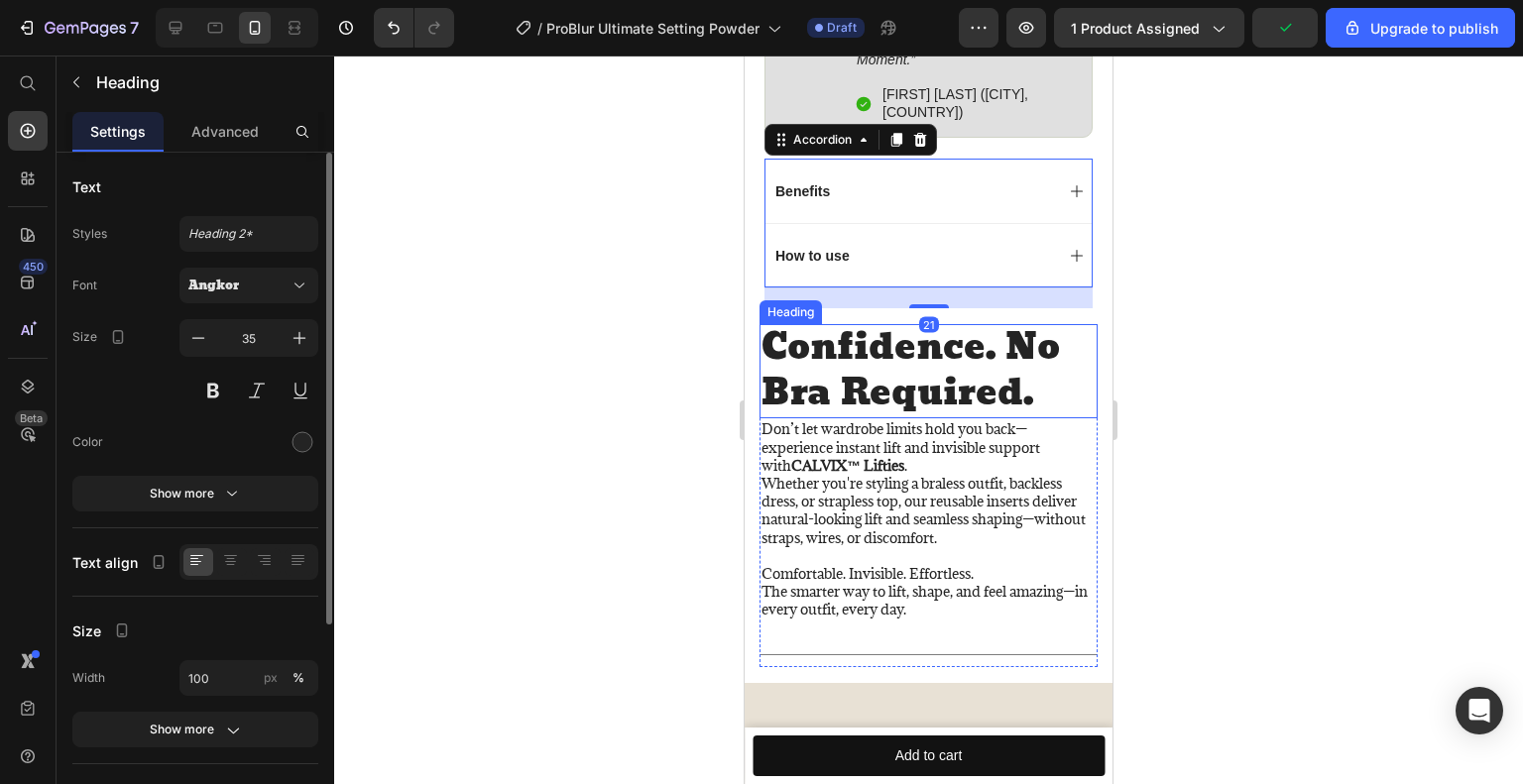 click on "Confidence. No Bra Required." at bounding box center [928, 371] 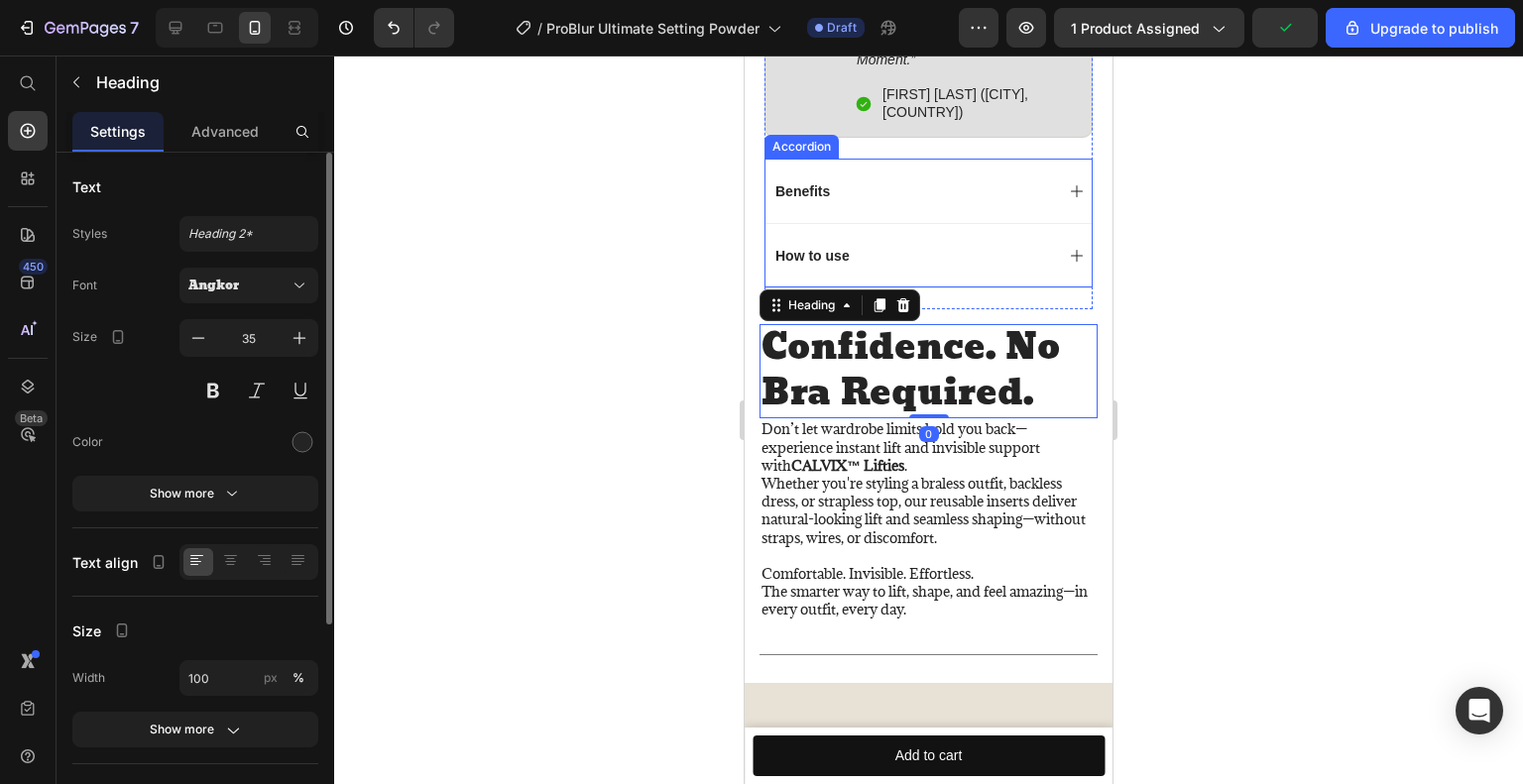 click on "How to use" at bounding box center (912, 256) 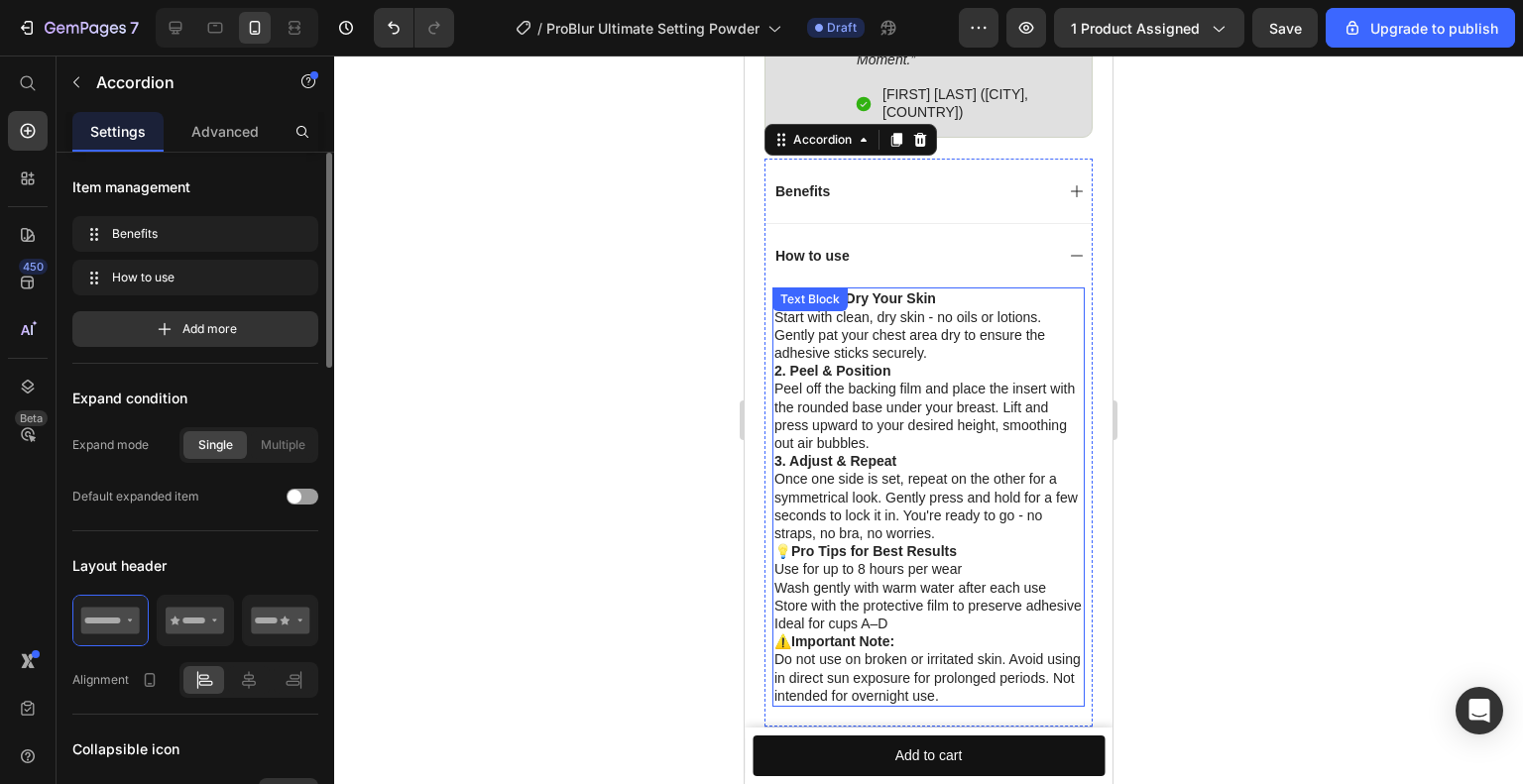 click on "Once one side is set, repeat on the other for a symmetrical look. Gently press and hold for a few seconds to lock it in. You're ready to go - no straps, no bra, no worries." at bounding box center (928, 505) 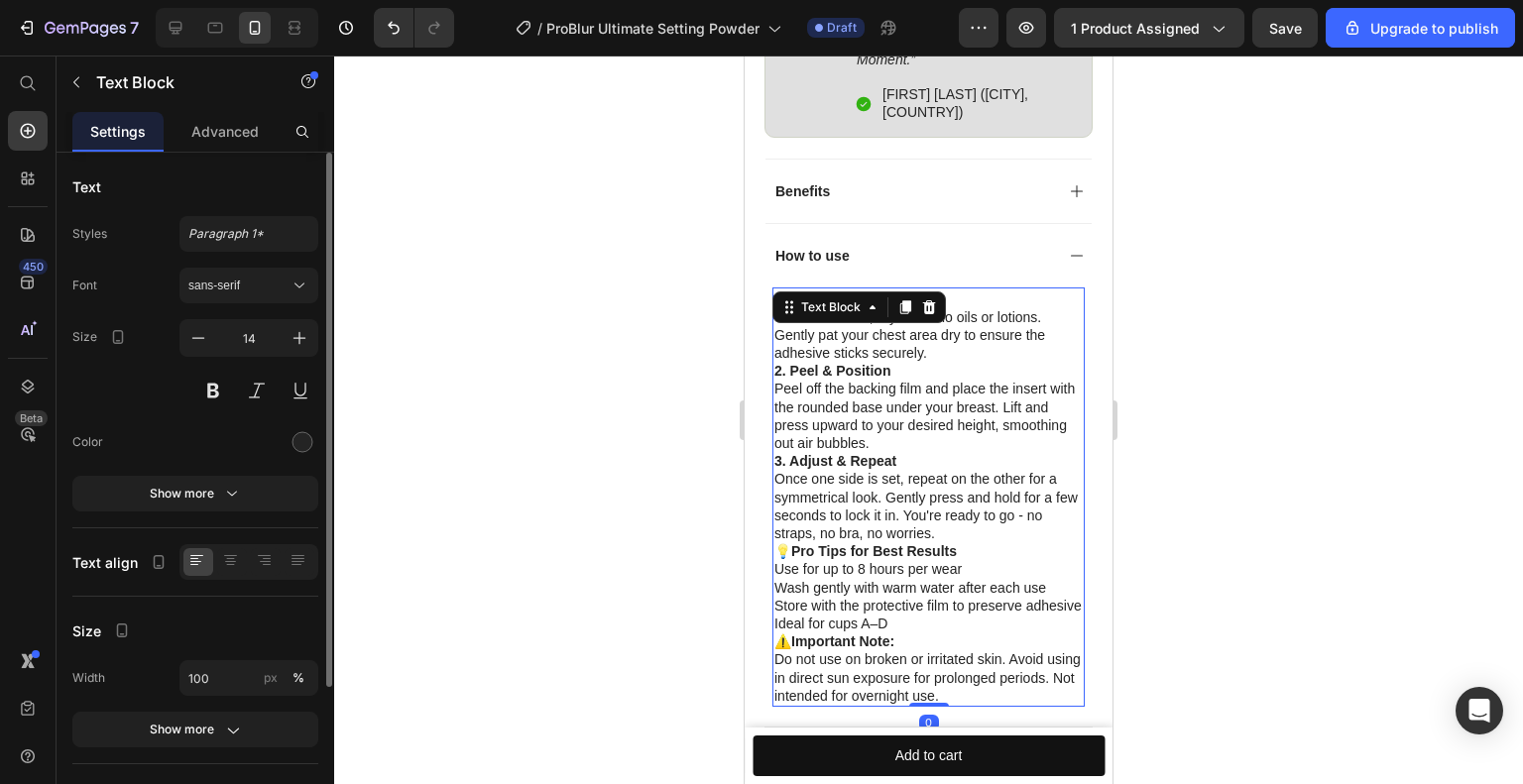 click on "3. Adjust & Repeat" at bounding box center [928, 461] 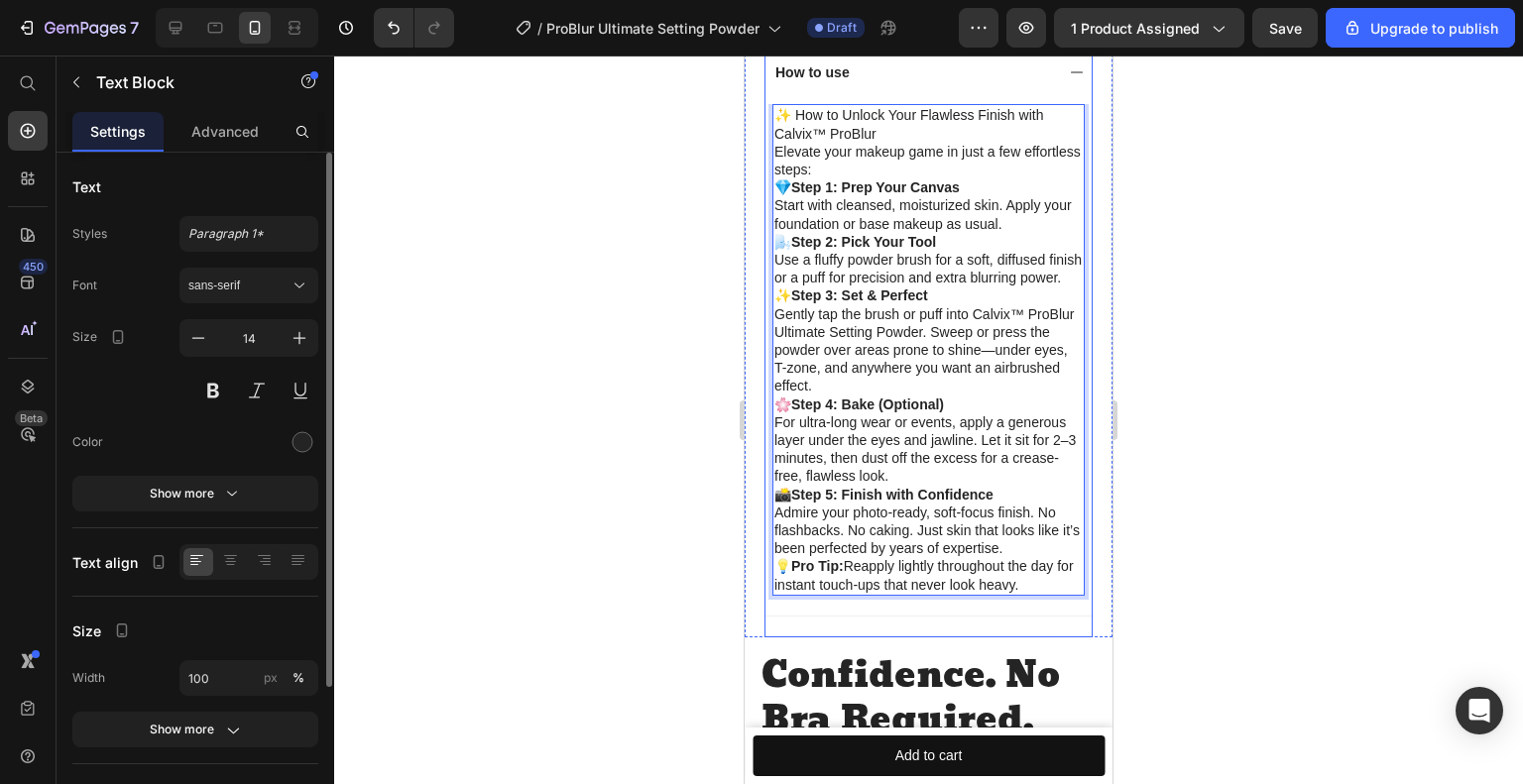 scroll, scrollTop: 2030, scrollLeft: 0, axis: vertical 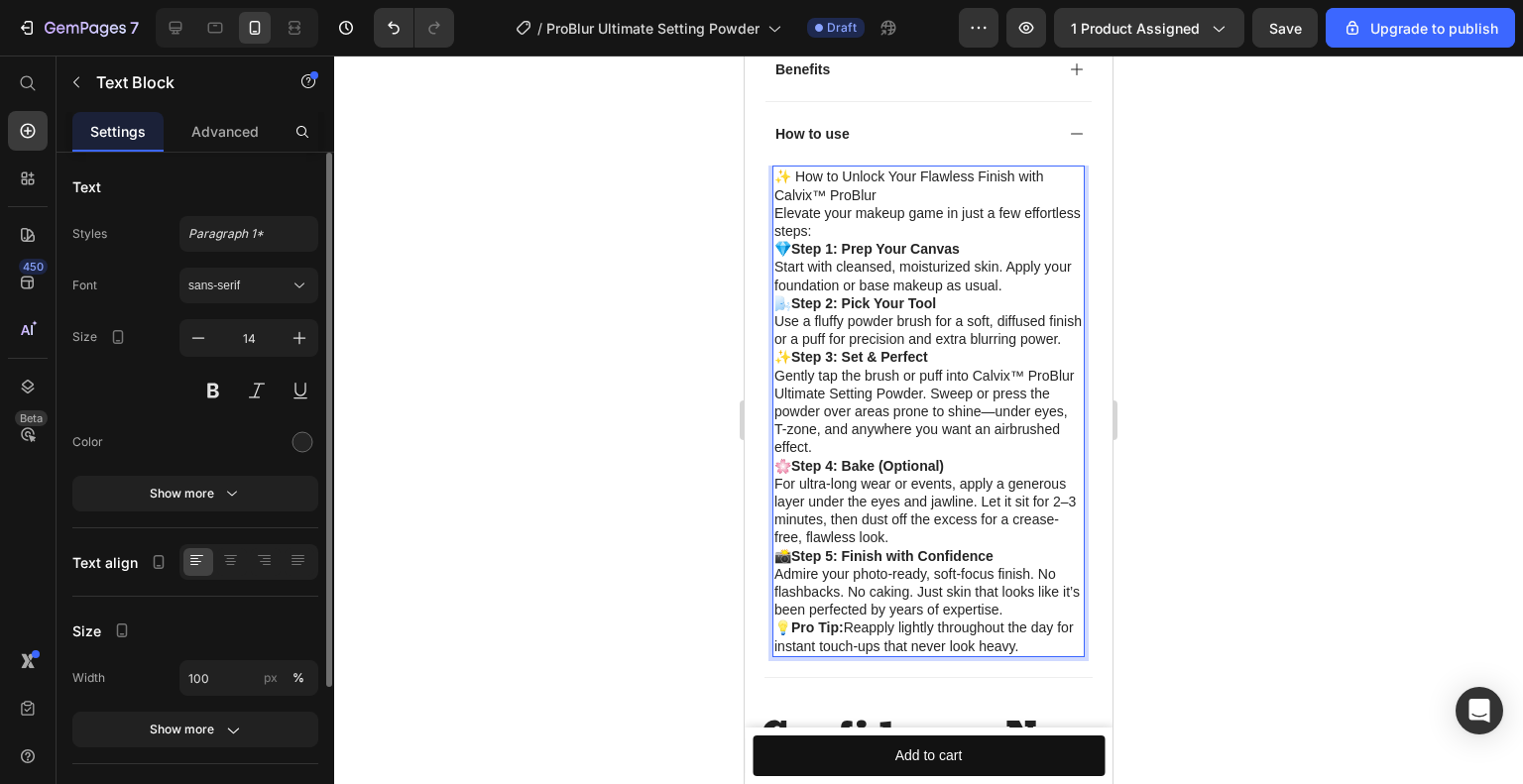 click on "🌬️  Step 2: Pick Your Tool Use a fluffy powder brush for a soft, diffused finish or a puff for precision and extra blurring power." at bounding box center (928, 321) 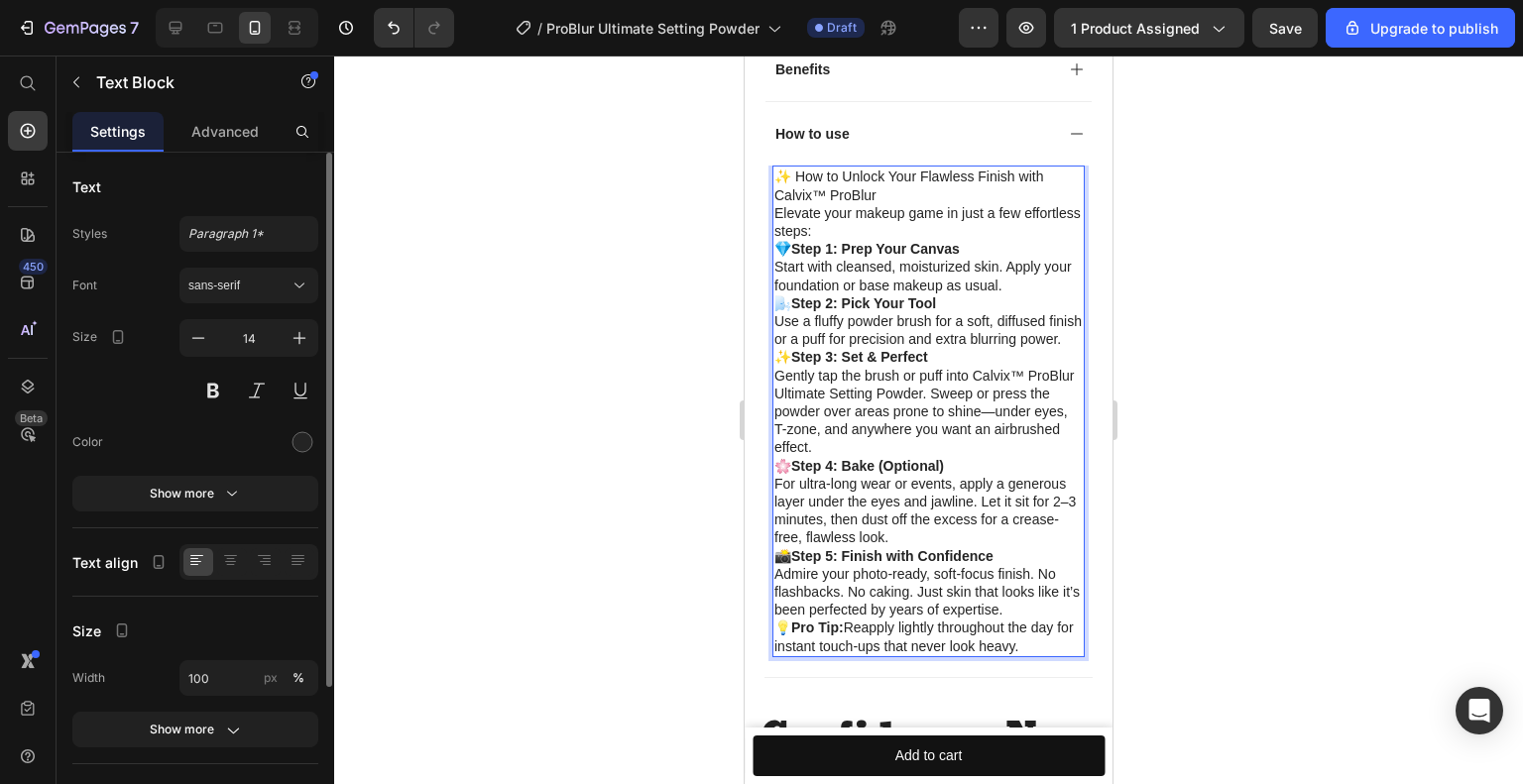 click on "🌬️  Step 2: Pick Your Tool Use a fluffy powder brush for a soft, diffused finish or a puff for precision and extra blurring power." at bounding box center [928, 321] 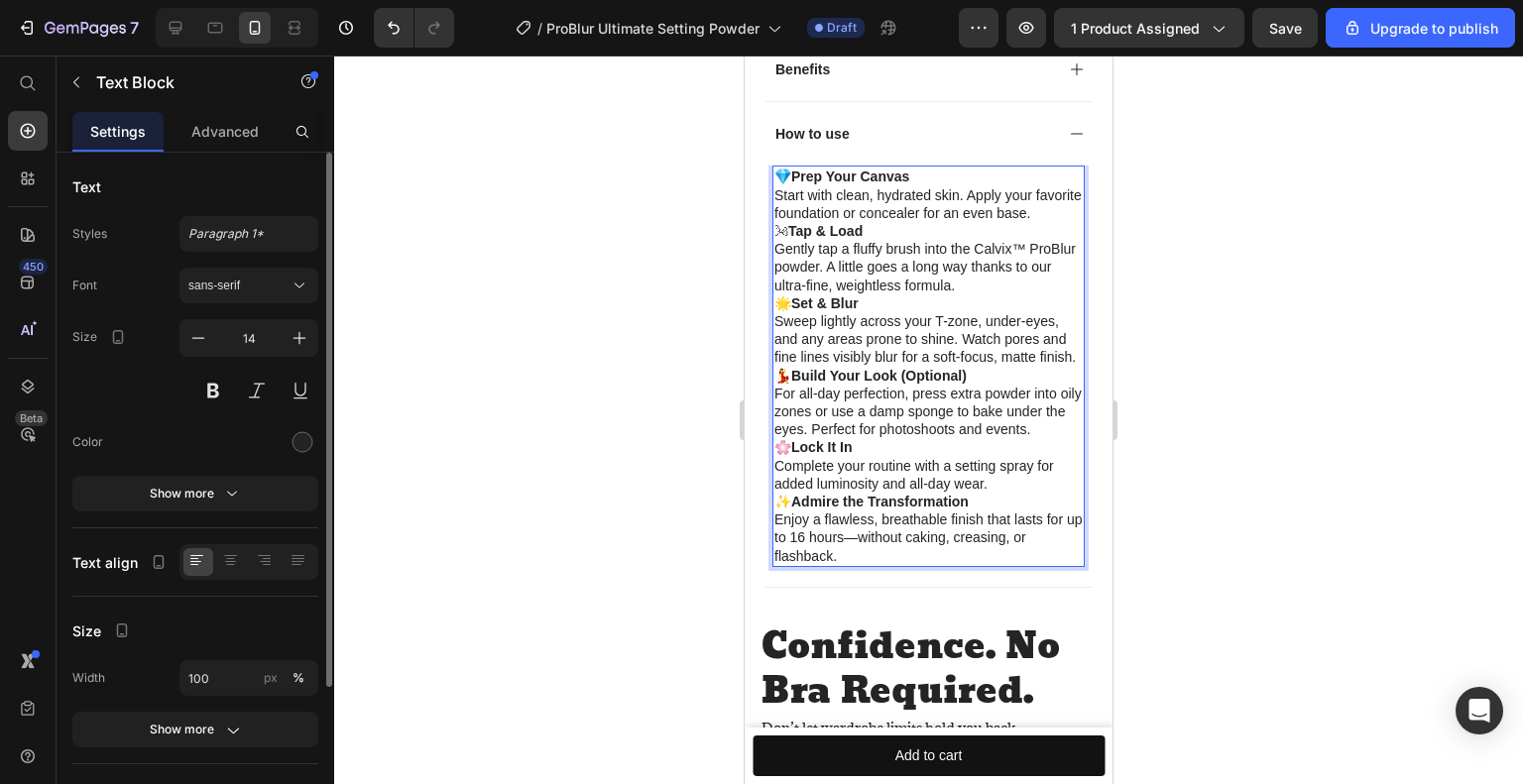scroll, scrollTop: 2030, scrollLeft: 0, axis: vertical 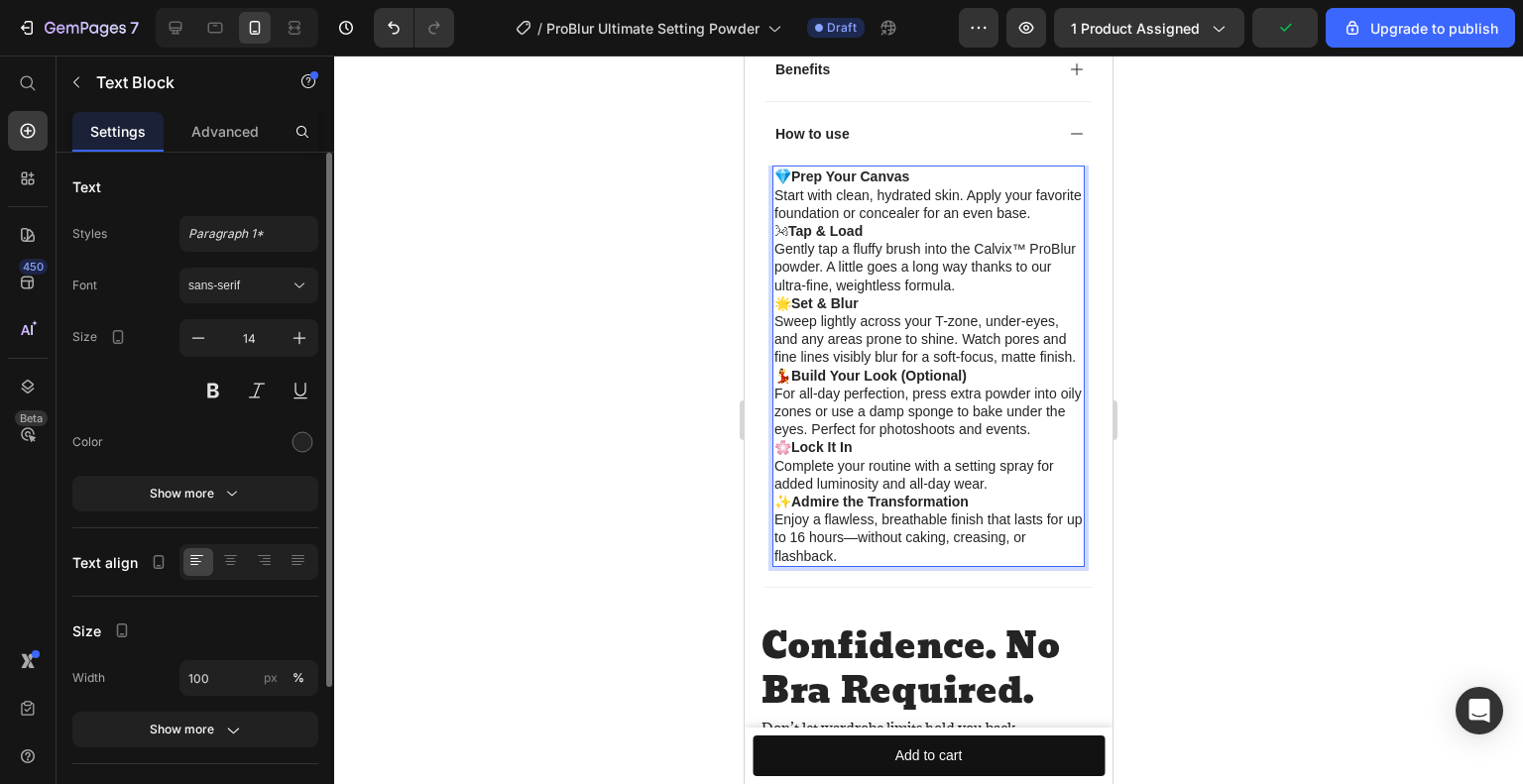 click on "🌟  Set & Blur Sweep lightly across your T-zone, under-eyes, and any areas prone to shine. Watch pores and fine lines visibly blur for a soft-focus, matte finish." at bounding box center (928, 330) 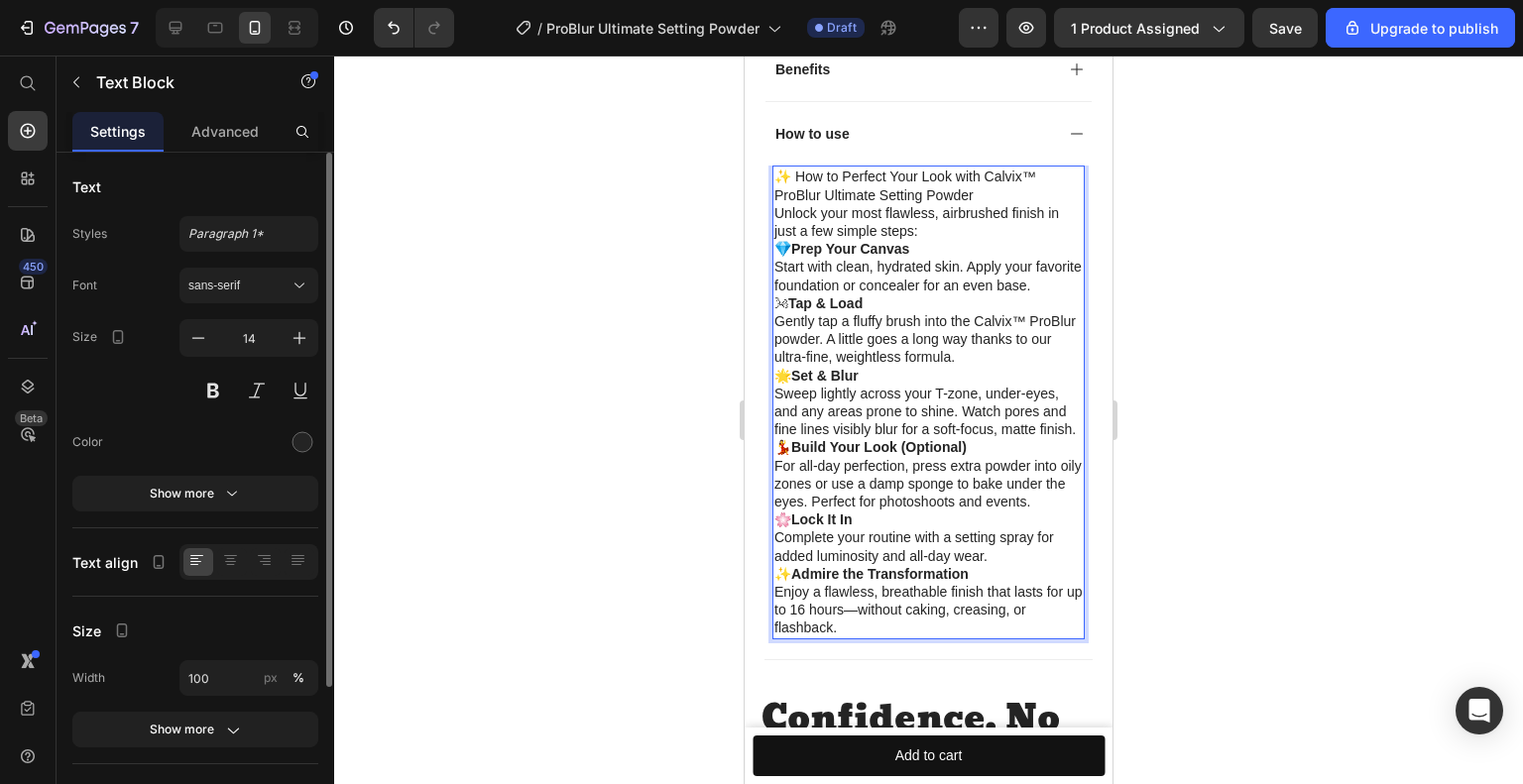 click on "Prep Your Canvas" at bounding box center [850, 249] 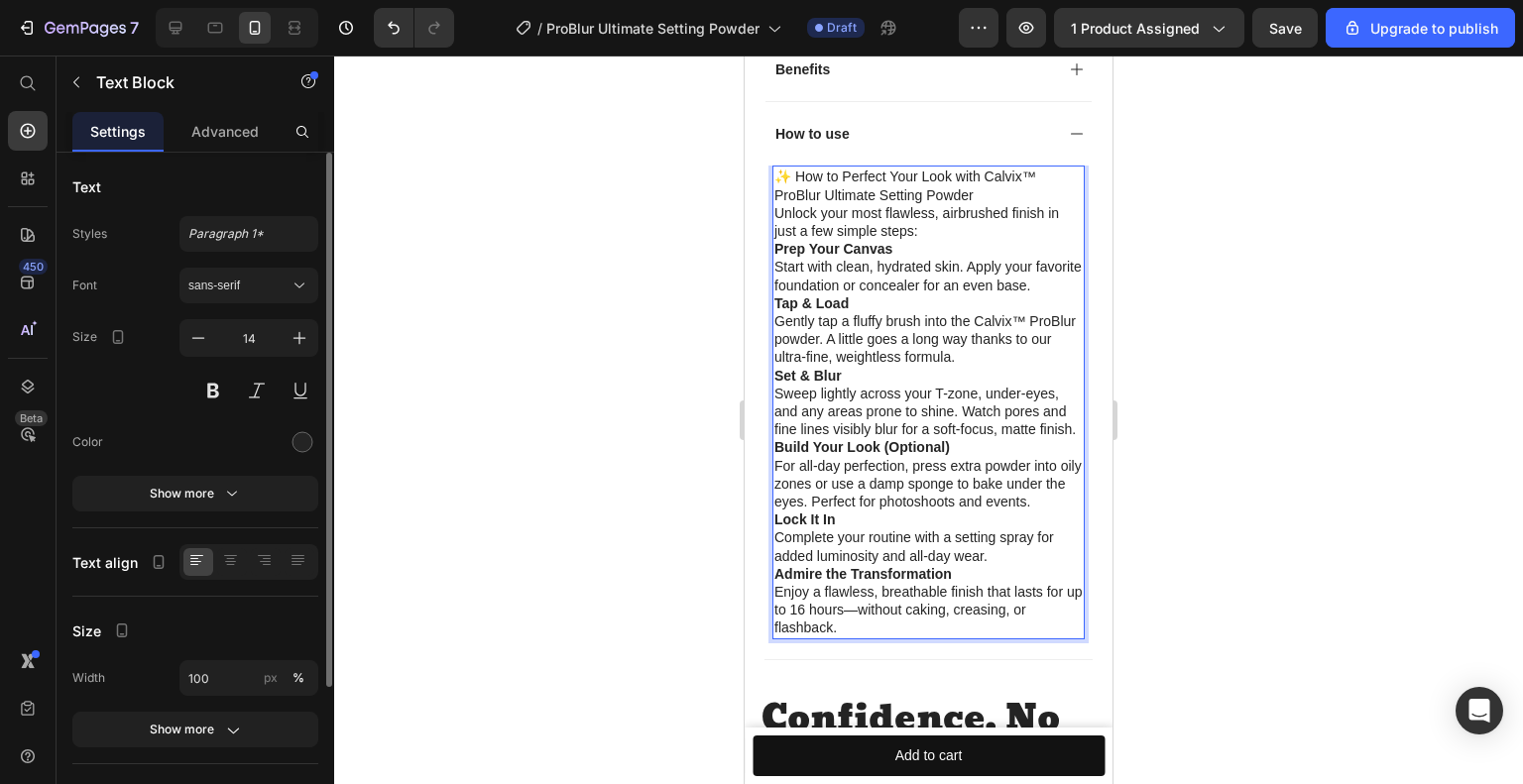 click on "✨ How to Perfect Your Look with Calvix™ ProBlur Ultimate Setting Powder" at bounding box center [928, 185] 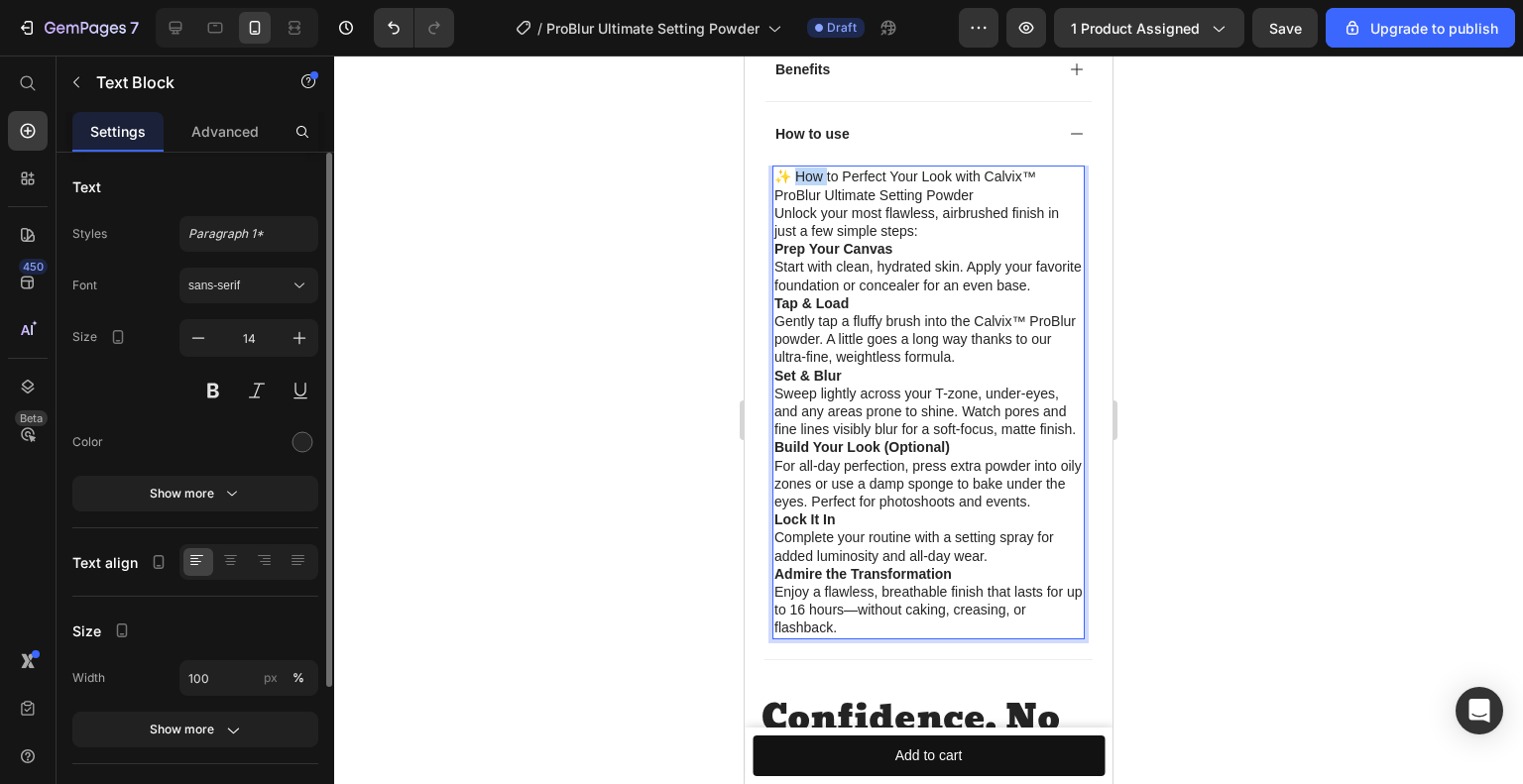 click on "✨ How to Perfect Your Look with Calvix™ ProBlur Ultimate Setting Powder" at bounding box center [928, 185] 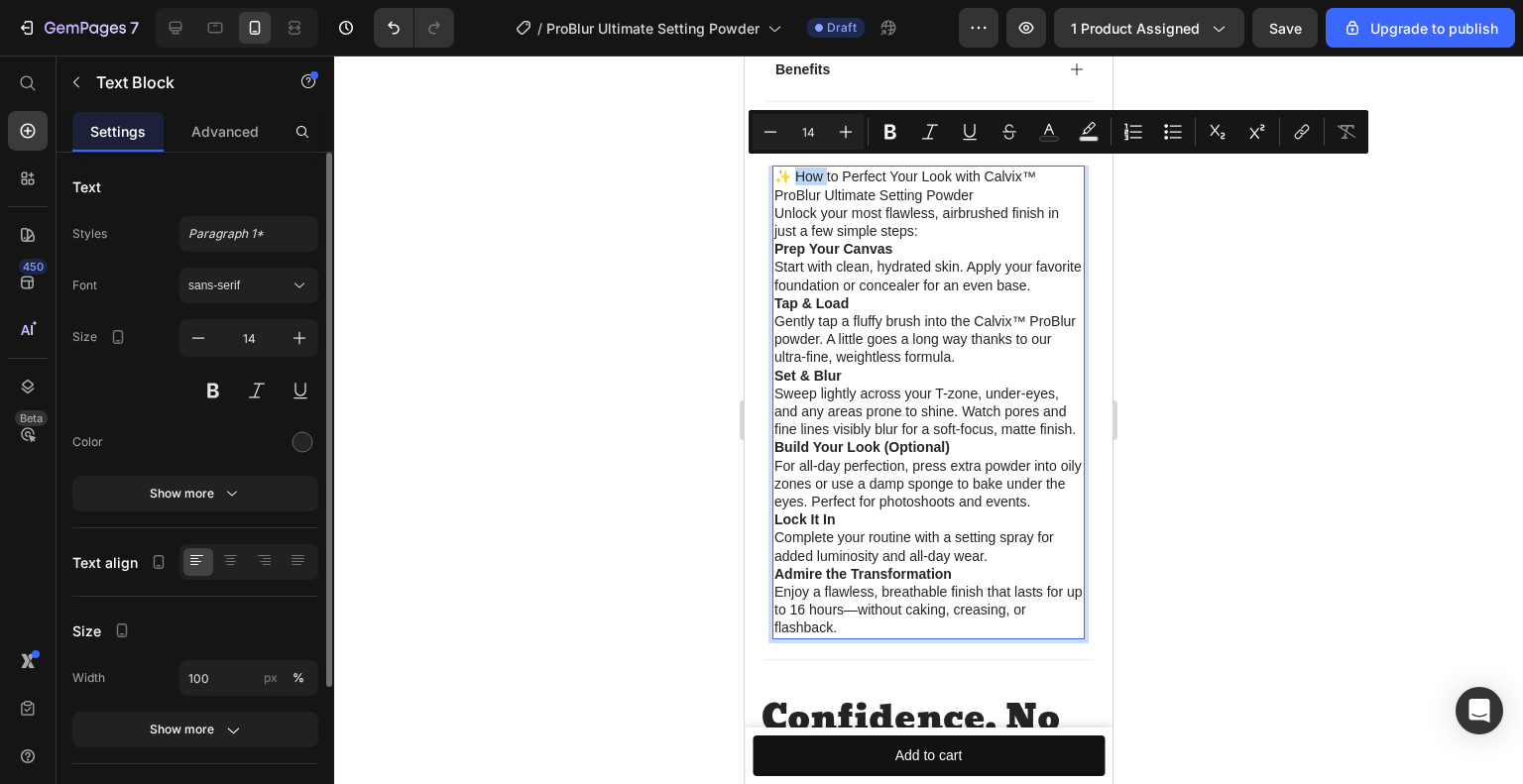 click on "✨ How to Perfect Your Look with Calvix™ ProBlur Ultimate Setting Powder" at bounding box center [928, 185] 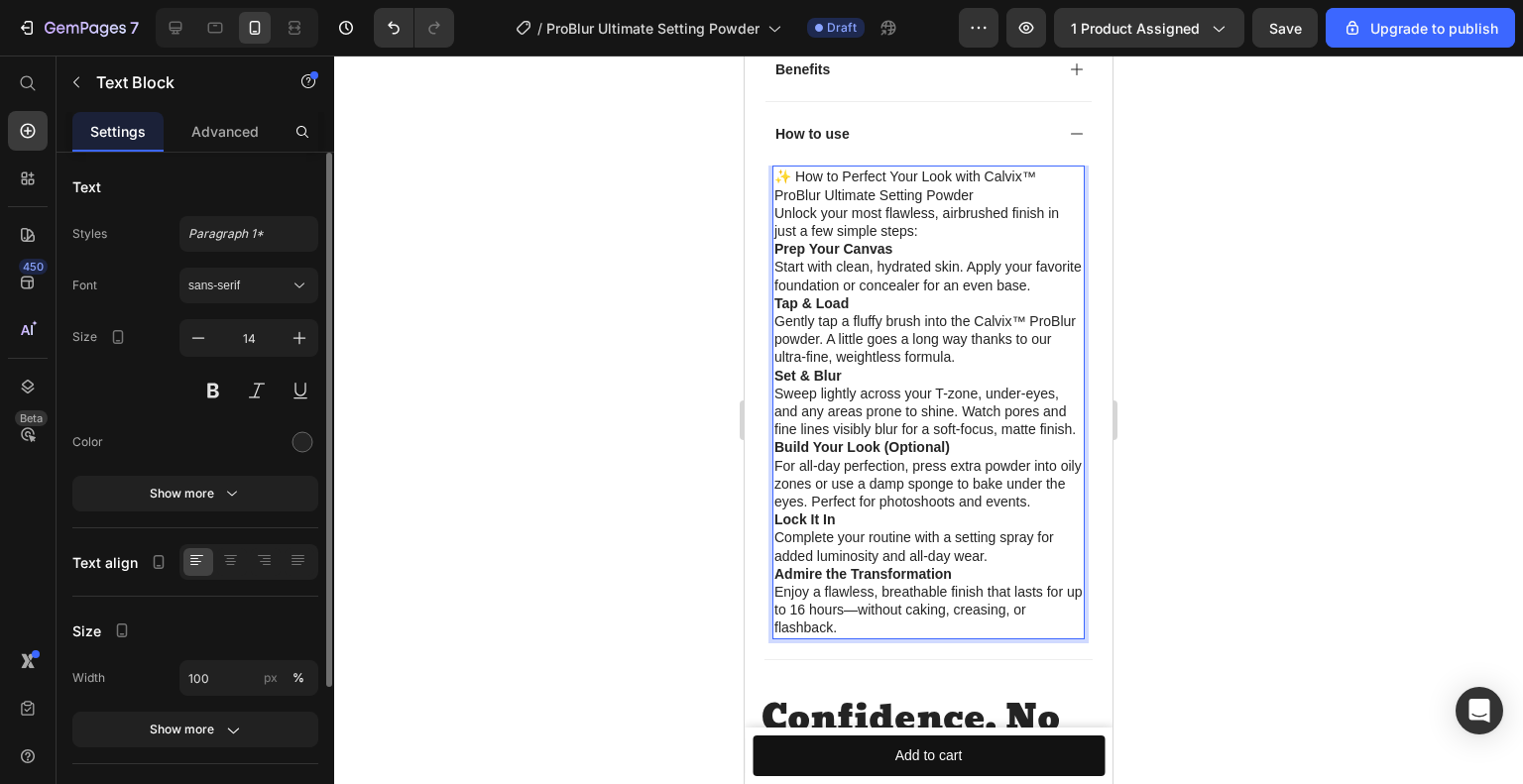 click on "✨ How to Perfect Your Look with Calvix™ ProBlur Ultimate Setting Powder" at bounding box center [928, 185] 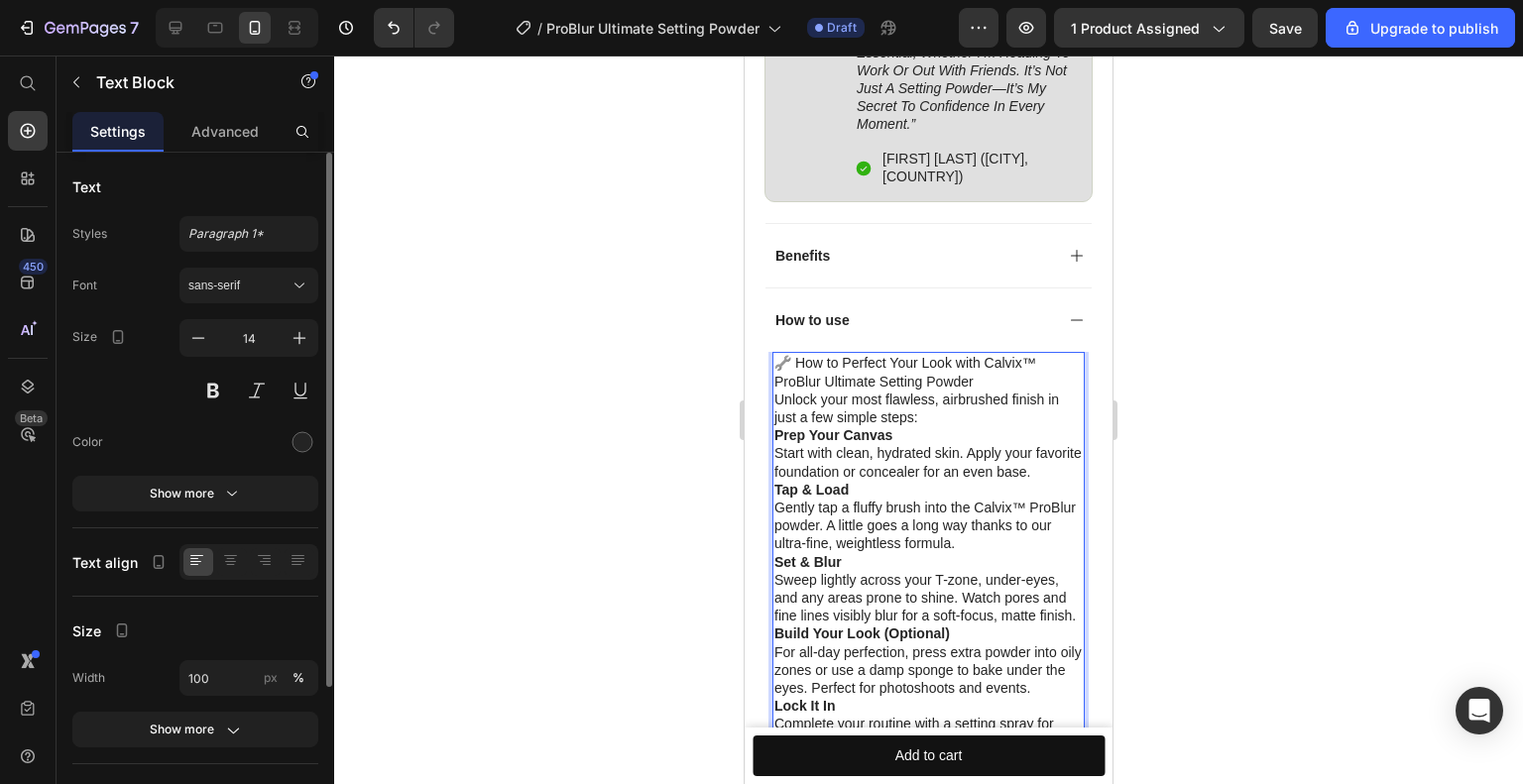 scroll, scrollTop: 1832, scrollLeft: 0, axis: vertical 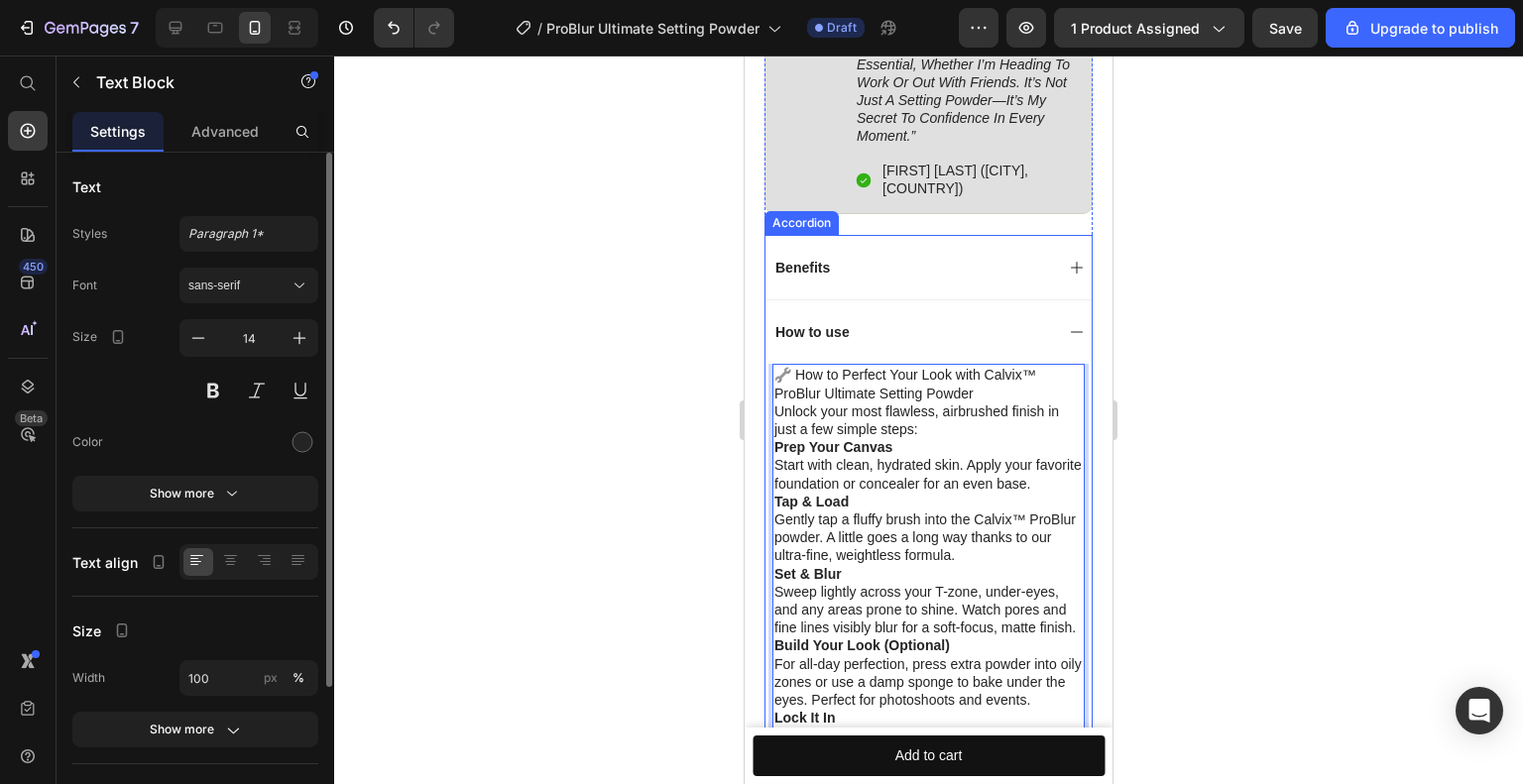click on "How to use" at bounding box center (928, 331) 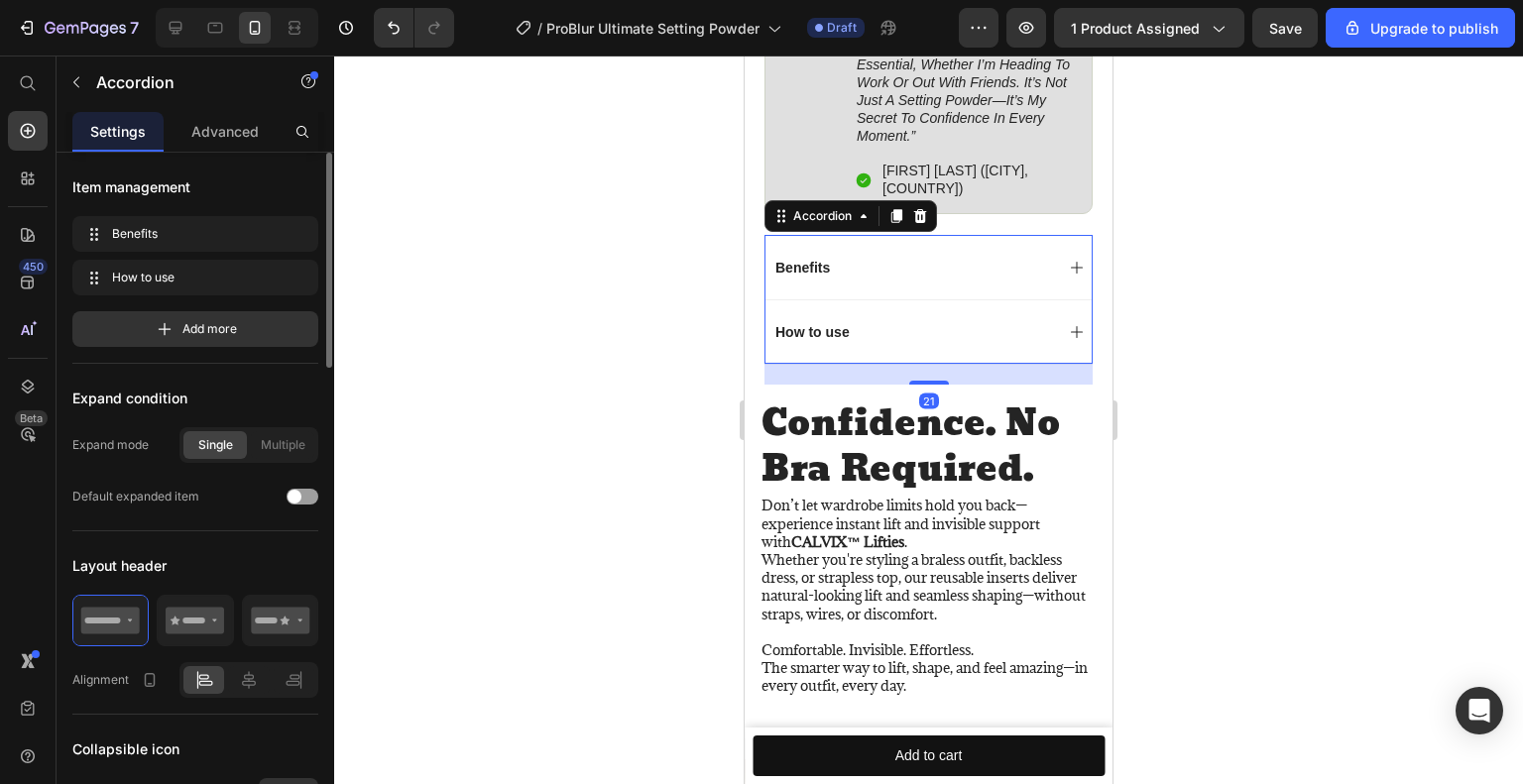 click on "Benefits" at bounding box center [928, 267] 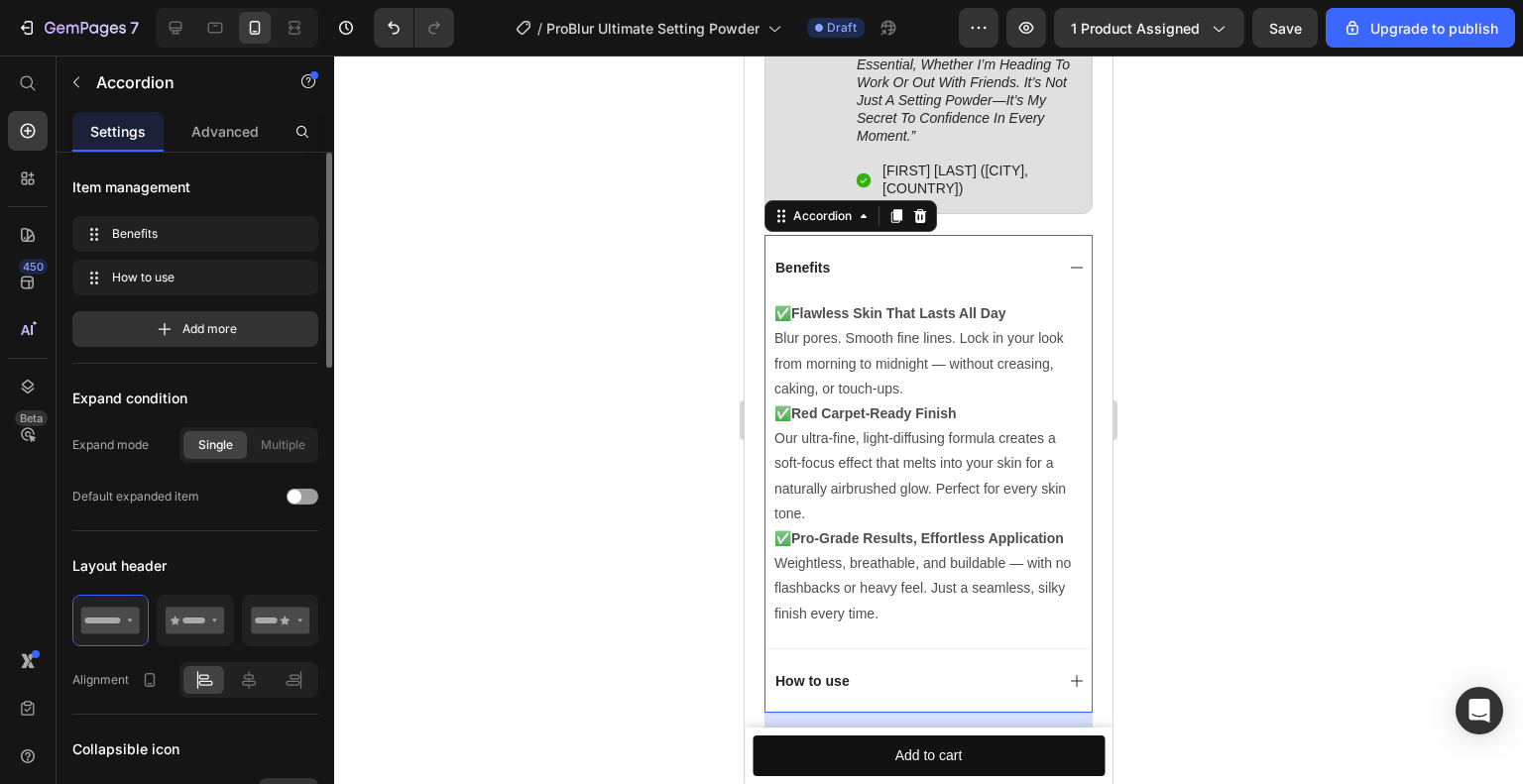 click on "Benefits" at bounding box center [928, 267] 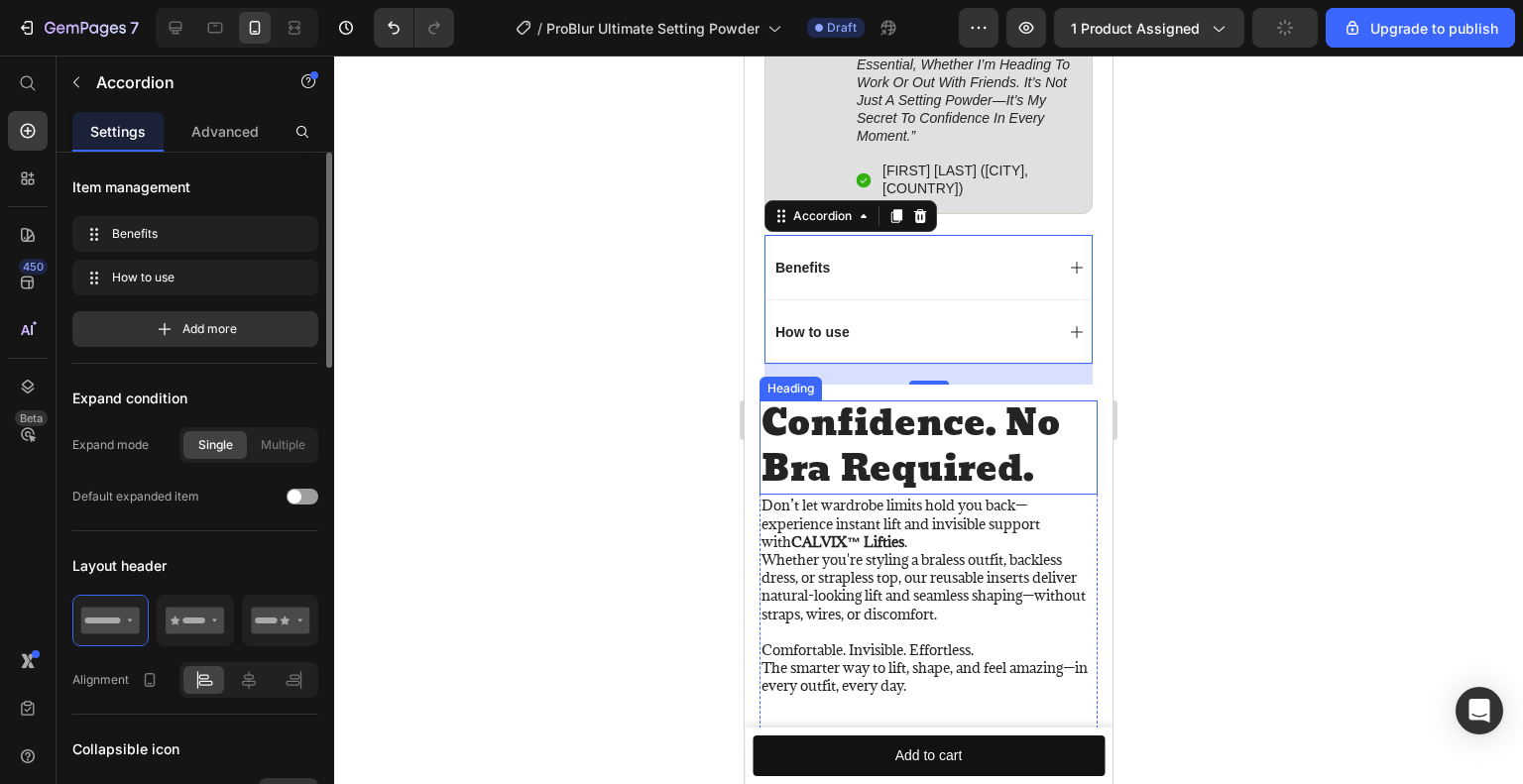 click on "Confidence. No Bra Required." at bounding box center [928, 447] 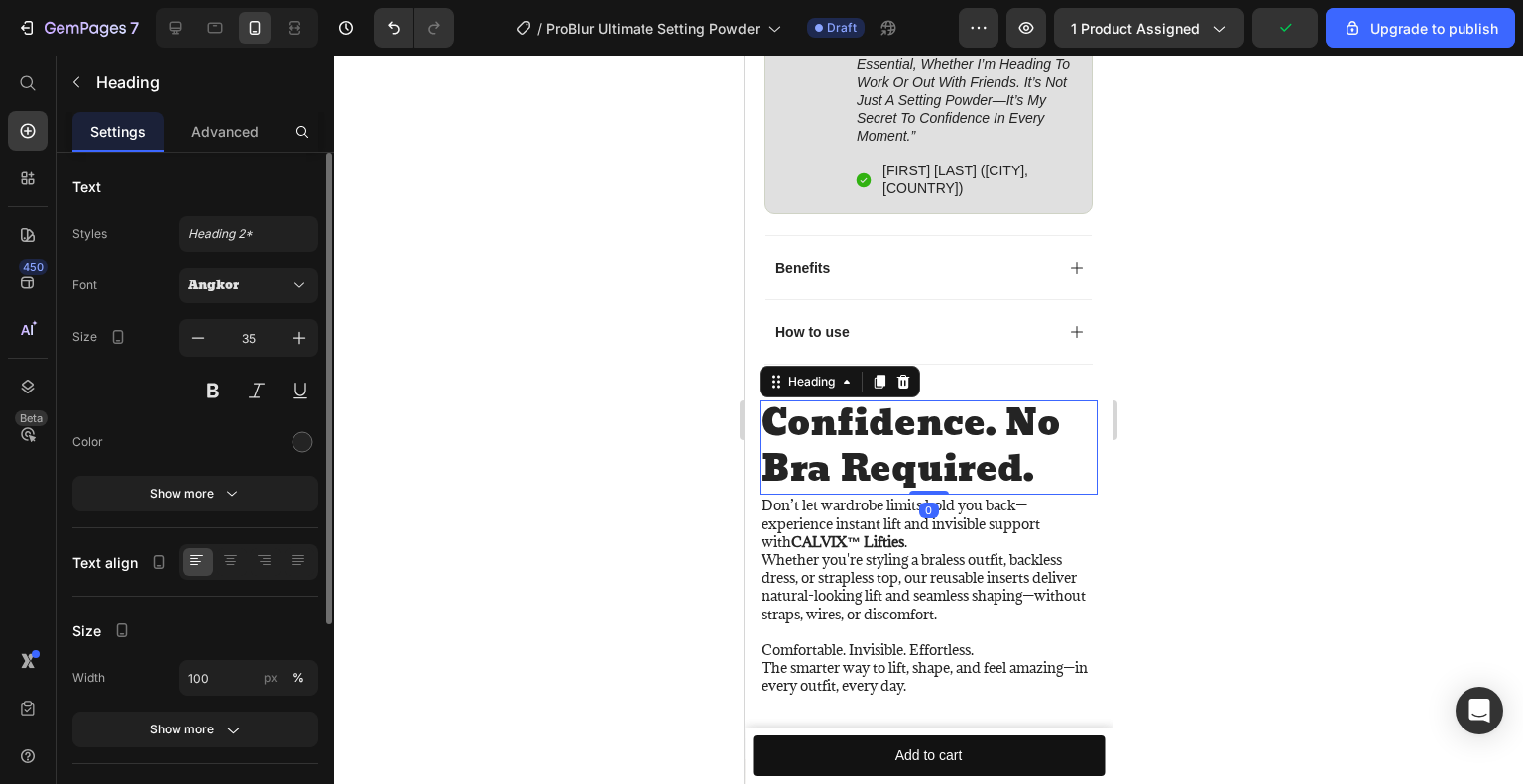click on "Confidence. No Bra Required." at bounding box center (928, 447) 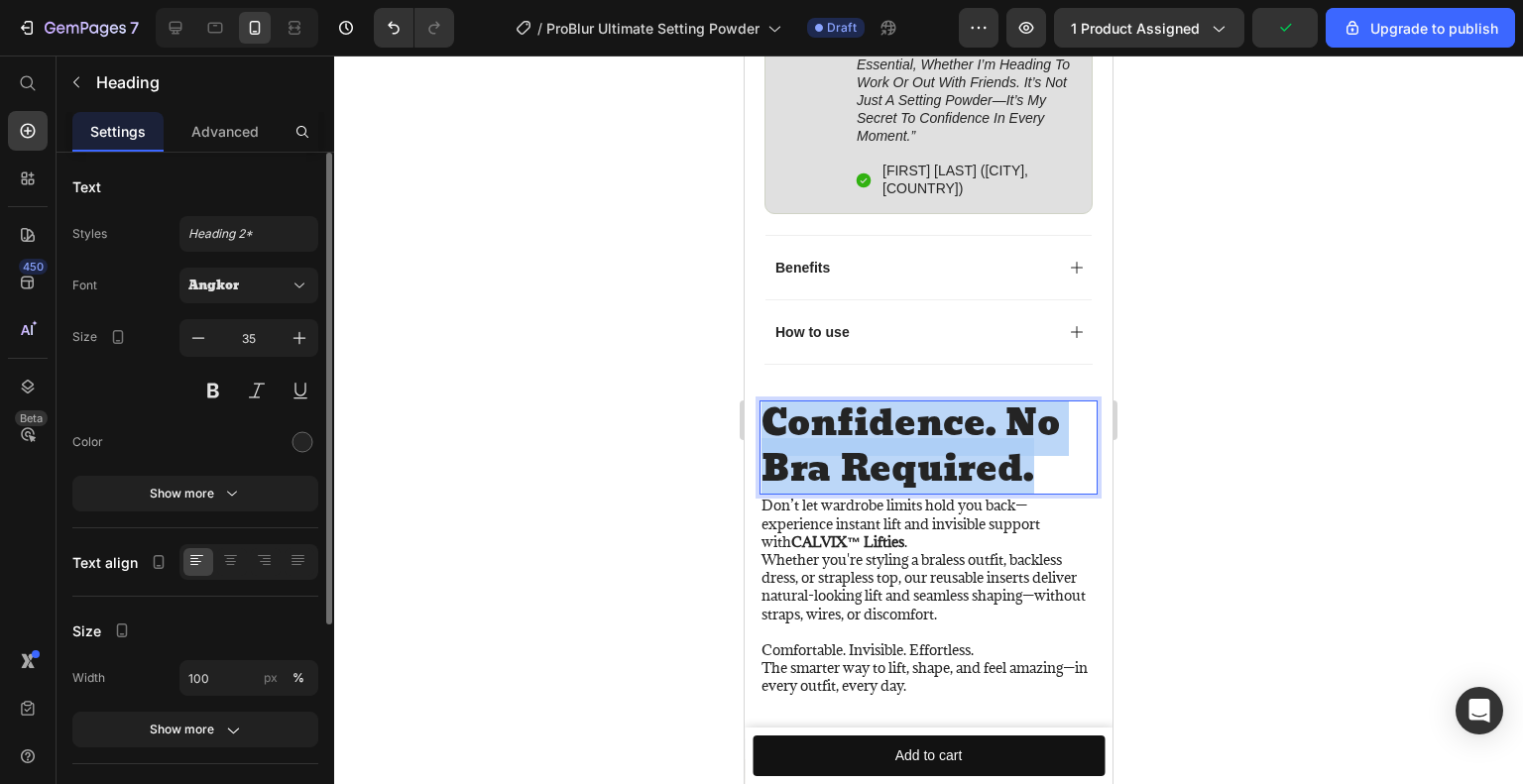 copy on "Confidence. No Bra Required." 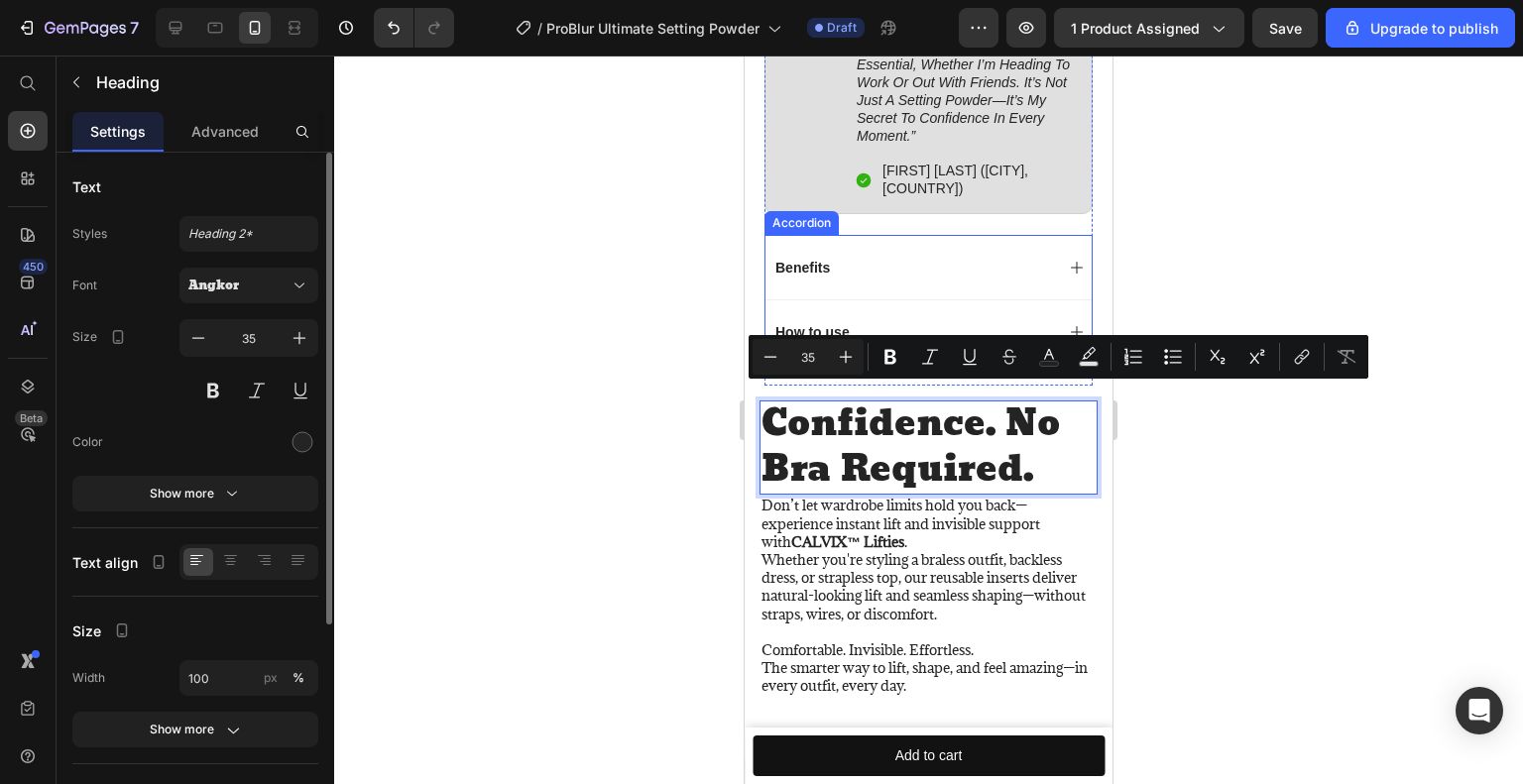 scroll, scrollTop: 5, scrollLeft: 0, axis: vertical 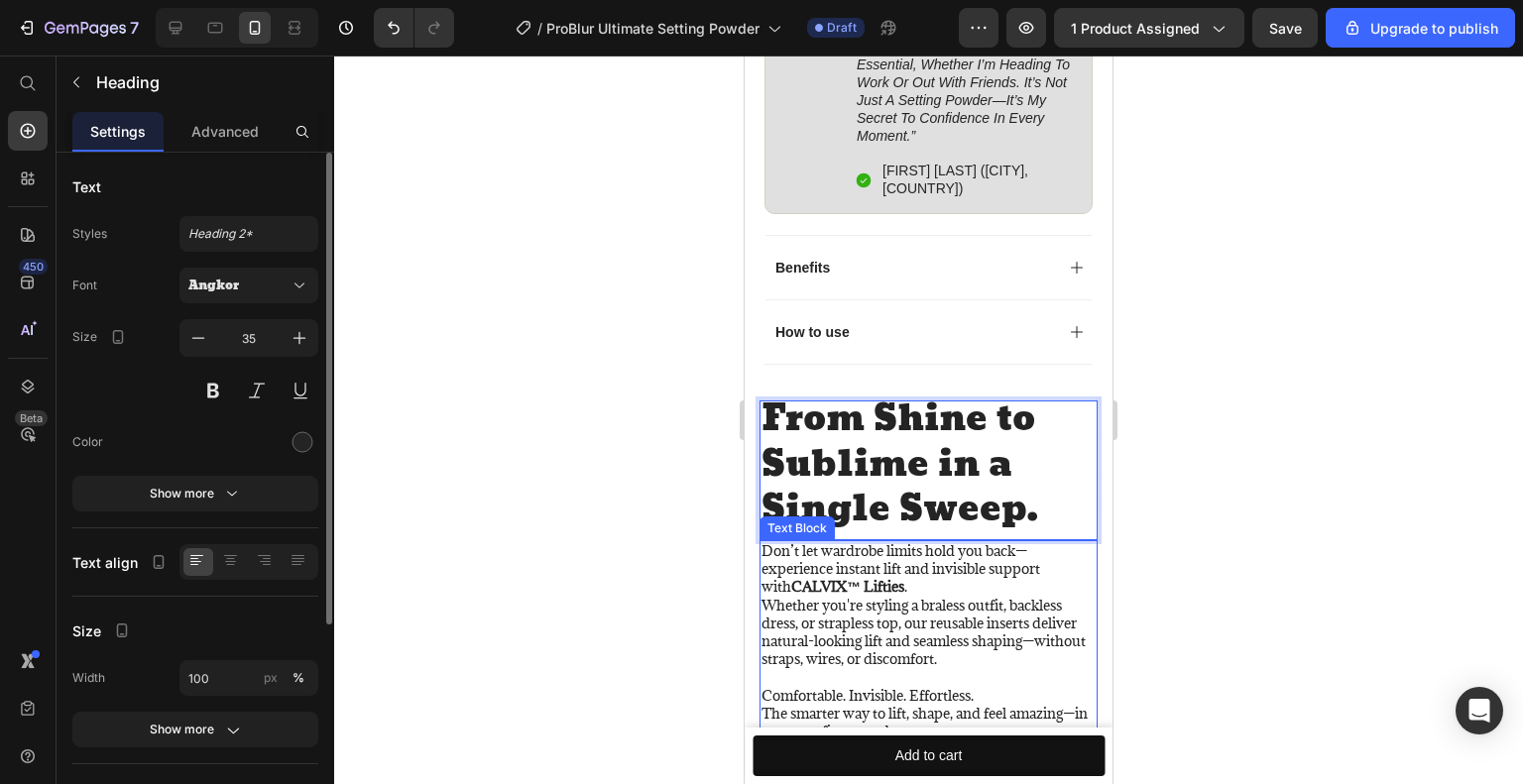 click on "Don’t let wardrobe limits hold you back—experience instant lift and invisible support with  CALVIX™ Lifties . Whether you're styling a braless outfit, backless dress, or strapless top, our reusable inserts deliver natural-looking lift and seamless shaping—without straps, wires, or discomfort. Comfortable. Invisible. Effortless. The smarter way to lift, shape, and feel amazing—in every outfit, every day." at bounding box center [928, 641] 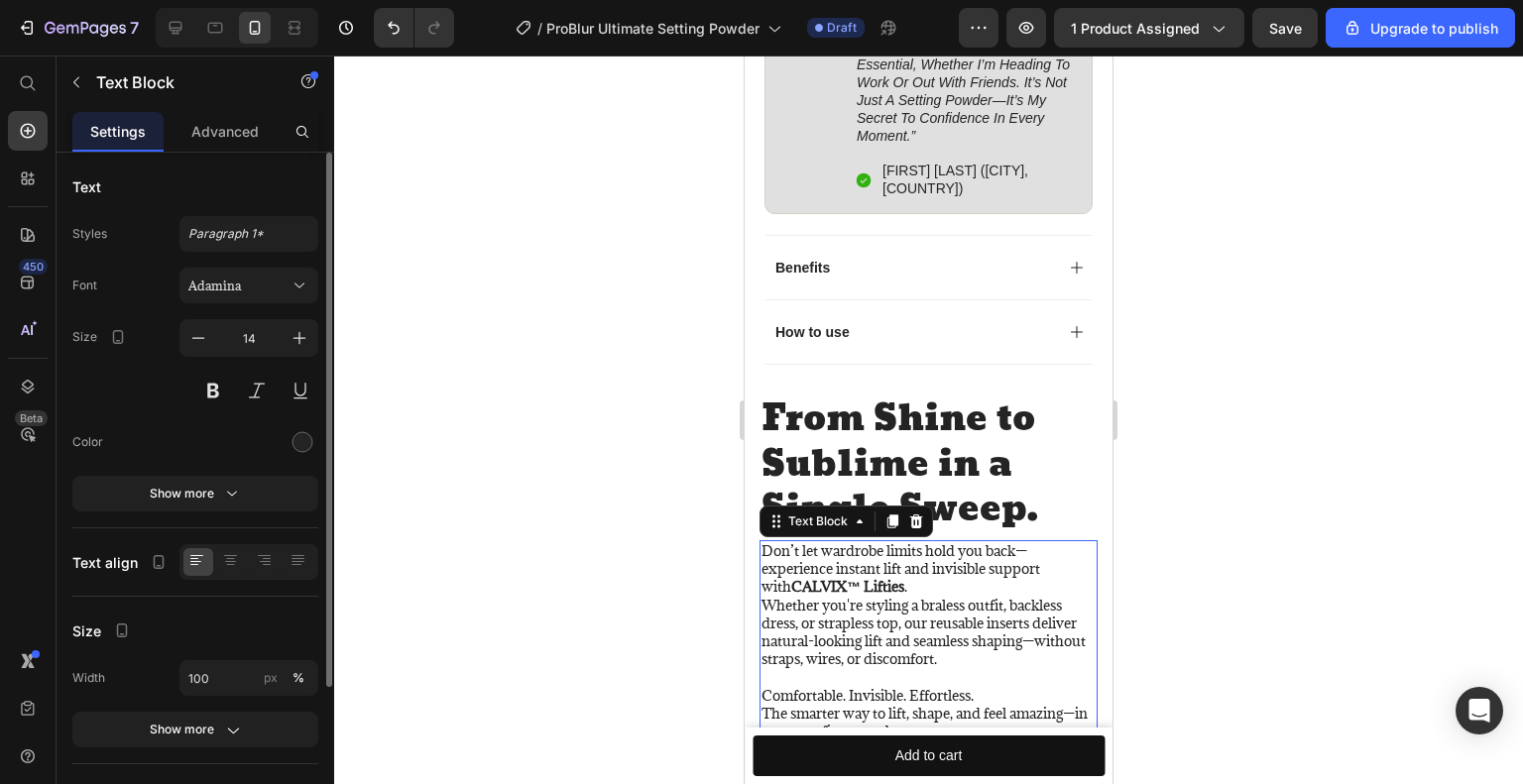 click on "Don’t let wardrobe limits hold you back—experience instant lift and invisible support with  CALVIX™ Lifties . Whether you're styling a braless outfit, backless dress, or strapless top, our reusable inserts deliver natural-looking lift and seamless shaping—without straps, wires, or discomfort. Comfortable. Invisible. Effortless. The smarter way to lift, shape, and feel amazing—in every outfit, every day." at bounding box center [928, 641] 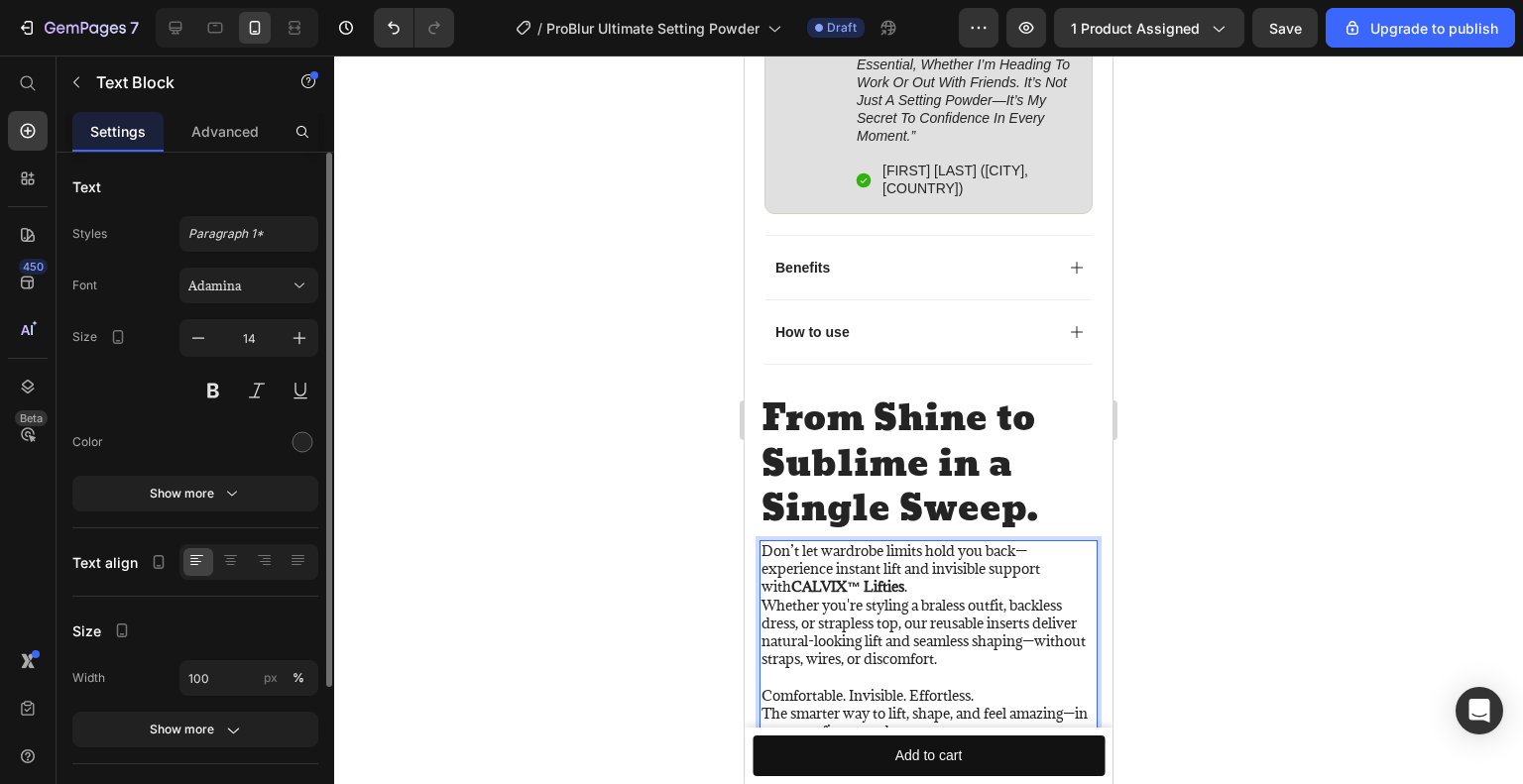 click on "CALVIX™ Lifties" at bounding box center (848, 586) 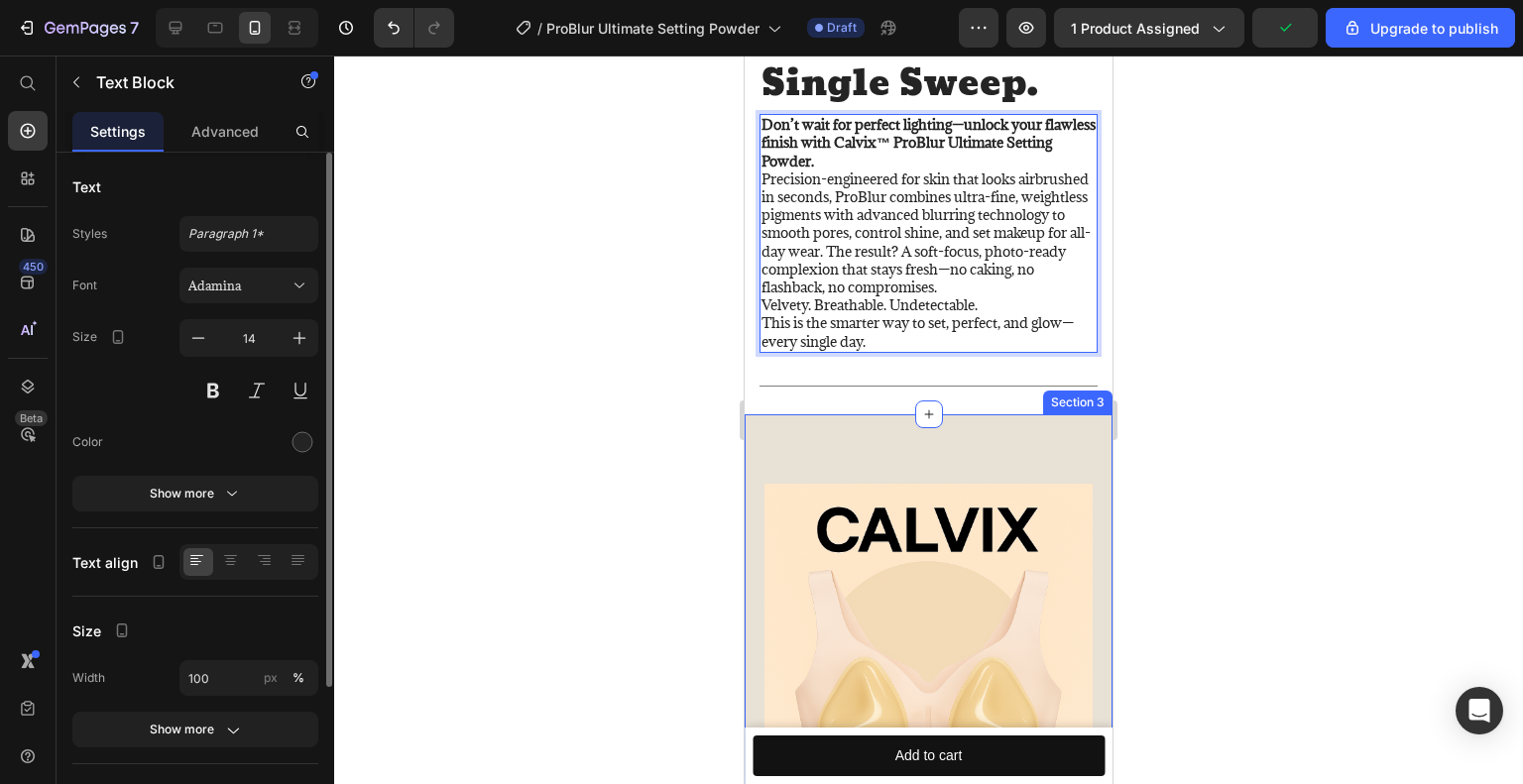 scroll, scrollTop: 2747, scrollLeft: 0, axis: vertical 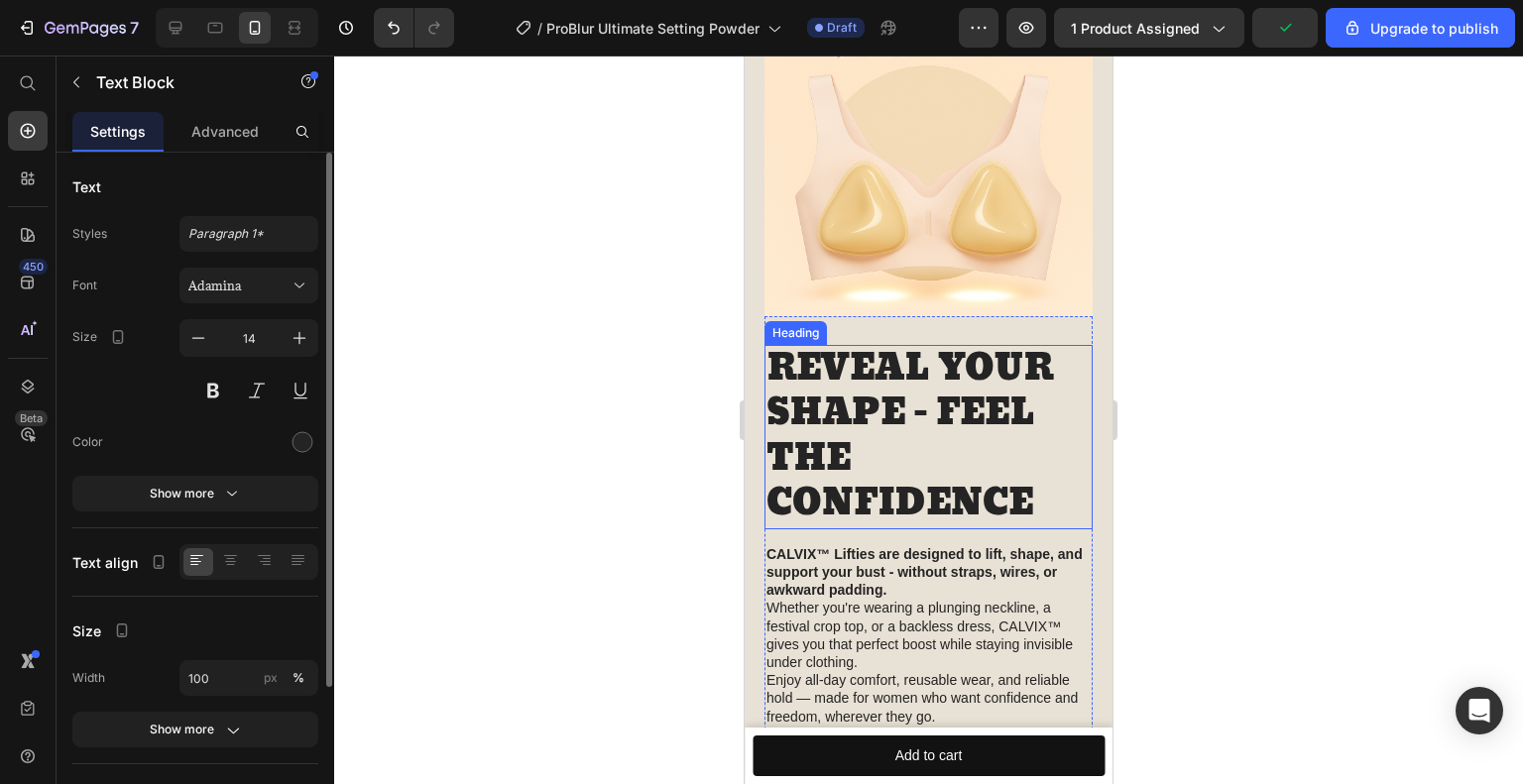 click on "REVEAL YOUR SHAPE - FEEL THE CONFIDENCE" at bounding box center (928, 437) 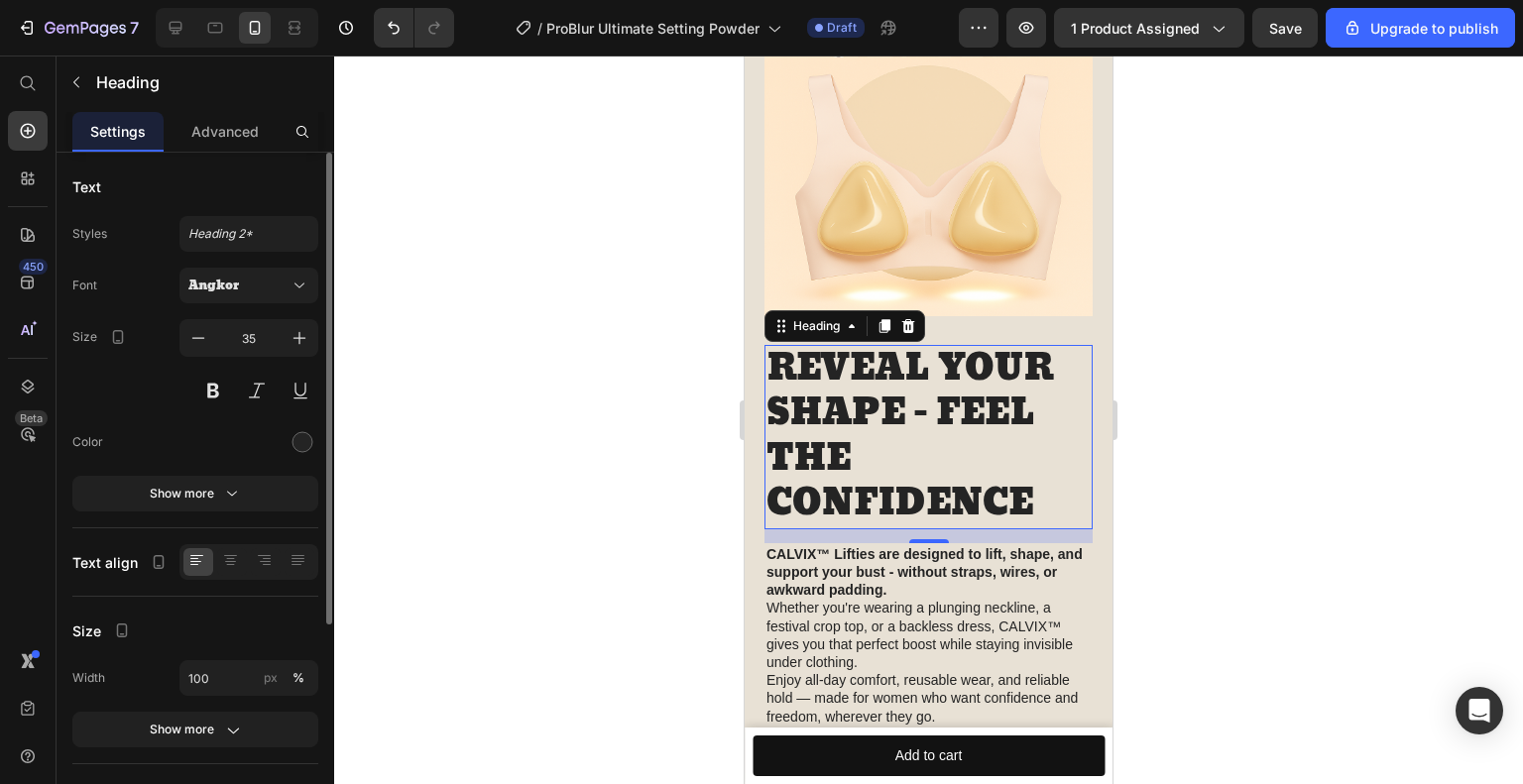 click on "REVEAL YOUR SHAPE - FEEL THE CONFIDENCE" at bounding box center [928, 437] 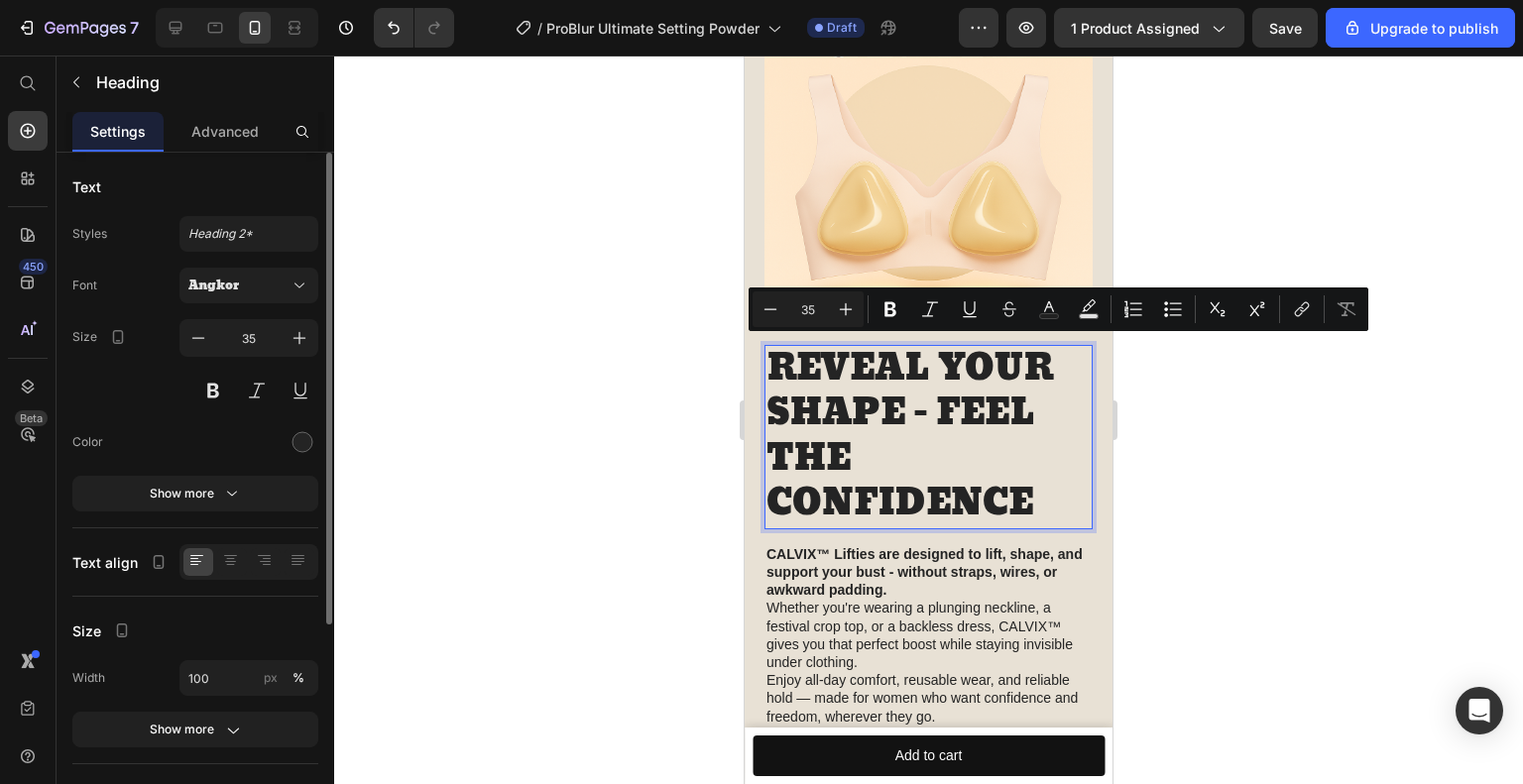 scroll, scrollTop: 5, scrollLeft: 0, axis: vertical 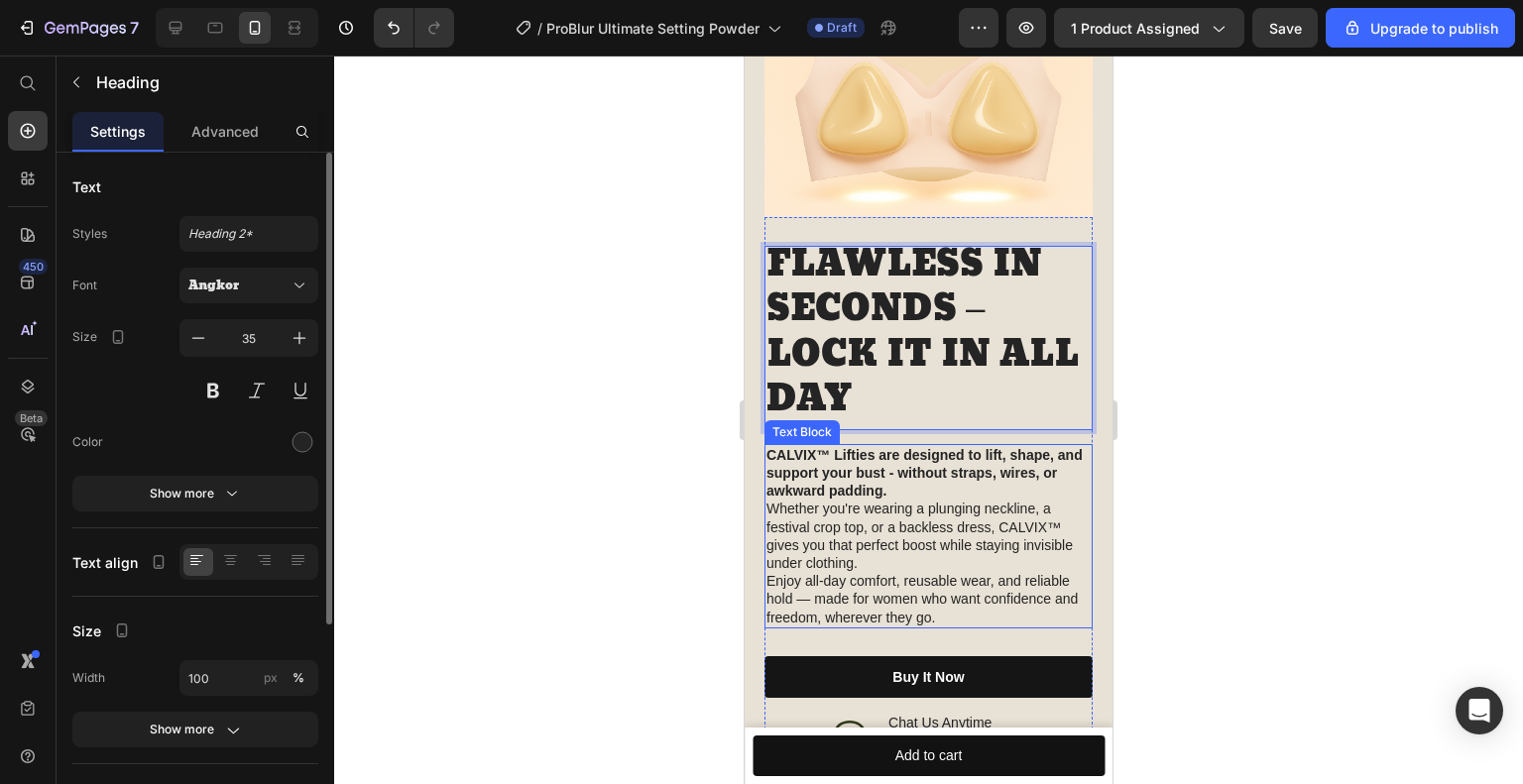 click on "CALVIX™ Lifties are designed to lift, shape, and support your bust - without straps, wires, or awkward padding." at bounding box center (924, 473) 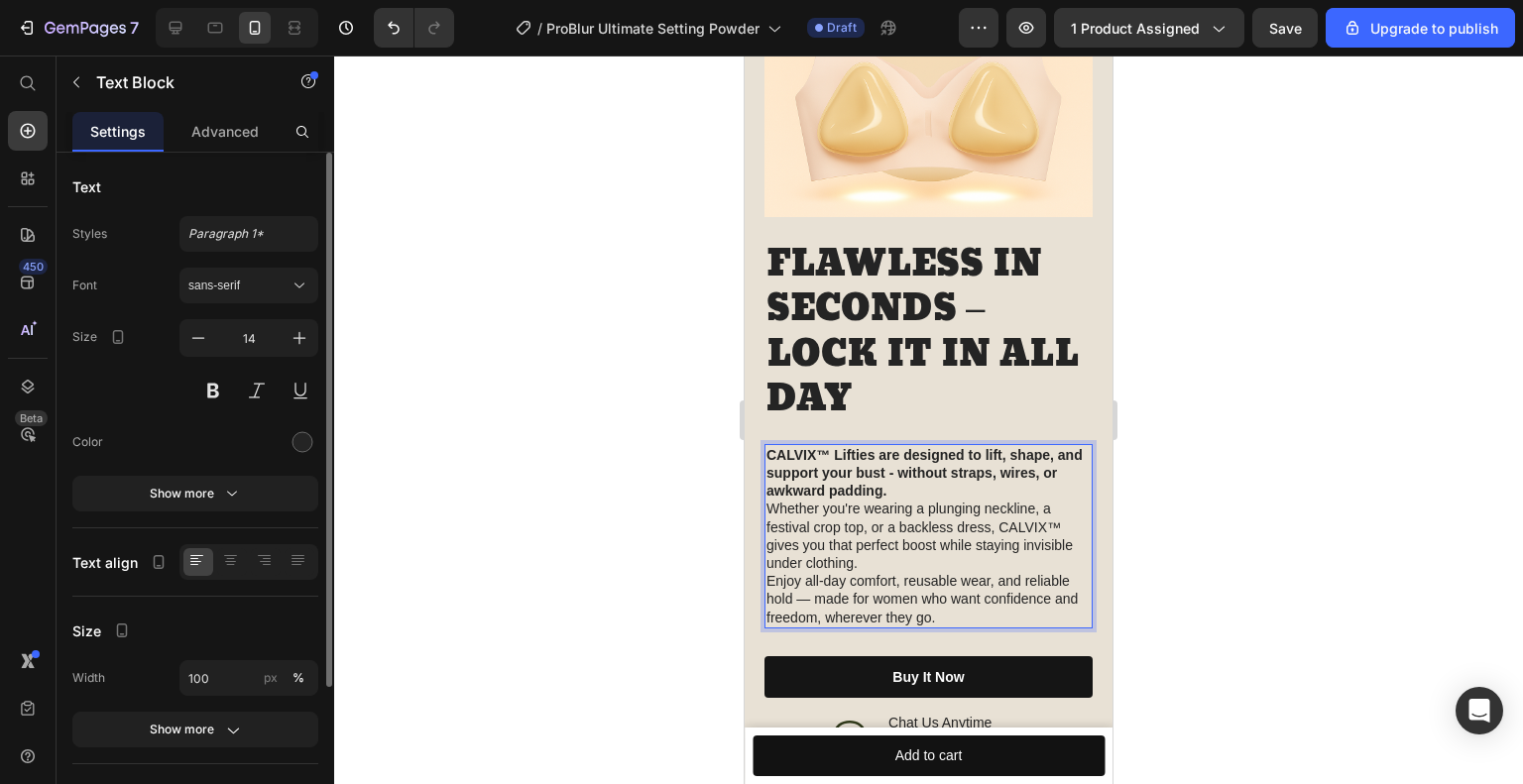 click on "CALVIX™ Lifties are designed to lift, shape, and support your bust - without straps, wires, or awkward padding." at bounding box center [924, 473] 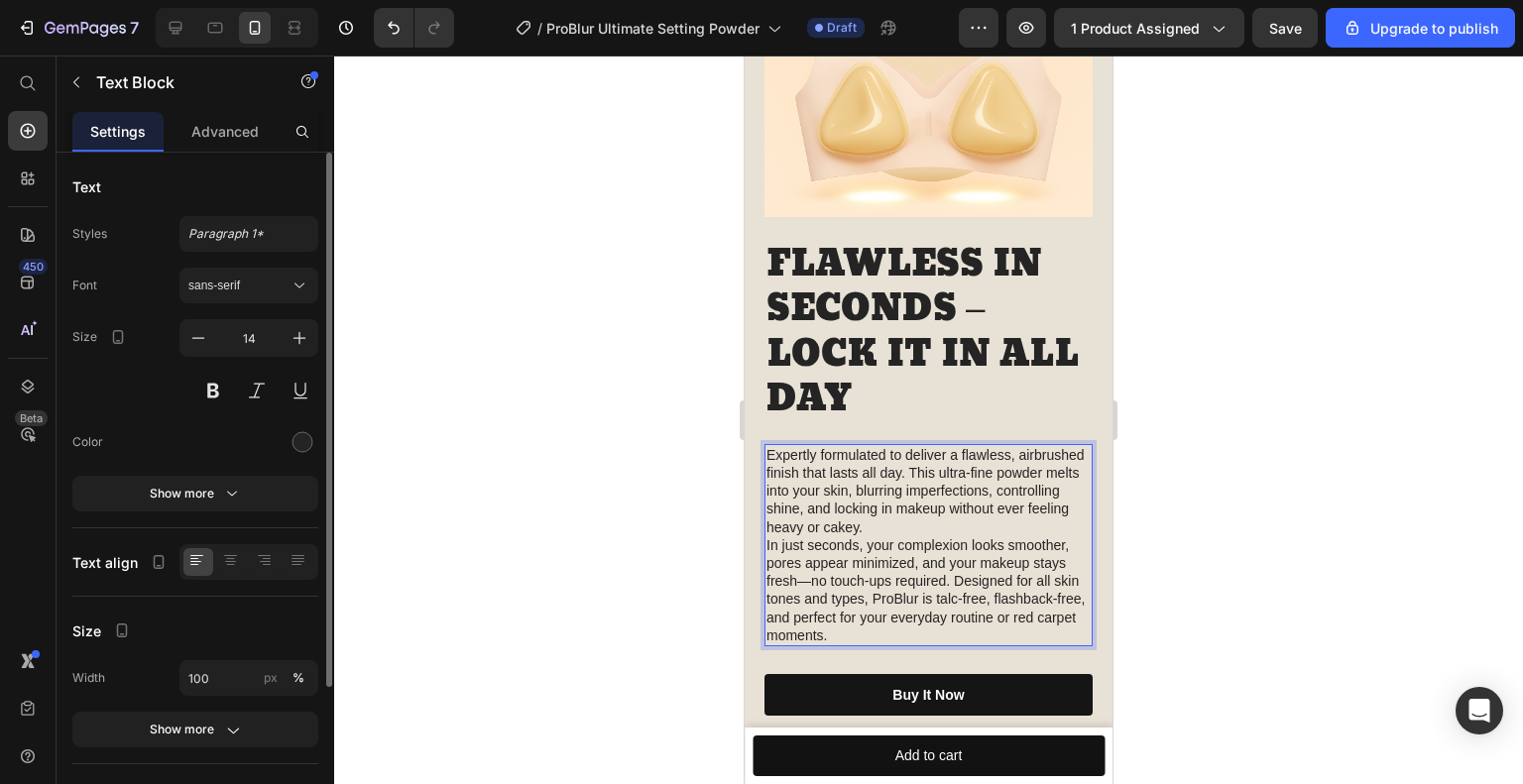click on "In just seconds, your complexion looks smoother, pores appear minimized, and your makeup stays fresh—no touch-ups required. Designed for all skin tones and types, ProBlur is talc-free, flashback-free, and perfect for your everyday routine or red carpet moments." at bounding box center (928, 590) 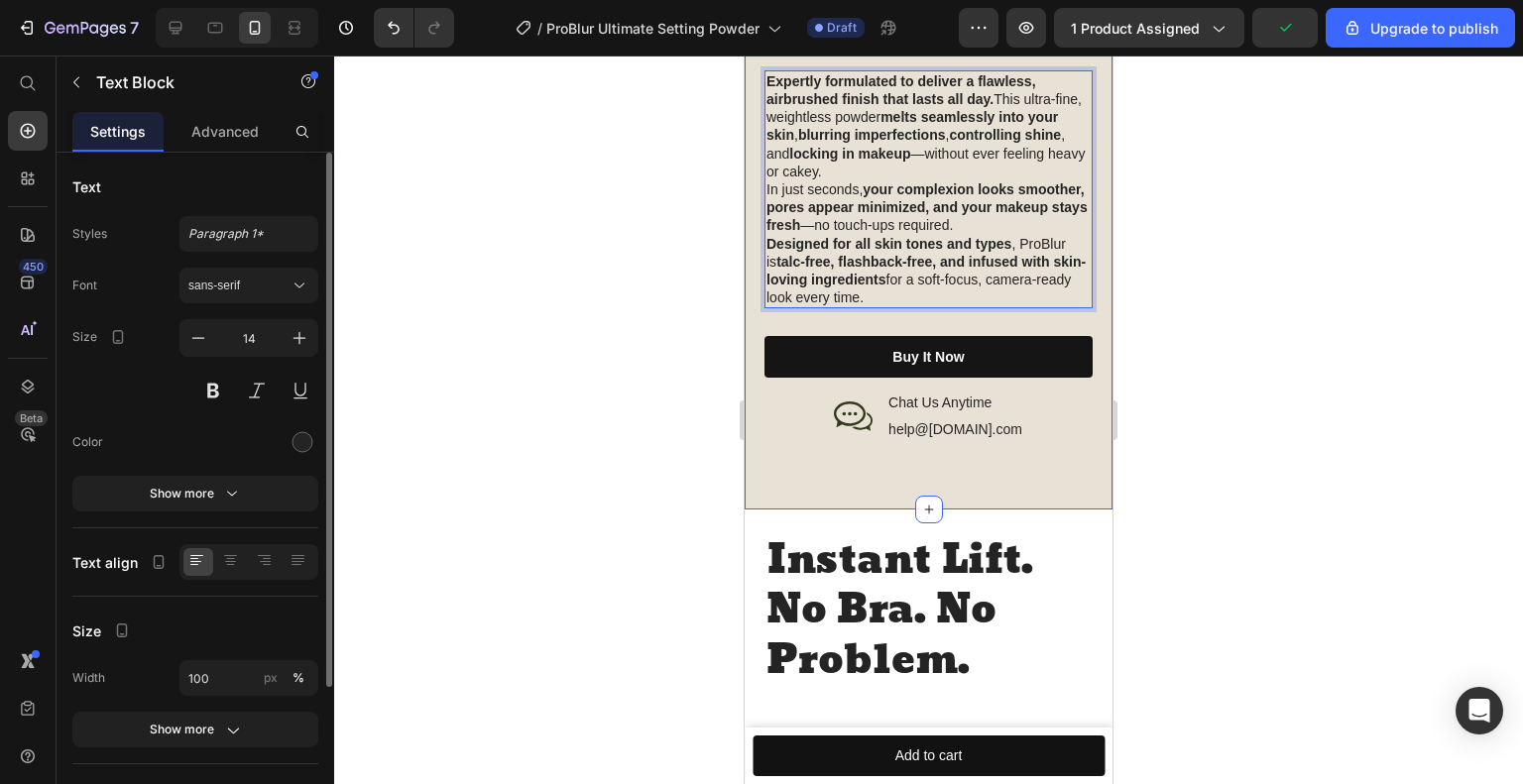 scroll, scrollTop: 3243, scrollLeft: 0, axis: vertical 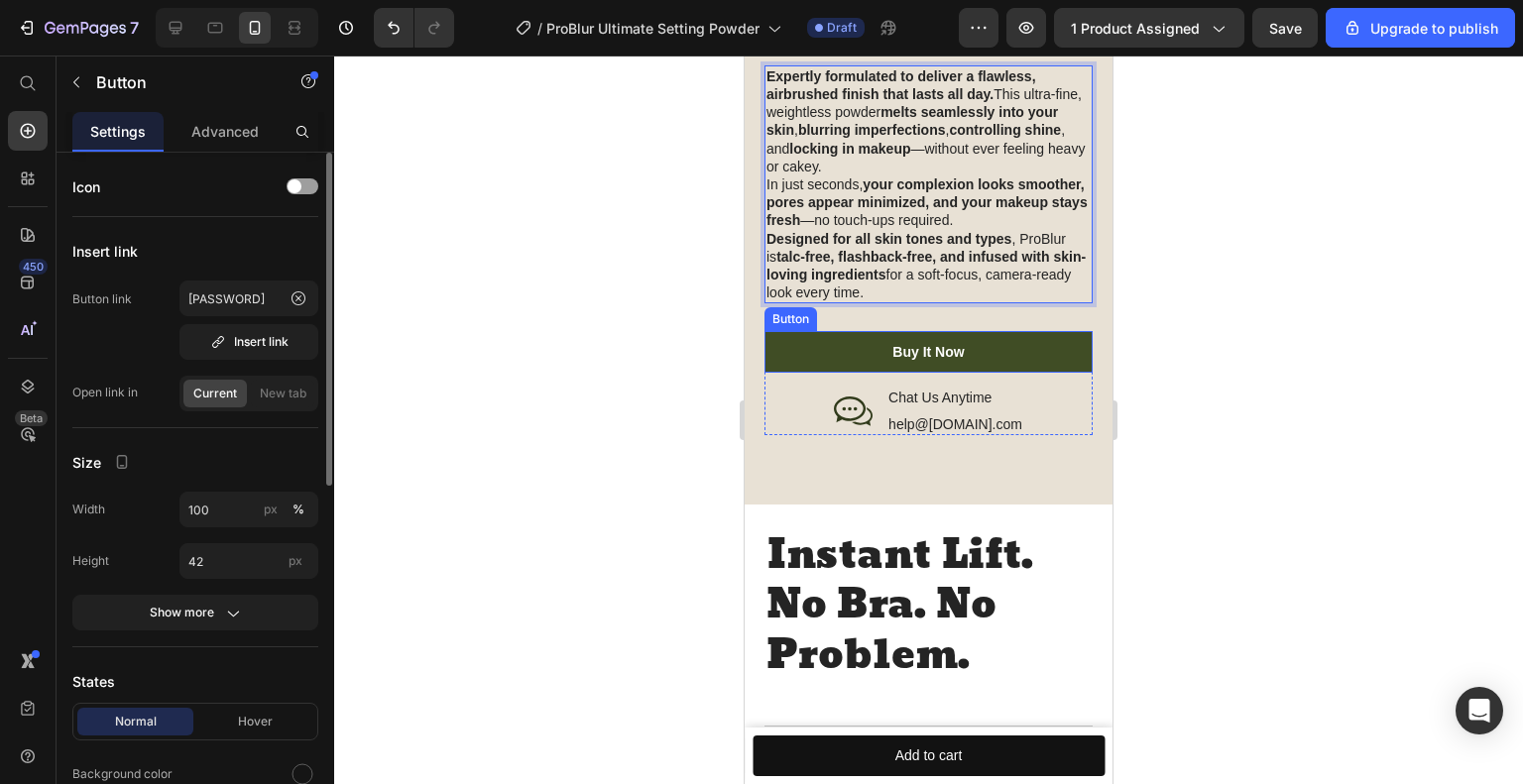click on "buy it now" at bounding box center [928, 352] 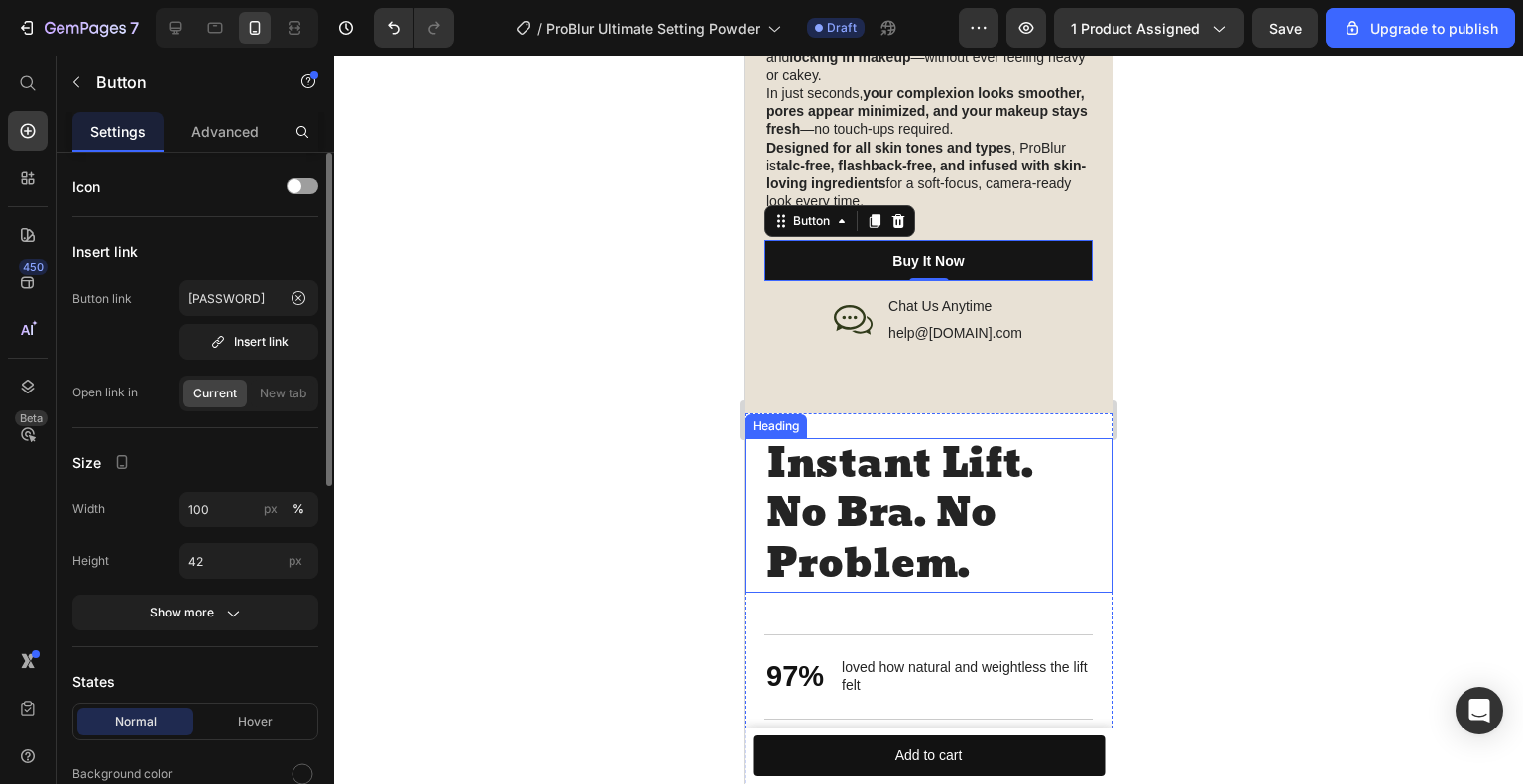 scroll, scrollTop: 3342, scrollLeft: 0, axis: vertical 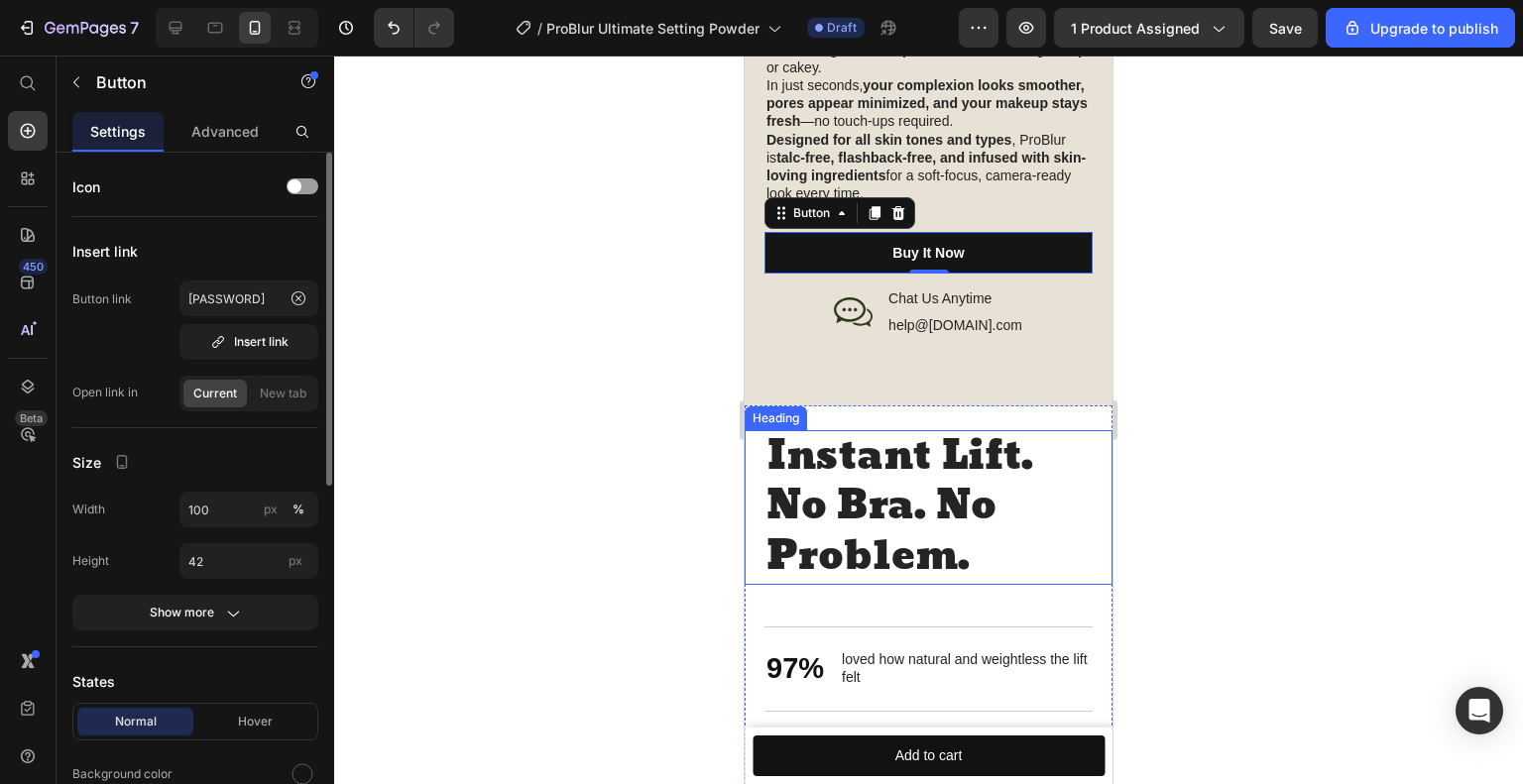 drag, startPoint x: 922, startPoint y: 413, endPoint x: 922, endPoint y: 432, distance: 19 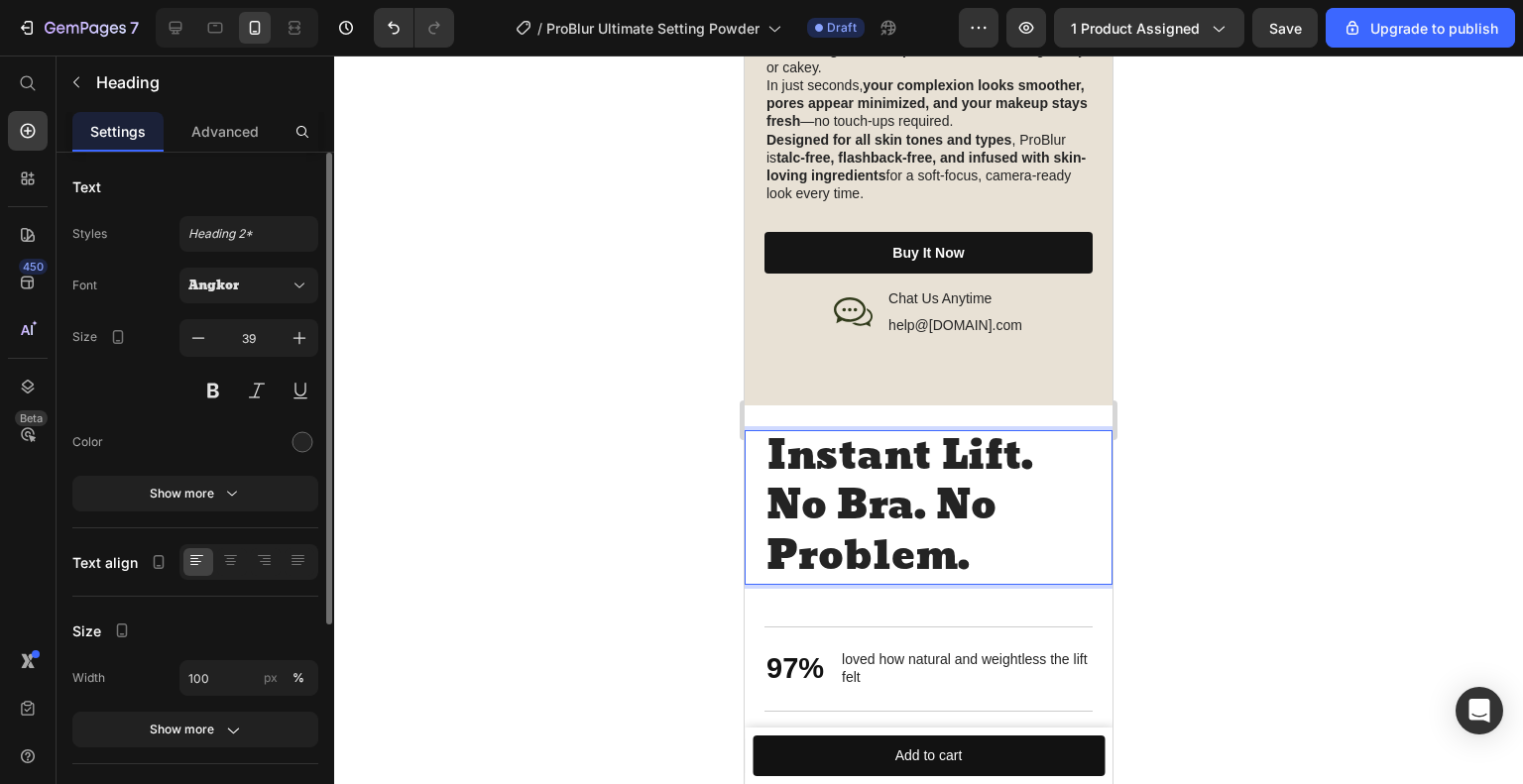 click on "Instant Lift. No Bra. No Problem." at bounding box center (928, 507) 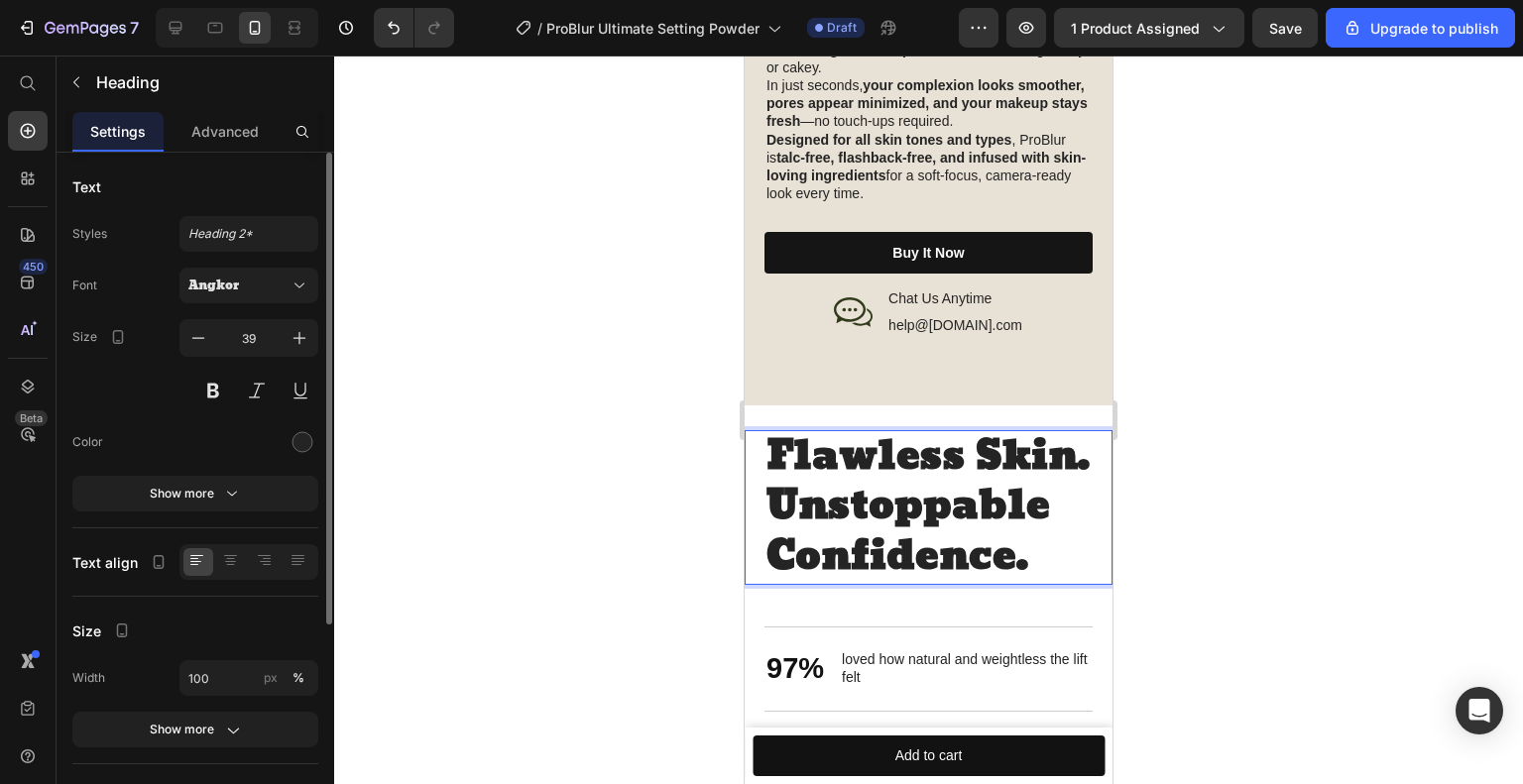 scroll, scrollTop: 8, scrollLeft: 0, axis: vertical 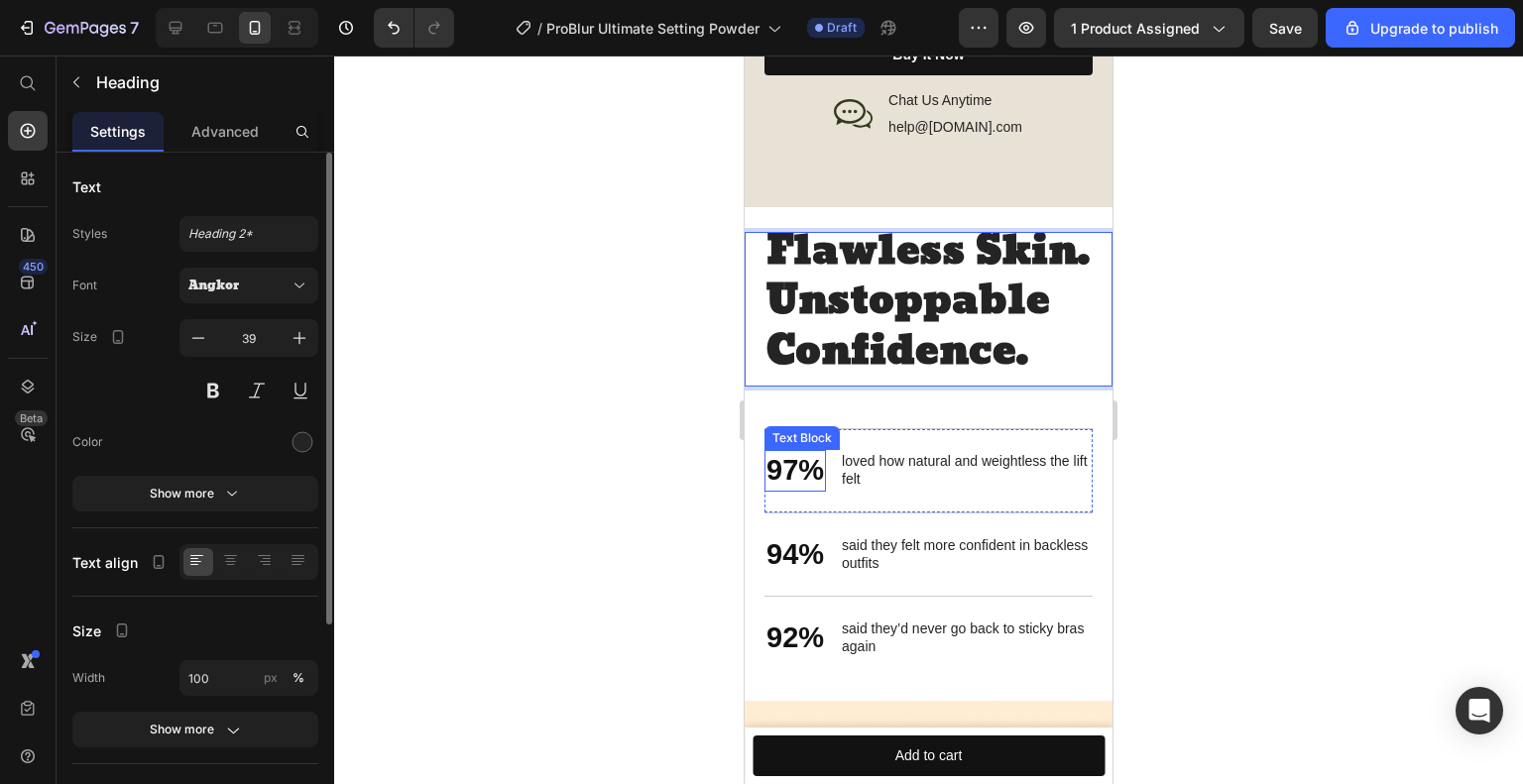 click on "97%" at bounding box center [795, 471] 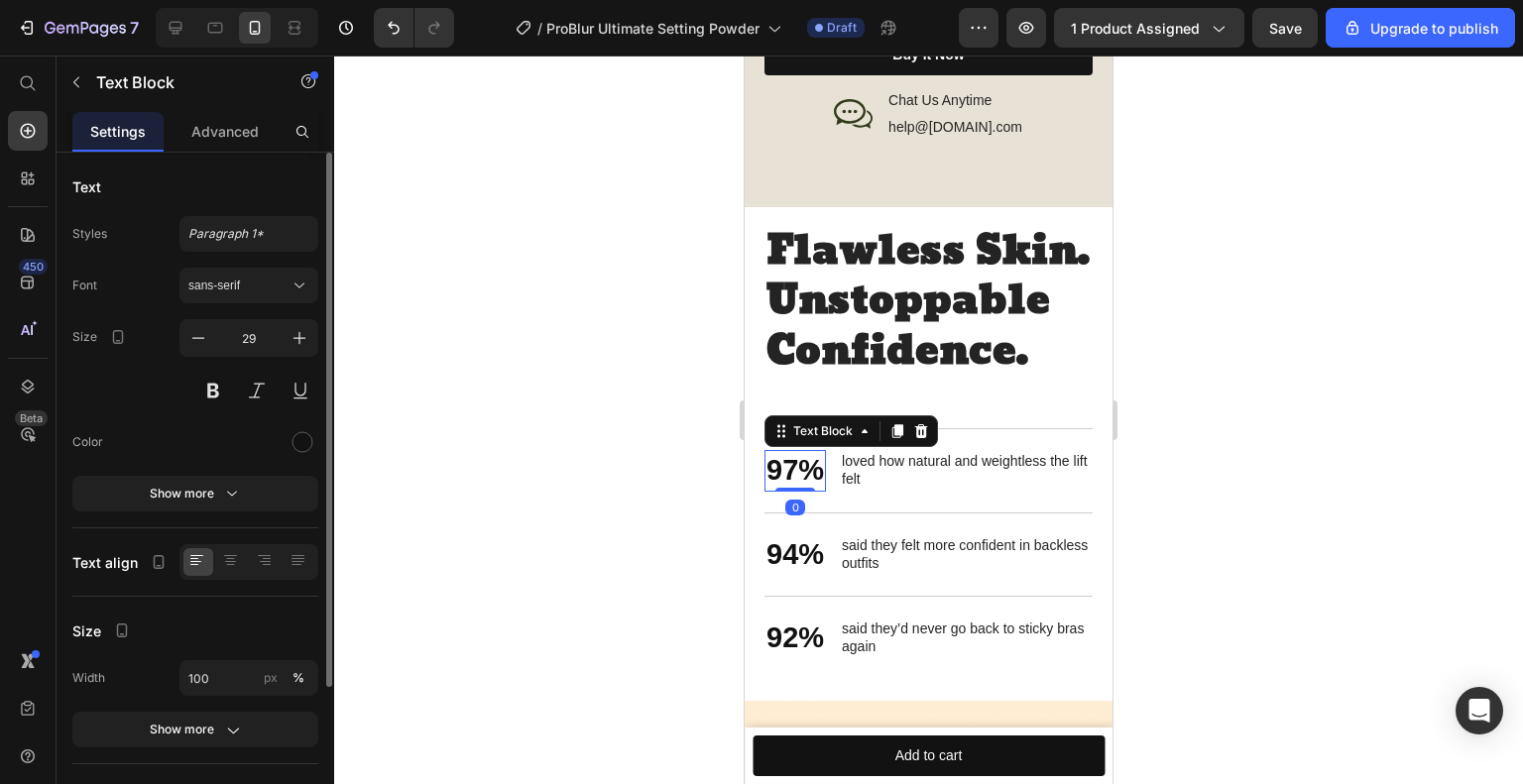 click on "97%" at bounding box center [795, 471] 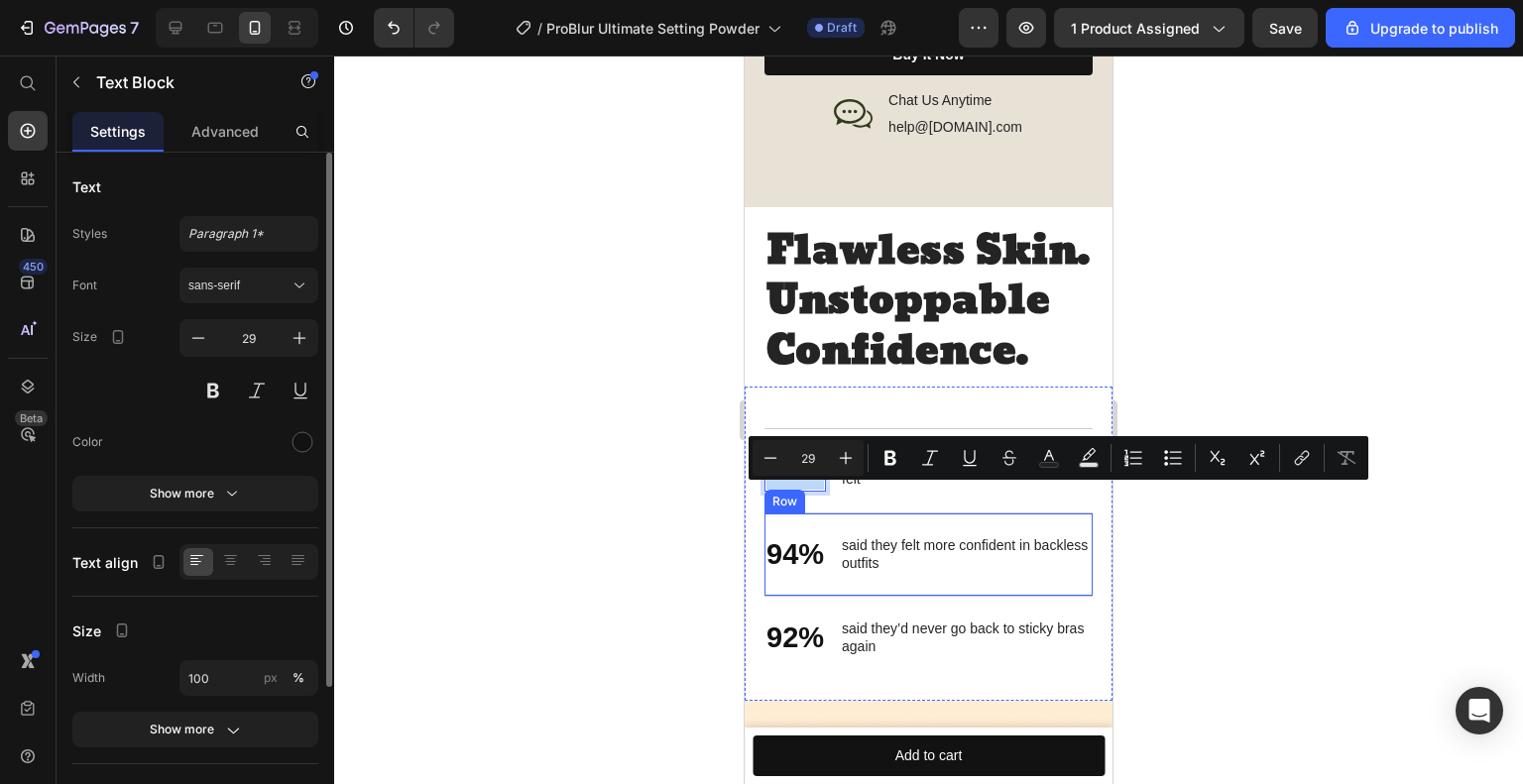 drag, startPoint x: 769, startPoint y: 499, endPoint x: 877, endPoint y: 615, distance: 158.4929 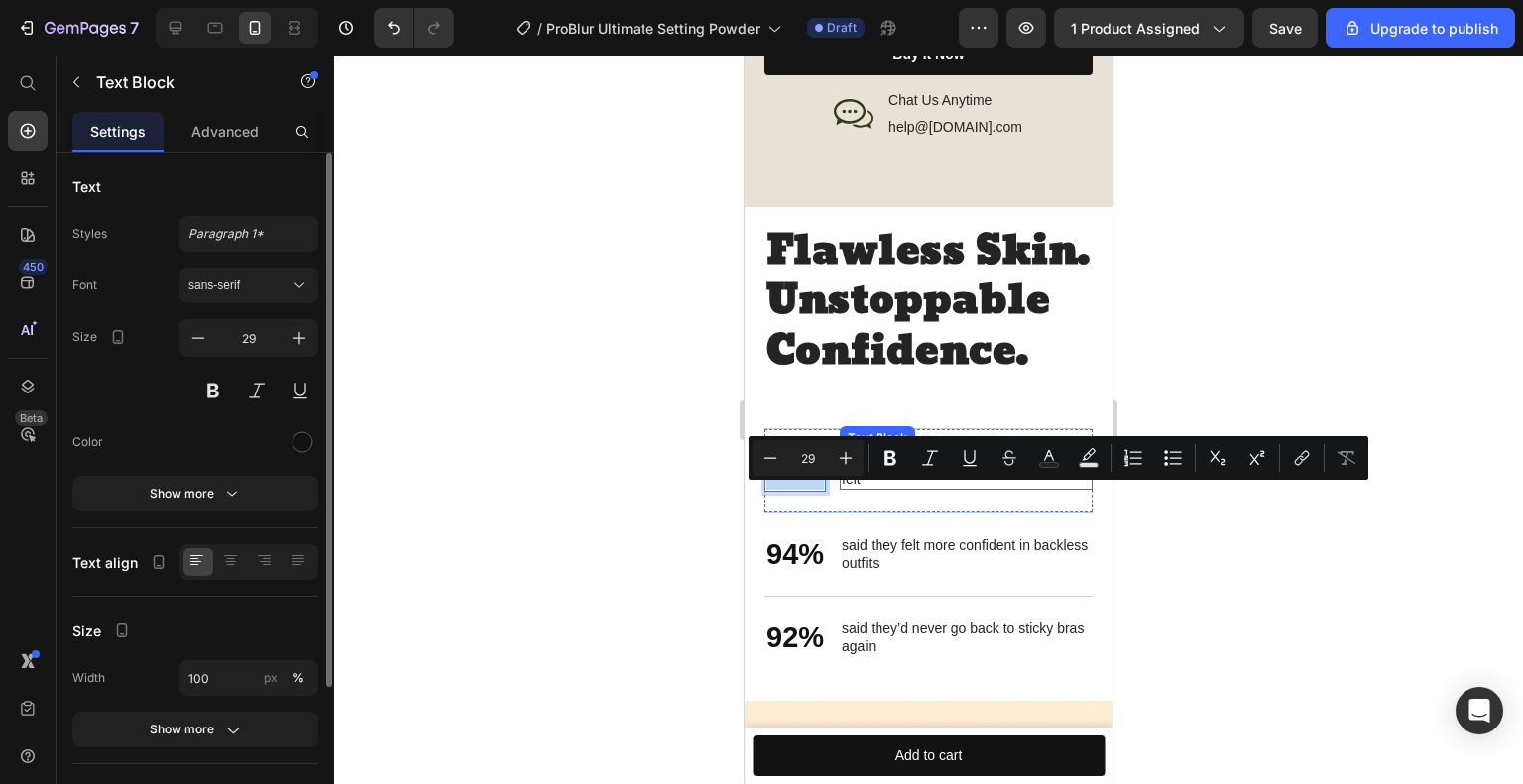 click on "loved how natural and weightless the lift felt" at bounding box center [966, 470] 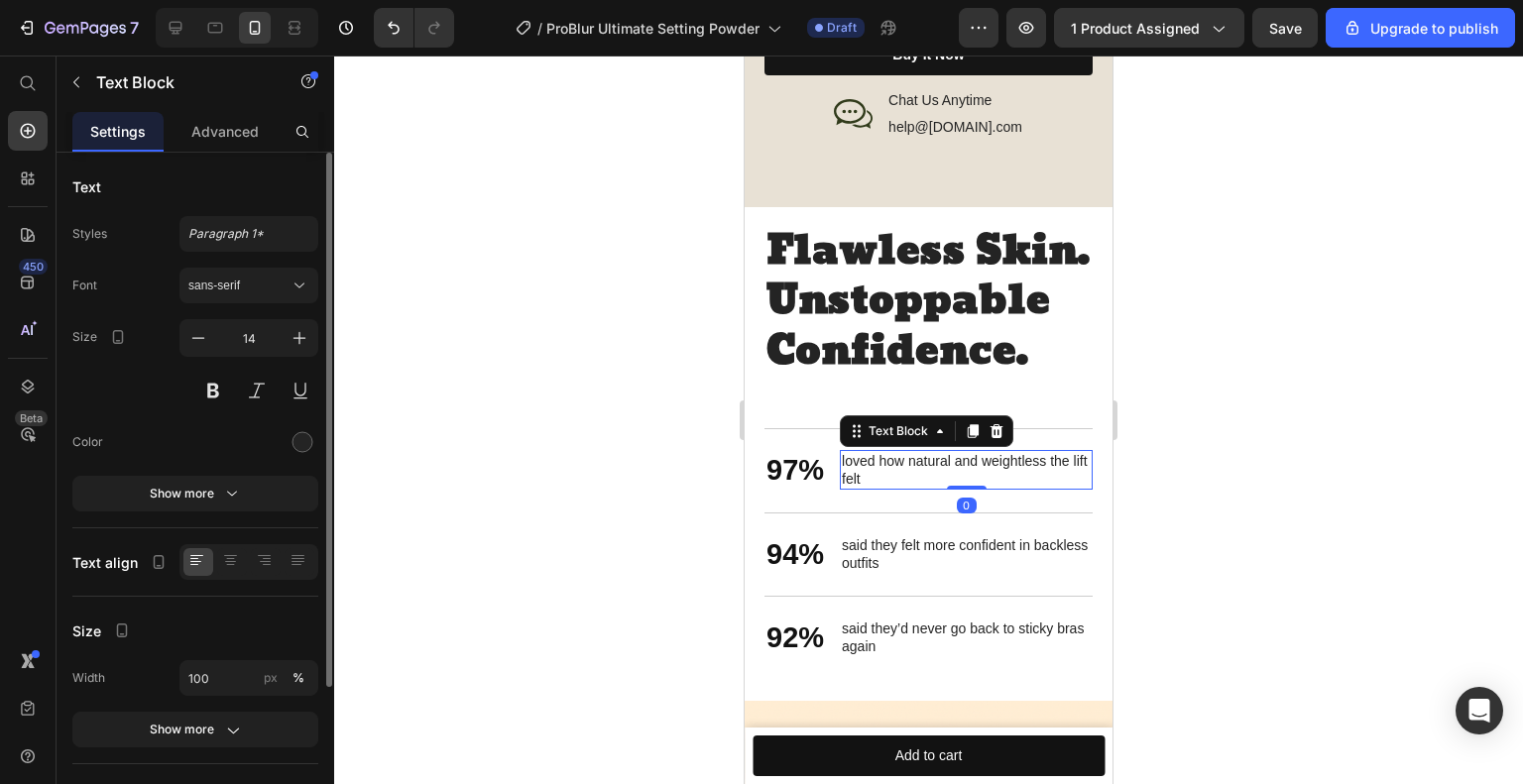 click on "loved how natural and weightless the lift felt" at bounding box center (966, 470) 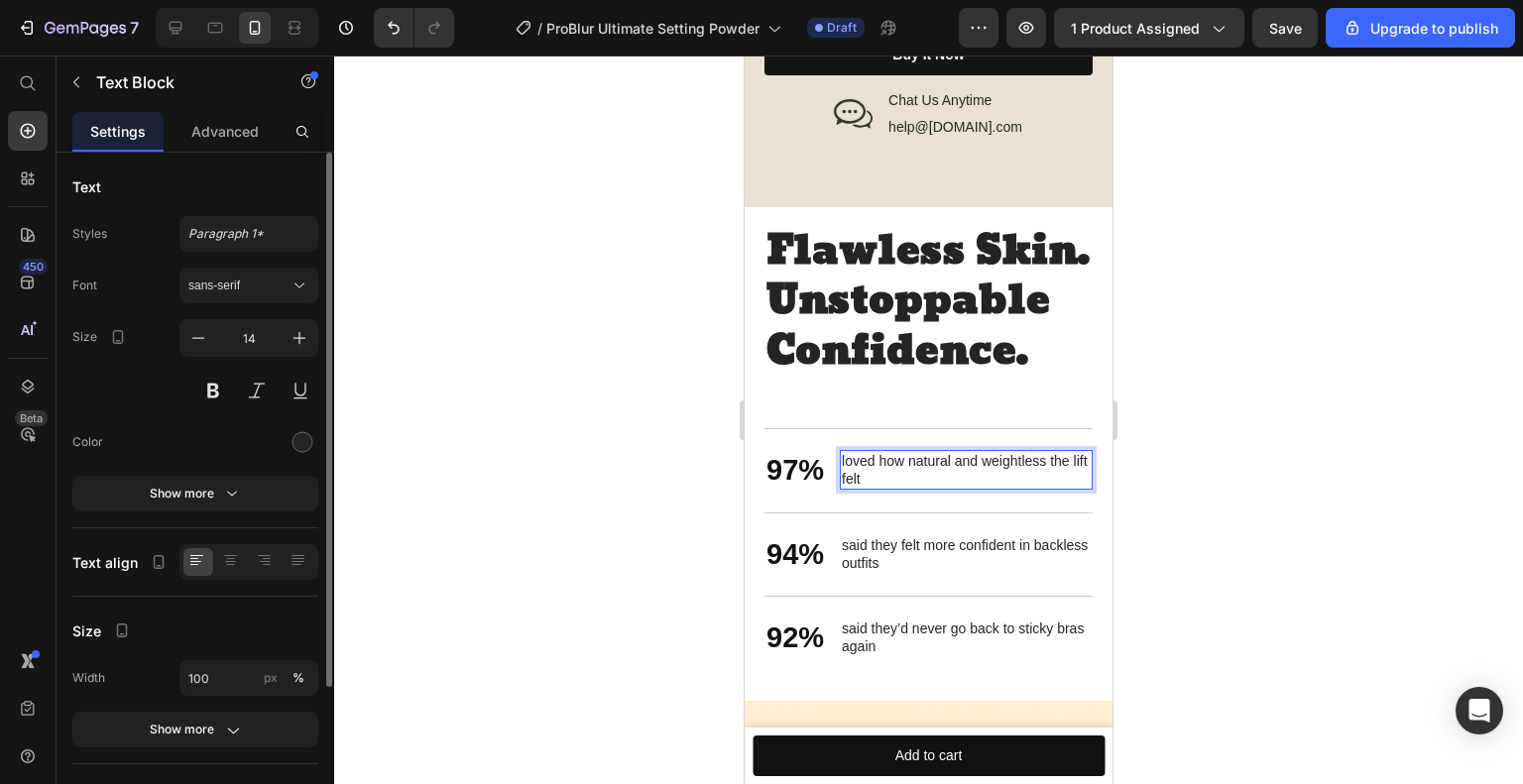 click on "loved how natural and weightless the lift felt" at bounding box center (966, 470) 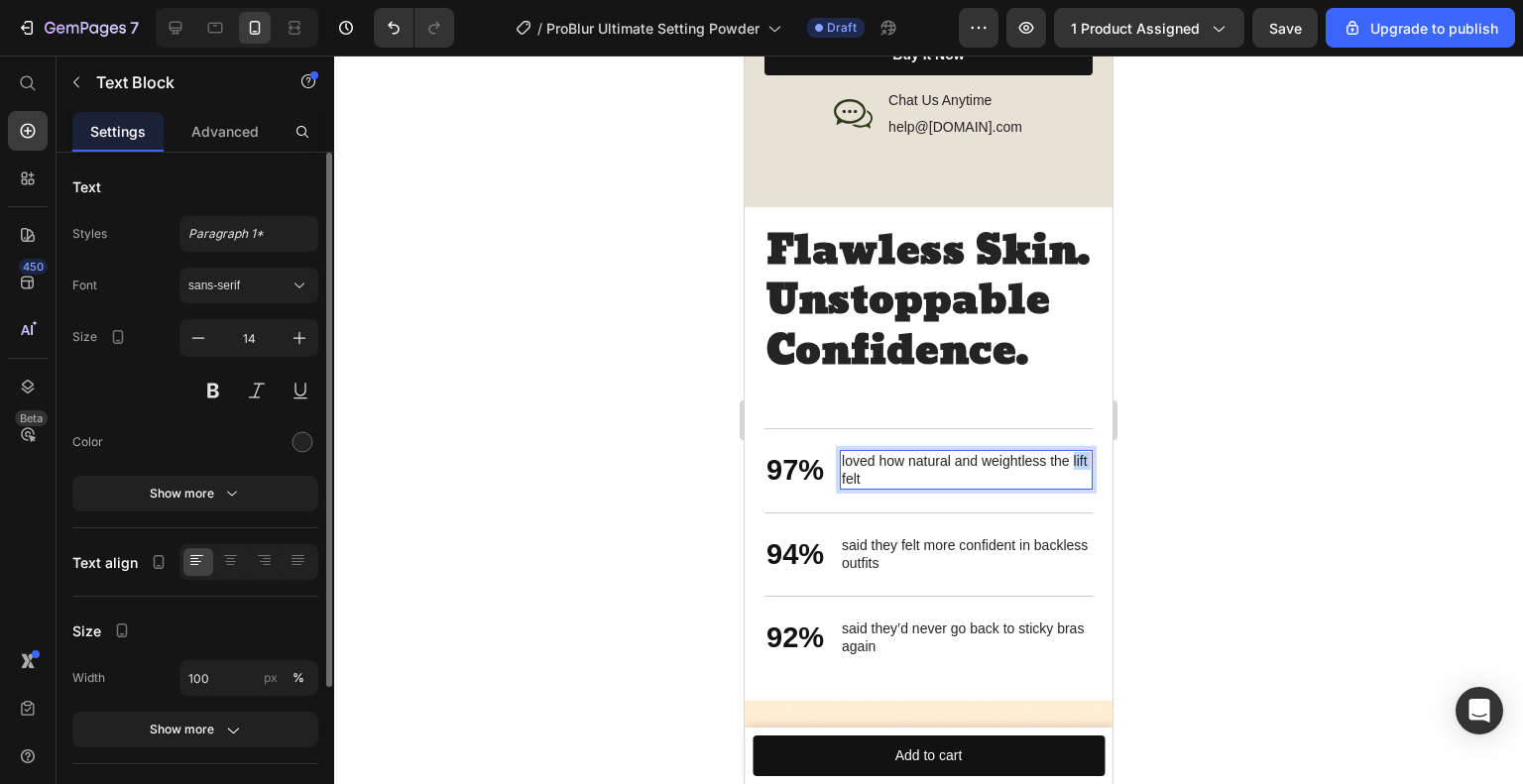 click on "loved how natural and weightless the lift felt" at bounding box center [966, 470] 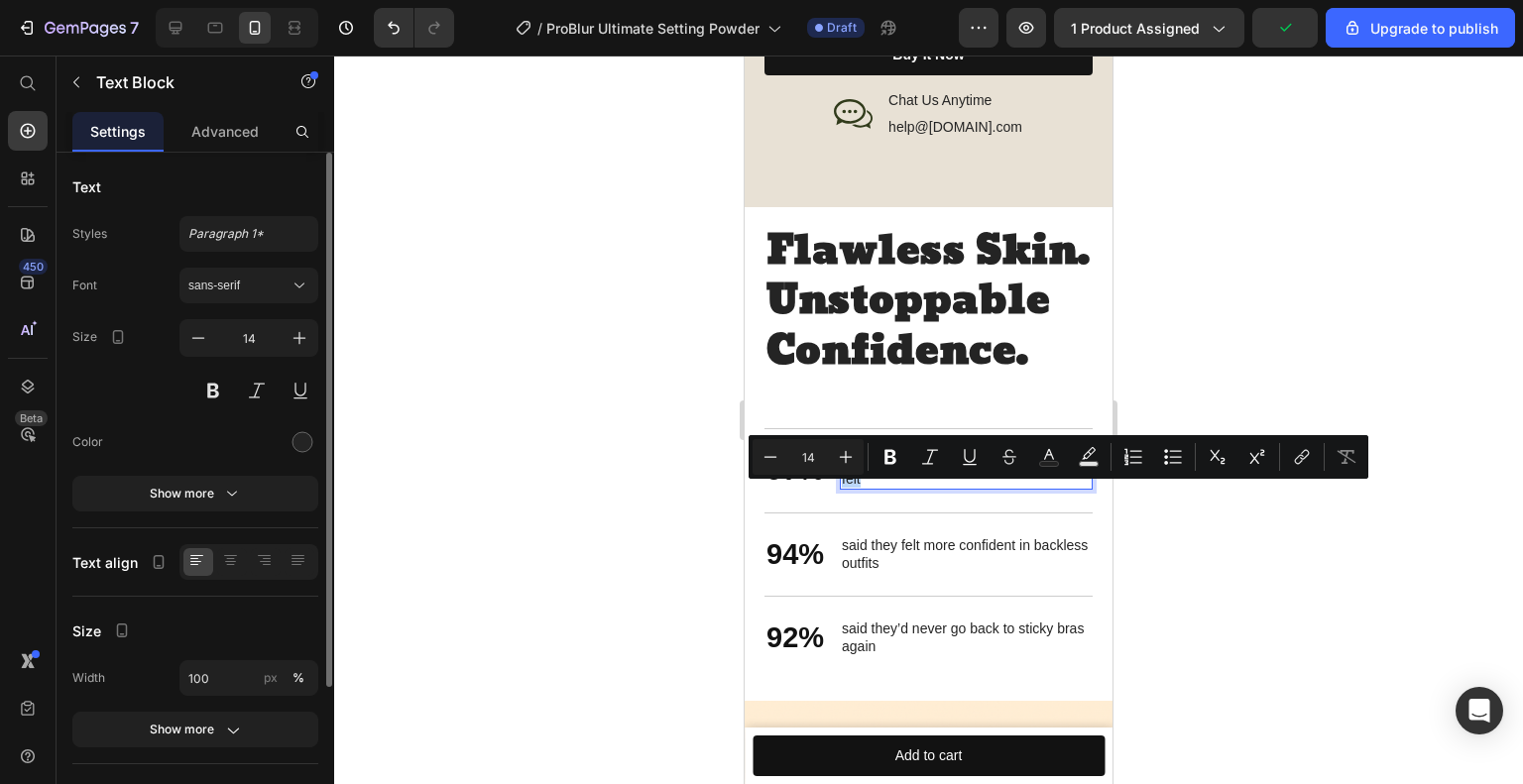copy on "loved how natural and weightless the lift felt" 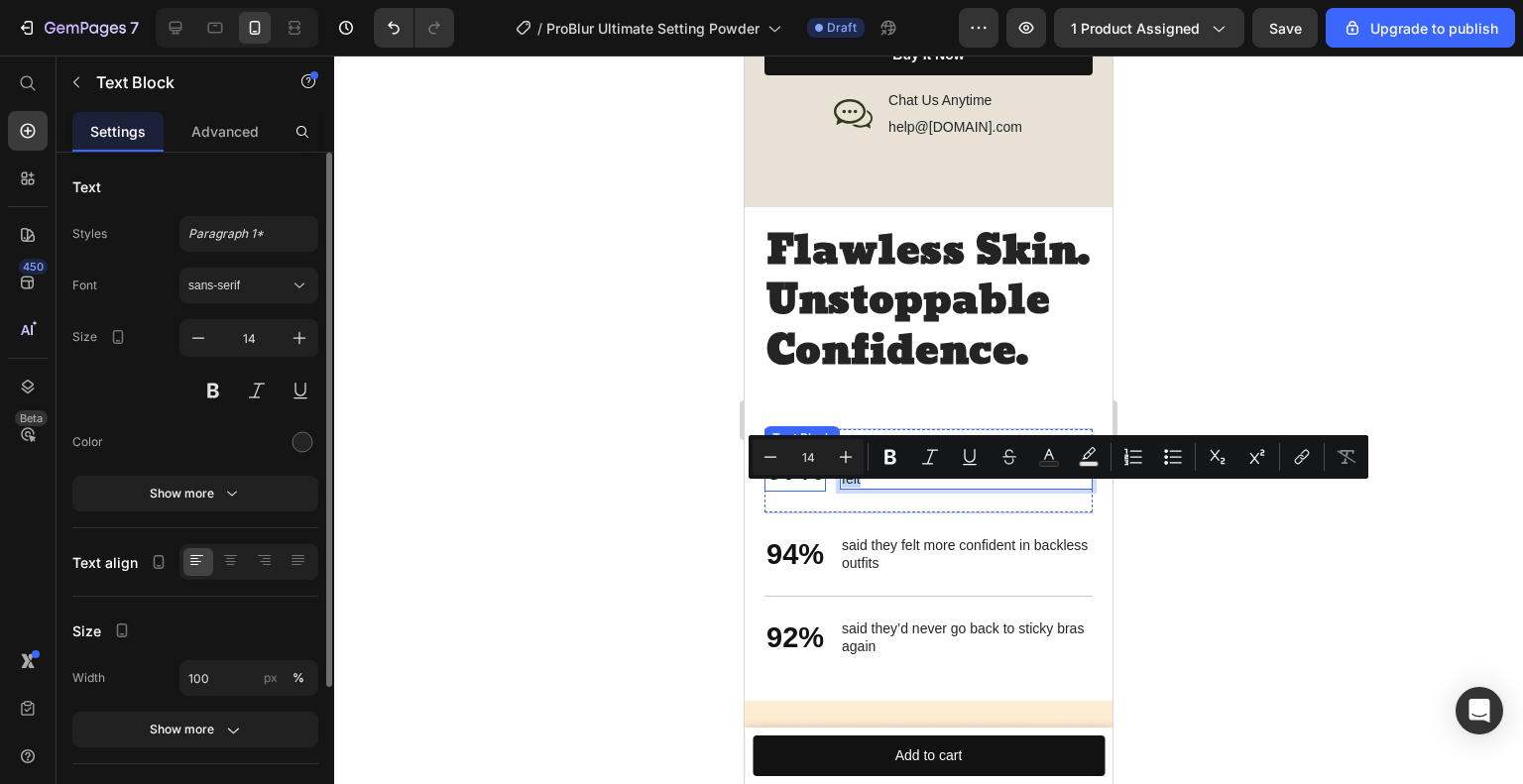 click on "97% Text Block loved how natural and weightless the lift felt Text Block   0 Row" at bounding box center (928, 470) 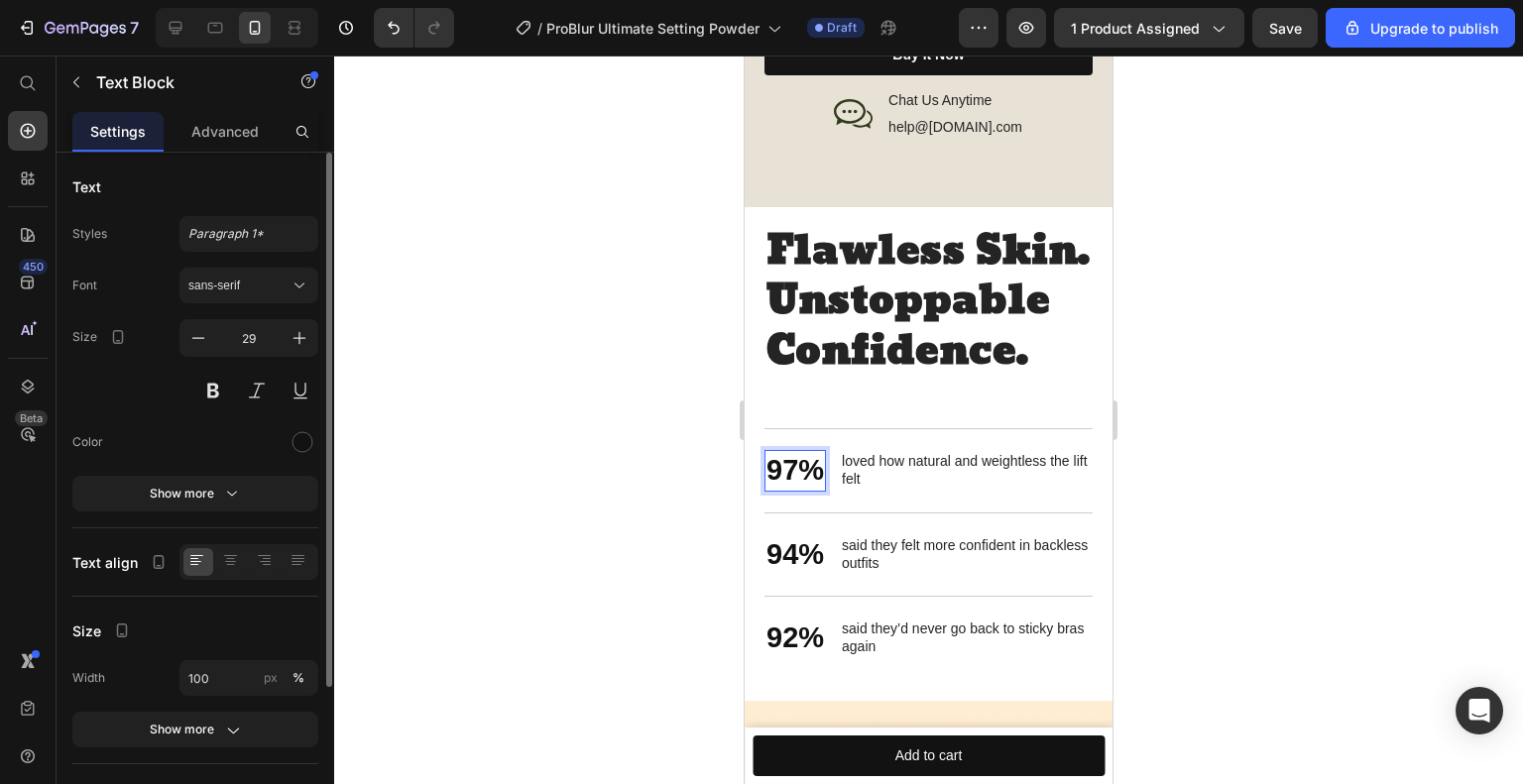 click on "97%" at bounding box center (795, 471) 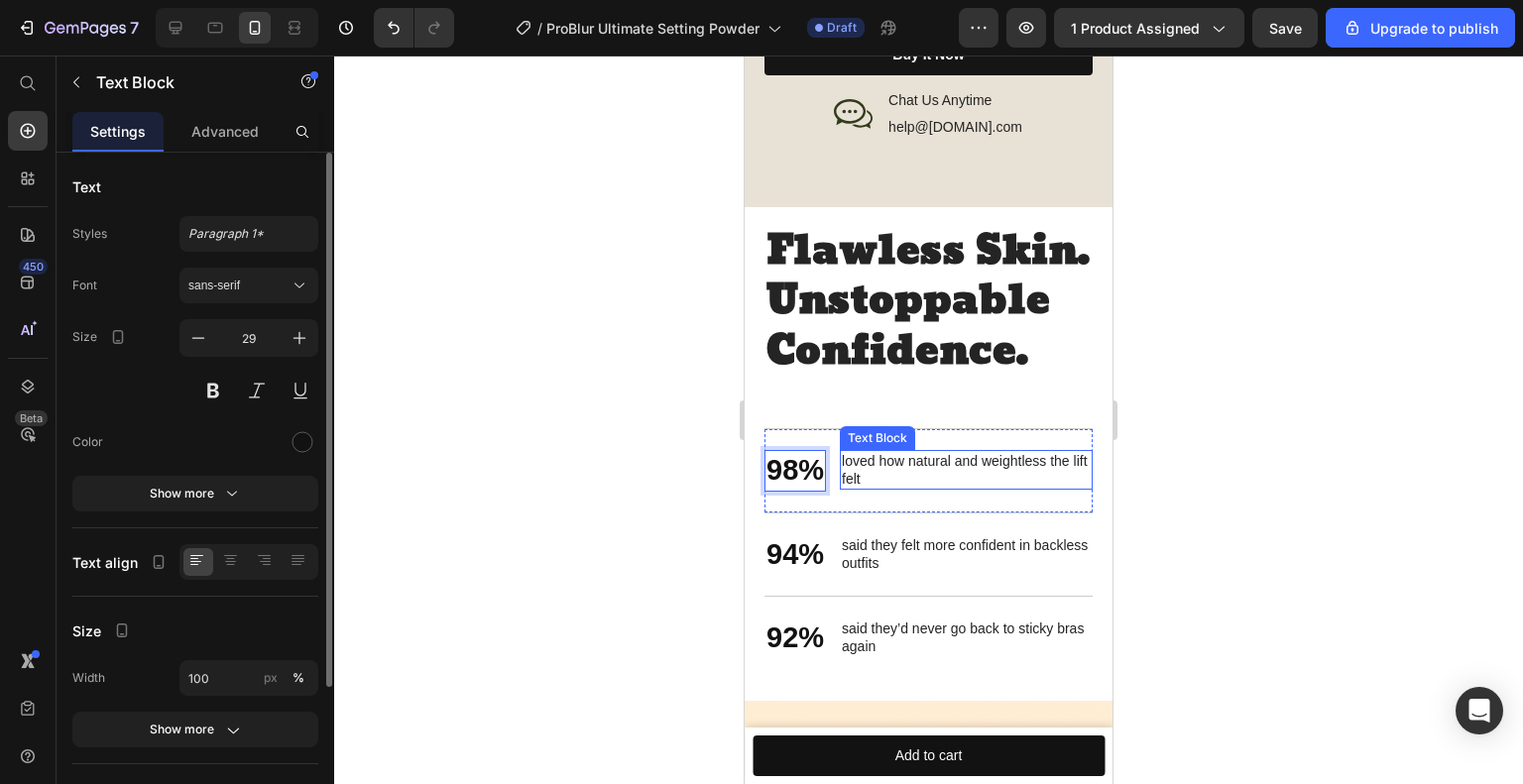 click on "loved how natural and weightless the lift felt" at bounding box center [966, 470] 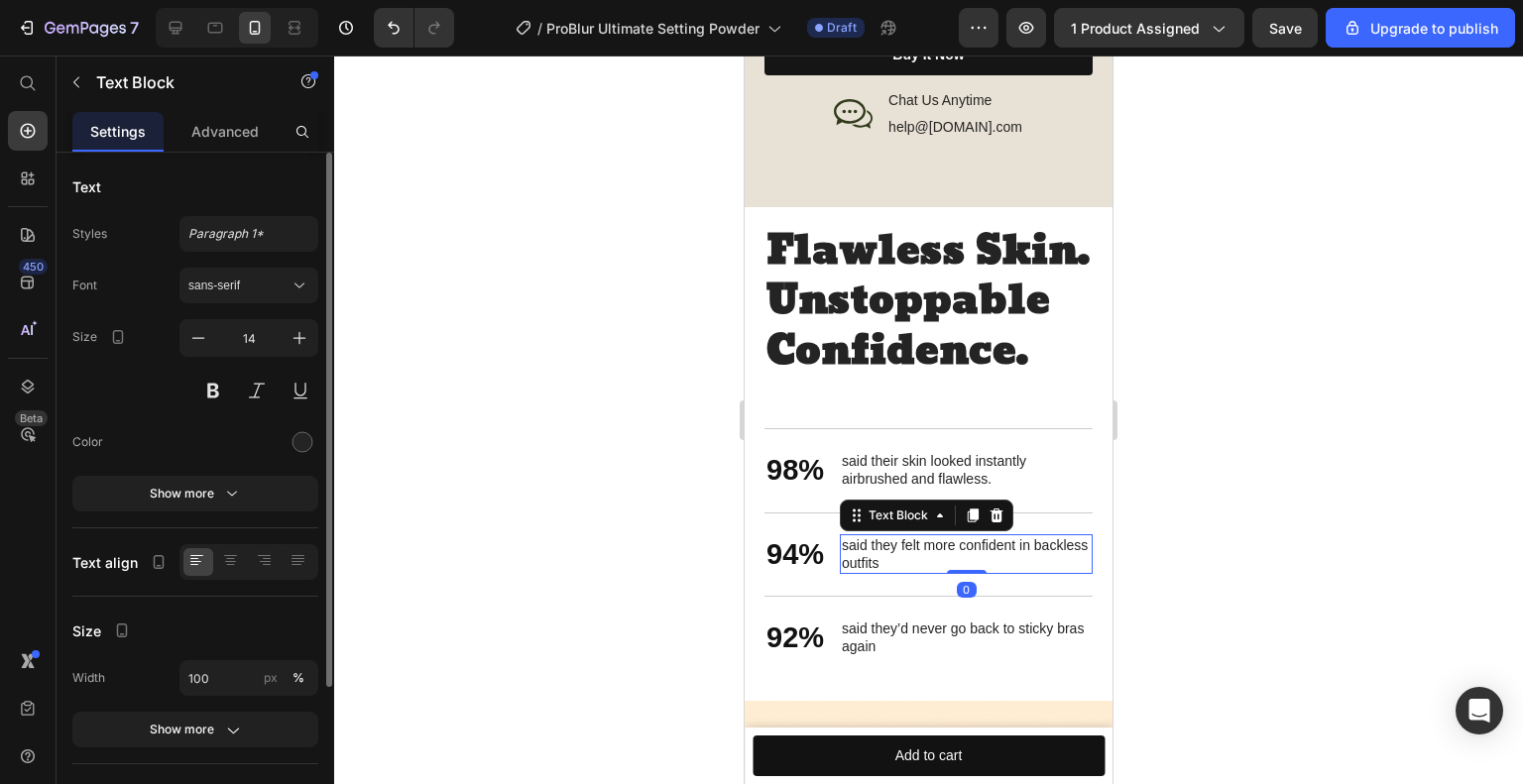 click on "said they felt more confident in backless outfits" at bounding box center (966, 554) 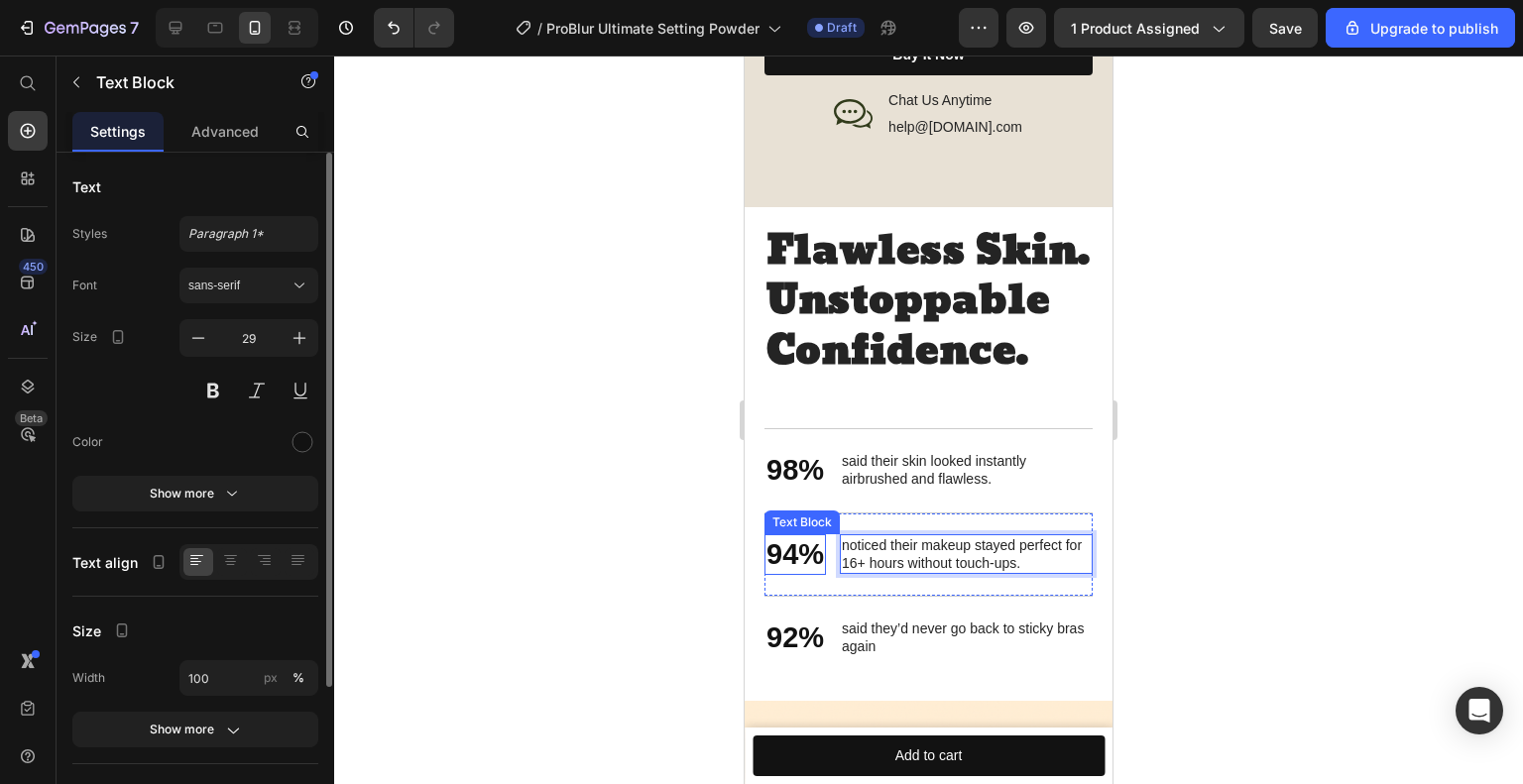click on "94%" at bounding box center (795, 555) 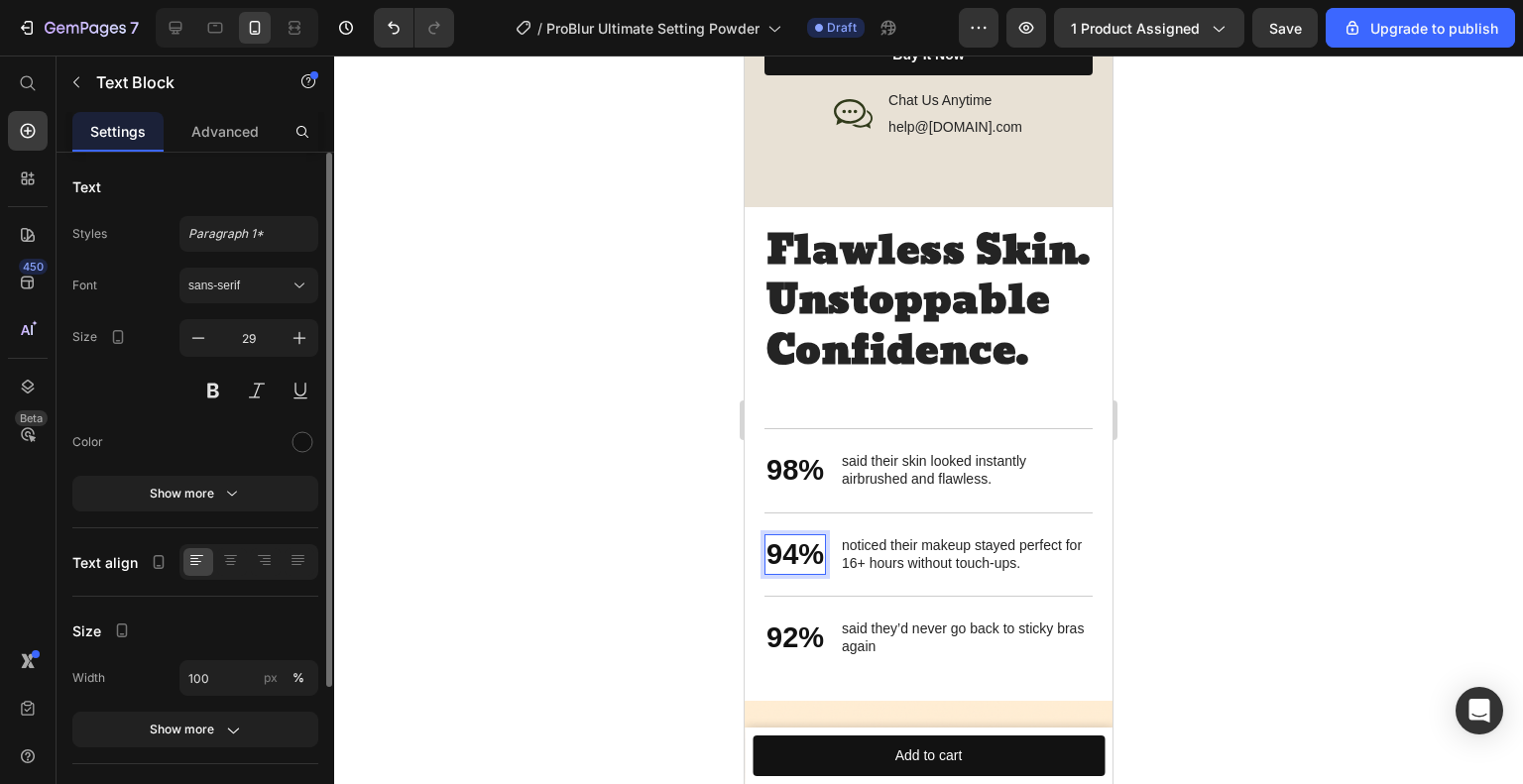 click on "94%" at bounding box center (795, 555) 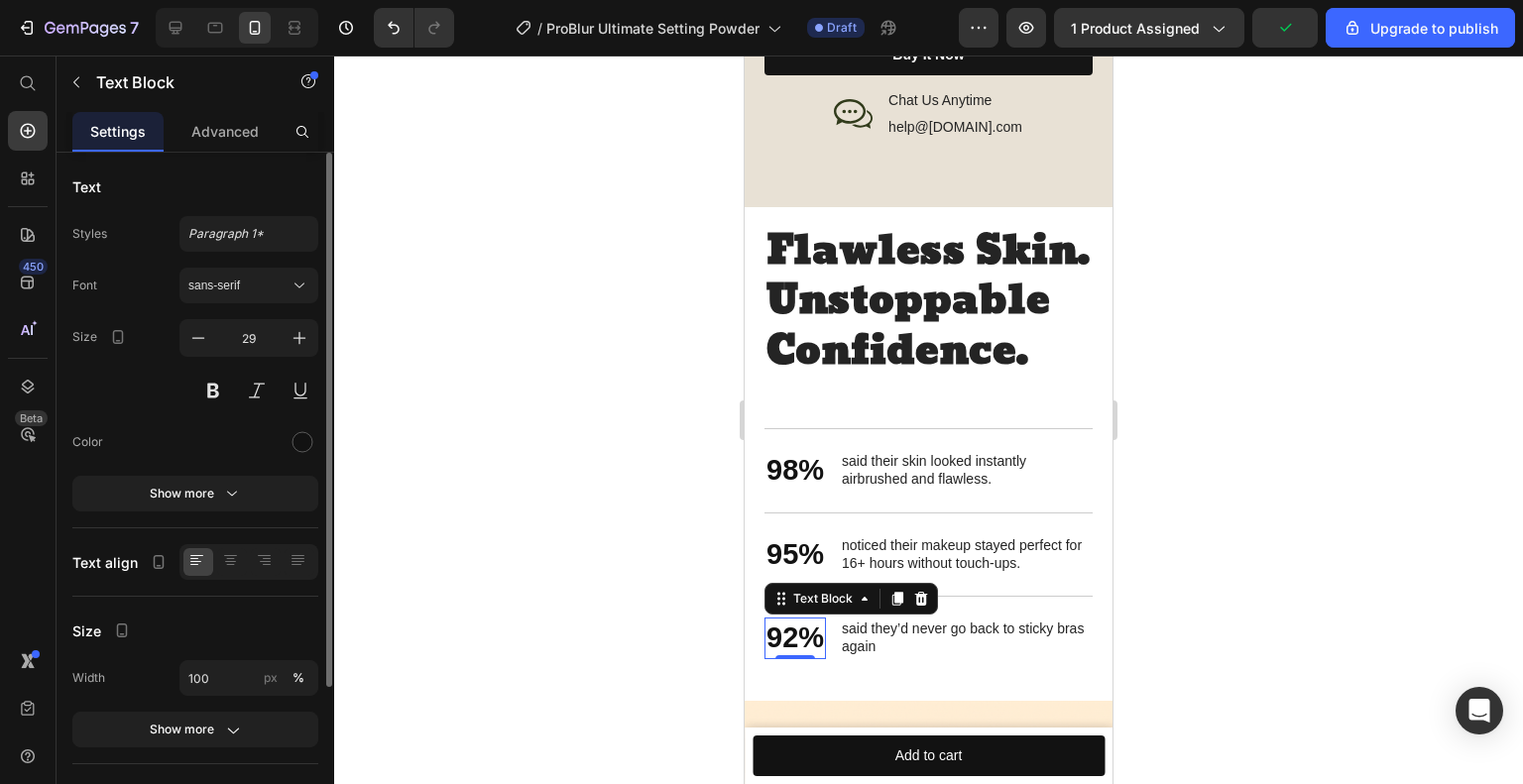 click on "92%" at bounding box center (795, 638) 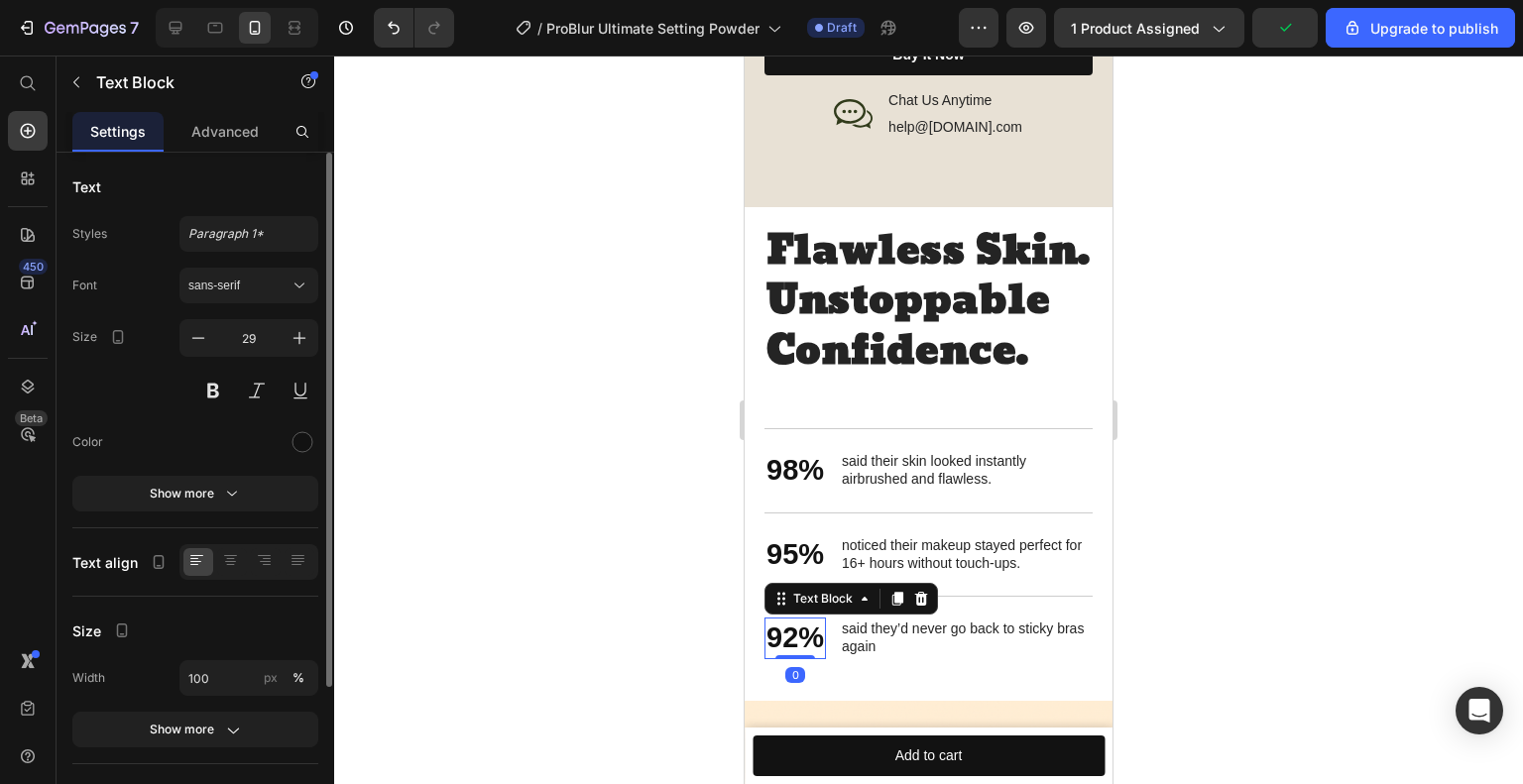 click on "92%" at bounding box center (795, 638) 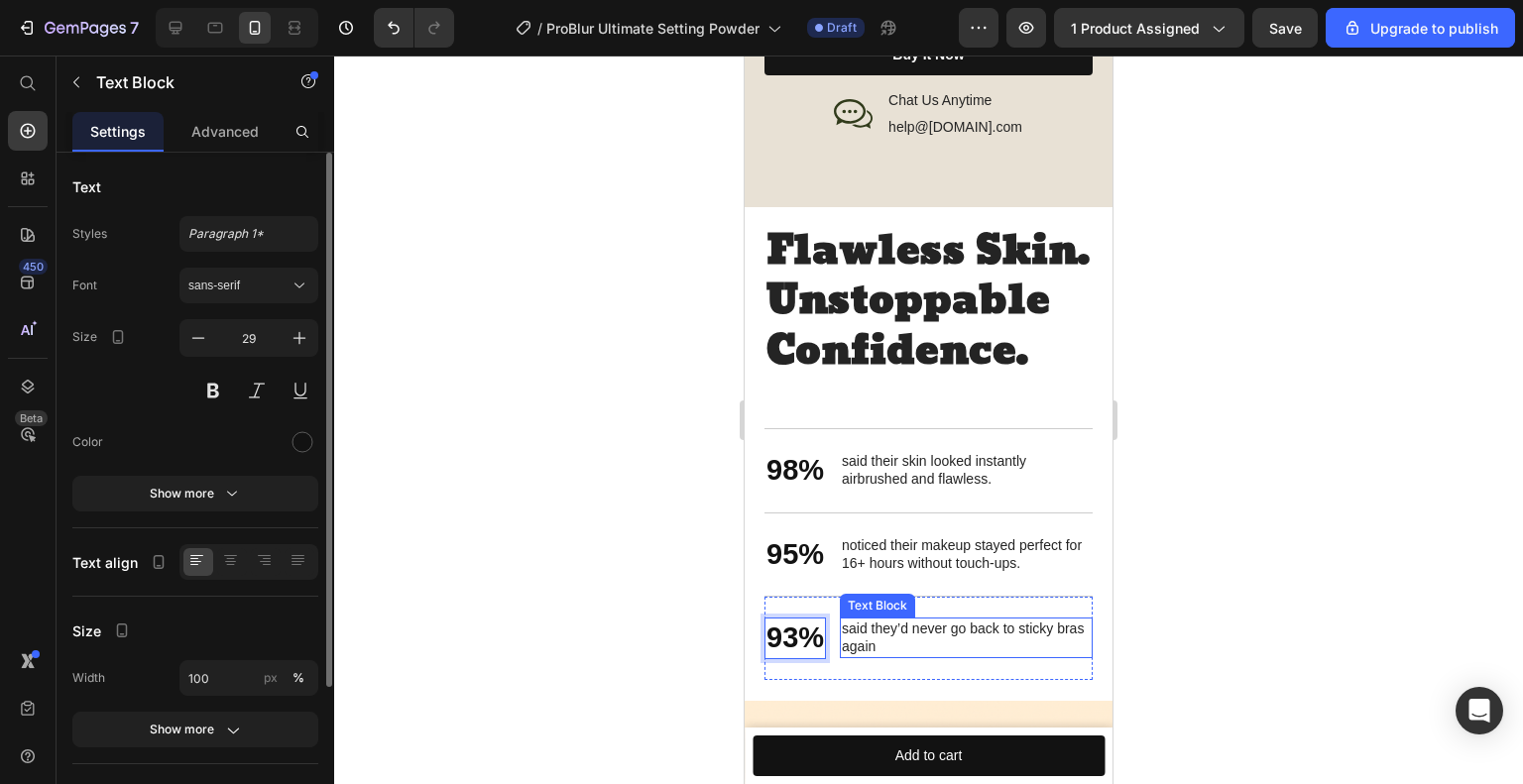click on "said they’d never go back to sticky bras again" at bounding box center [966, 637] 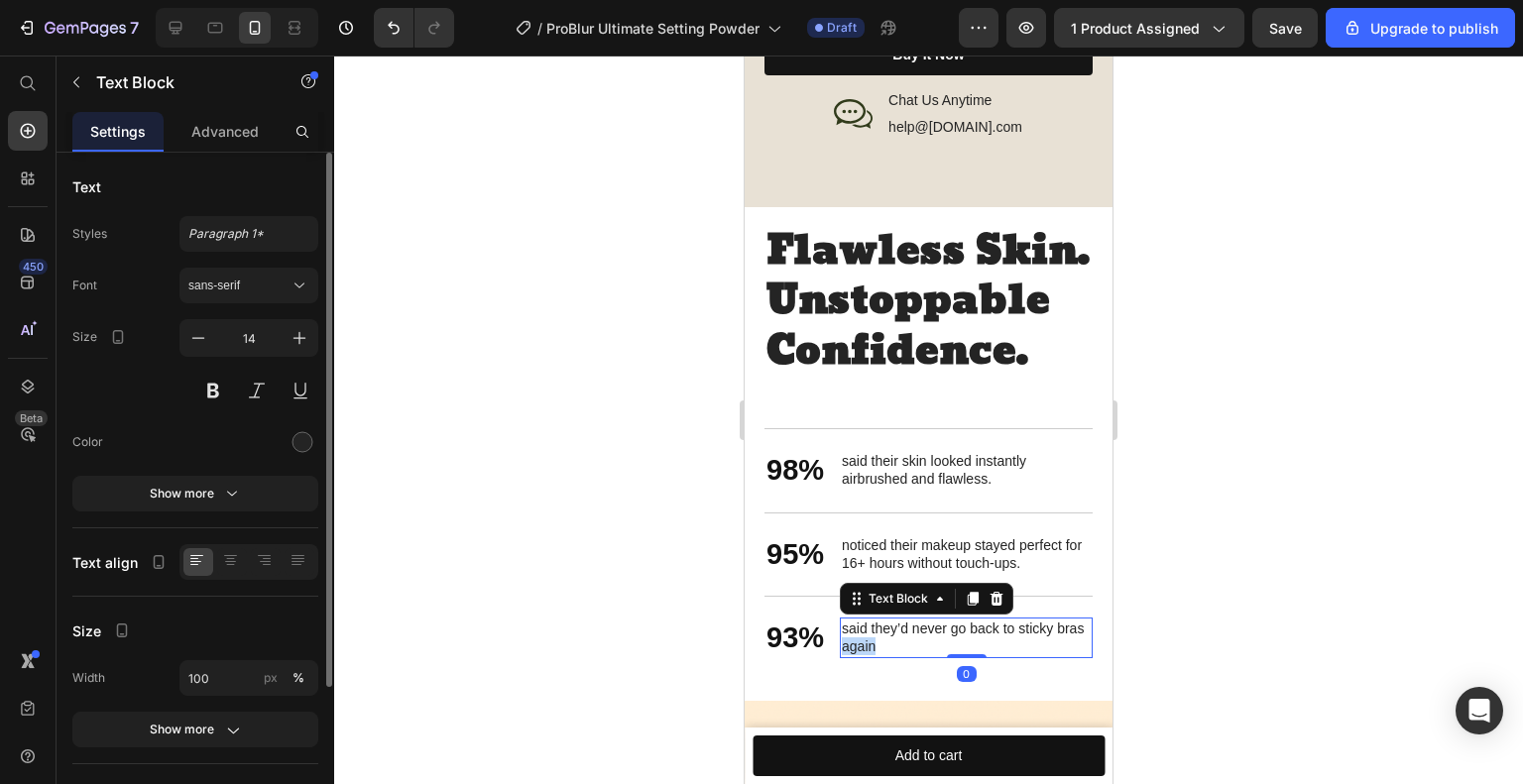 click on "said they’d never go back to sticky bras again" at bounding box center [966, 637] 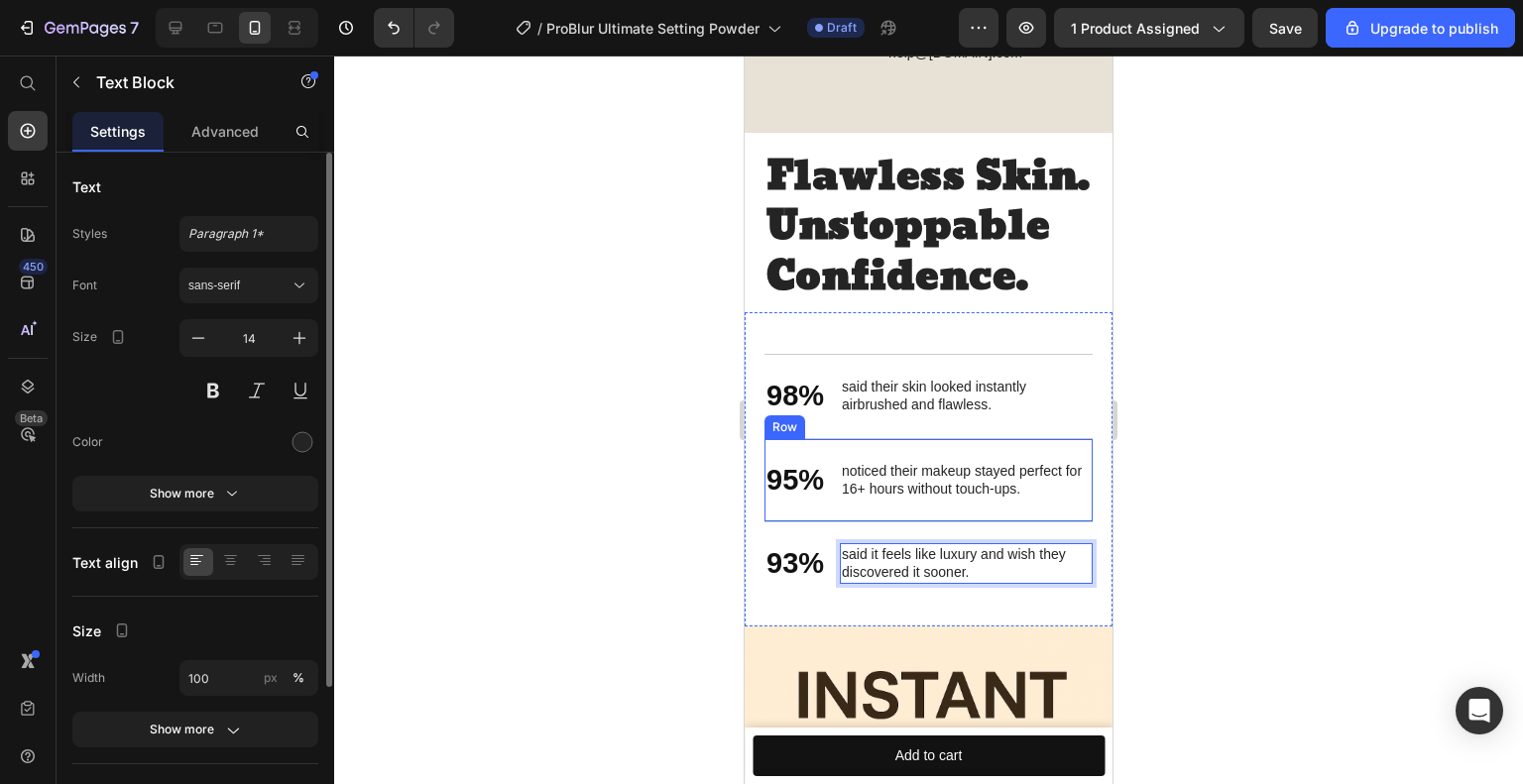 scroll, scrollTop: 3739, scrollLeft: 0, axis: vertical 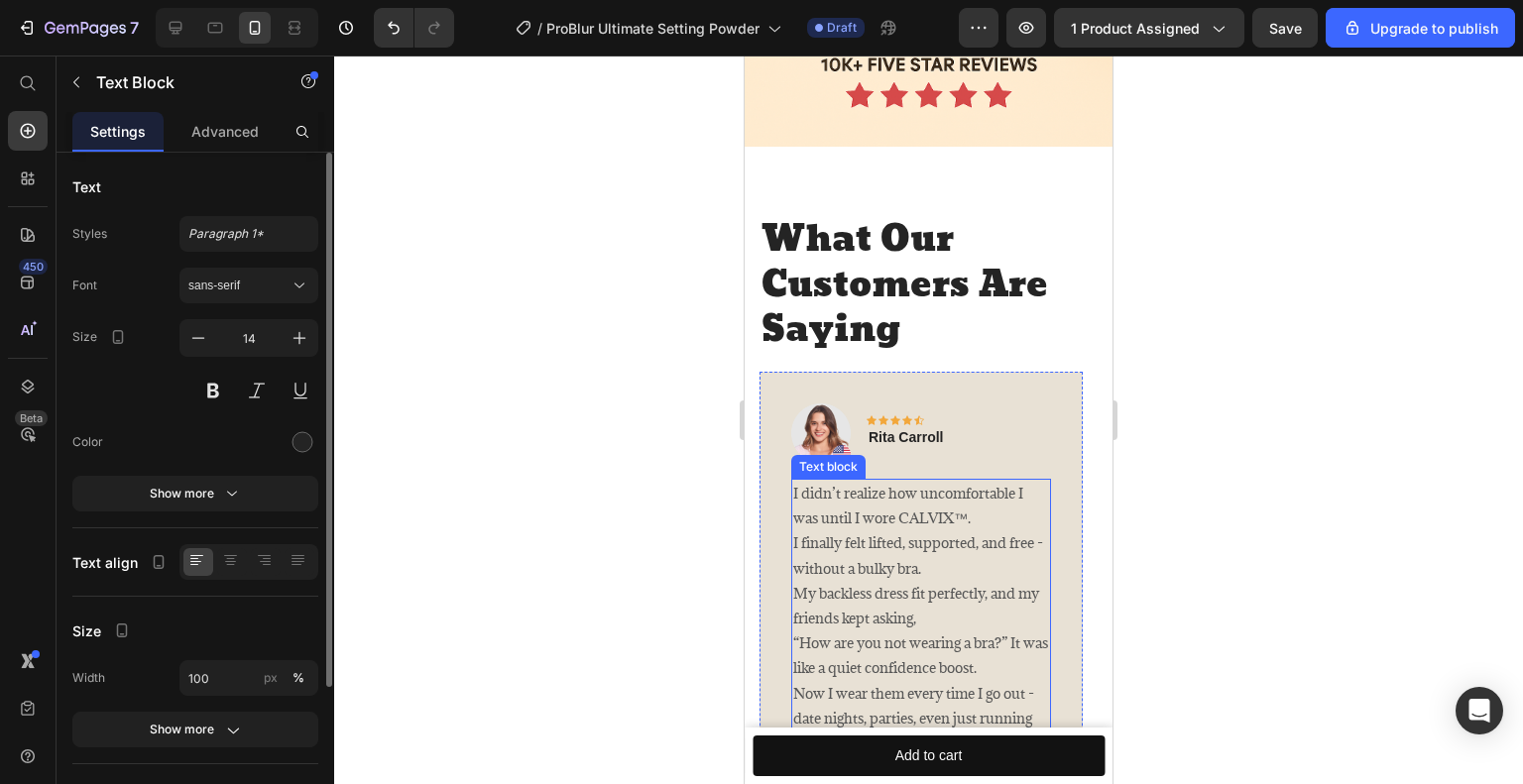 click on "I didn’t realize how uncomfortable I was until I wore CALVIX™. I finally felt lifted, supported, and free - without a bulky bra. My backless dress fit perfectly, and my friends kept asking, “How are you not wearing a bra?” It was like a quiet confidence boost. Now I wear them every time I go out - date nights, parties, even just running errands. They’re part of my wardrobe now." at bounding box center [921, 630] 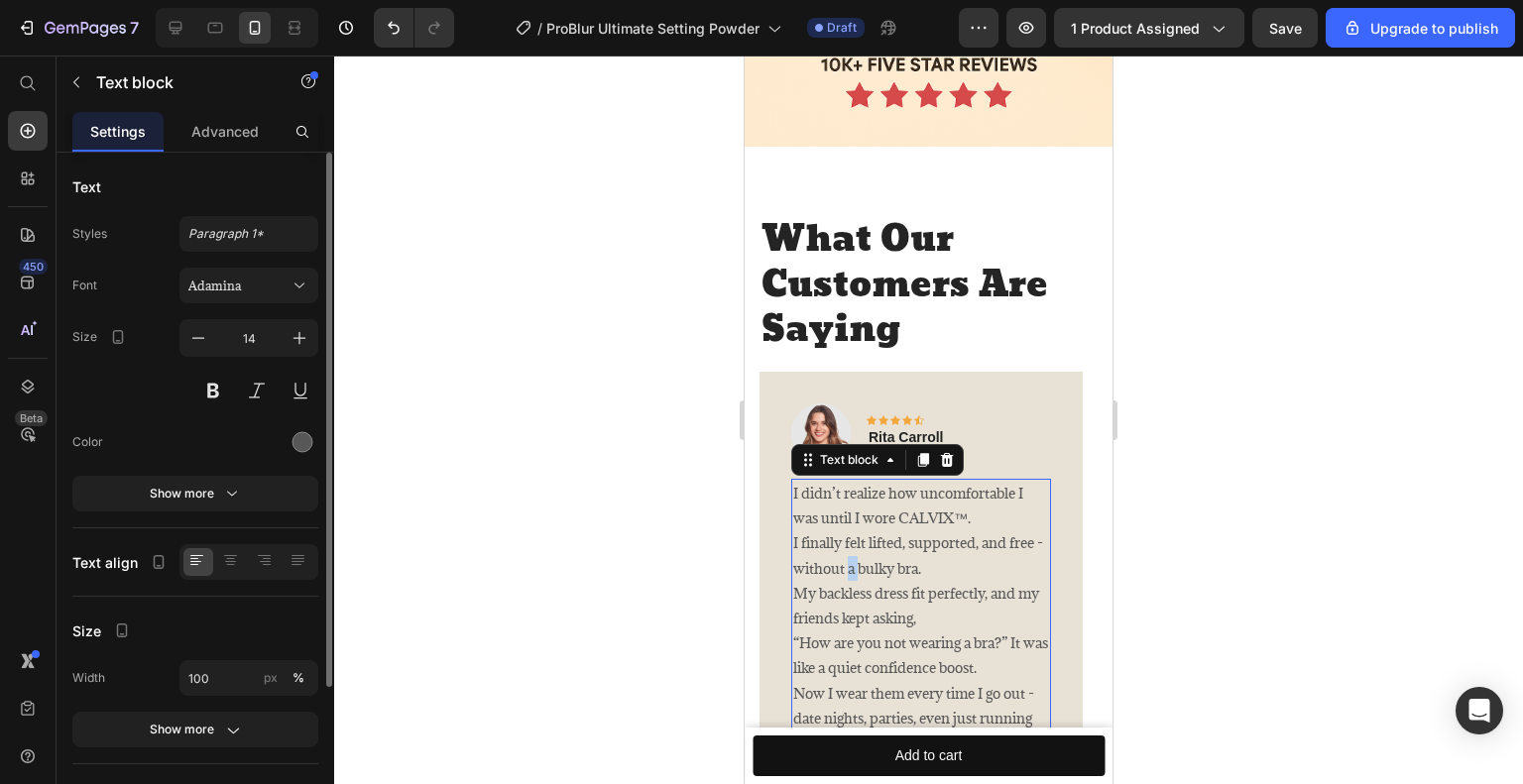 click on "I didn’t realize how uncomfortable I was until I wore CALVIX™. I finally felt lifted, supported, and free - without a bulky bra. My backless dress fit perfectly, and my friends kept asking, “How are you not wearing a bra?” It was like a quiet confidence boost. Now I wear them every time I go out - date nights, parties, even just running errands. They’re part of my wardrobe now." at bounding box center [921, 630] 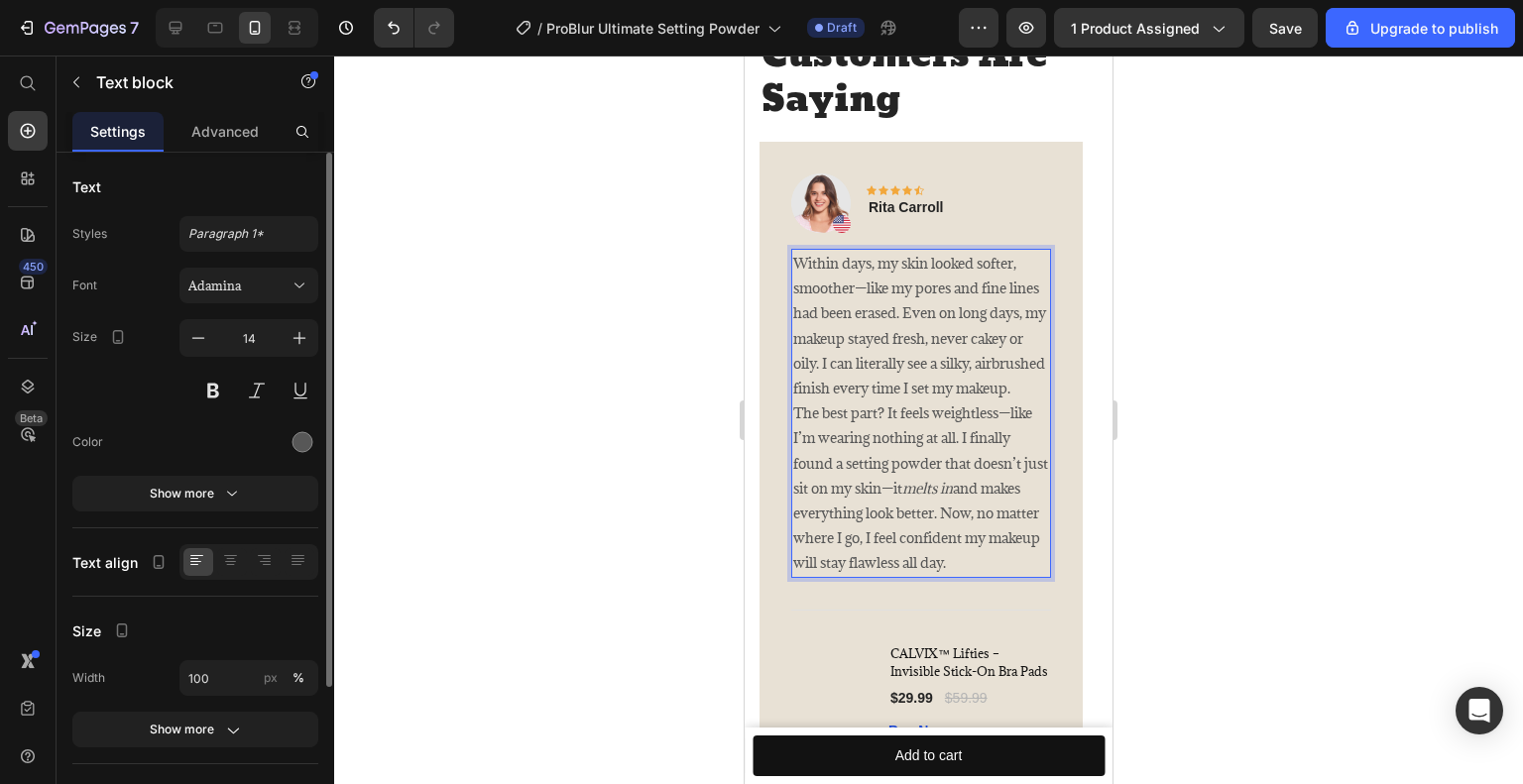 scroll, scrollTop: 5017, scrollLeft: 0, axis: vertical 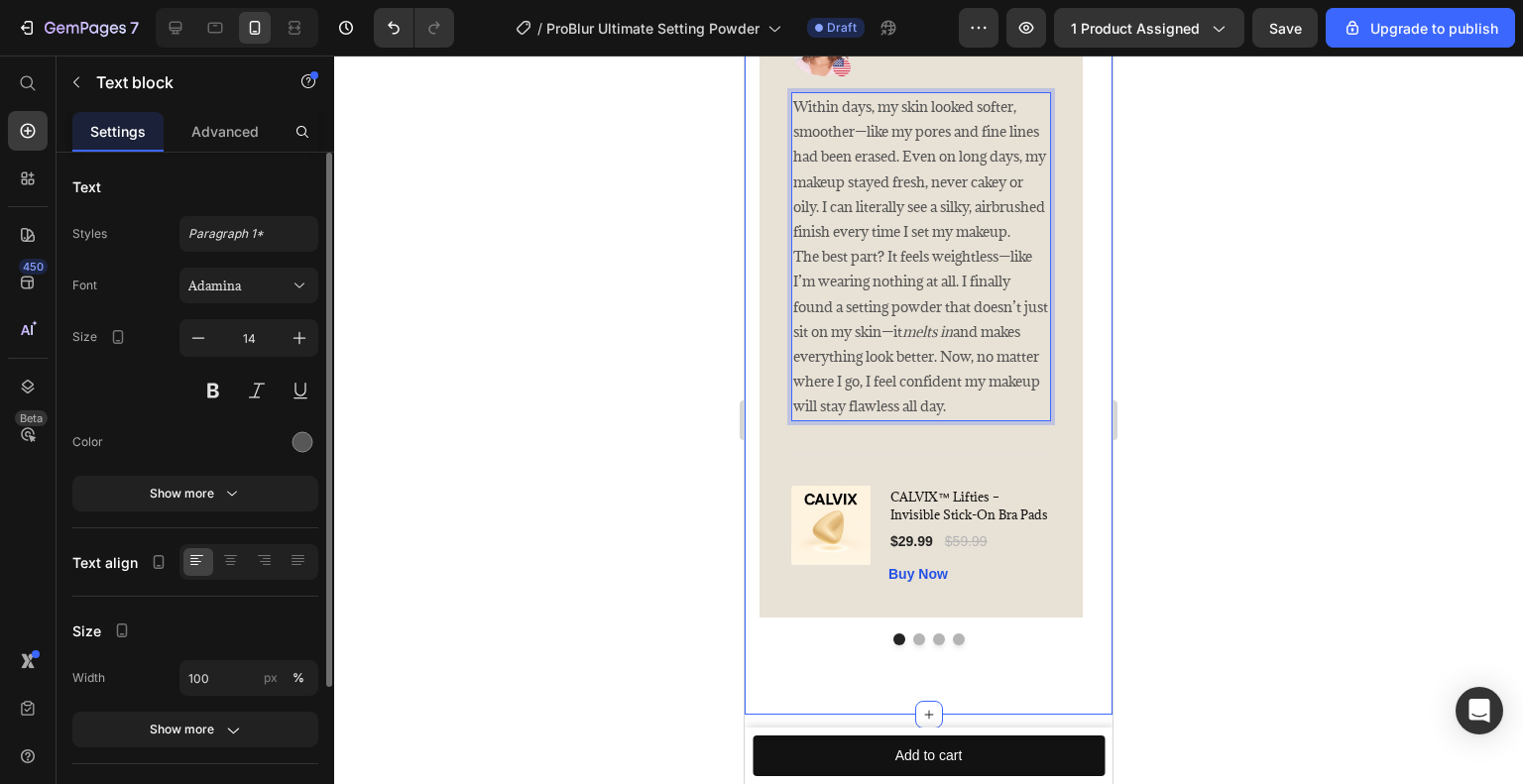 click on "Image
Icon
Icon
Icon
Icon
Icon Row [FIRST] [LAST] Text block Row Within days, my skin looked softer, smoother—like my pores and fine lines had been erased. Even on long days, my makeup stayed fresh, never cakey or oily. I can literally see a silky, airbrushed finish every time I set my makeup. The best part? It feels weightless—like I’m wearing nothing at all. I finally found a setting powder that doesn’t just sit on my skin—it  melts in  and makes everything look better. Now, no matter where I go, I feel confident my makeup will stay flawless all day. Text block   0                Title Line (P) Images & Gallery CALVIX™ Lifties – Invisible Stick-On Bra Pads (P) Title $29.99 (P) Price $59.99 (P) Price Row Buy Now (P) Cart Button Product Row Image
Icon
Icon
Icon
Icon
Icon Row [FIRST] [LAST] Text block Row" at bounding box center [928, 237] 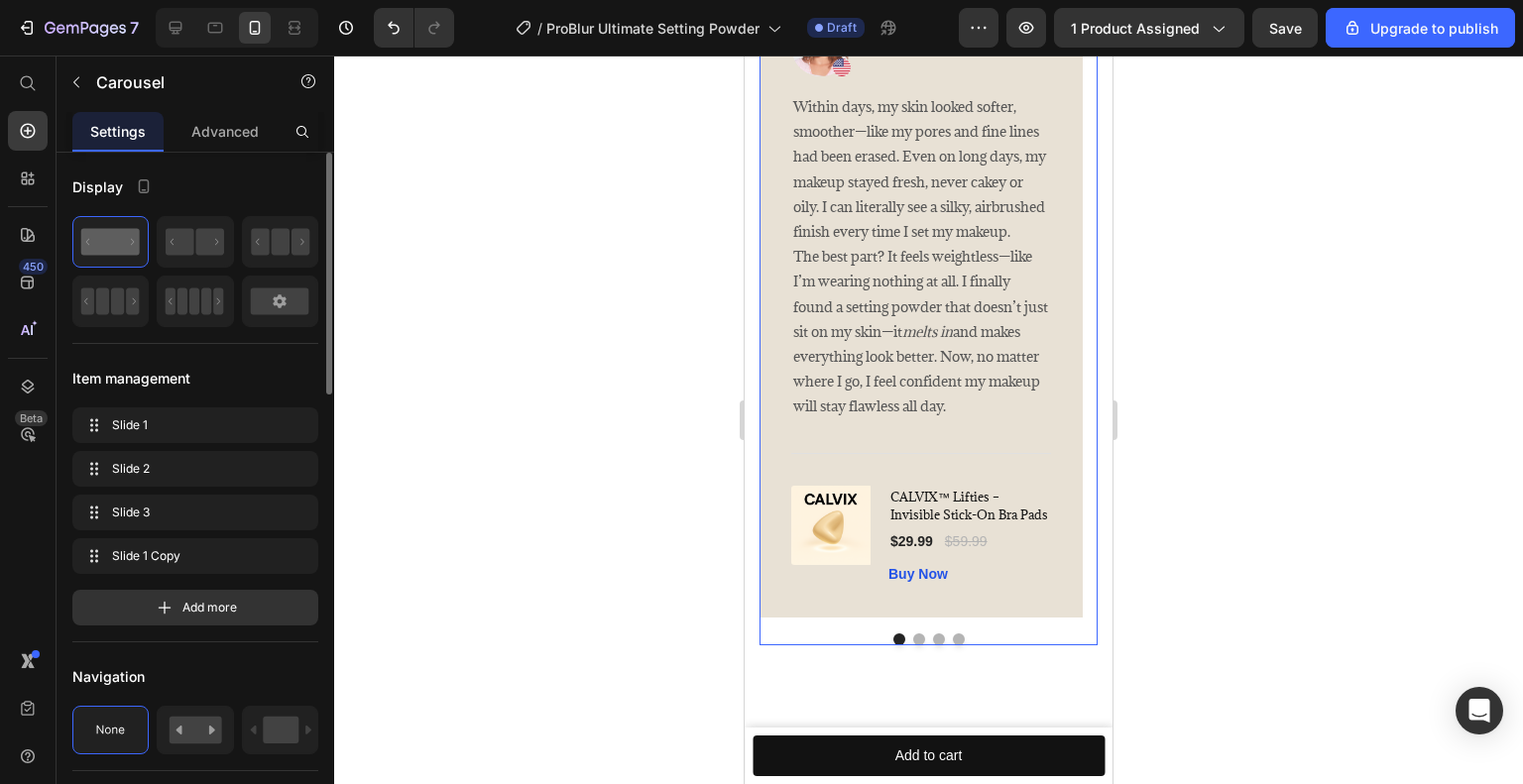 click on "Image
Icon
Icon
Icon
Icon
Icon Row Rita Carroll Text block Row Within days, my skin looked softer, smoother—like my pores and fine lines had been erased. Even on long days, my makeup stayed fresh, never cakey or oily. I can literally see a silky, airbrushed finish every time I set my makeup. The best part? It feels weightless—like I’m wearing nothing at all. I finally found a setting powder that doesn’t just sit on my skin—it  melts in  and makes everything look better. Now, no matter where I go, I feel confident my makeup will stay flawless all day. Text block                Title Line (P) Images & Gallery CALVIX™ Lifties – Invisible Stick-On Bra Pads (P) Title $29.99 (P) Price $59.99 (P) Price Row Buy Now (P) Cart Button Product Row Image
Icon
Icon
Icon
Icon
Icon Row Olivia Rowse Text block Row Text block                Title Line Row" at bounding box center [928, 315] 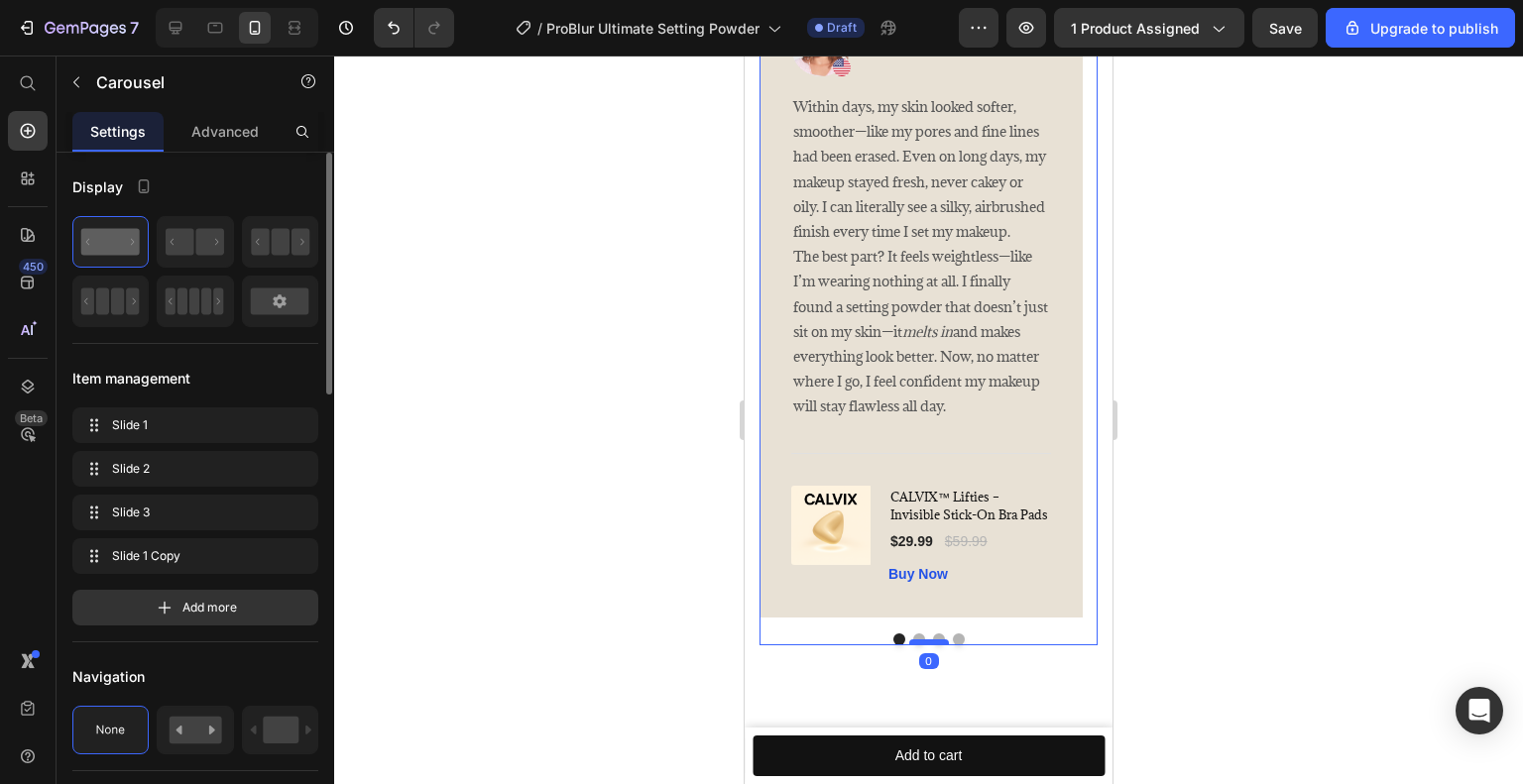 click at bounding box center [919, 639] 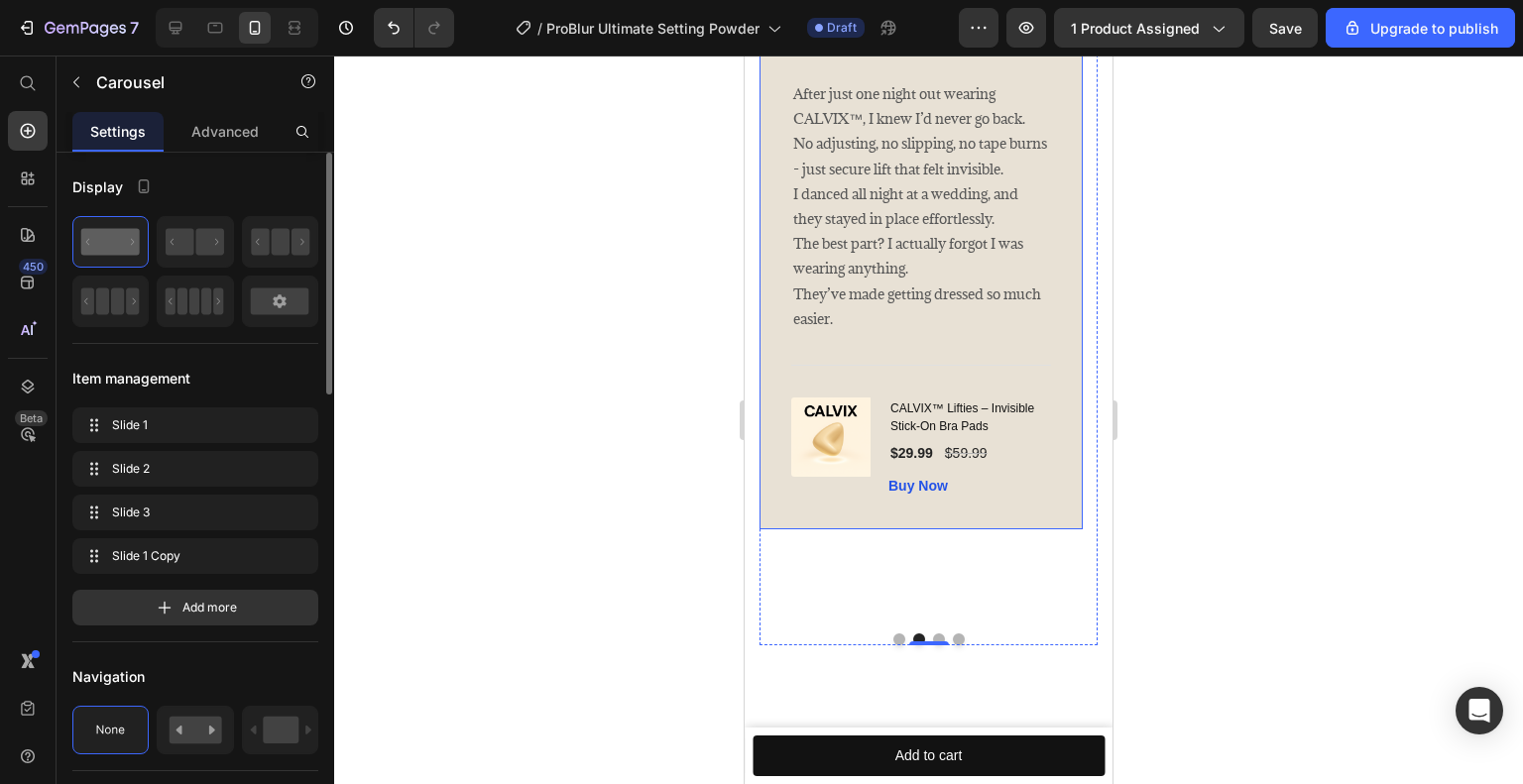 click on "After just one night out wearing CALVIX™, I knew I’d never go back. No adjusting, no slipping, no tape burns - just secure lift that felt invisible. I danced all night at a wedding, and they stayed in place effortlessly. The best part? I actually forgot I was wearing anything. They’ve made getting dressed so much easier." at bounding box center (921, 206) 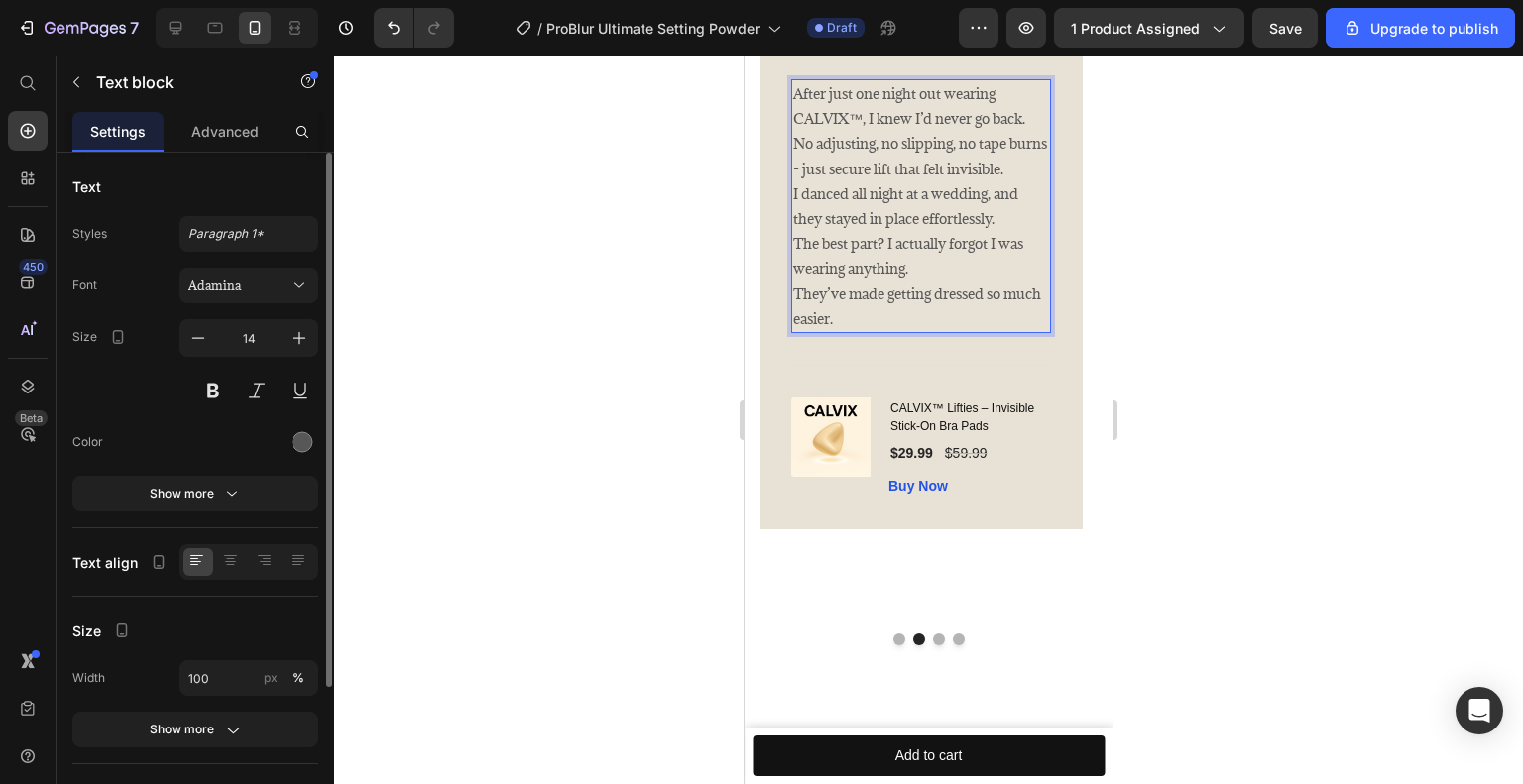 click on "After just one night out wearing CALVIX™, I knew I’d never go back. No adjusting, no slipping, no tape burns - just secure lift that felt invisible. I danced all night at a wedding, and they stayed in place effortlessly. The best part? I actually forgot I was wearing anything. They’ve made getting dressed so much easier." at bounding box center (921, 206) 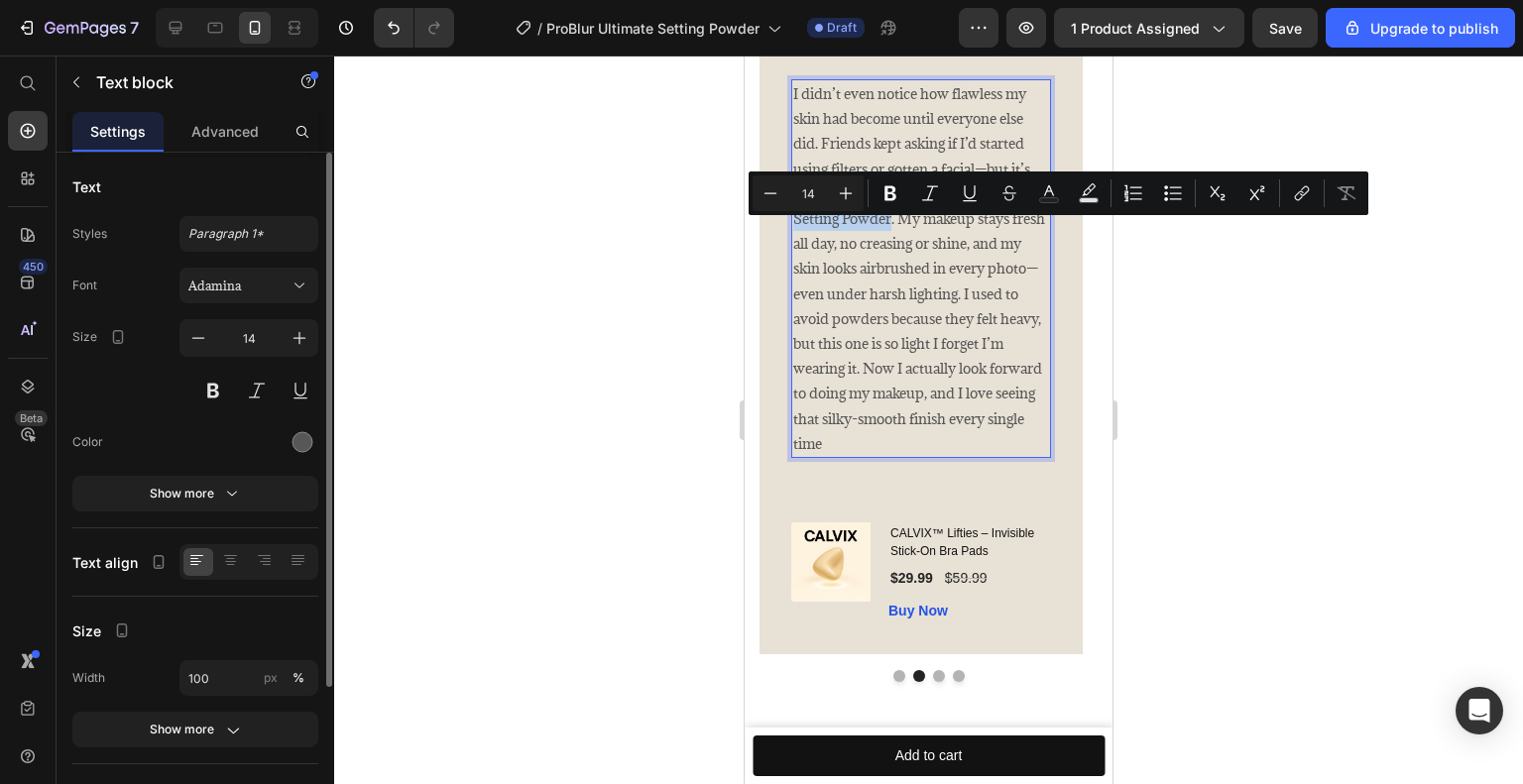 drag, startPoint x: 847, startPoint y: 230, endPoint x: 890, endPoint y: 262, distance: 53.600373 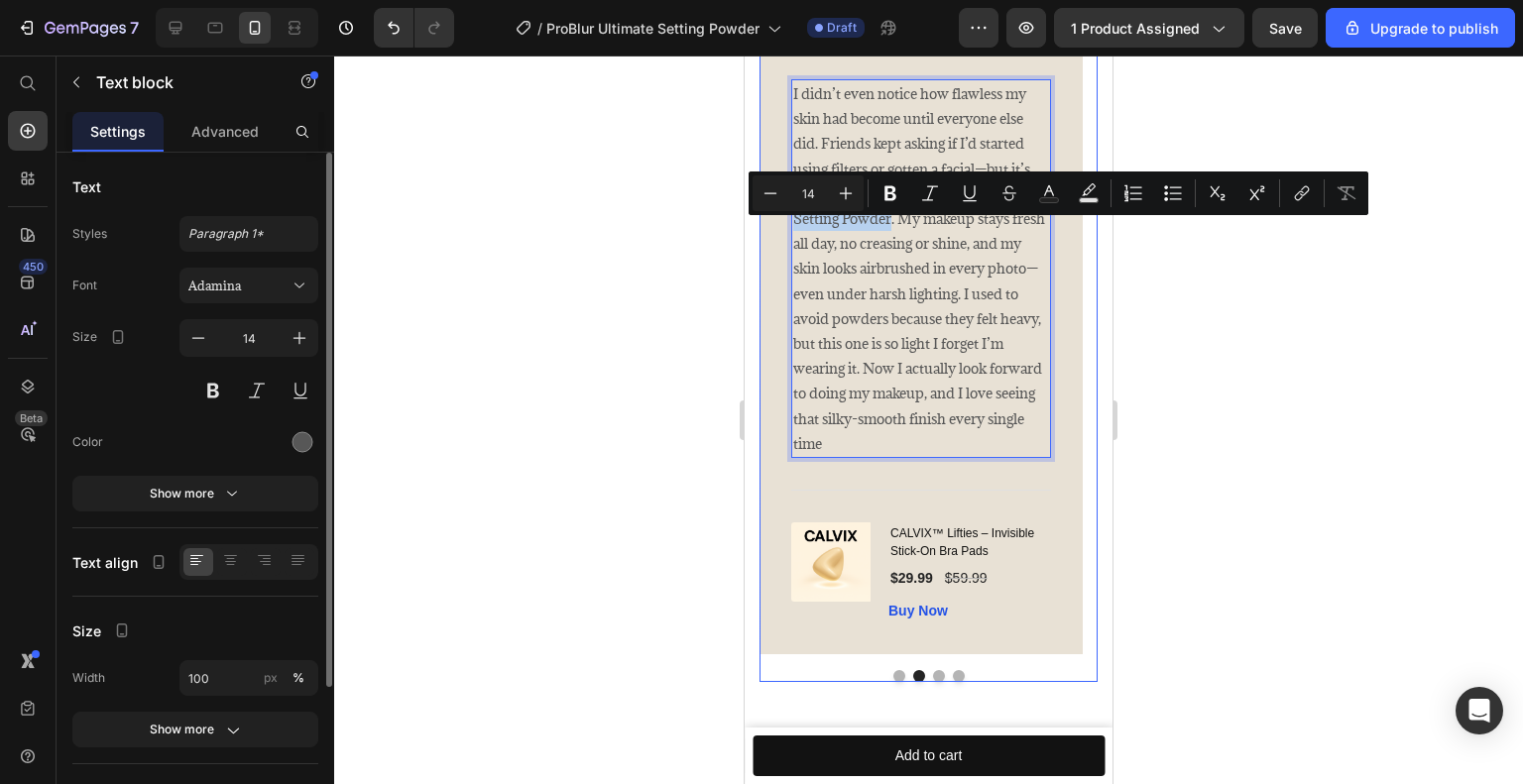 click at bounding box center (939, 676) 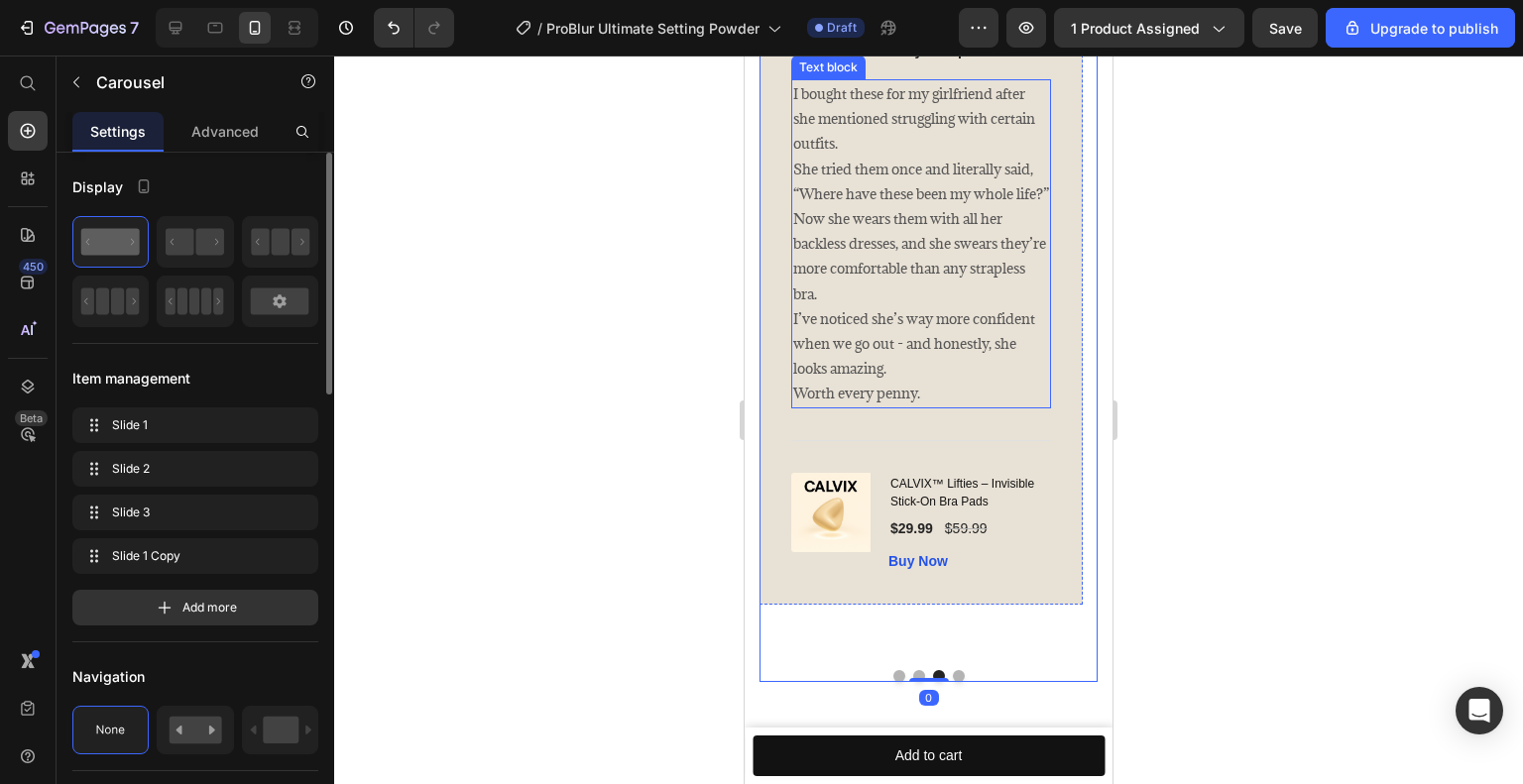 click on "I bought these for my girlfriend after she mentioned struggling with certain outfits. She tried them once and literally said, “Where have these been my whole life?” Now she wears them with all her backless dresses, and she swears they’re more comfortable than any strapless bra. I’ve noticed she’s way more confident when we go out - and honestly, she looks amazing. Worth every penny." at bounding box center [921, 244] 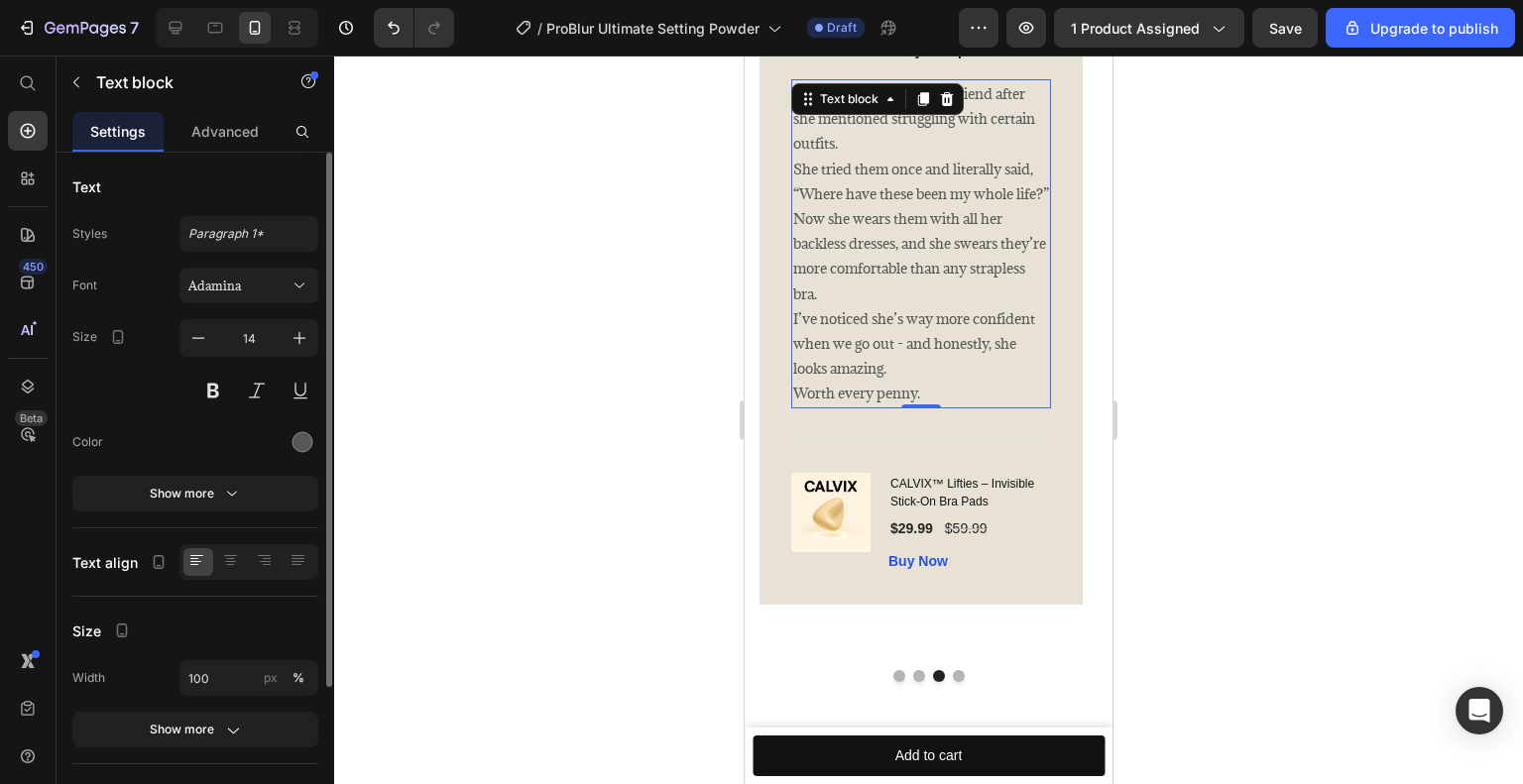 click on "I bought these for my girlfriend after she mentioned struggling with certain outfits. She tried them once and literally said, “Where have these been my whole life?” Now she wears them with all her backless dresses, and she swears they’re more comfortable than any strapless bra. I’ve noticed she’s way more confident when we go out - and honestly, she looks amazing. Worth every penny." at bounding box center (921, 244) 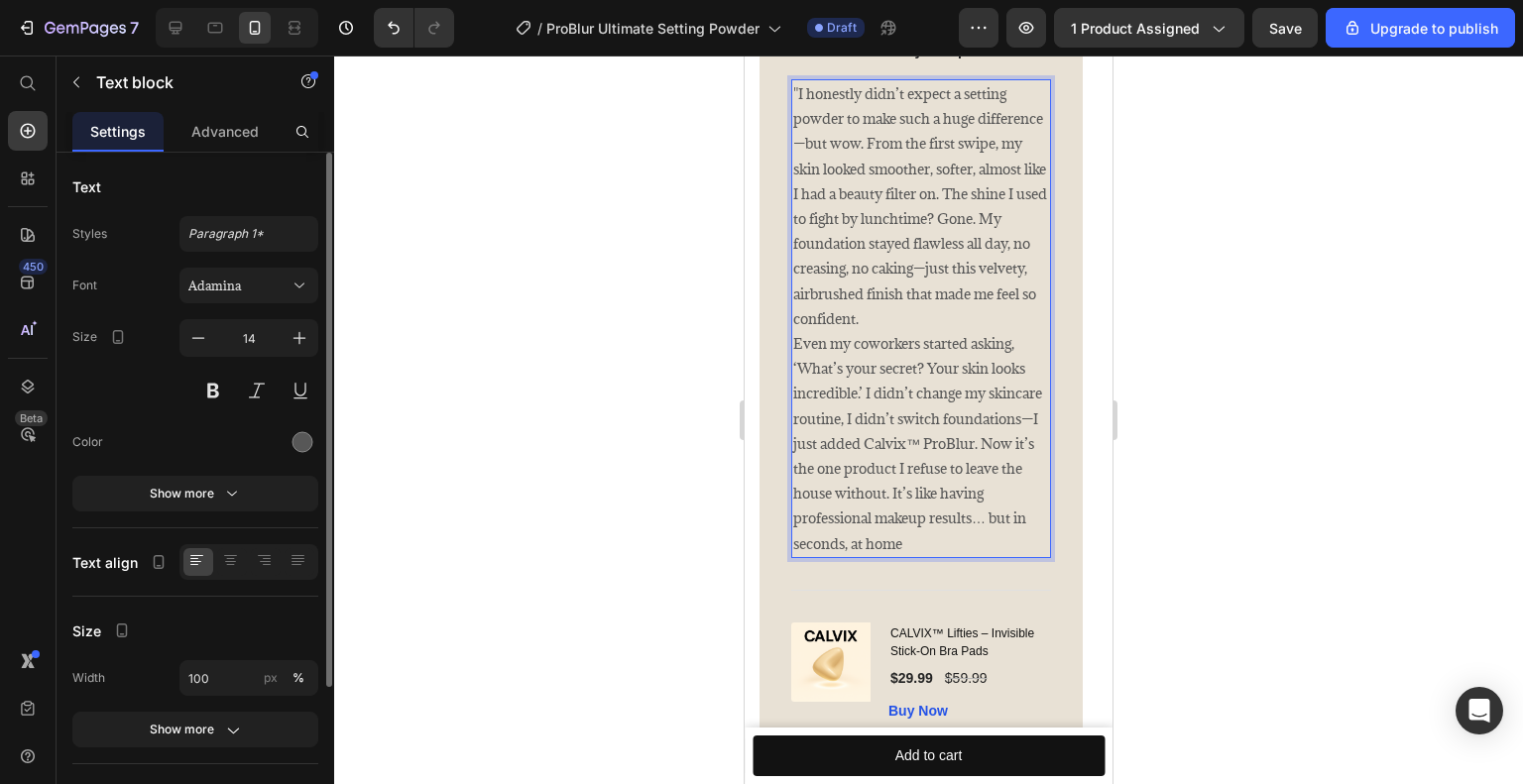 click on ""I honestly didn’t expect a setting powder to make such a huge difference—but wow. From the first swipe, my skin looked smoother, softer, almost like I had a beauty filter on. The shine I used to fight by lunchtime? Gone. My foundation stayed flawless all day, no creasing, no caking—just this velvety, airbrushed finish that made me feel so confident." at bounding box center (921, 206) 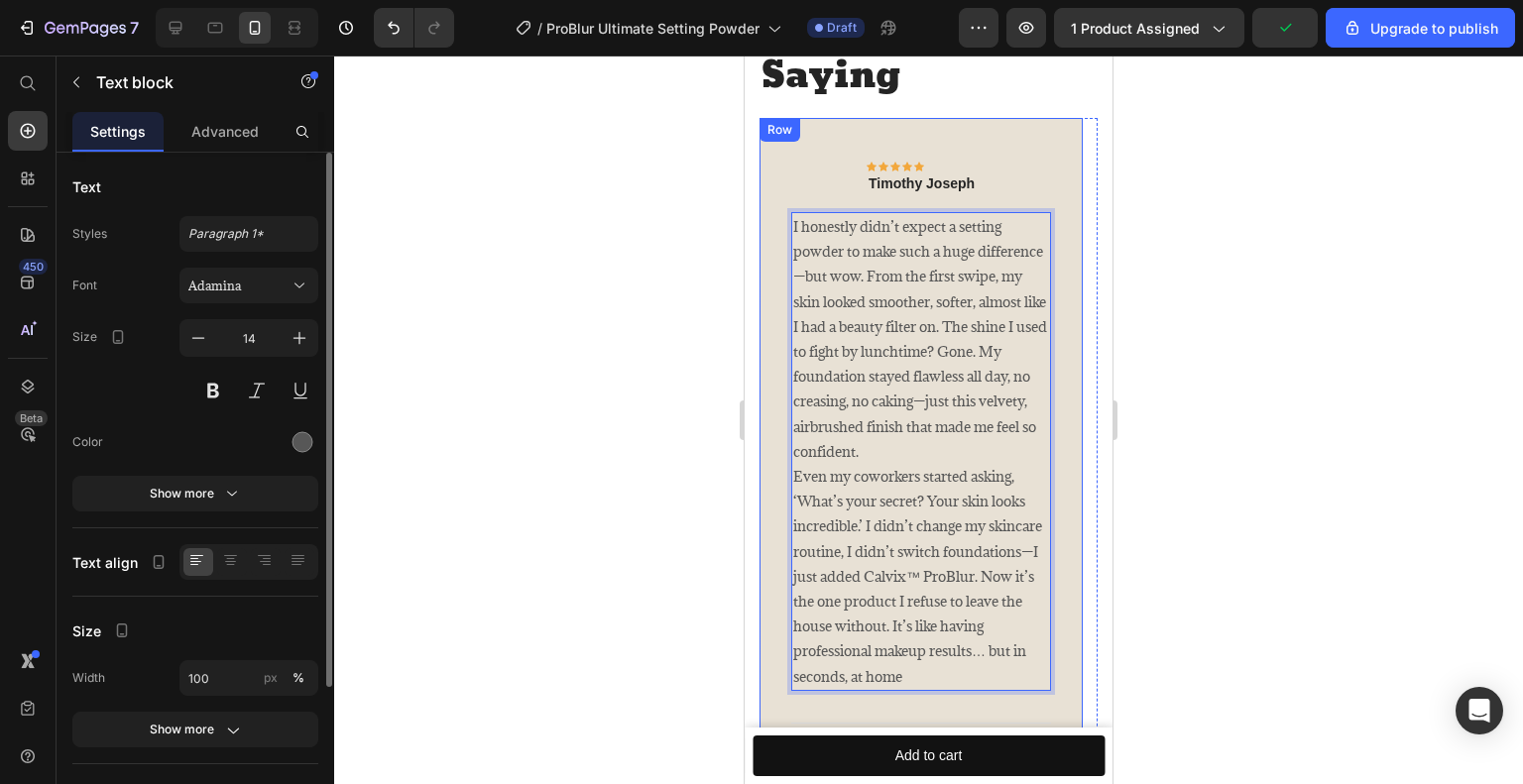 scroll, scrollTop: 4819, scrollLeft: 0, axis: vertical 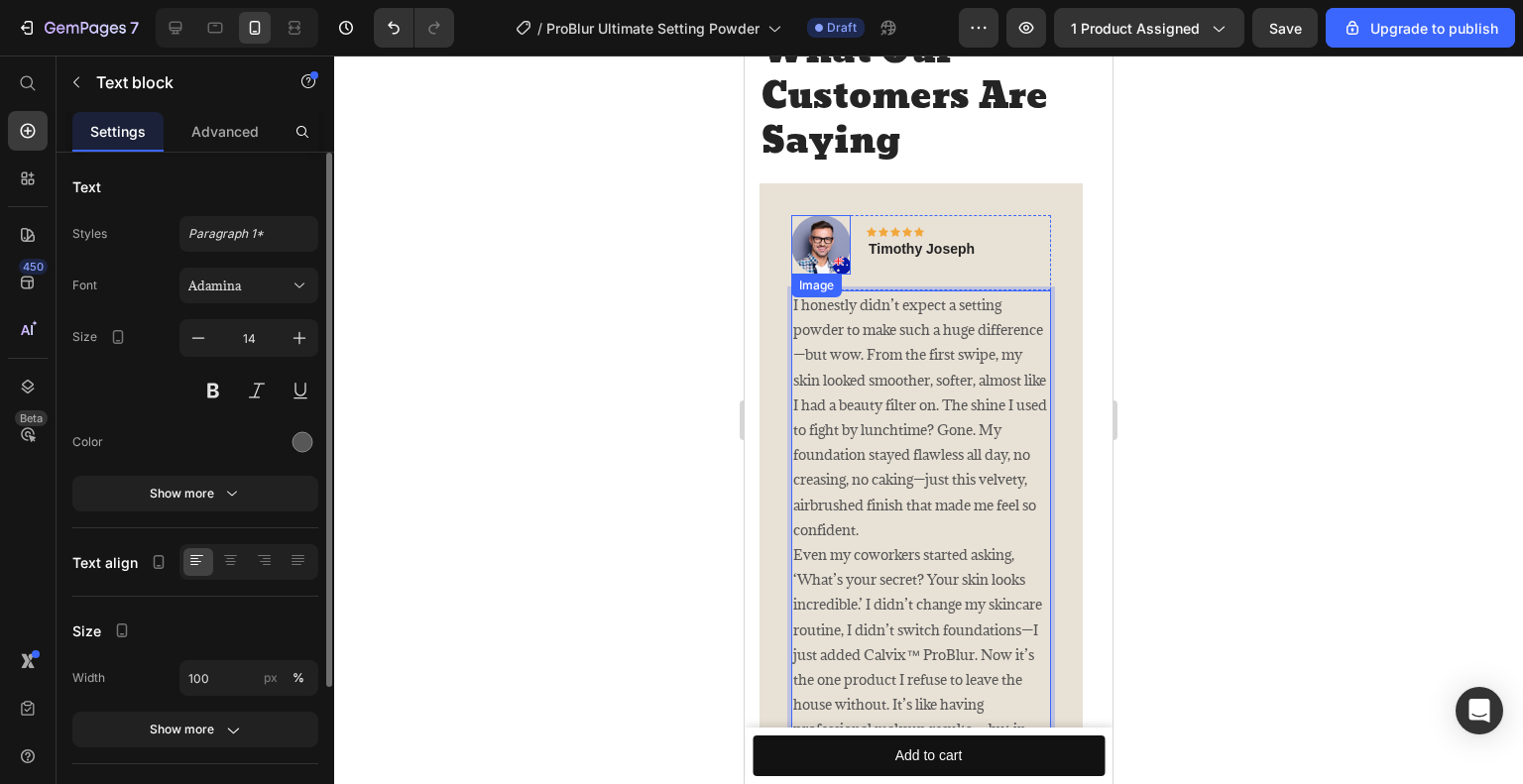 click at bounding box center (821, 245) 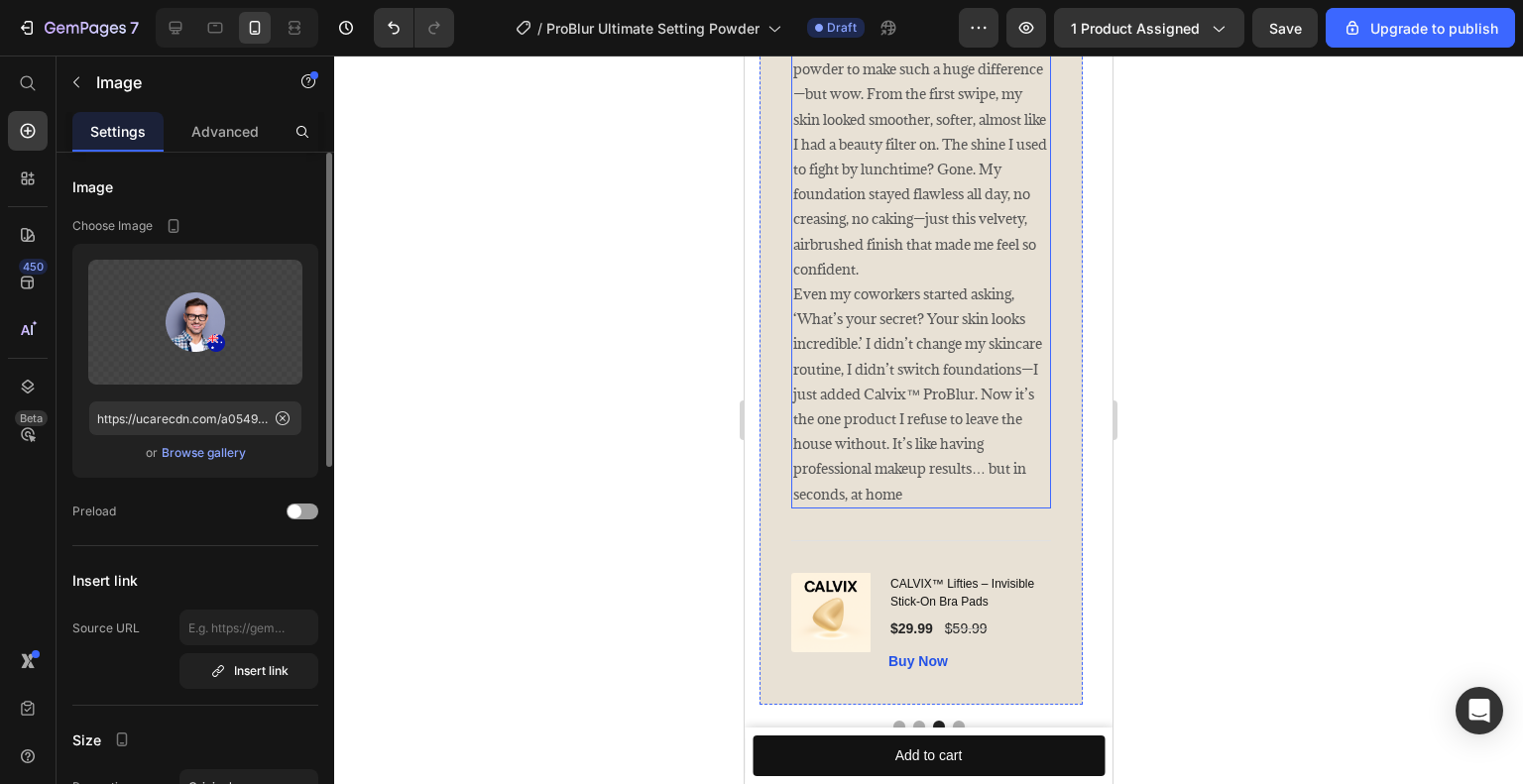 scroll, scrollTop: 5116, scrollLeft: 0, axis: vertical 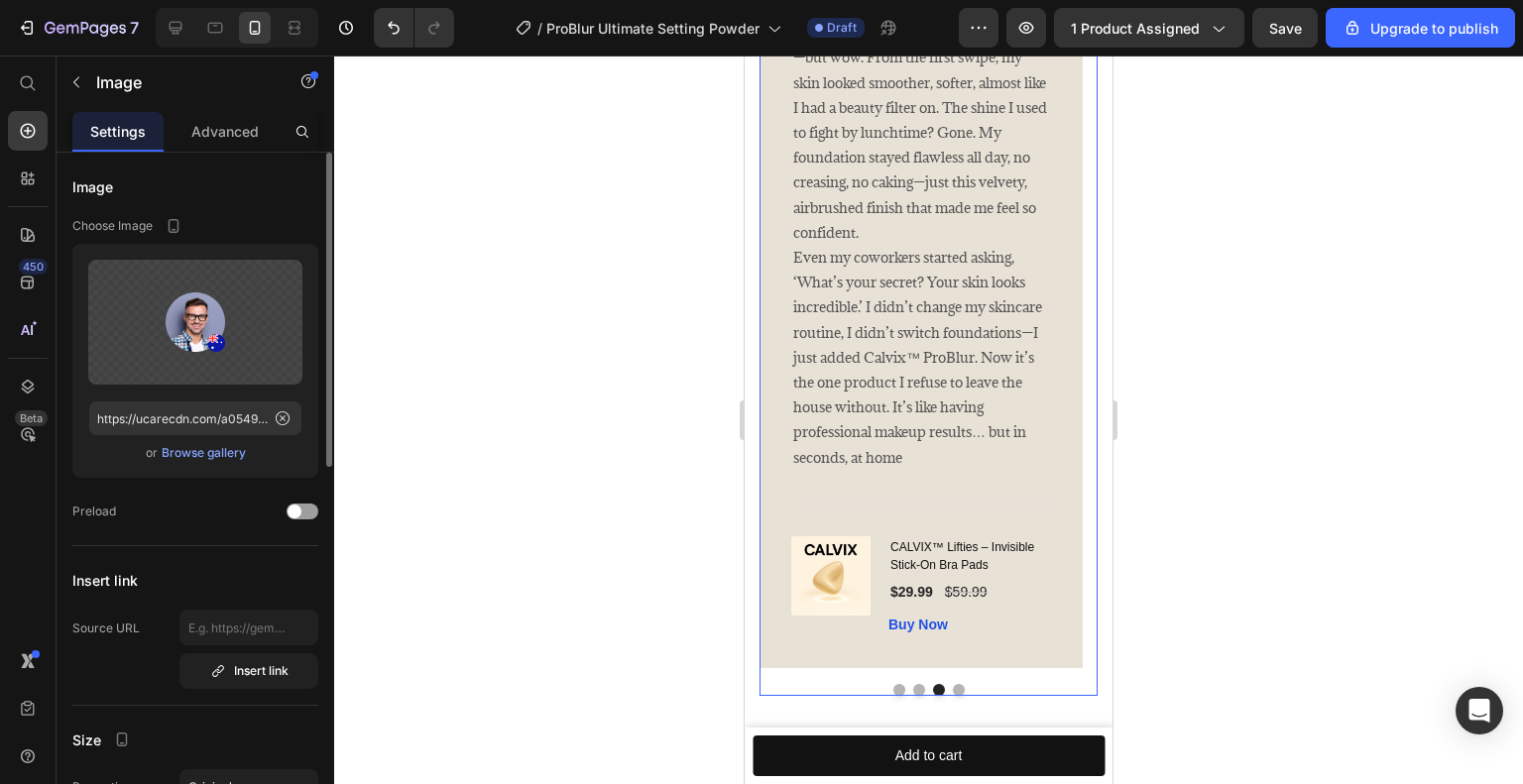 click at bounding box center [959, 690] 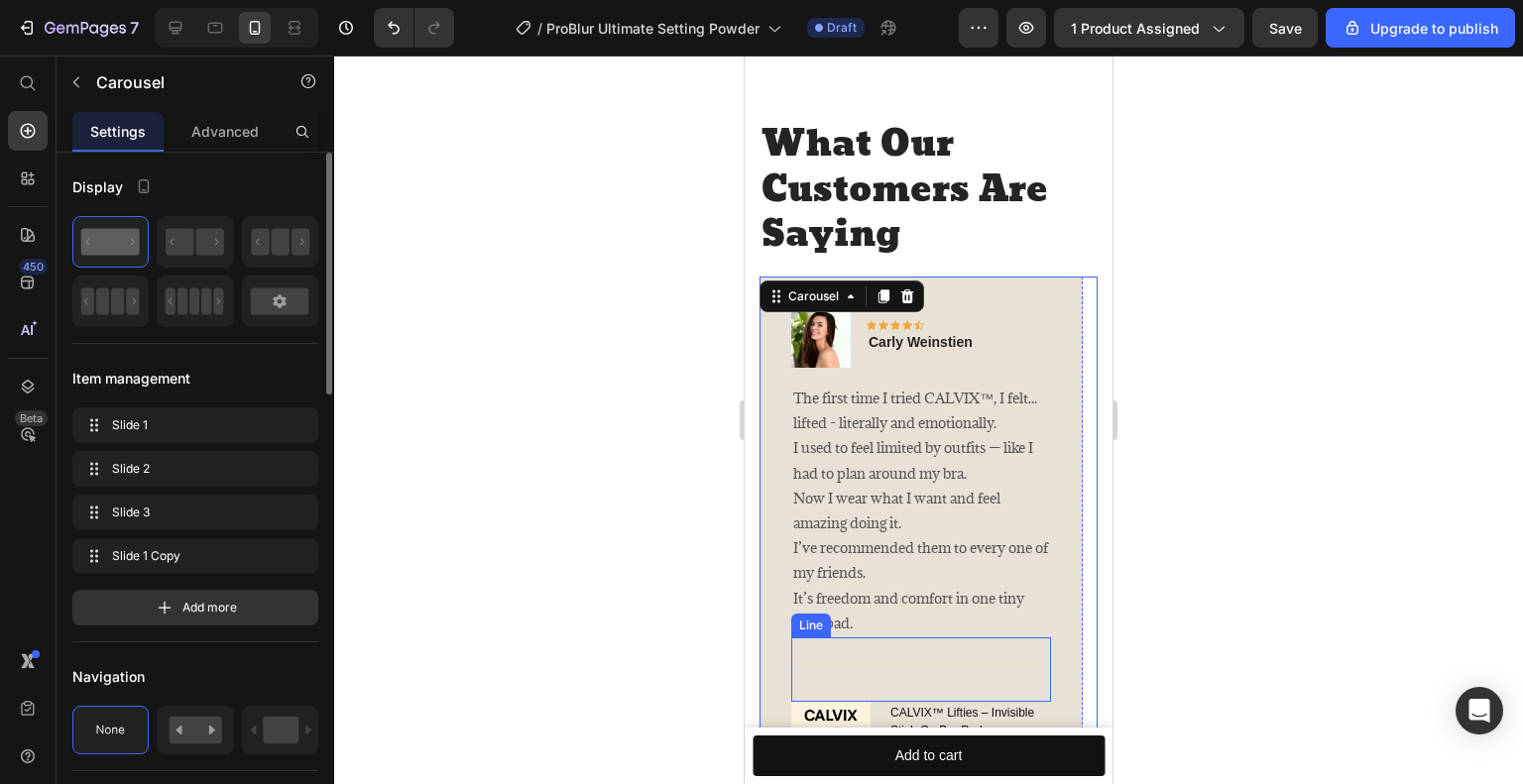 scroll, scrollTop: 4720, scrollLeft: 0, axis: vertical 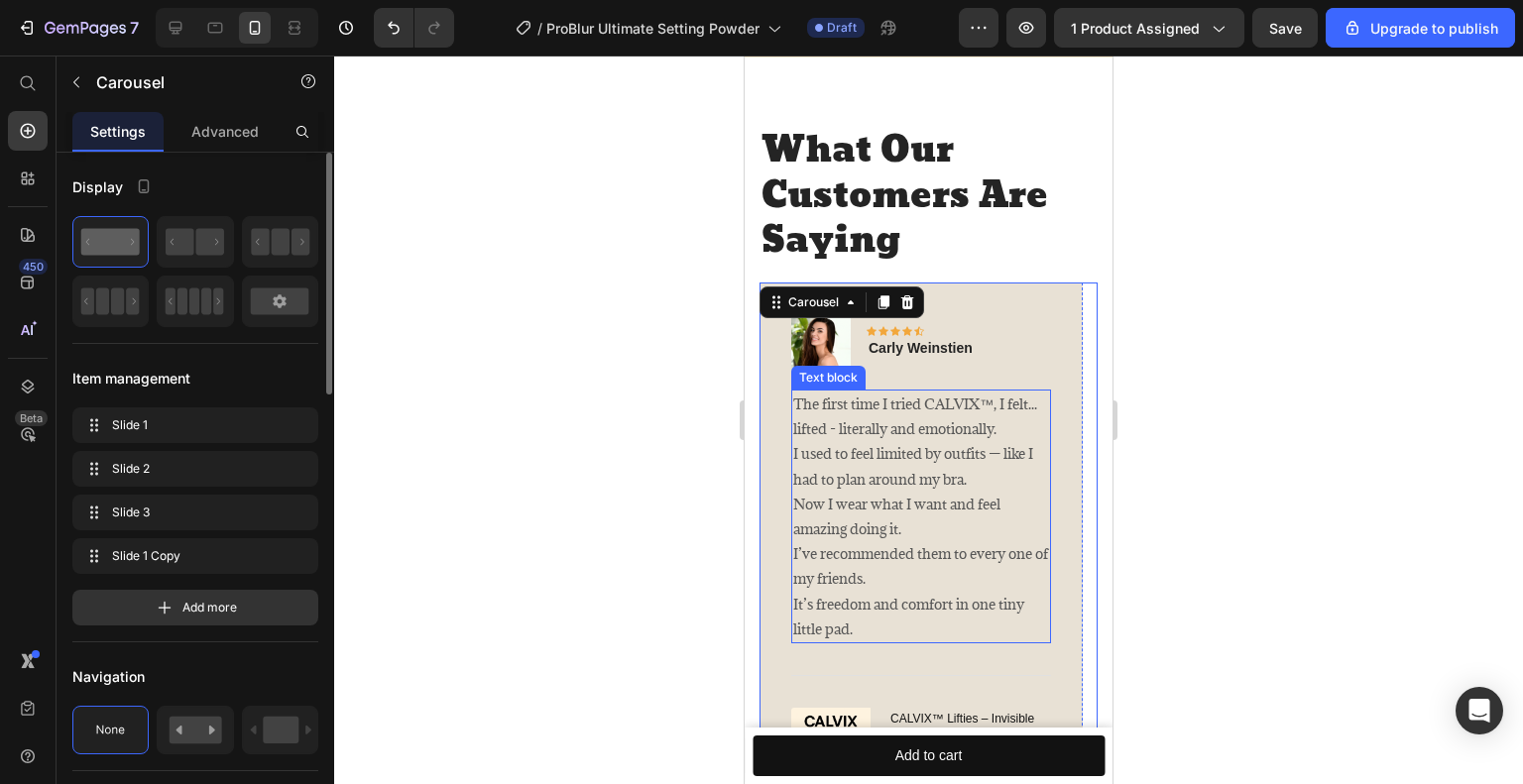 click on "The first time I tried CALVIX™, I felt... lifted - literally and emotionally. I used to feel limited by outfits — like I had to plan around my bra. Now I wear what I want and feel amazing doing it. I’ve recommended them to every one of my friends. It’s freedom and comfort in one tiny little pad." at bounding box center [921, 516] 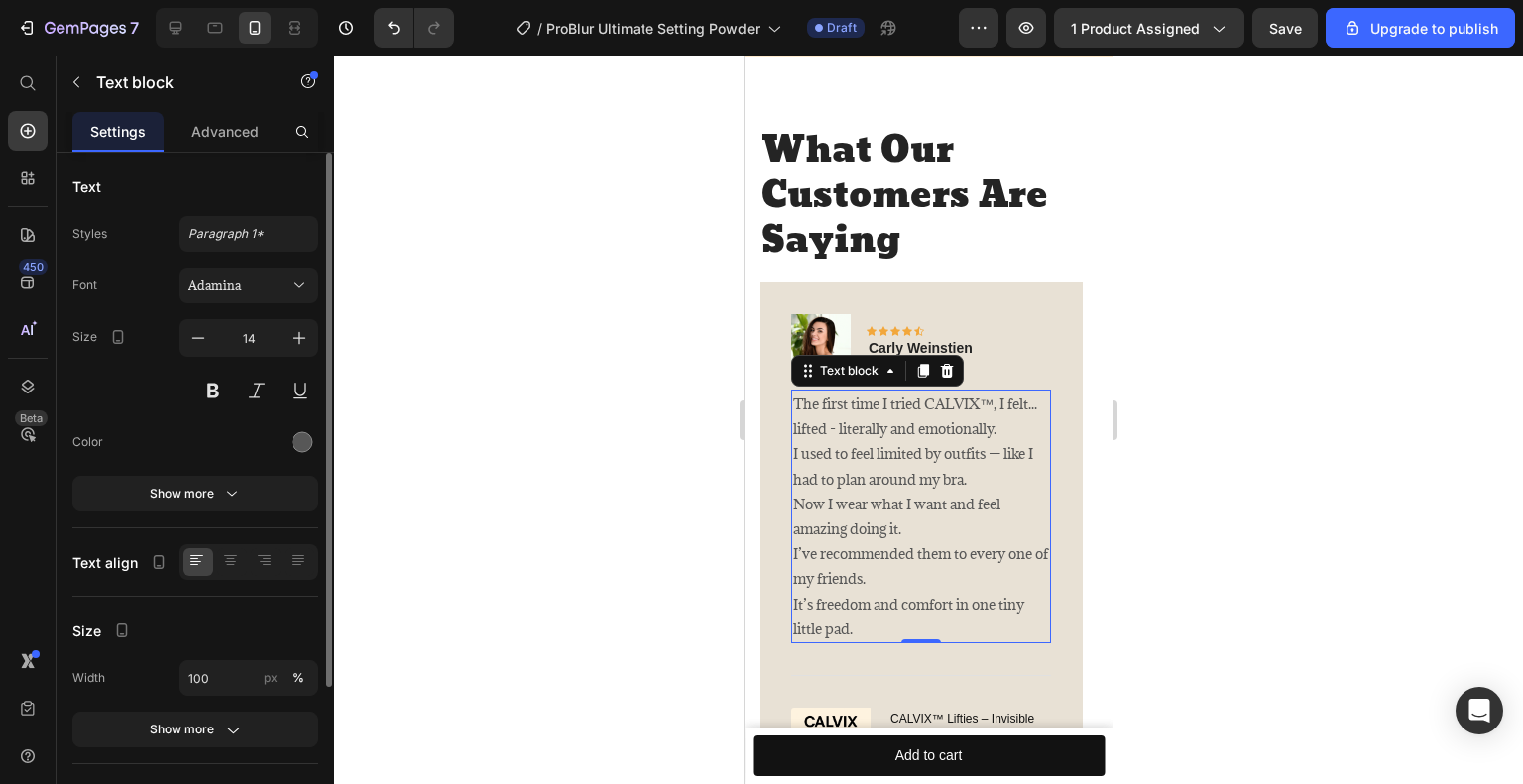 click on "The first time I tried CALVIX™, I felt... lifted - literally and emotionally. I used to feel limited by outfits — like I had to plan around my bra. Now I wear what I want and feel amazing doing it. I’ve recommended them to every one of my friends. It’s freedom and comfort in one tiny little pad." at bounding box center (921, 516) 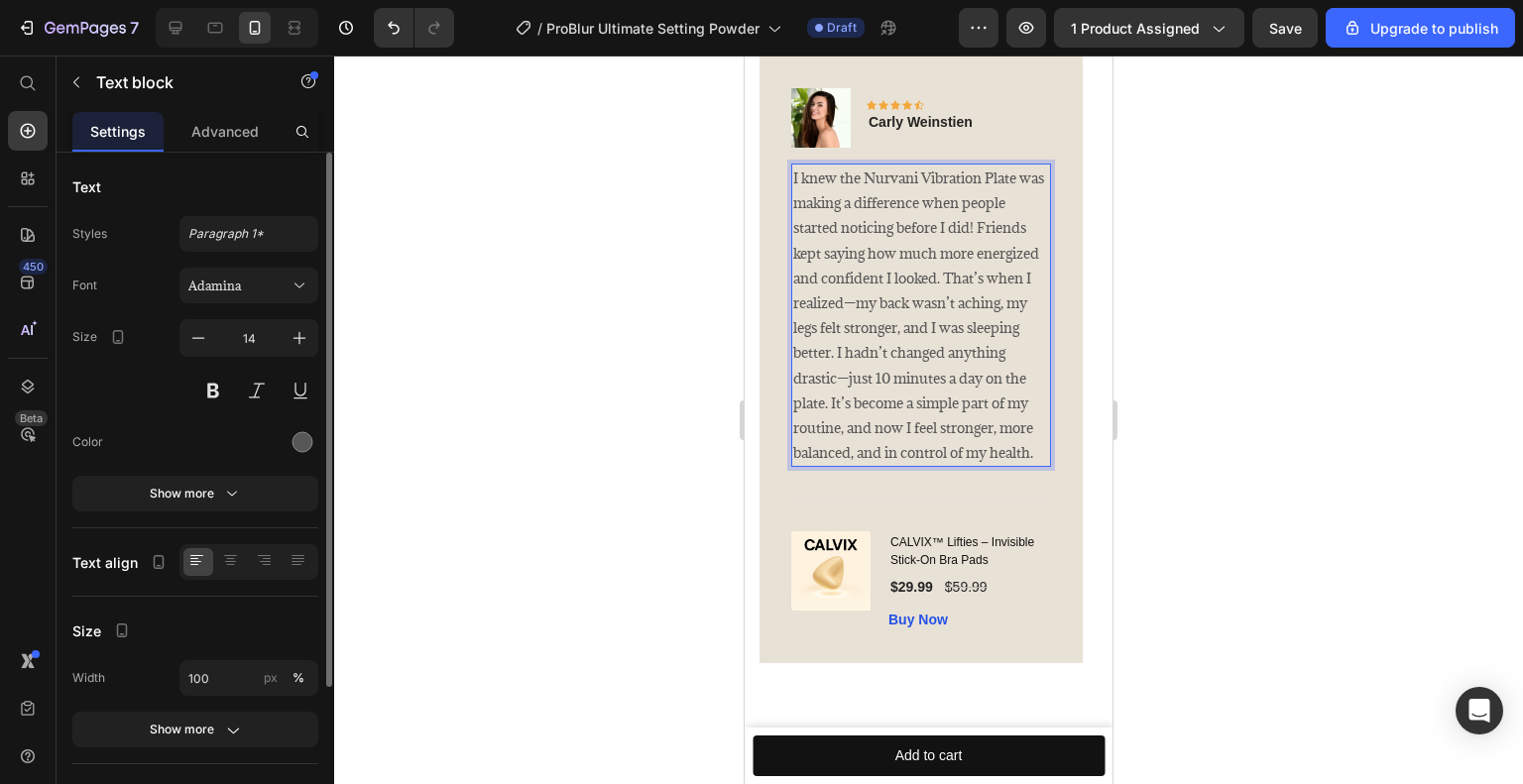 scroll, scrollTop: 5017, scrollLeft: 0, axis: vertical 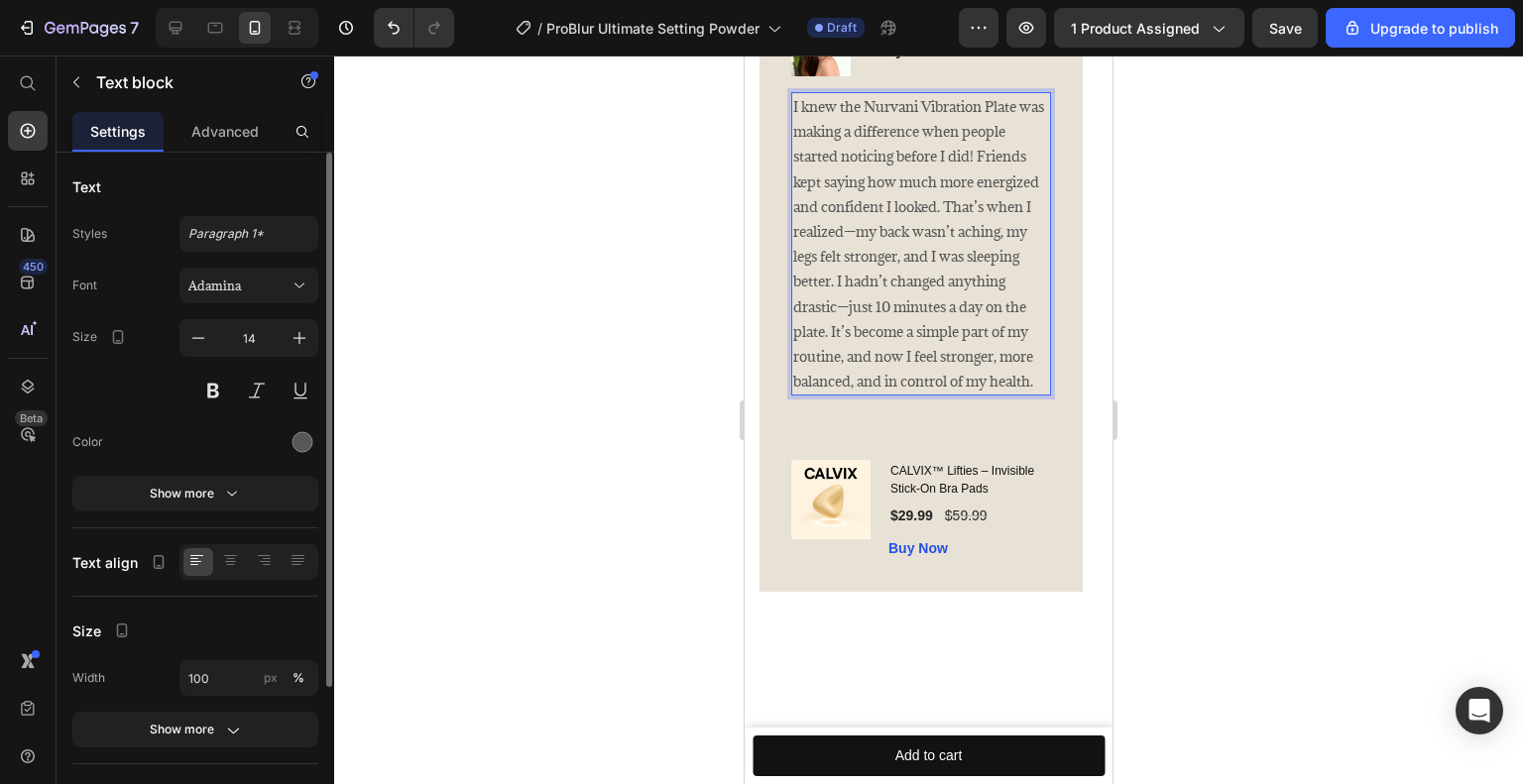 click on "I knew the Nurvani Vibration Plate was making a difference when people started noticing before I did! Friends kept saying how much more energized and confident I looked. That’s when I realized—my back wasn’t aching, my legs felt stronger, and I was sleeping better. I hadn’t changed anything drastic—just 10 minutes a day on the plate. It’s become a simple part of my routine, and now I feel stronger, more balanced, and in control of my health." at bounding box center [921, 244] 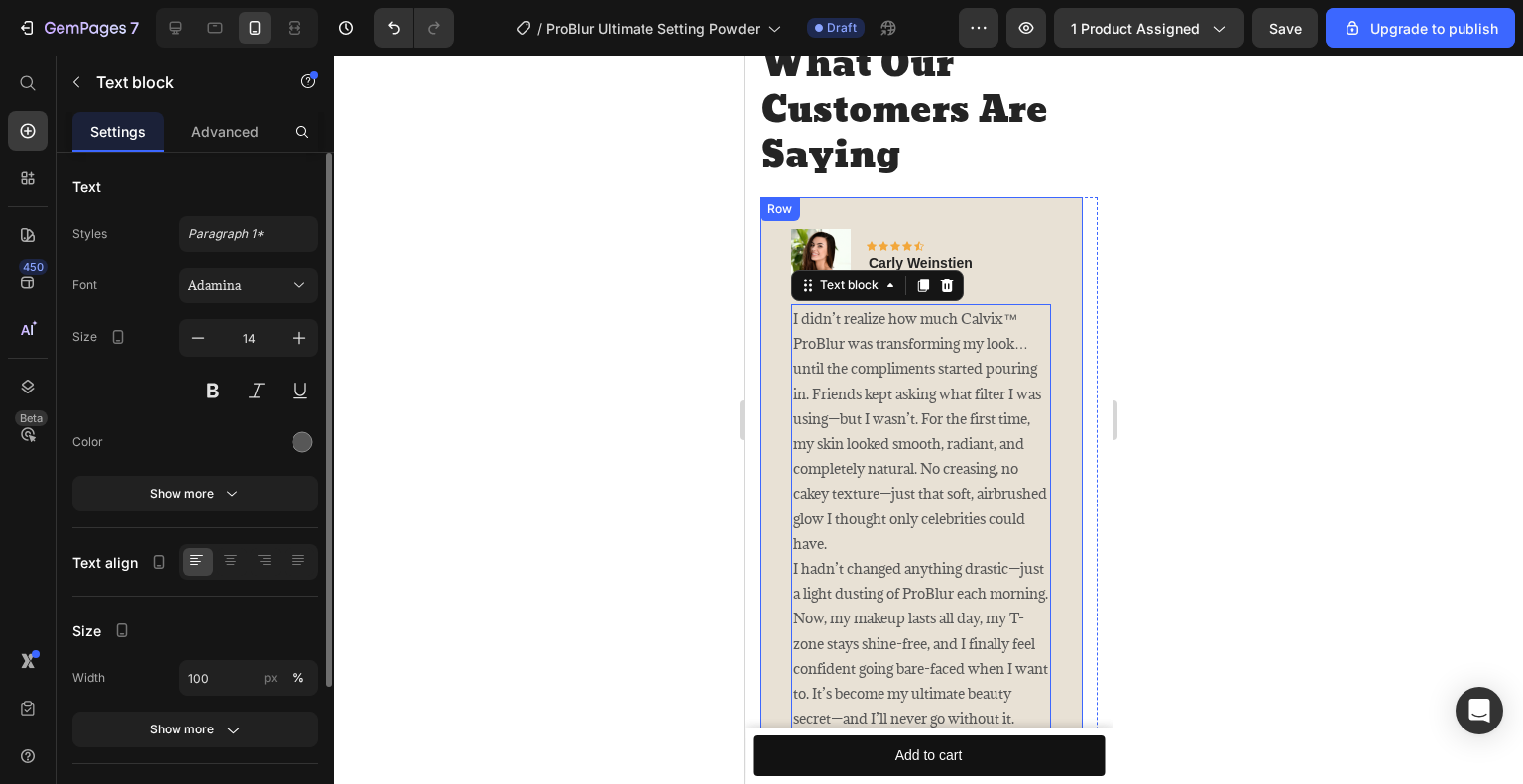 scroll, scrollTop: 4819, scrollLeft: 0, axis: vertical 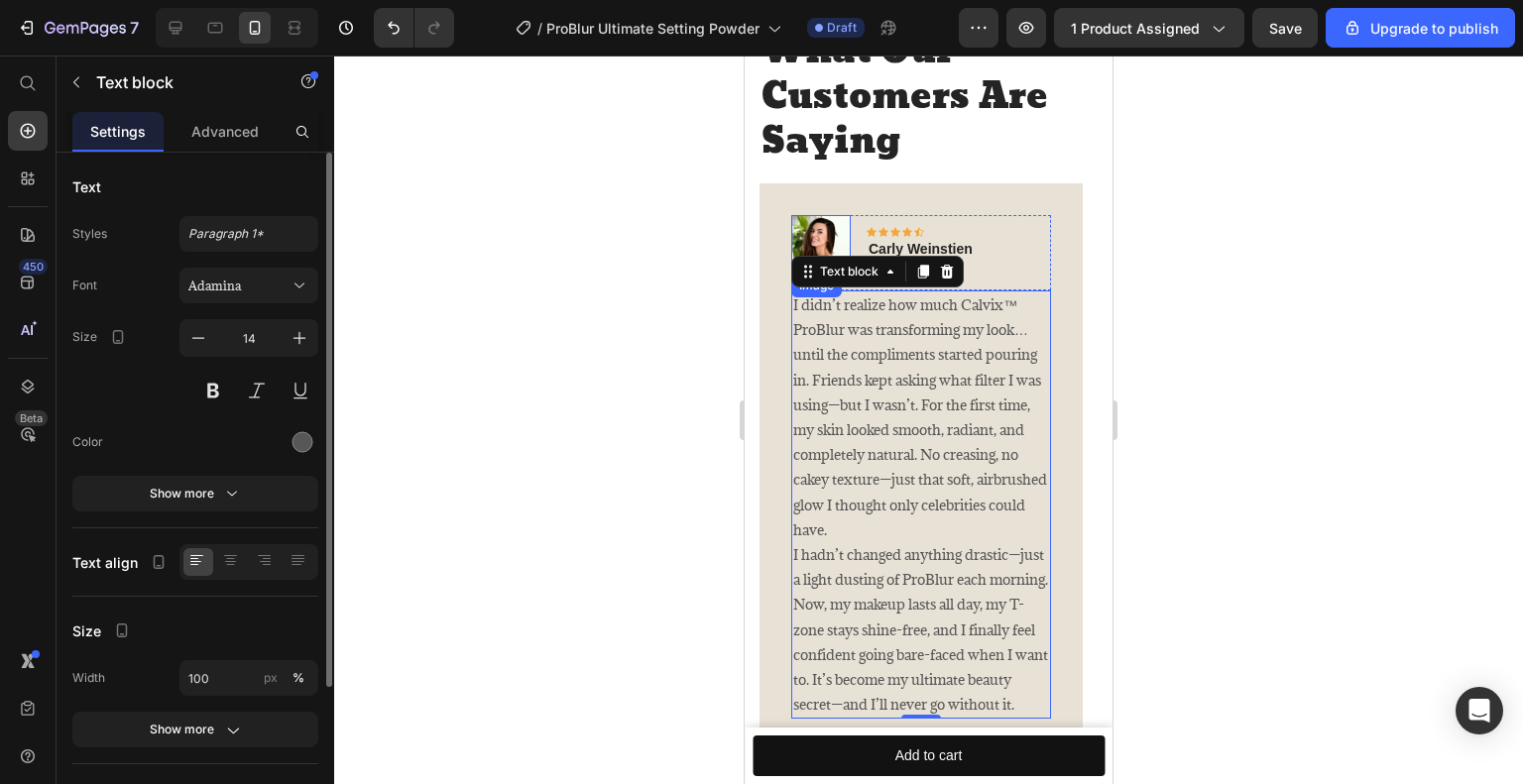 click at bounding box center [821, 245] 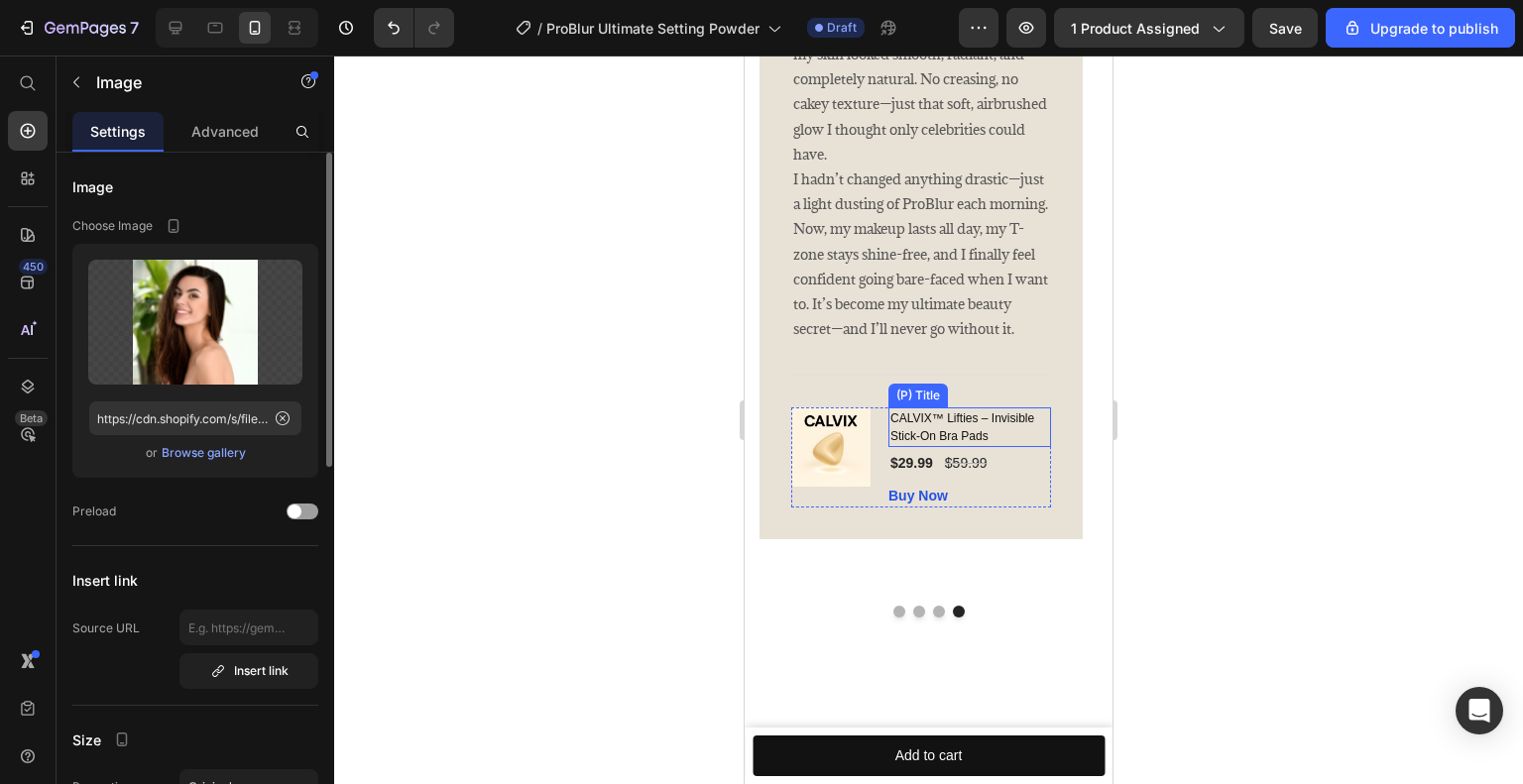 scroll, scrollTop: 5215, scrollLeft: 0, axis: vertical 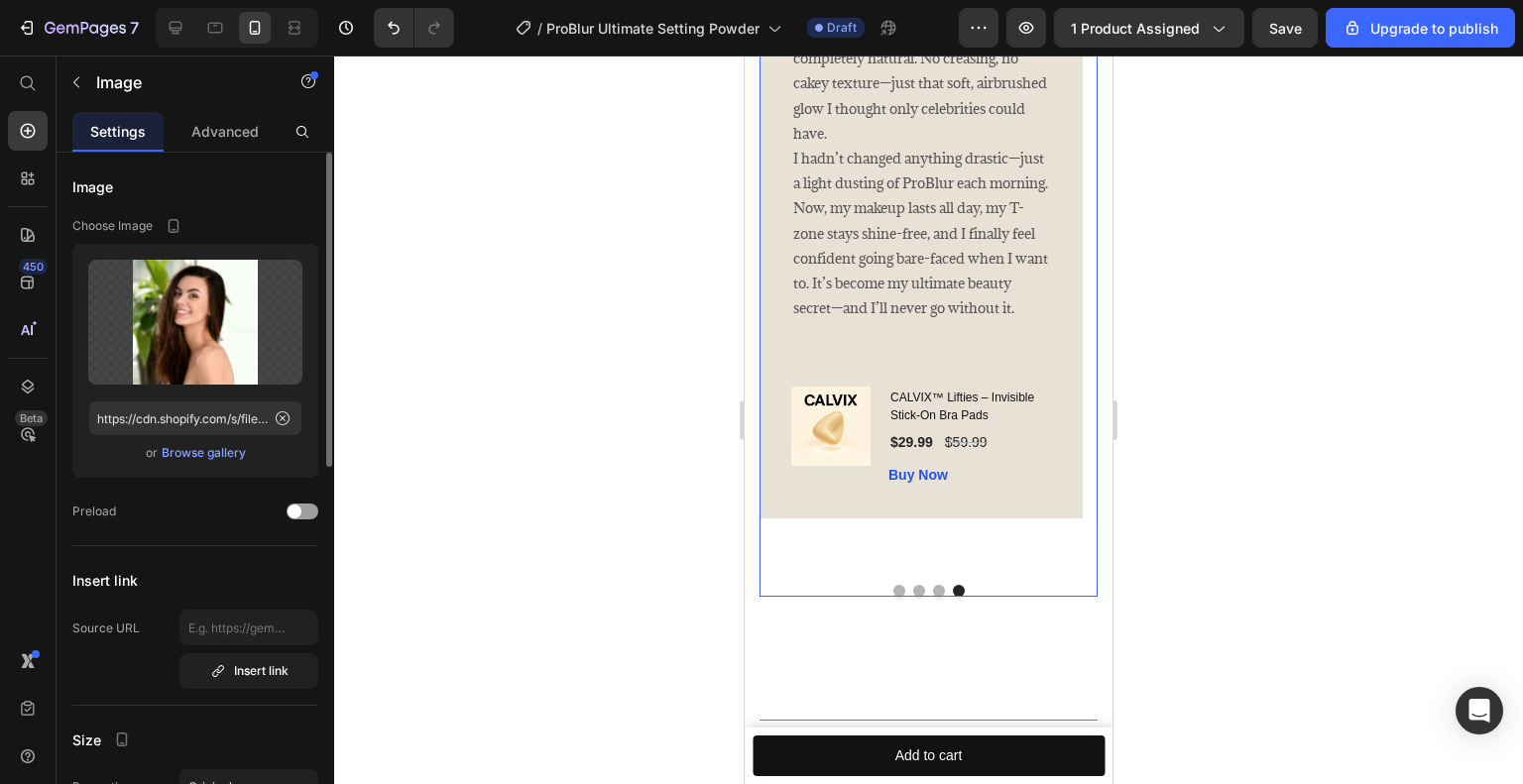 click at bounding box center (939, 591) 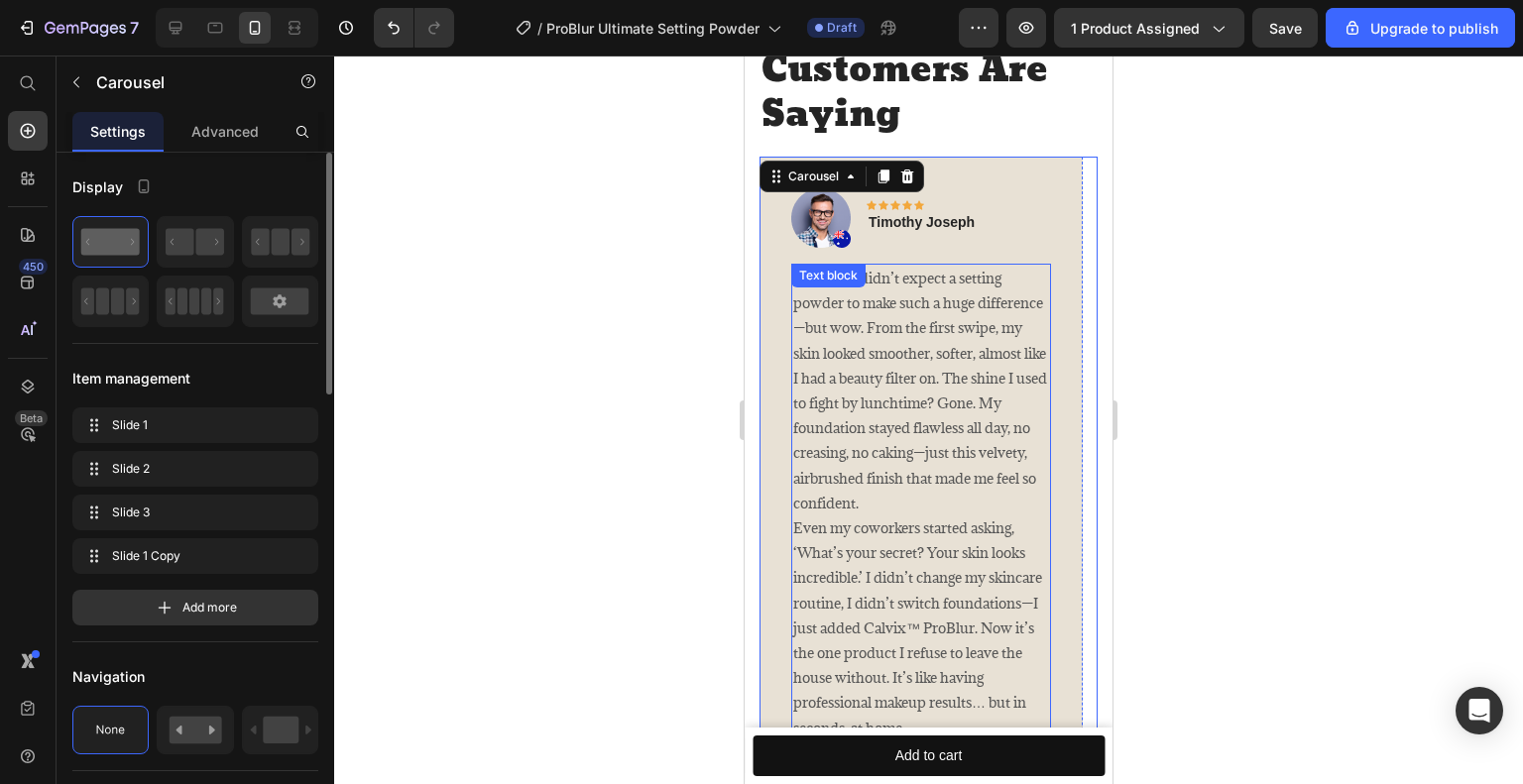 scroll, scrollTop: 4819, scrollLeft: 0, axis: vertical 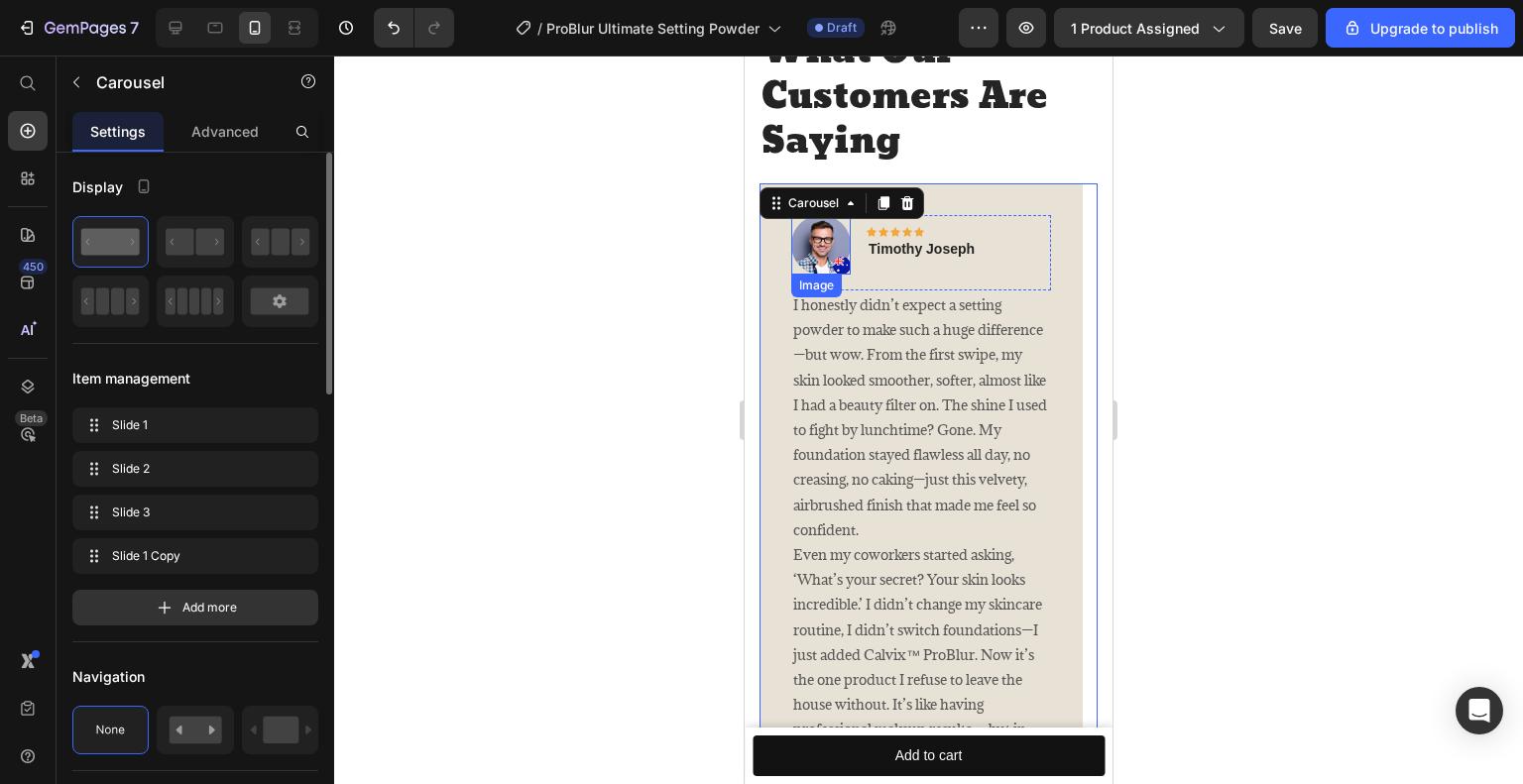 click at bounding box center (821, 245) 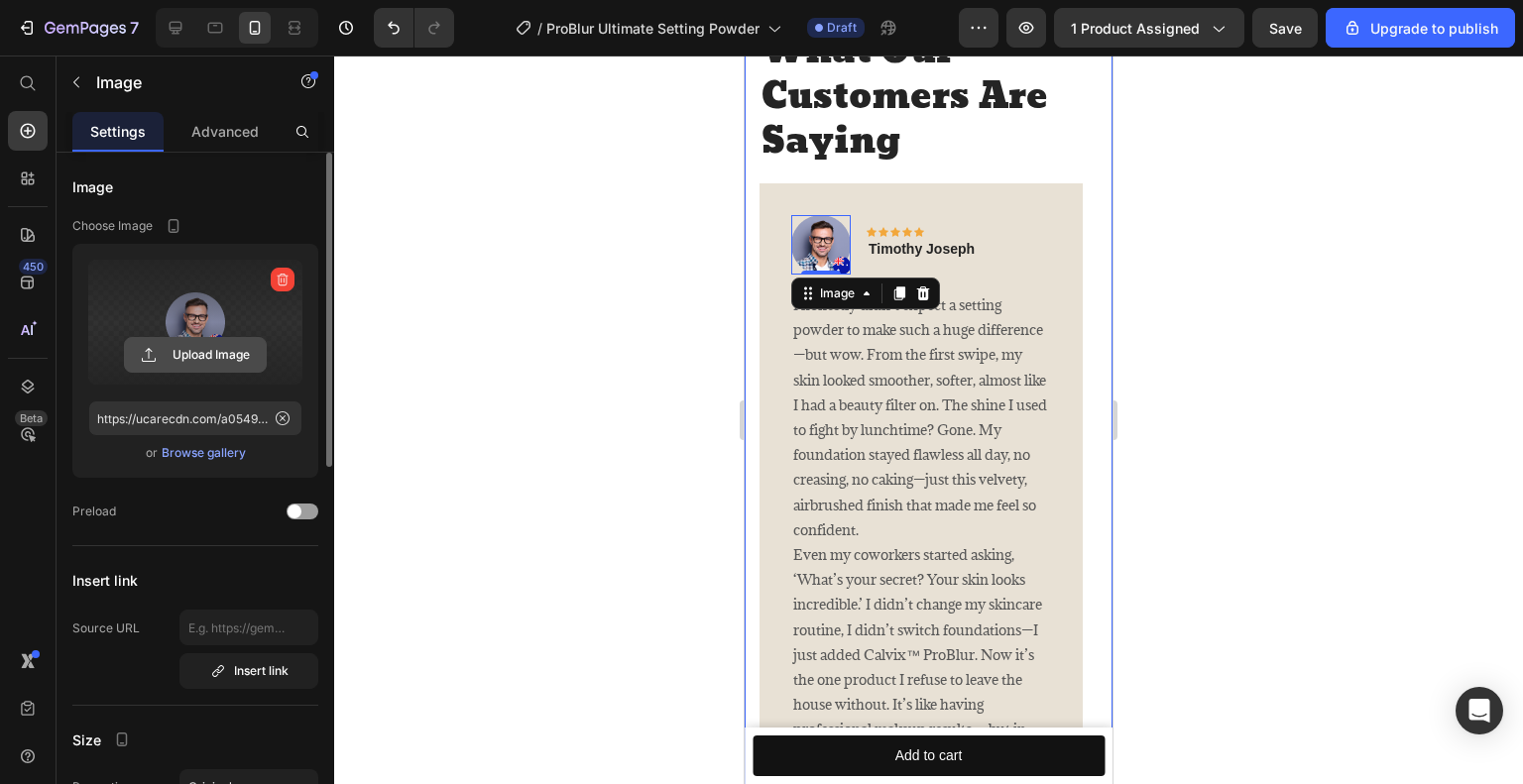 click 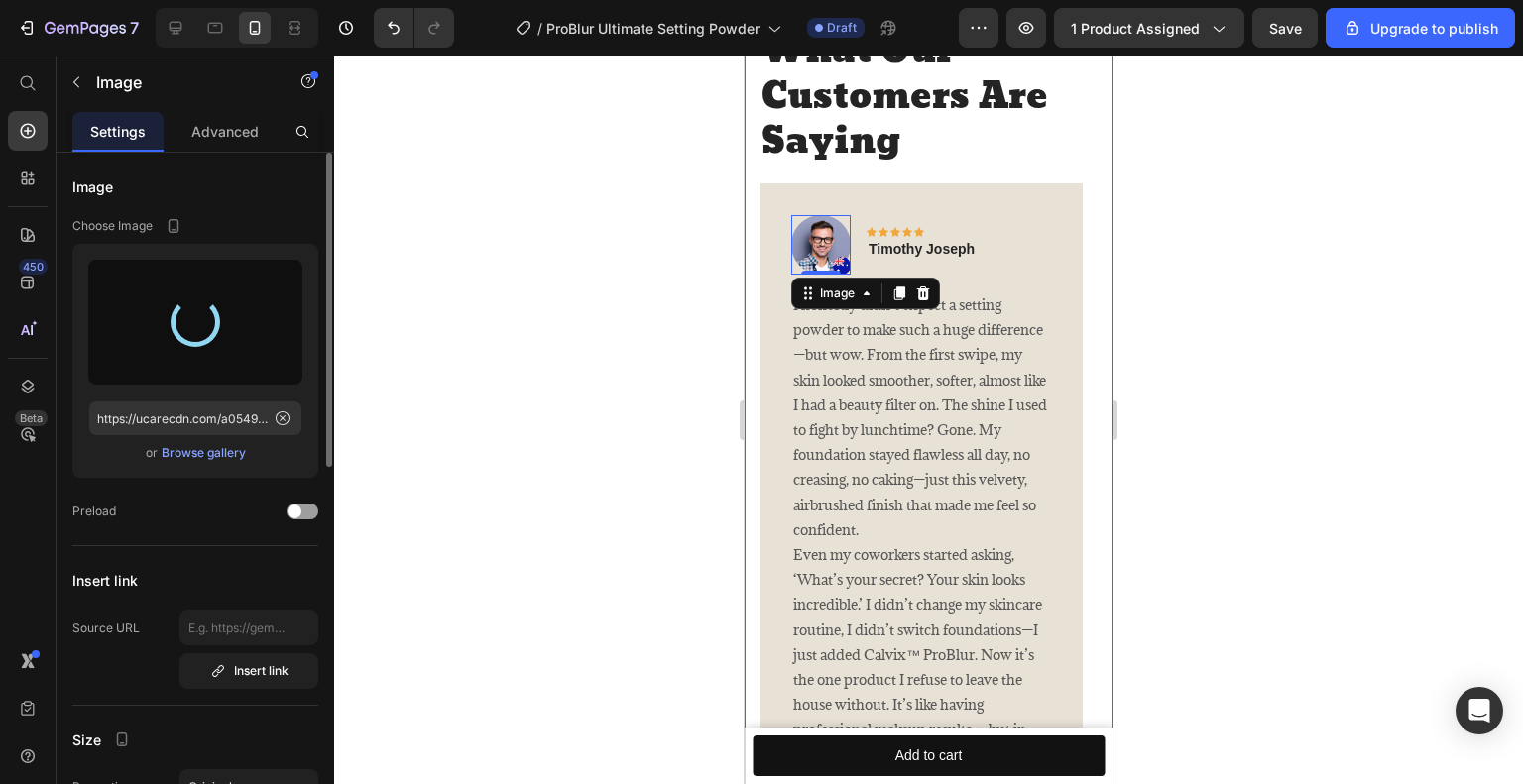 type on "https://cdn.shopify.com/s/files/1/0944/3026/5679/files/gempages_569635407474459800-d4bb93c5-499e-4838-a65a-d04aa87306f6.png" 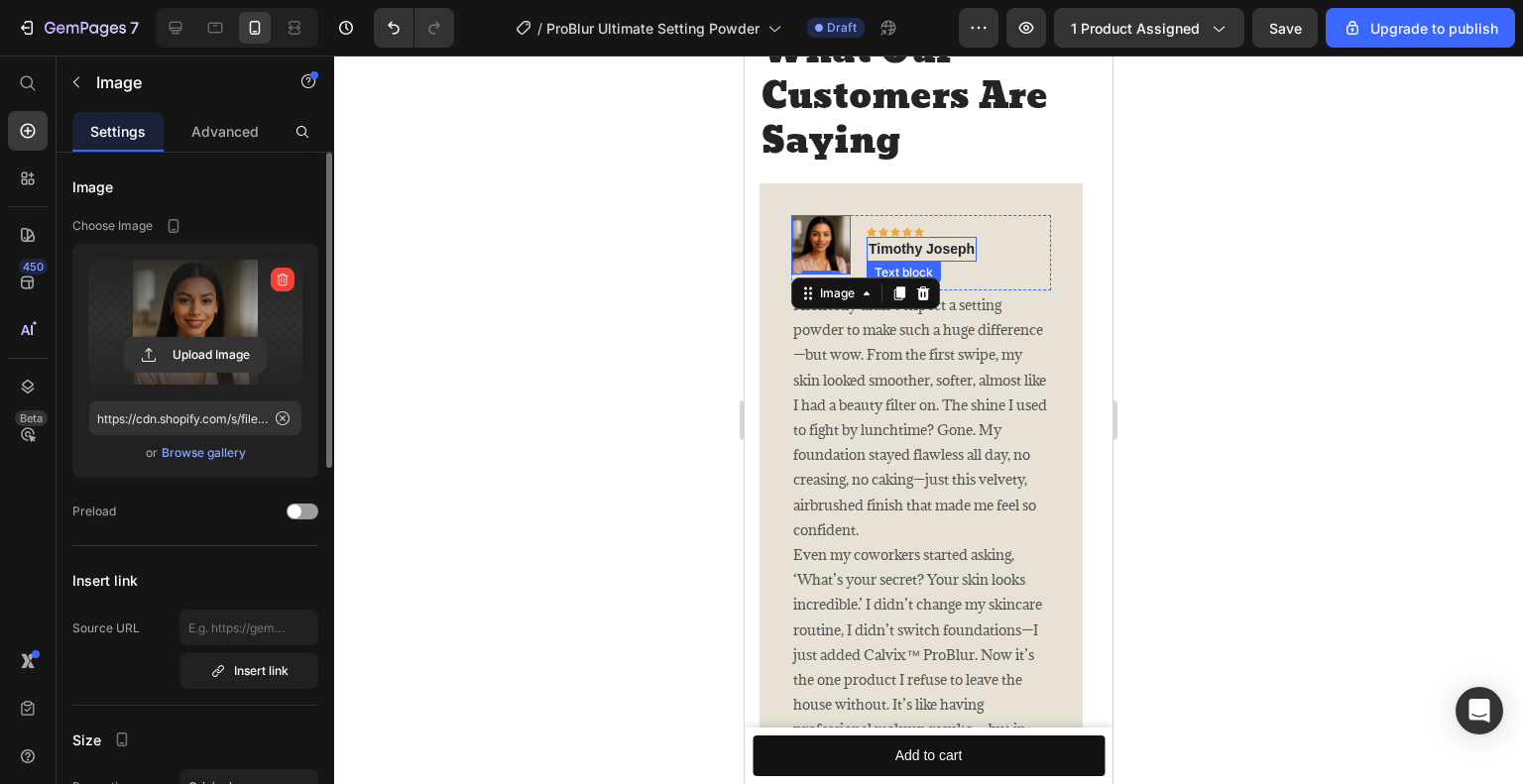 click on "Timothy Joseph" at bounding box center (921, 249) 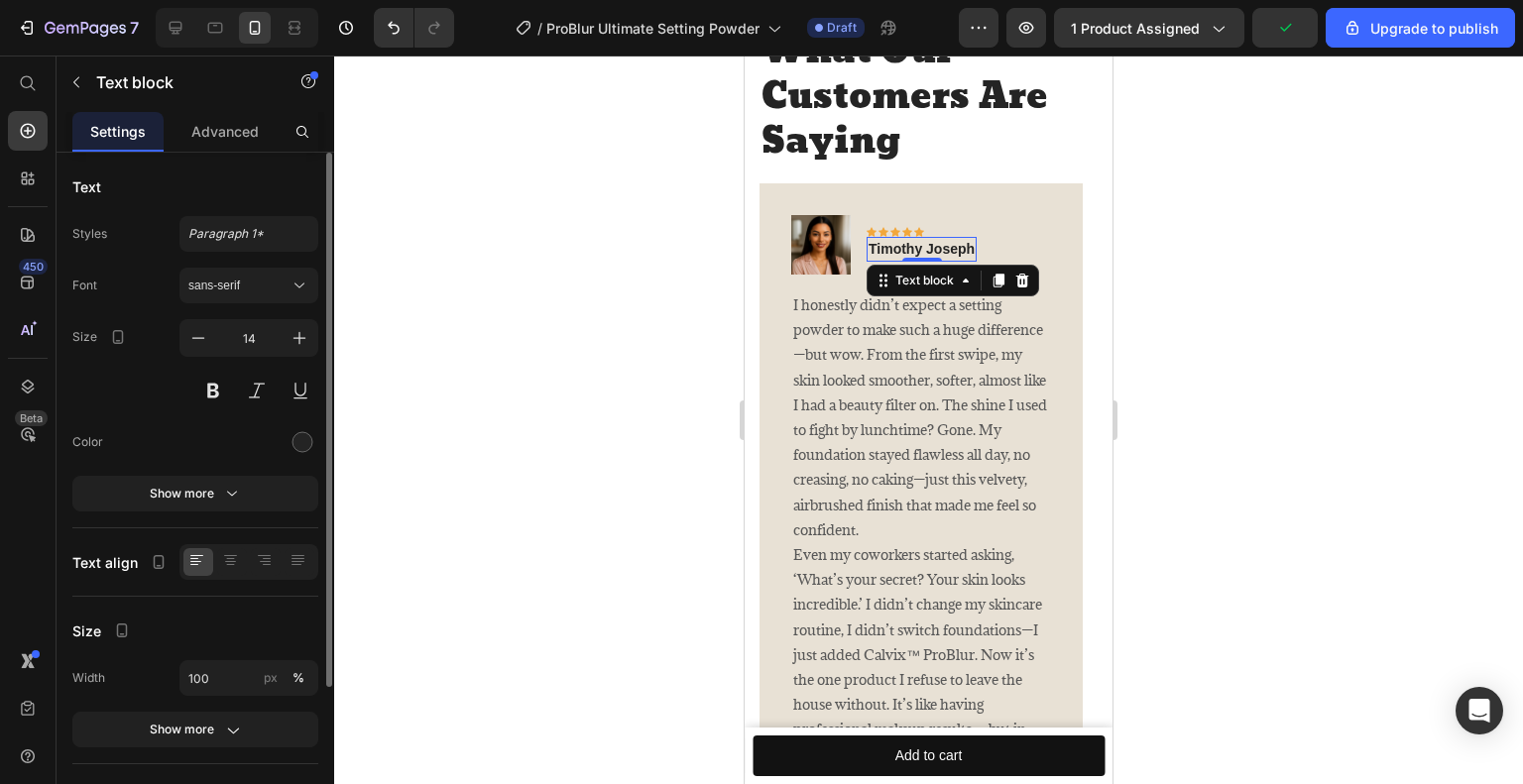 click on "Timothy Joseph" at bounding box center (921, 249) 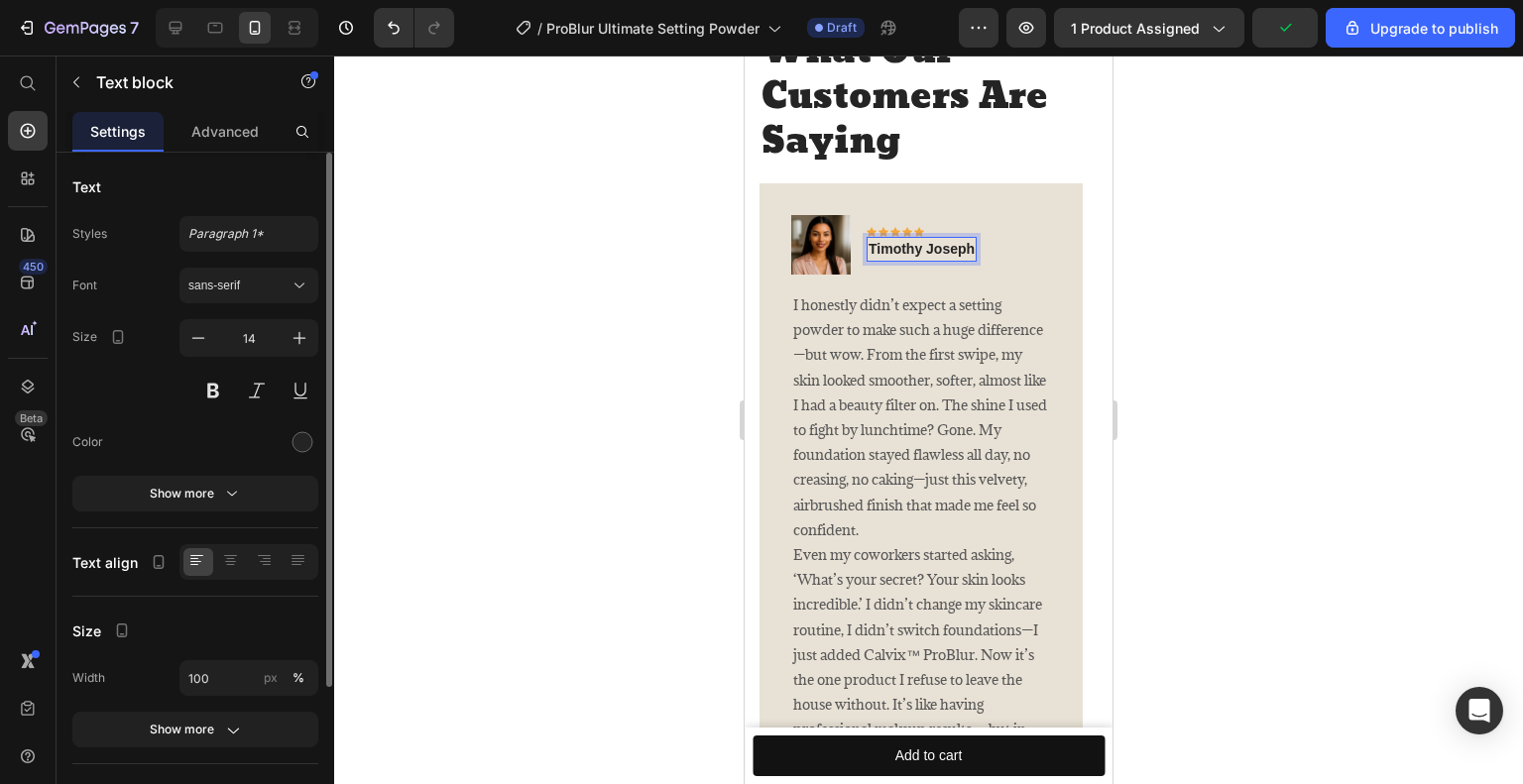click on "Timothy Joseph" at bounding box center (921, 249) 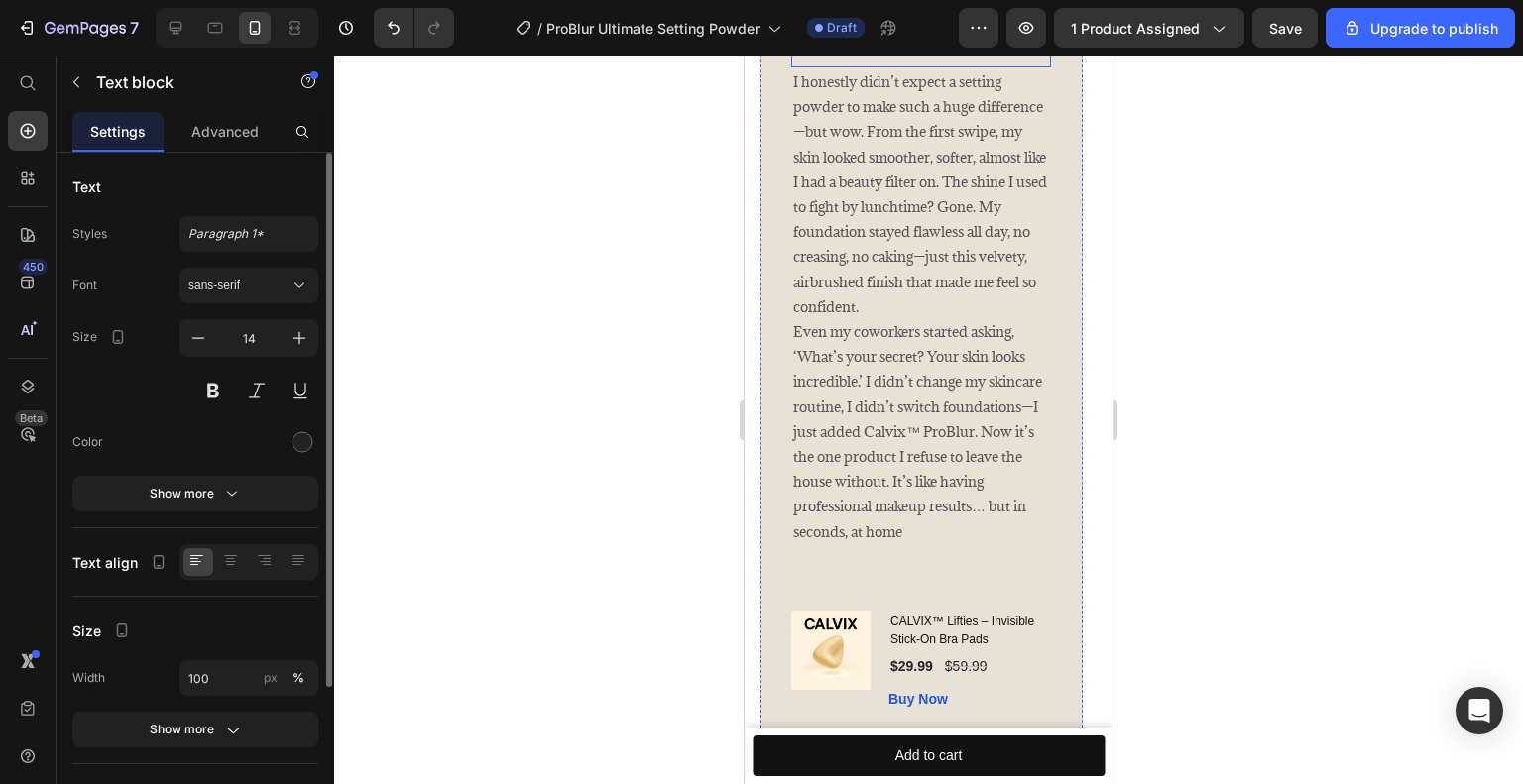 scroll, scrollTop: 5116, scrollLeft: 0, axis: vertical 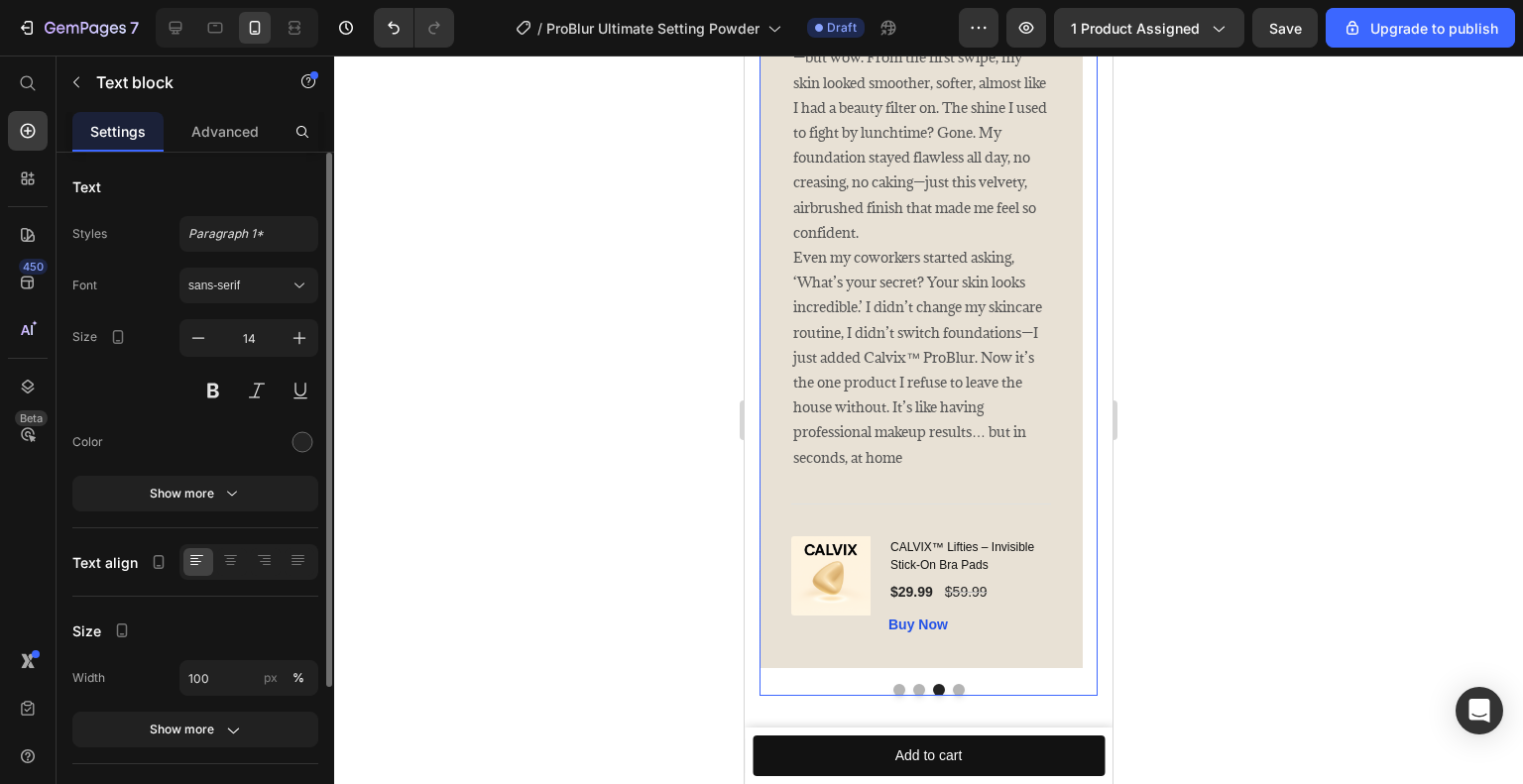 click on "Image
Icon
Icon
Icon
Icon
Icon Row Rita Carroll Text block Row Within days, my skin looked softer, smoother—like my pores and fine lines had been erased. Even on long days, my makeup stayed fresh, never cakey or oily. I can literally see a silky, airbrushed finish every time I set my makeup. The best part? It feels weightless—like I’m wearing nothing at all. I finally found a setting powder that doesn’t just sit on my skin—it  melts in  and makes everything look better. Now, no matter where I go, I feel confident my makeup will stay flawless all day. Text block                Title Line (P) Images & Gallery CALVIX™ Lifties – Invisible Stick-On Bra Pads (P) Title $29.99 (P) Price $59.99 (P) Price Row Buy Now (P) Cart Button Product Row Image
Icon
Icon
Icon
Icon
Icon Row Olivia Rowse Text block Row Text block                Title Line Row" at bounding box center [928, 290] 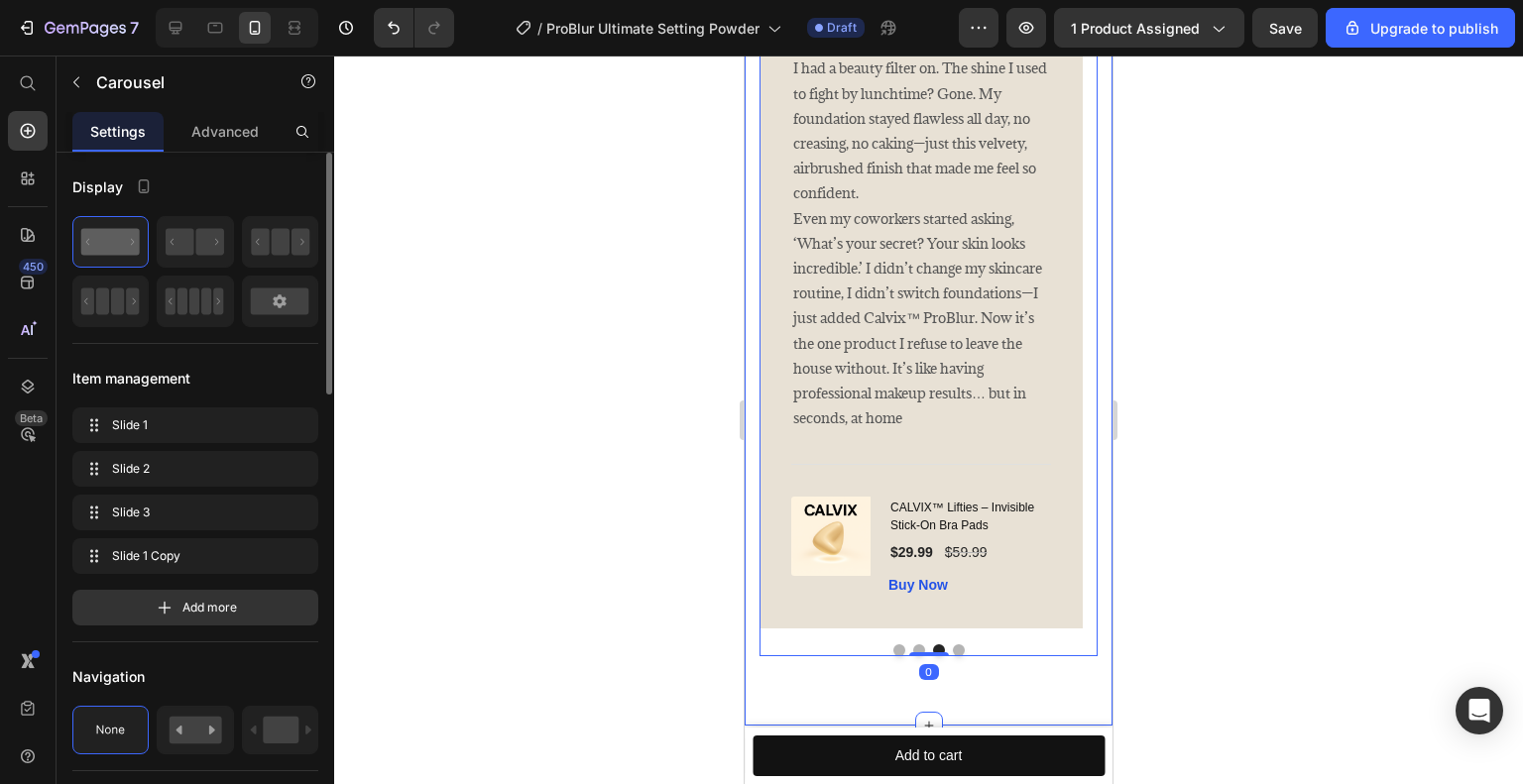 scroll, scrollTop: 5315, scrollLeft: 0, axis: vertical 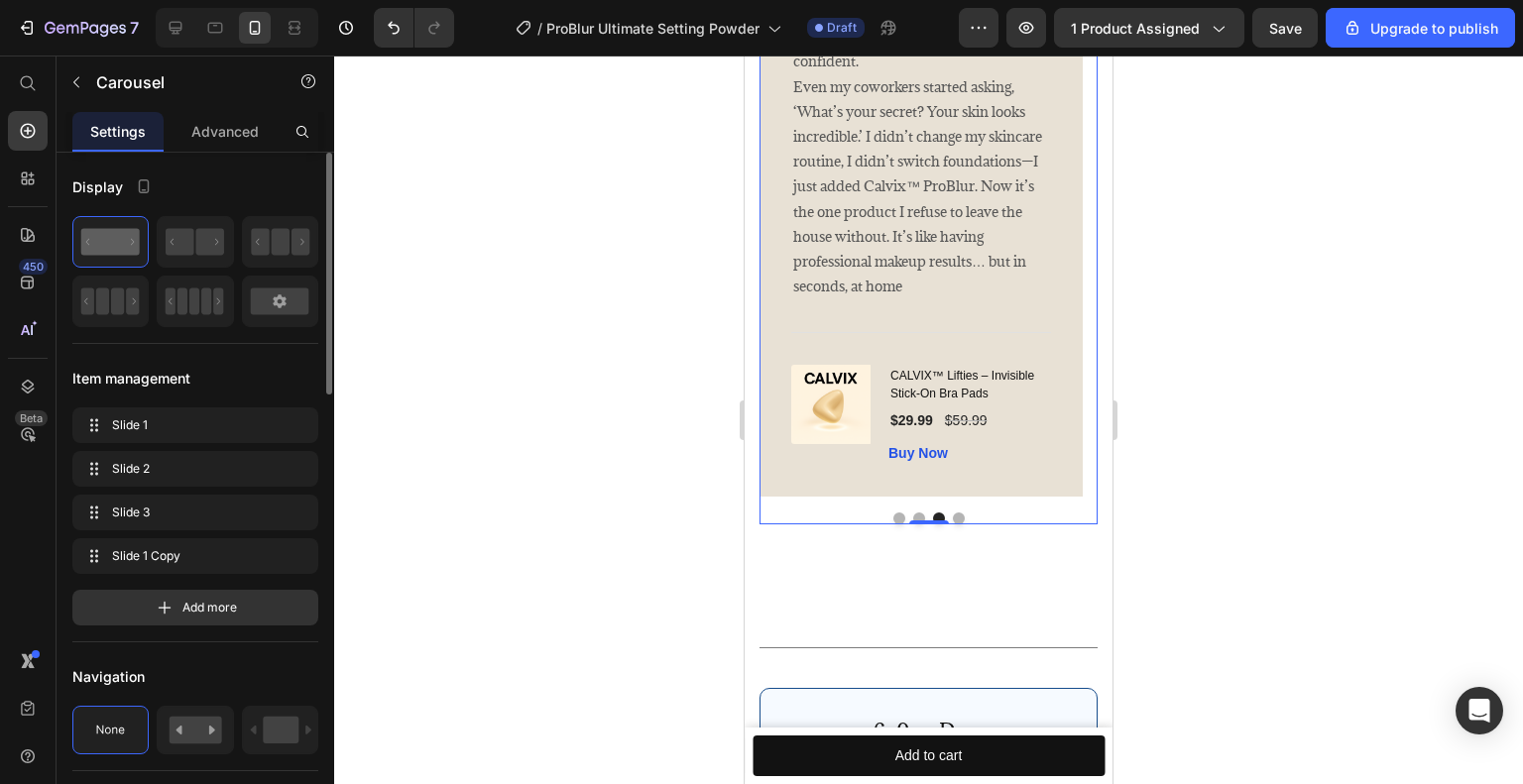 click at bounding box center [919, 518] 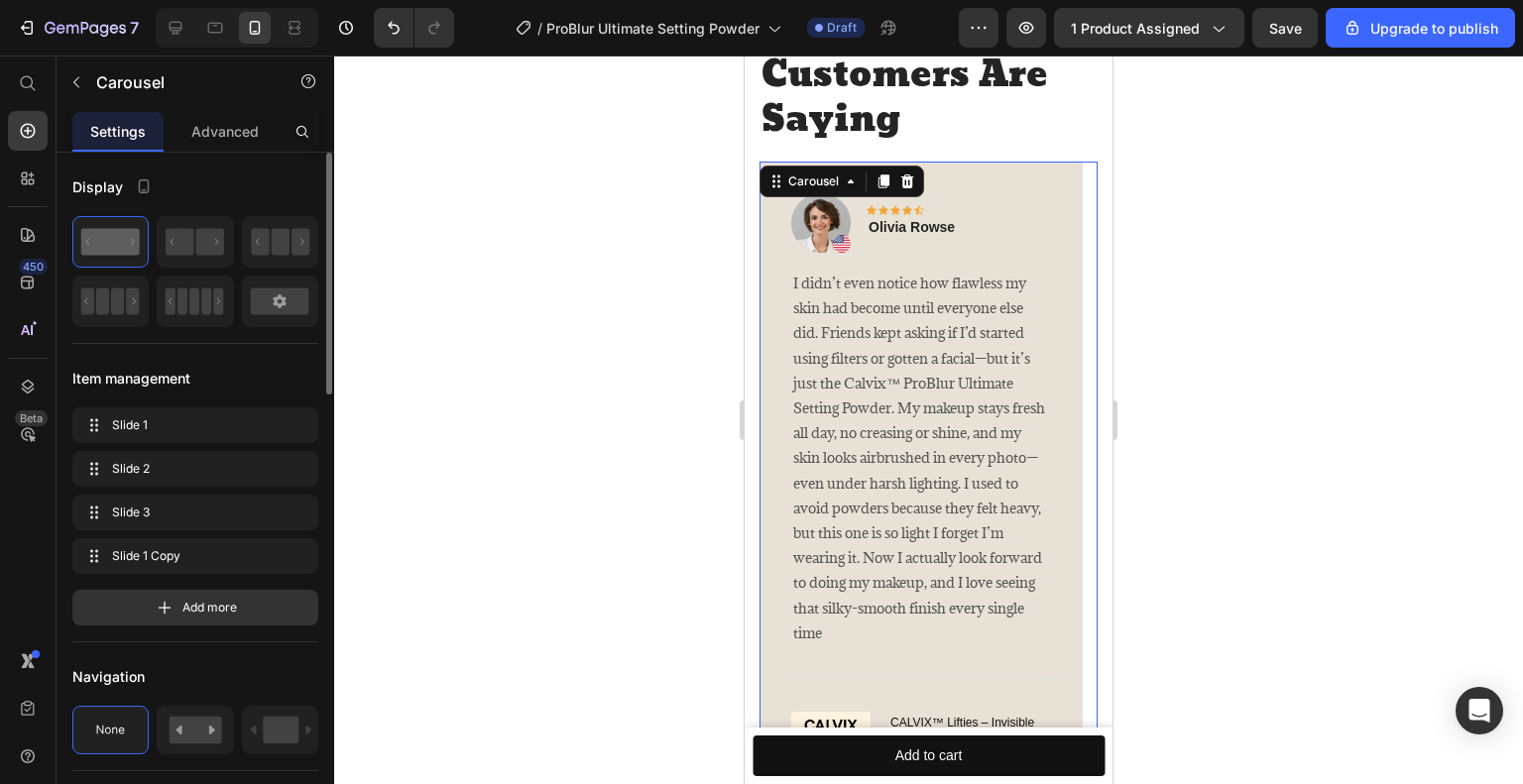 scroll, scrollTop: 4819, scrollLeft: 0, axis: vertical 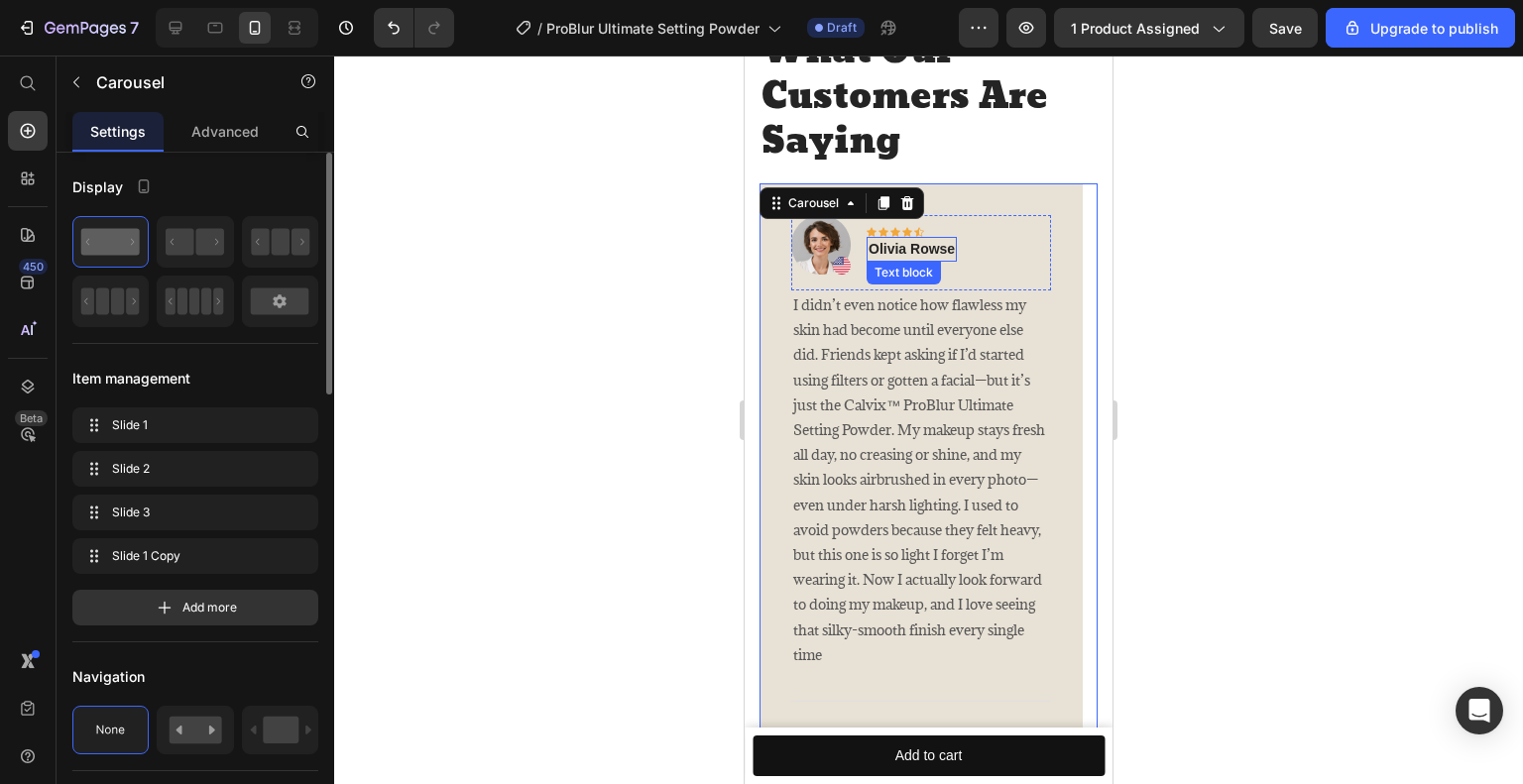 click on "Olivia Rowse" at bounding box center [911, 249] 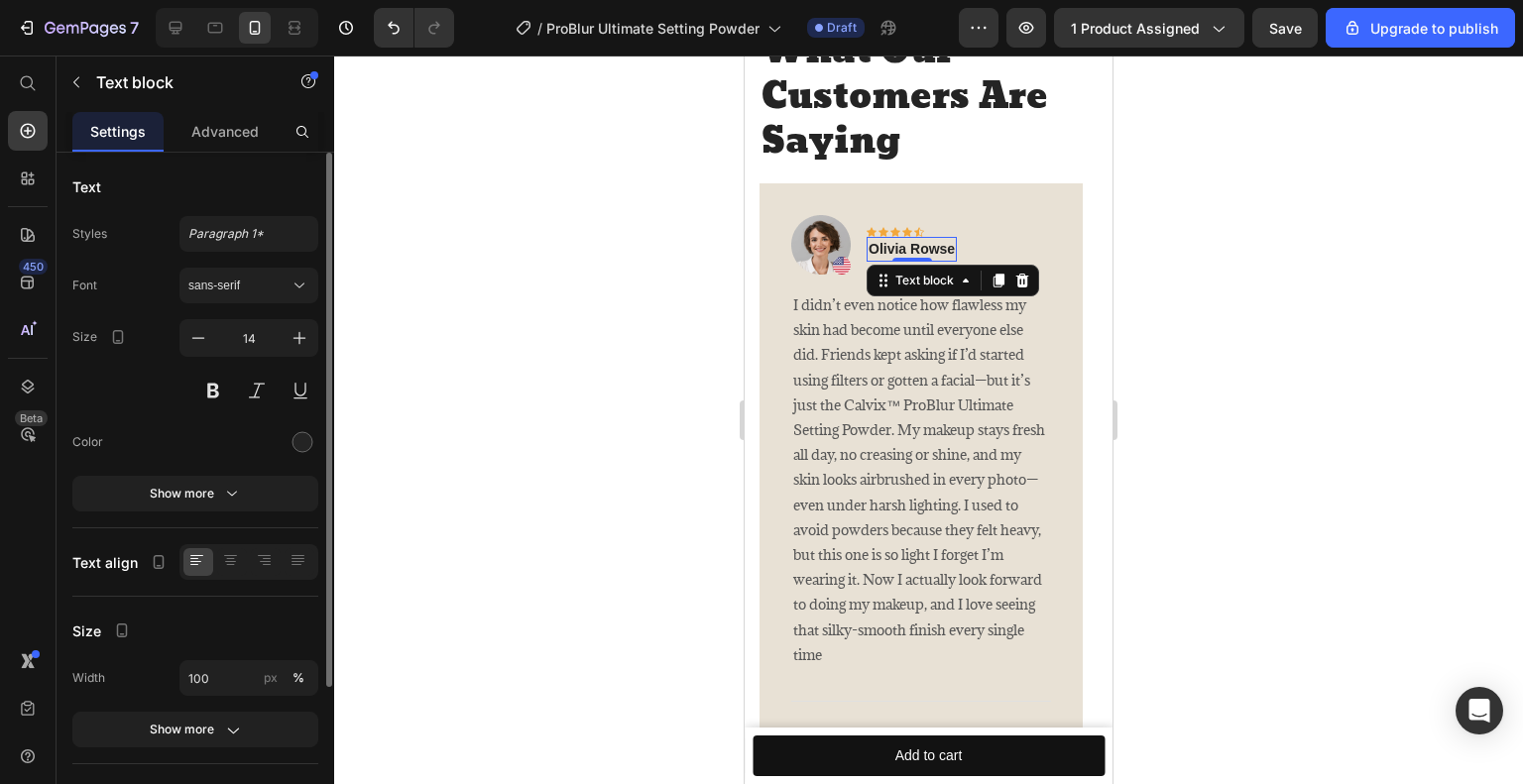 click on "Olivia Rowse" at bounding box center [911, 249] 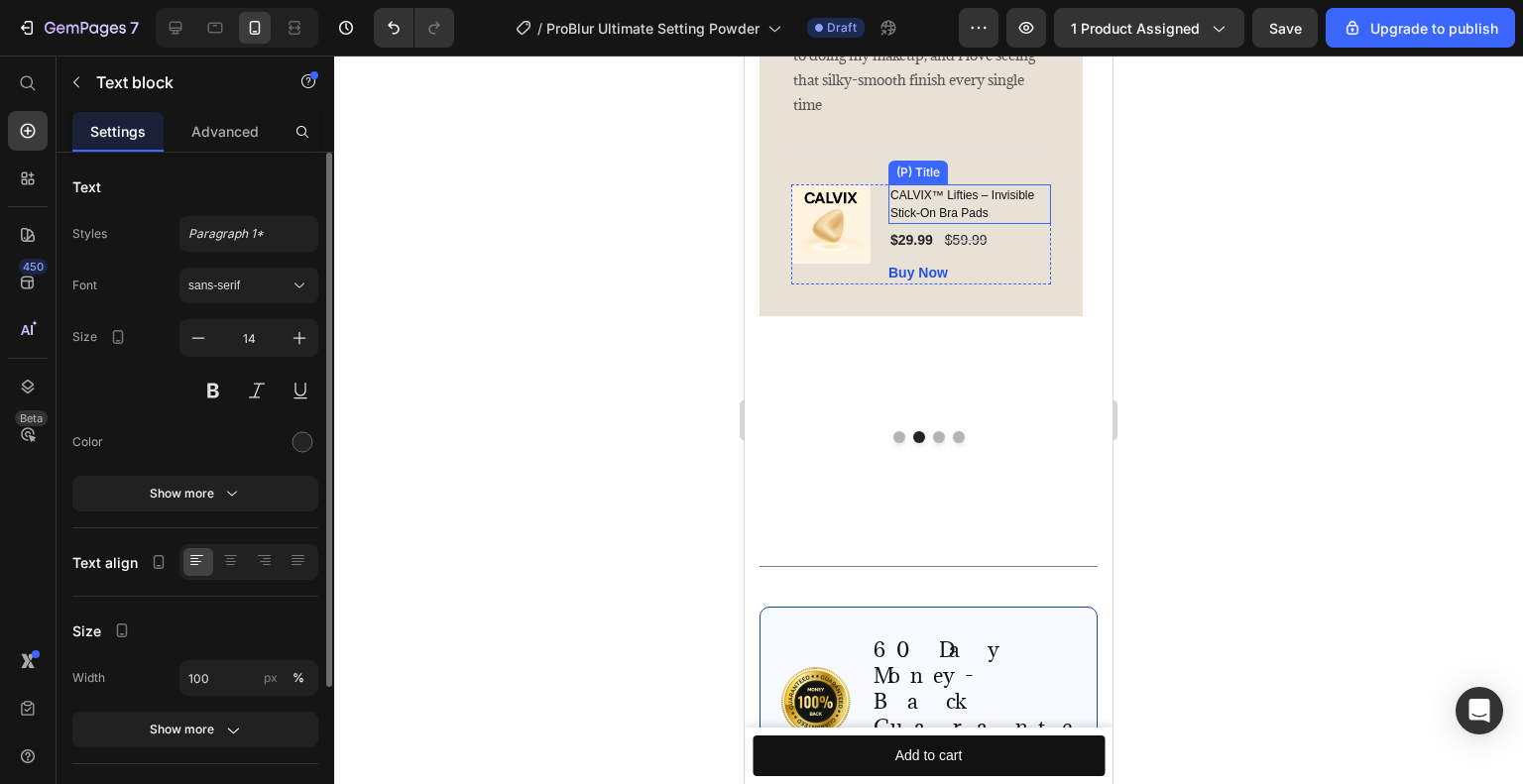 scroll, scrollTop: 5414, scrollLeft: 0, axis: vertical 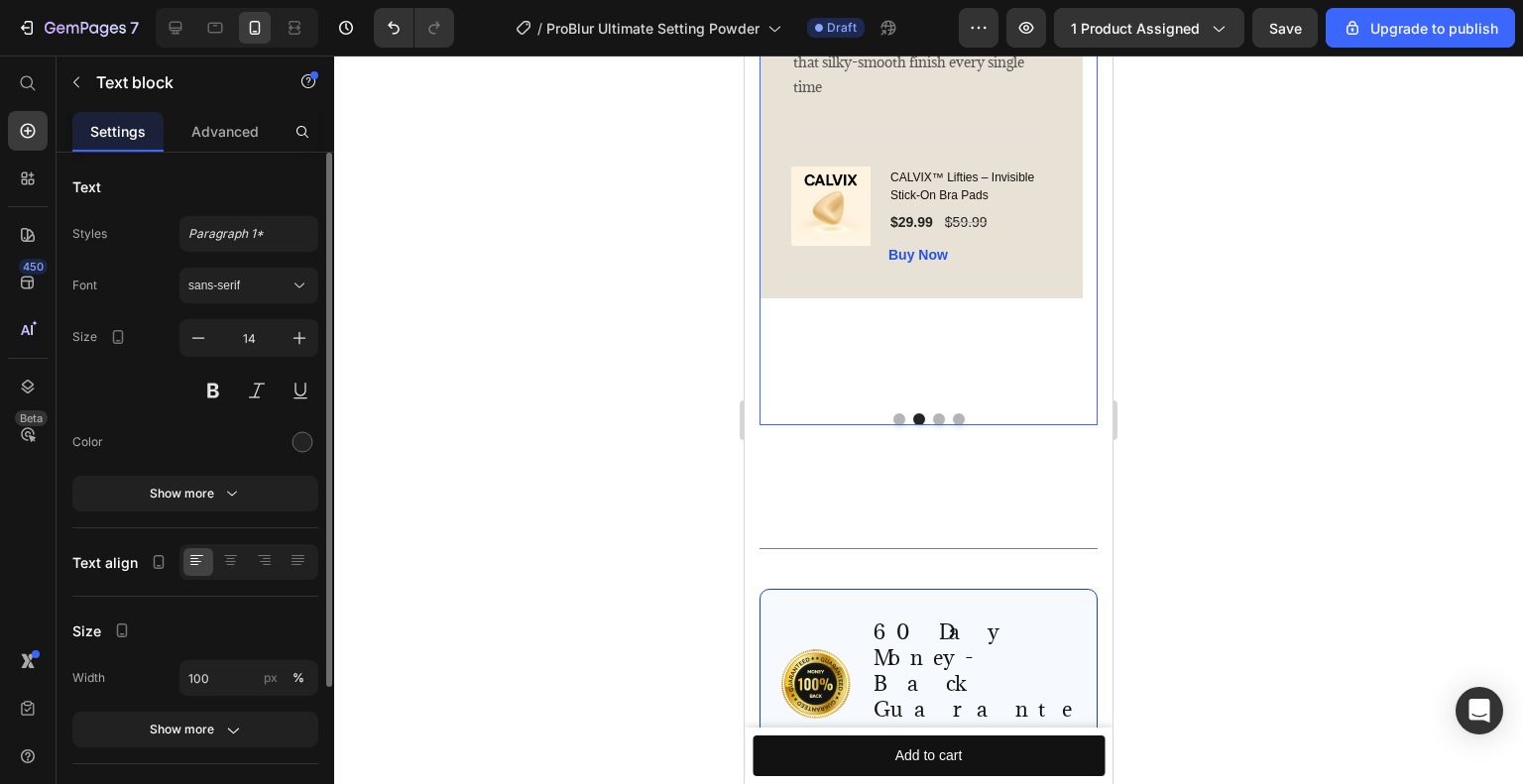click at bounding box center (899, 419) 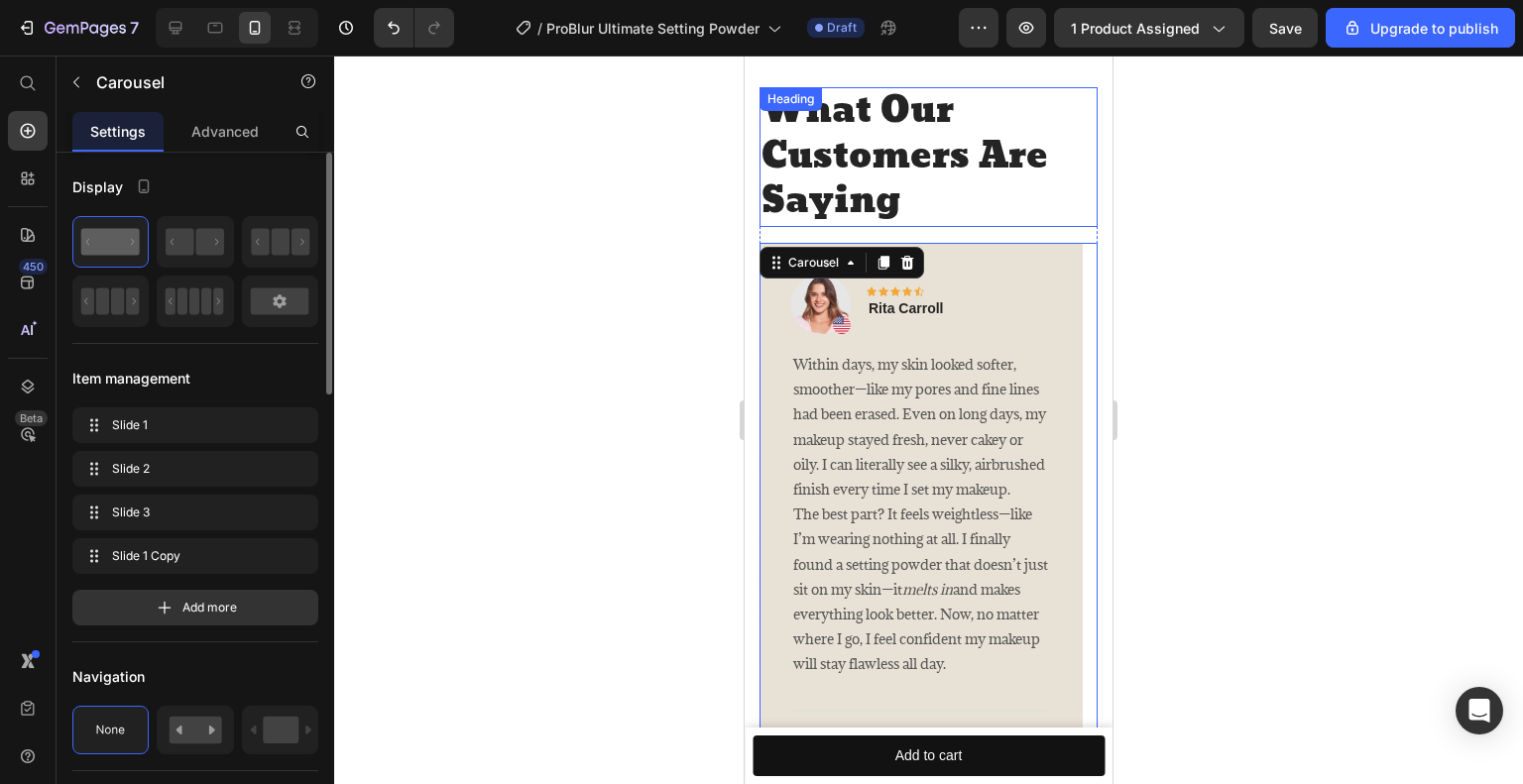 scroll, scrollTop: 4720, scrollLeft: 0, axis: vertical 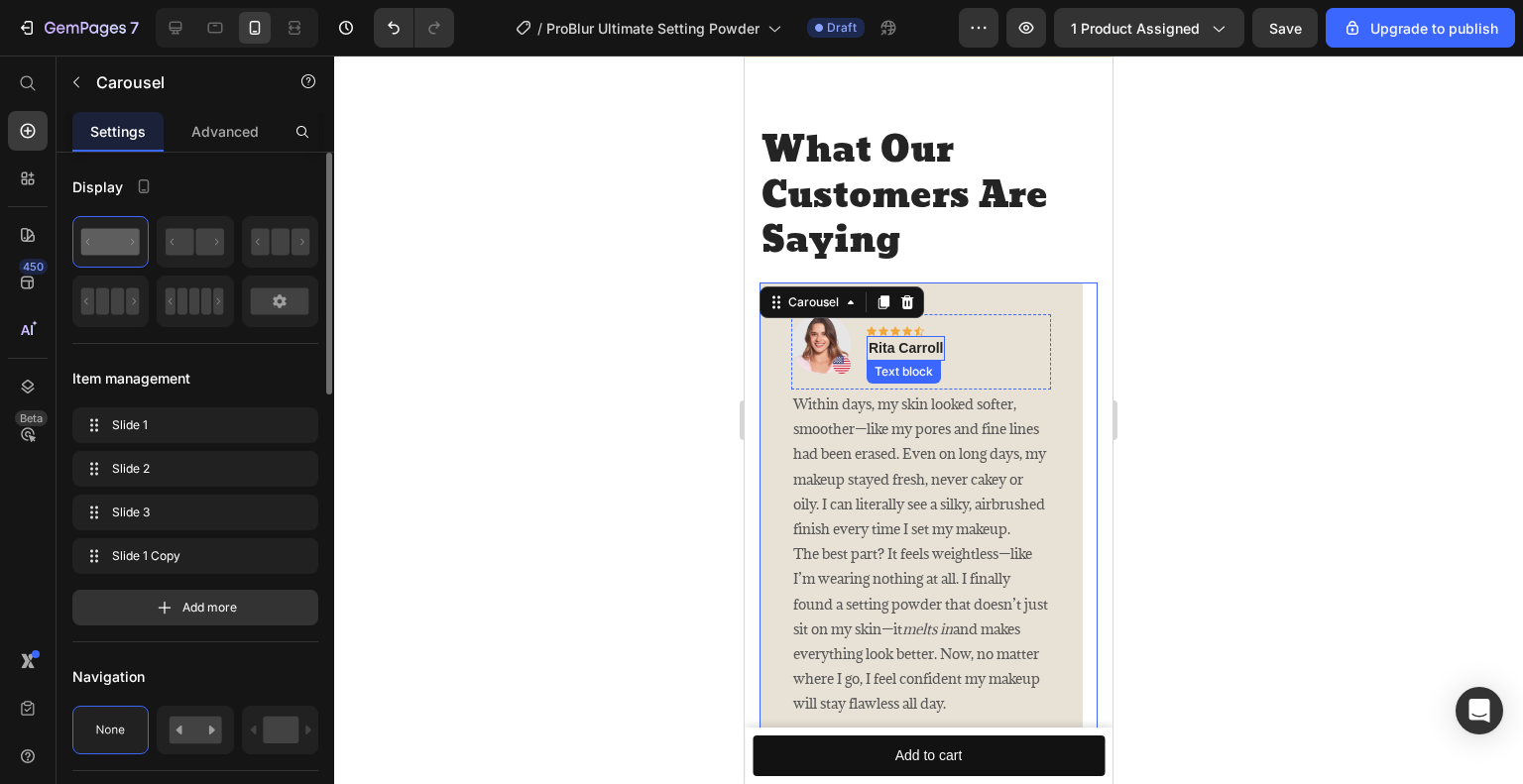 click on "Rita Carroll" at bounding box center (905, 348) 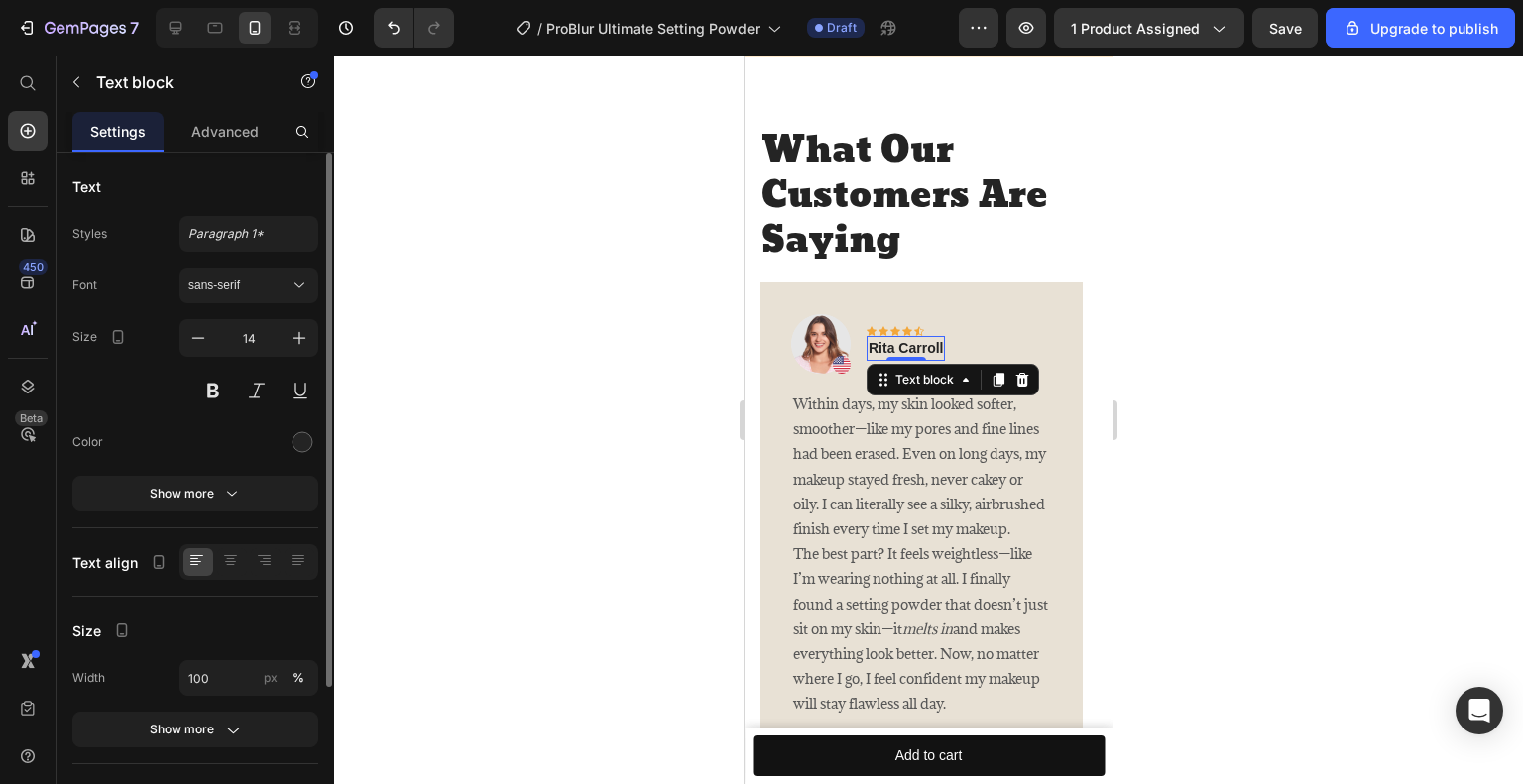 click on "Rita Carroll" at bounding box center [905, 348] 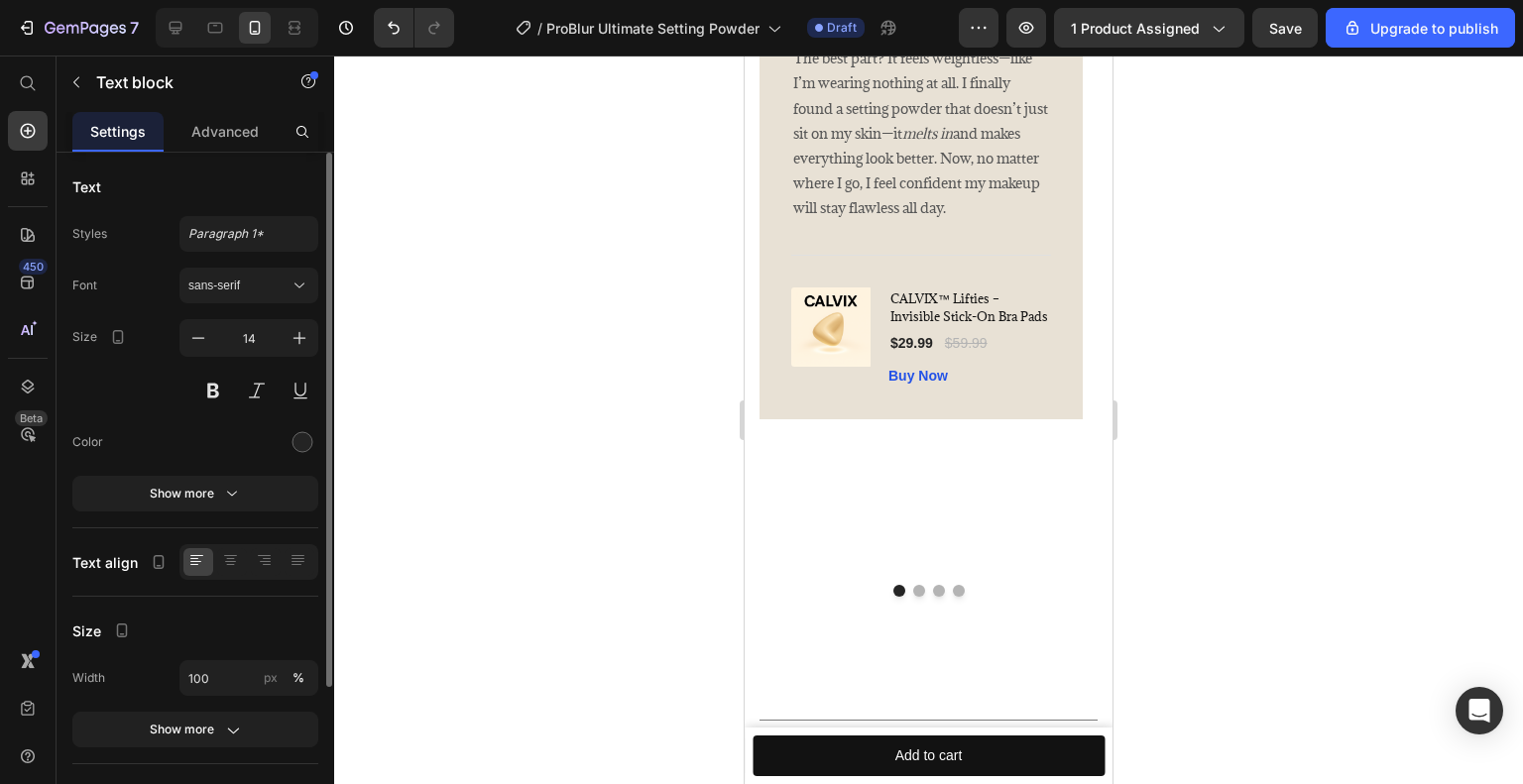 scroll, scrollTop: 5513, scrollLeft: 0, axis: vertical 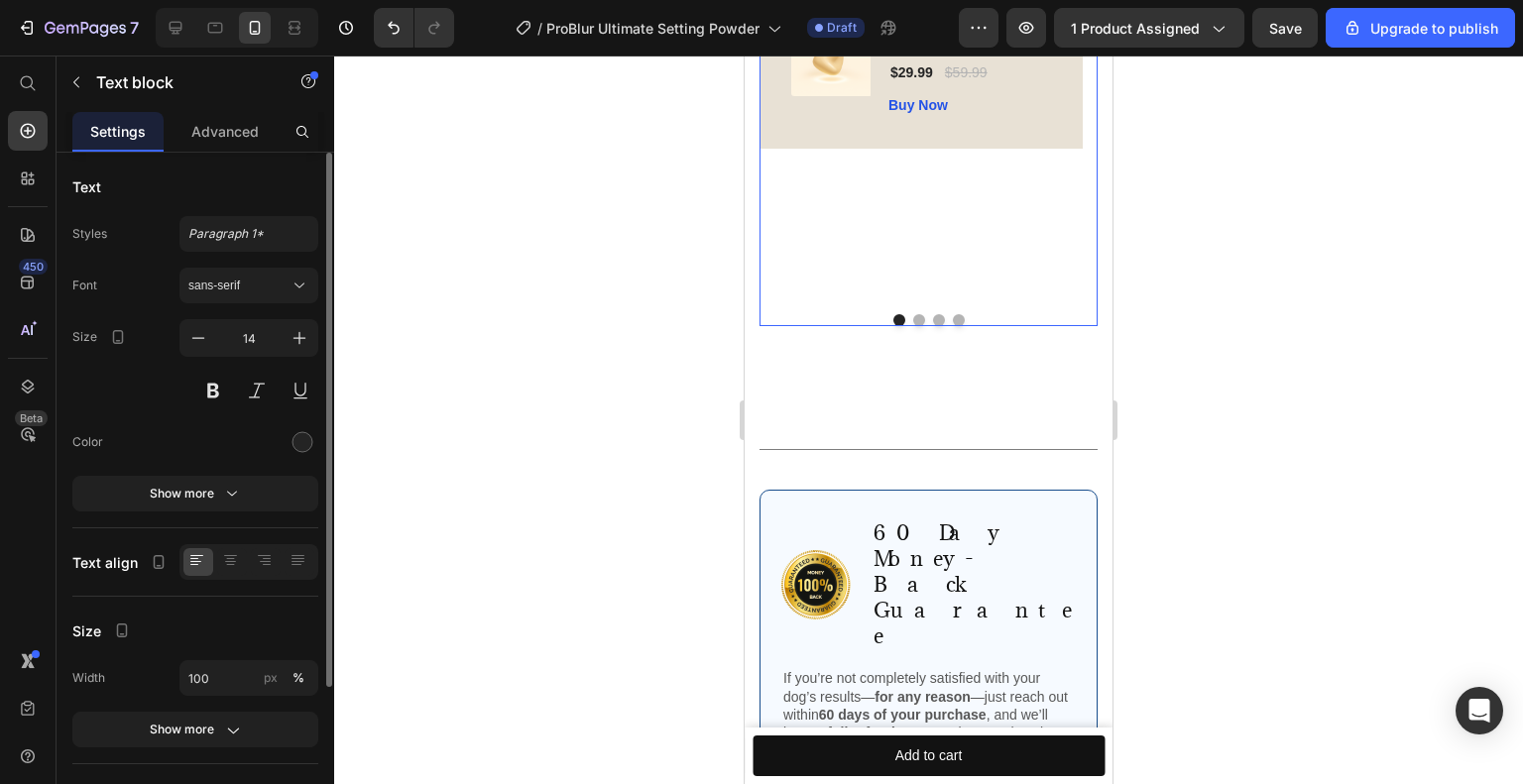 click at bounding box center (959, 320) 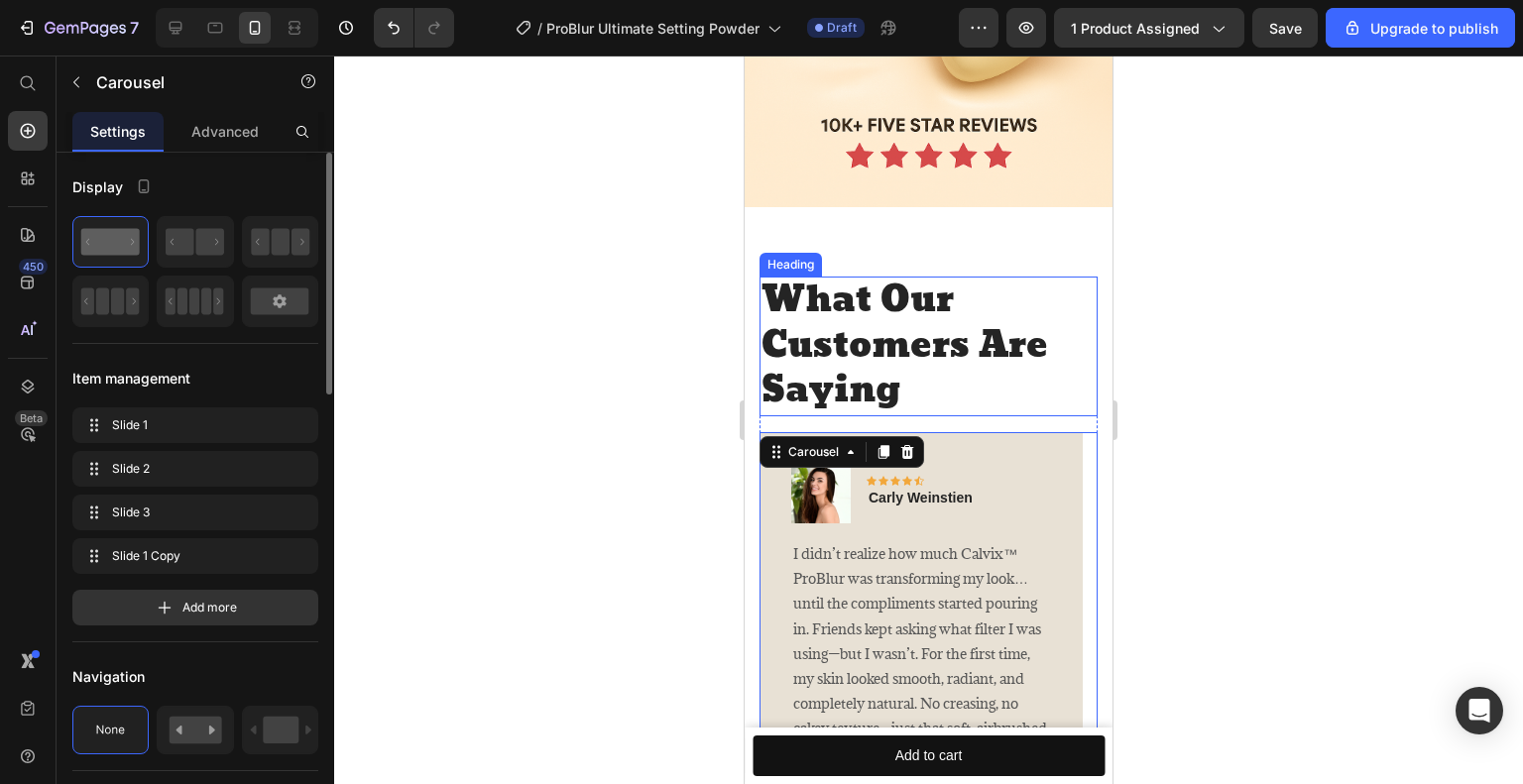 scroll, scrollTop: 4720, scrollLeft: 0, axis: vertical 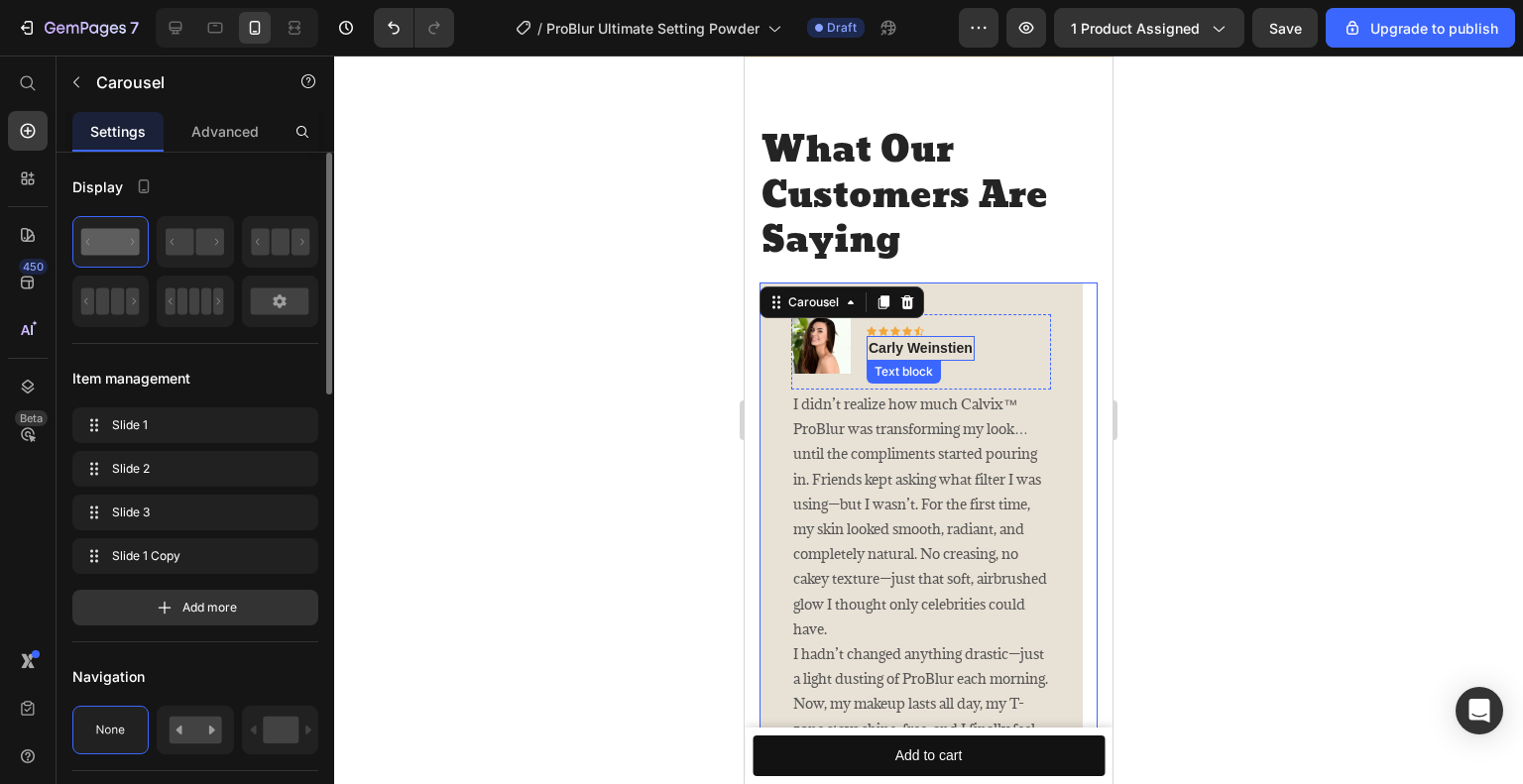 click on "Carly Weinstien" at bounding box center (920, 348) 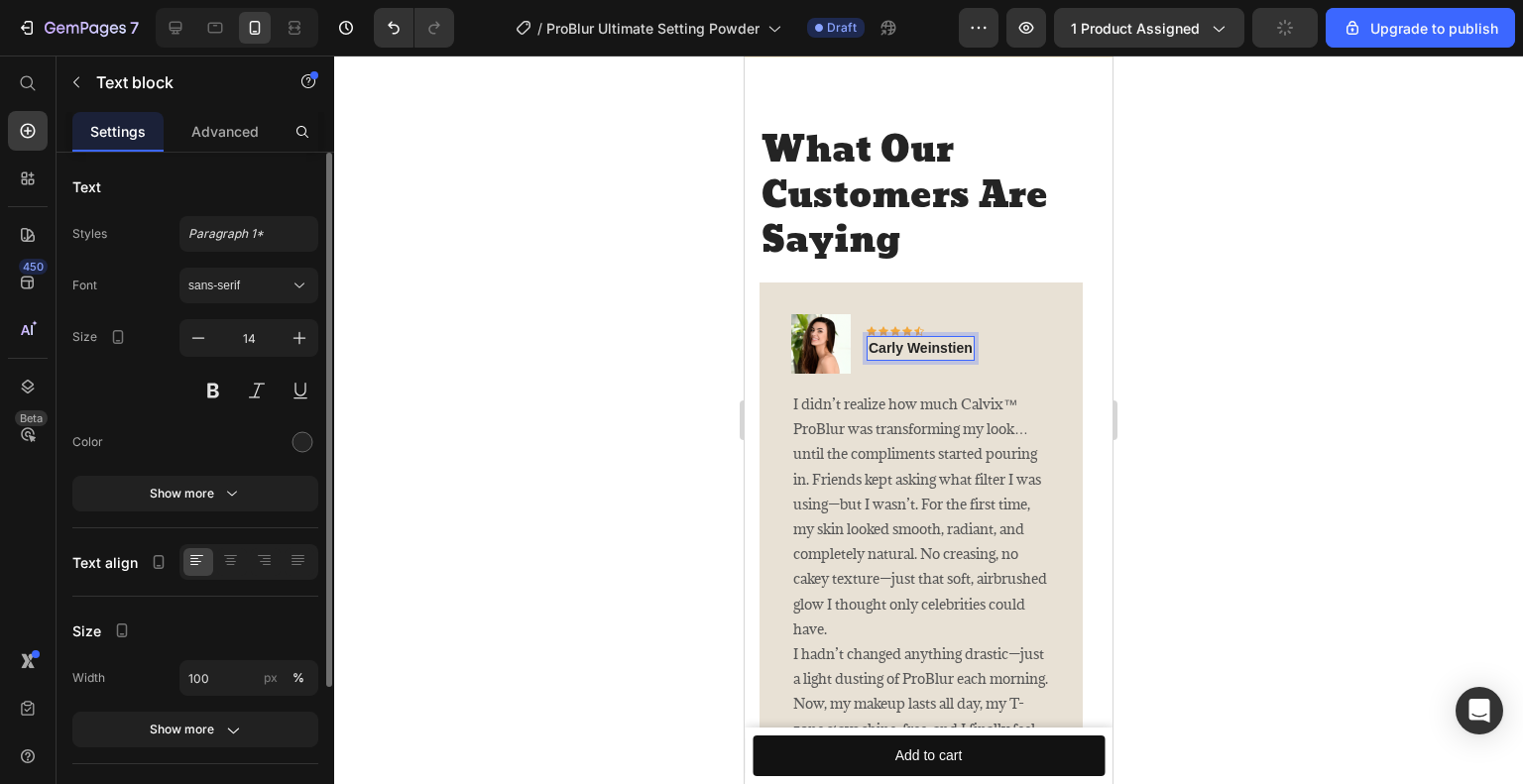 click on "Carly Weinstien" at bounding box center [920, 348] 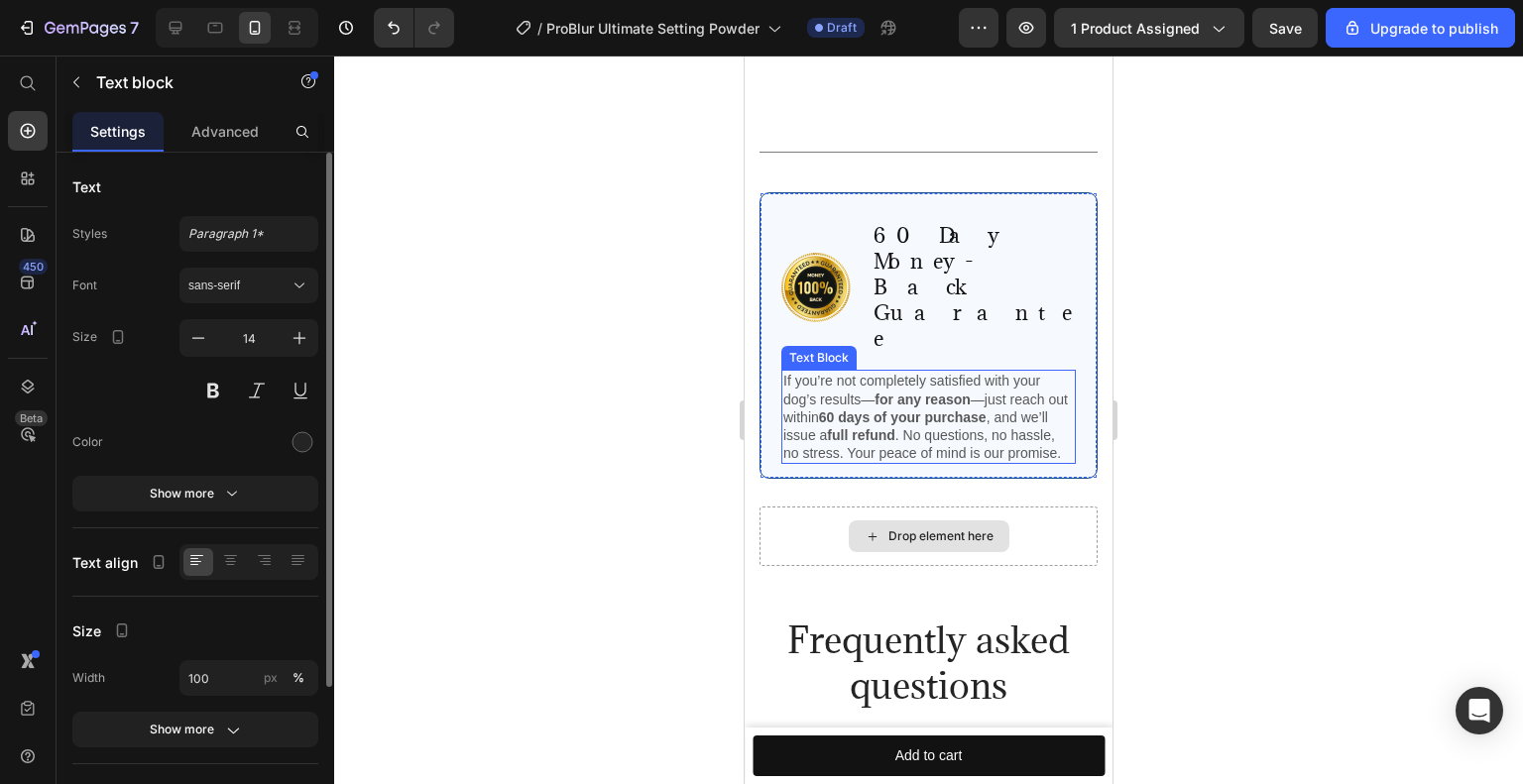 scroll, scrollTop: 6207, scrollLeft: 0, axis: vertical 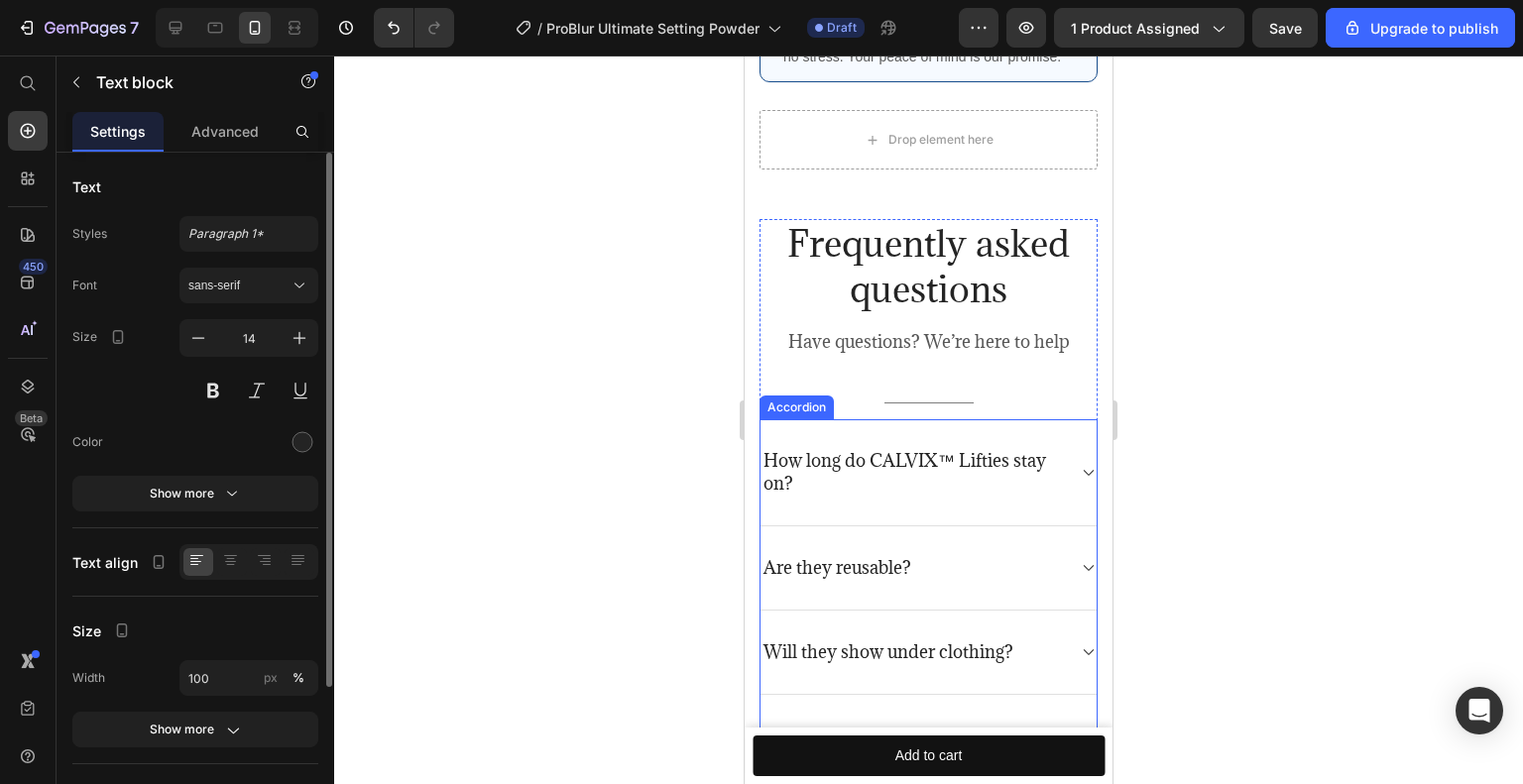click on "How long do CALVIX™ Lifties stay on?" at bounding box center (912, 472) 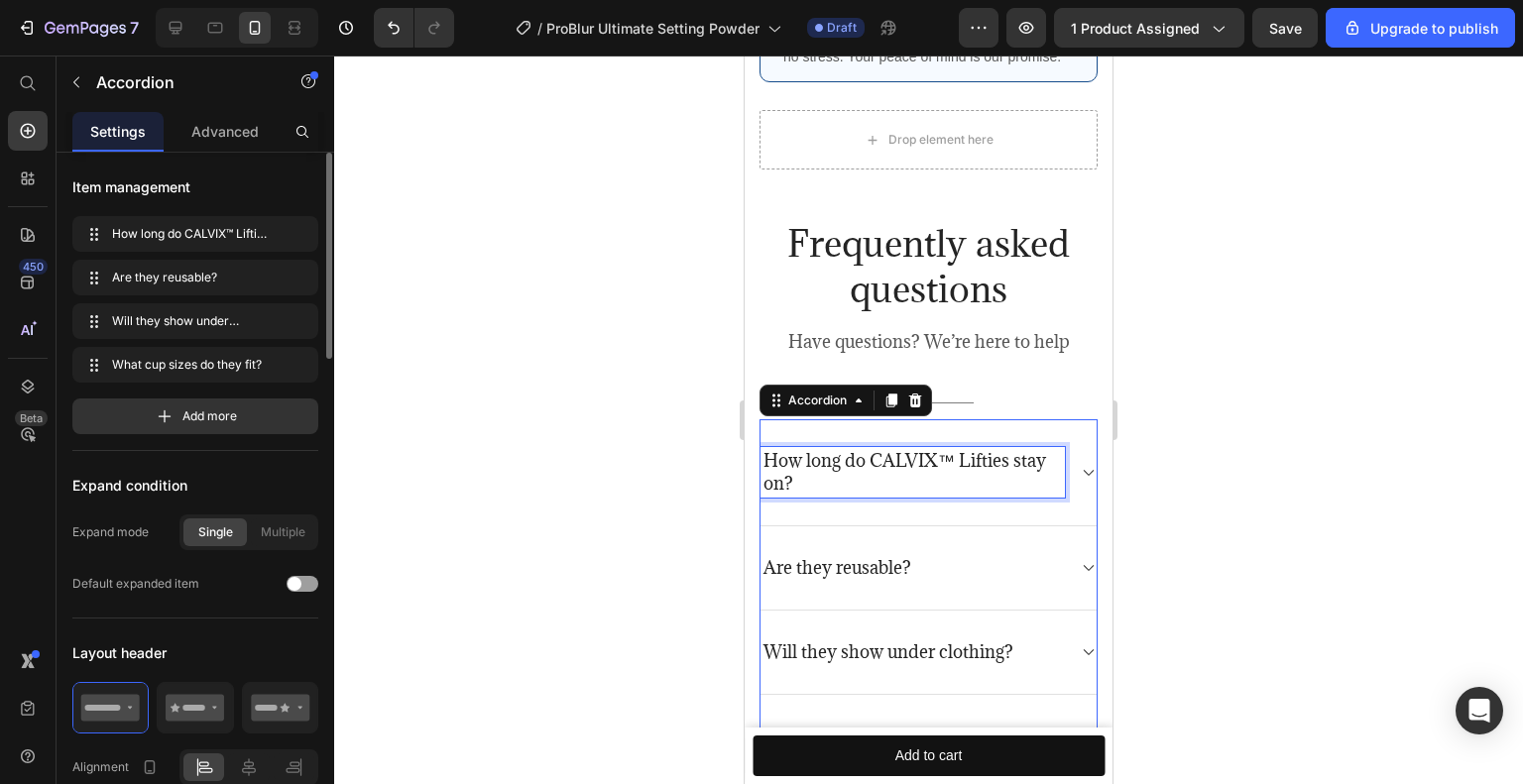 click on "How long do CALVIX™ Lifties stay on?" at bounding box center (912, 472) 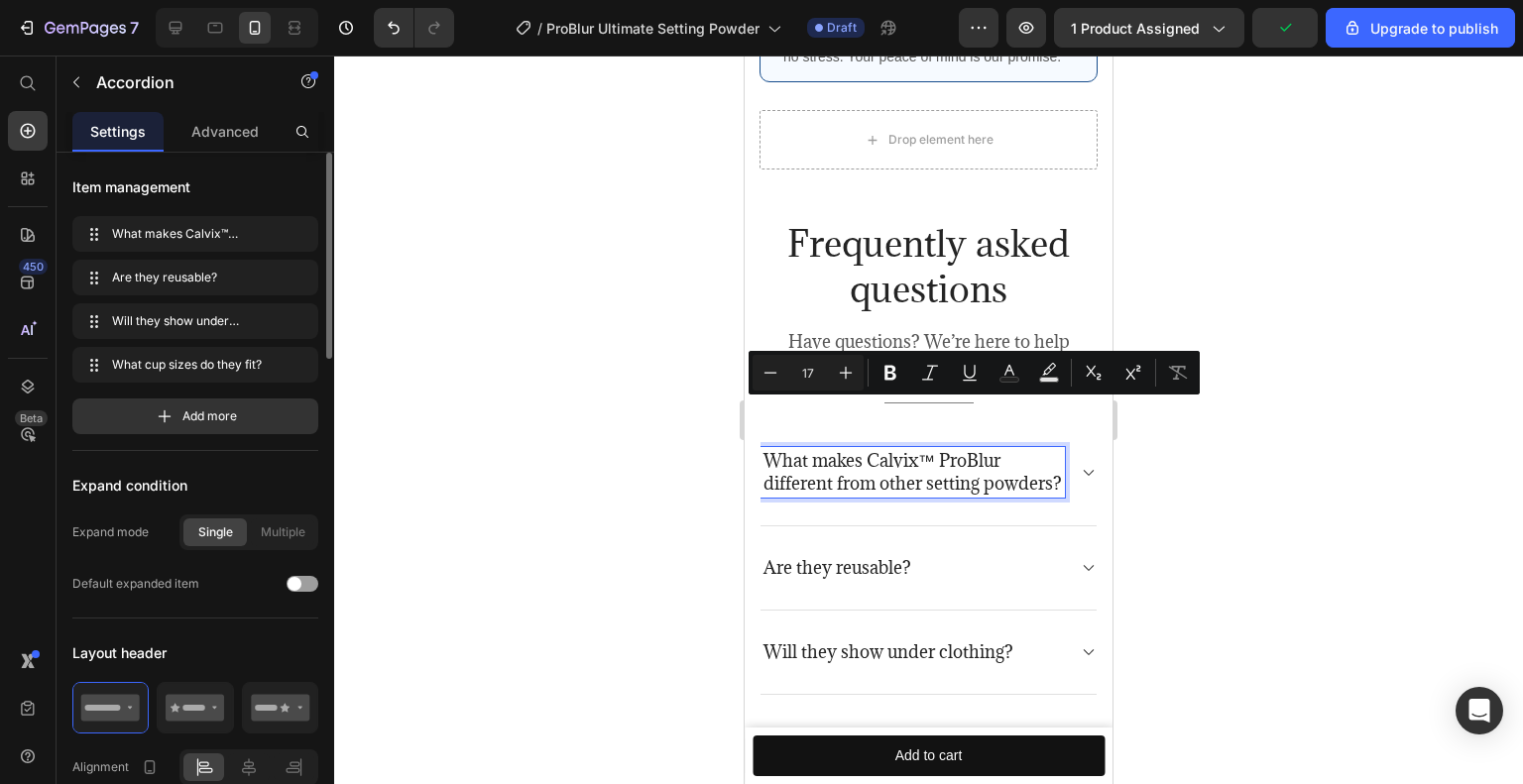 click on "What makes Calvix™ ProBlur different from other setting powders?" at bounding box center (928, 472) 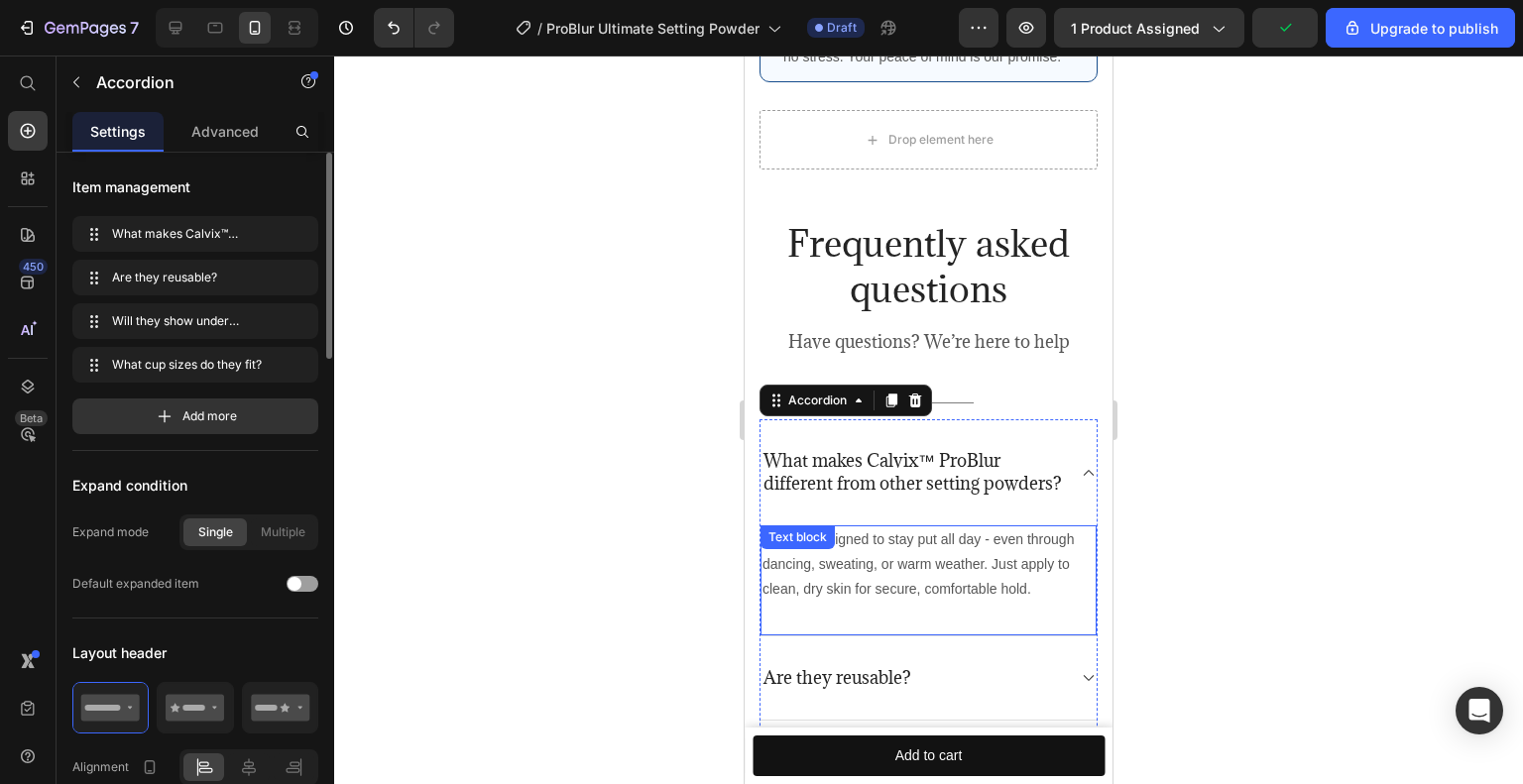click on "They’re designed to stay put all day - even through dancing, sweating, or warm weather. Just apply to clean, dry skin for secure, comfortable hold." at bounding box center (928, 565) 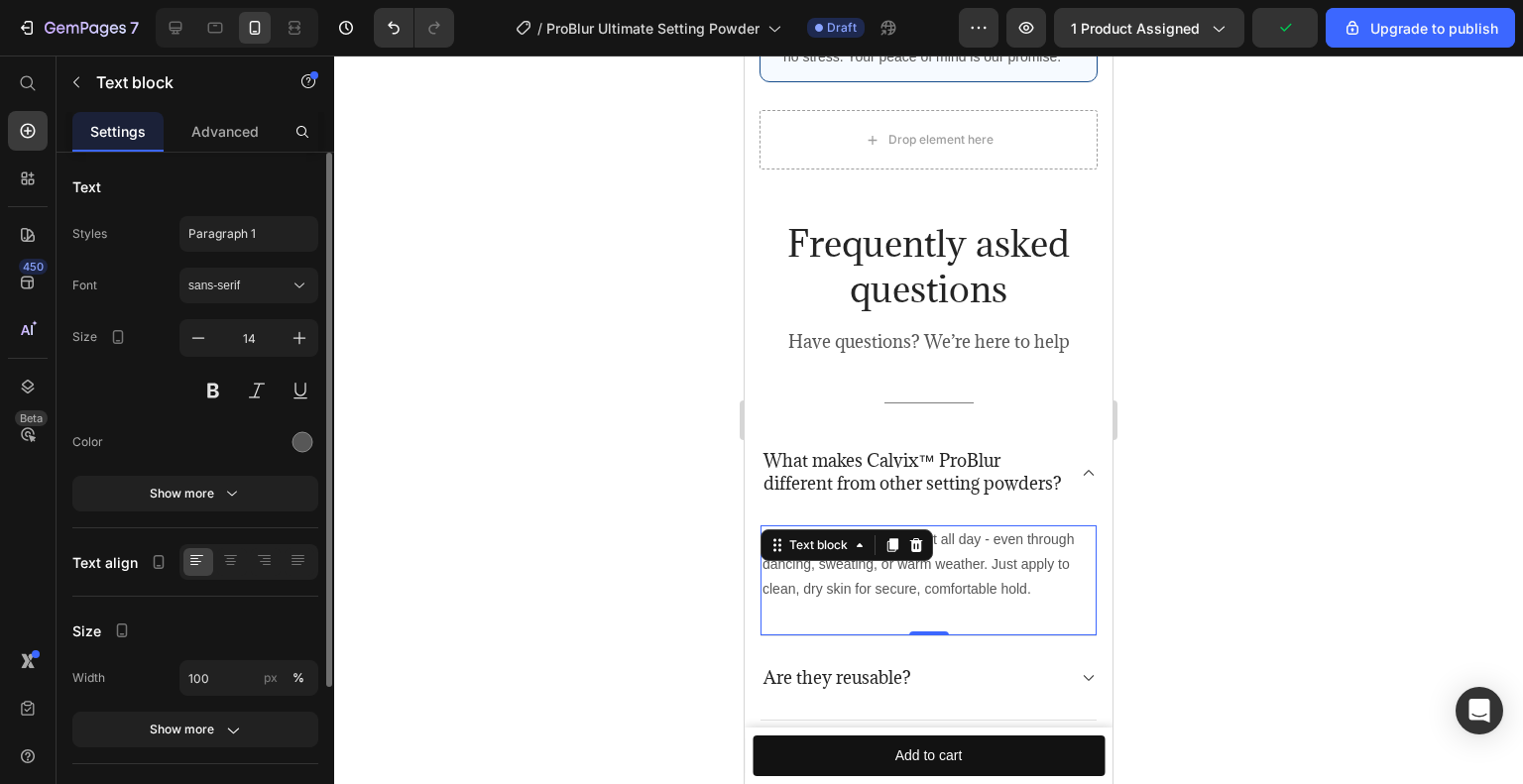 click on "They’re designed to stay put all day - even through dancing, sweating, or warm weather. Just apply to clean, dry skin for secure, comfortable hold." at bounding box center [928, 565] 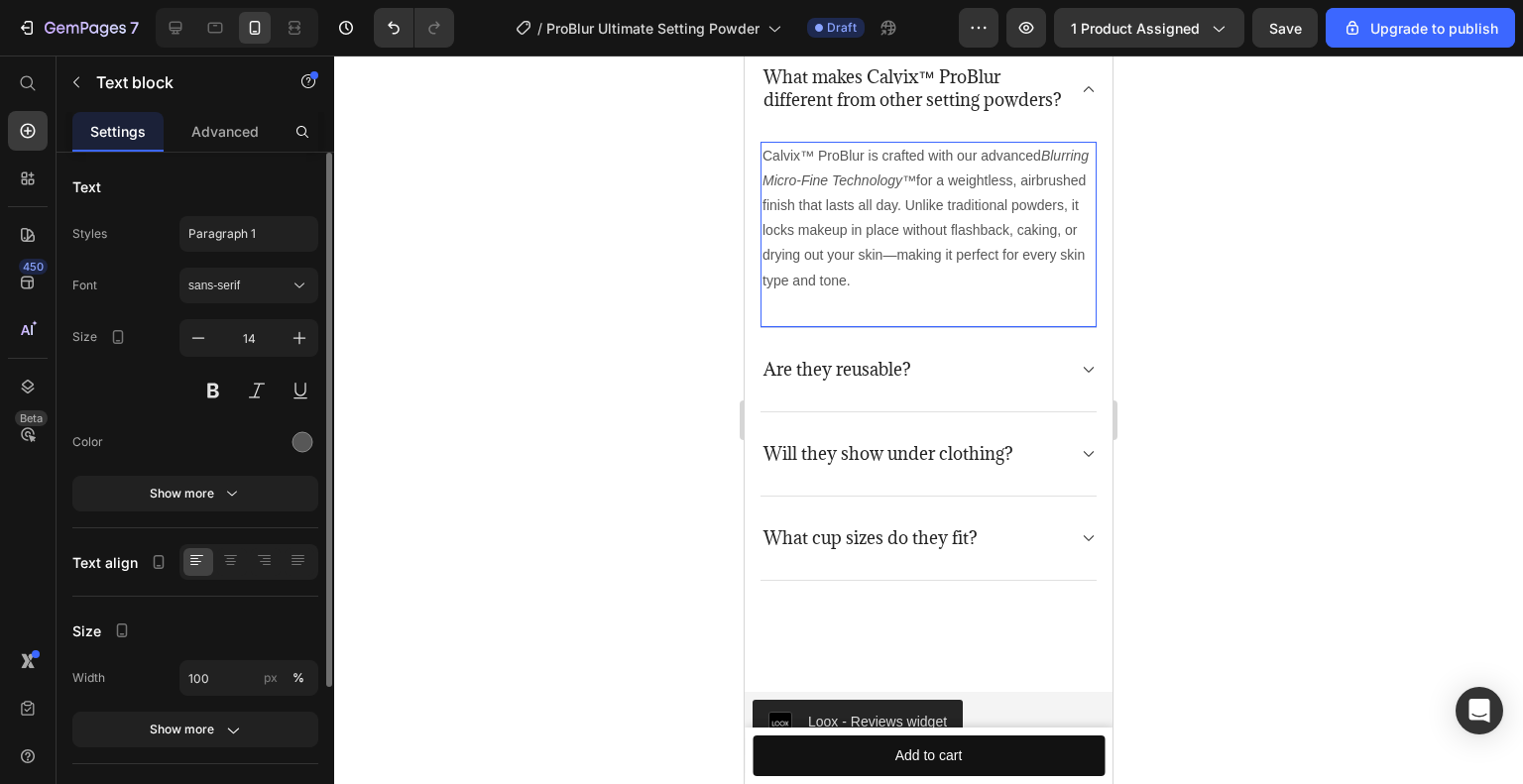 scroll, scrollTop: 6603, scrollLeft: 0, axis: vertical 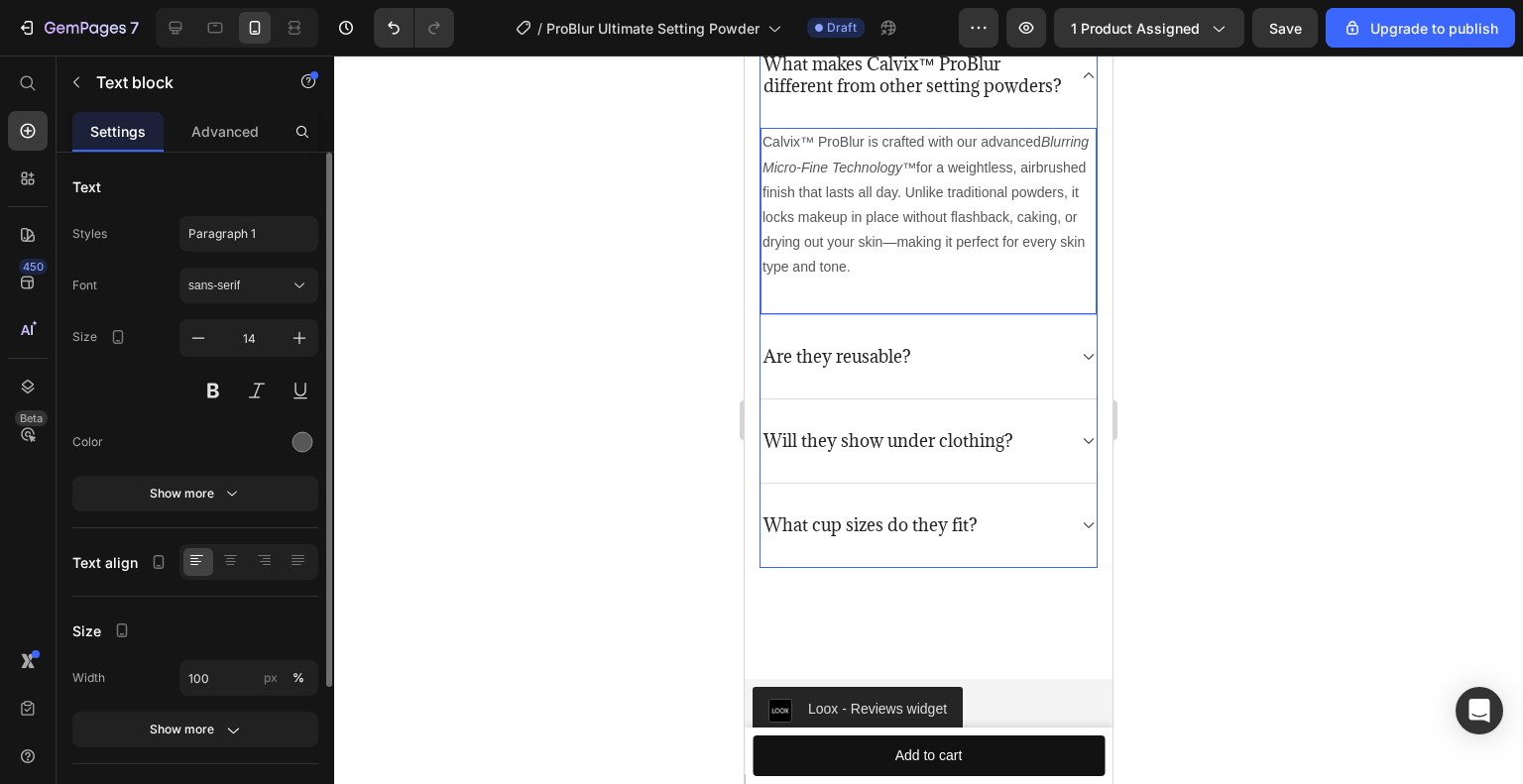 click on "Are they reusable?" at bounding box center (837, 357) 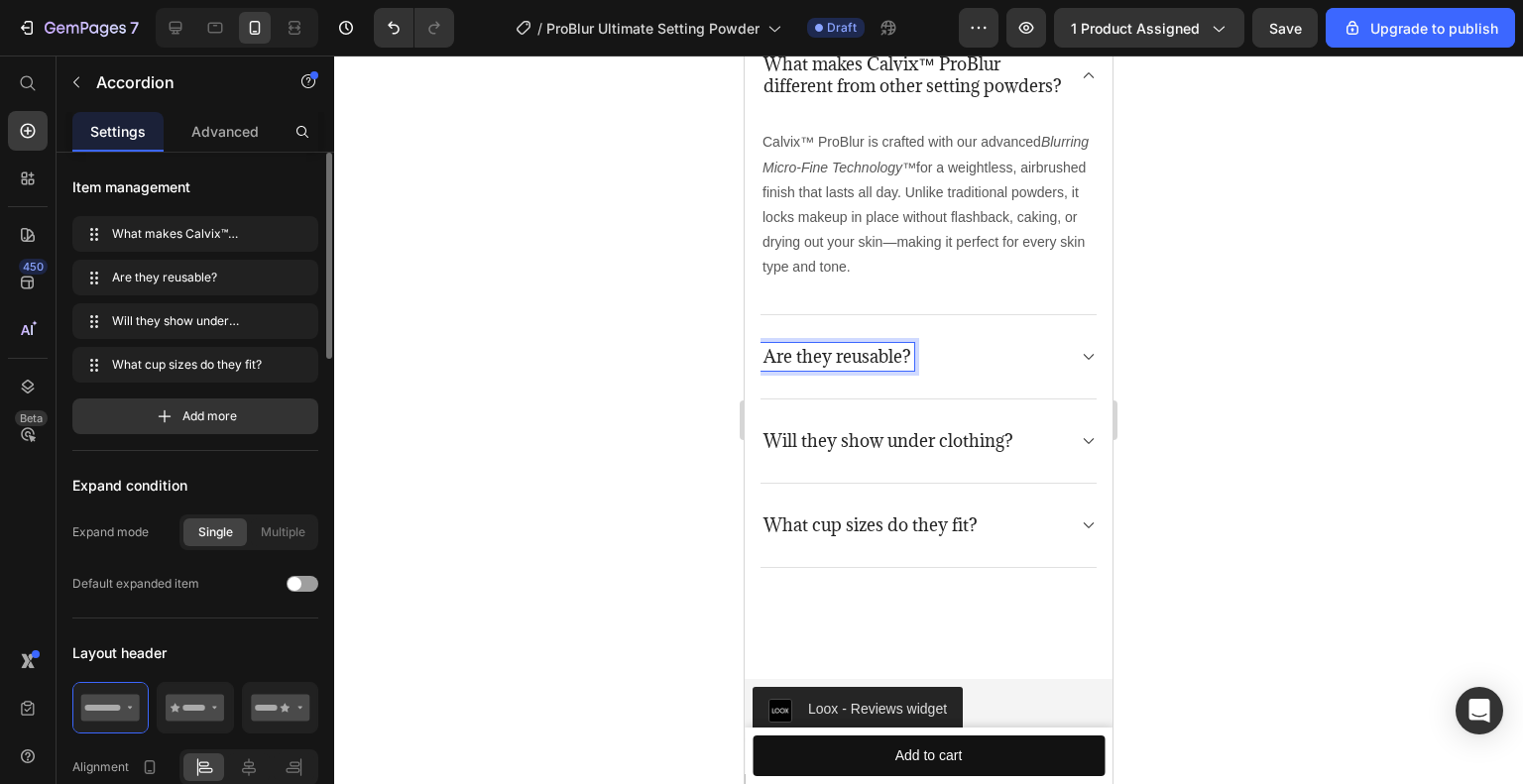 click on "Are they reusable?" at bounding box center (837, 357) 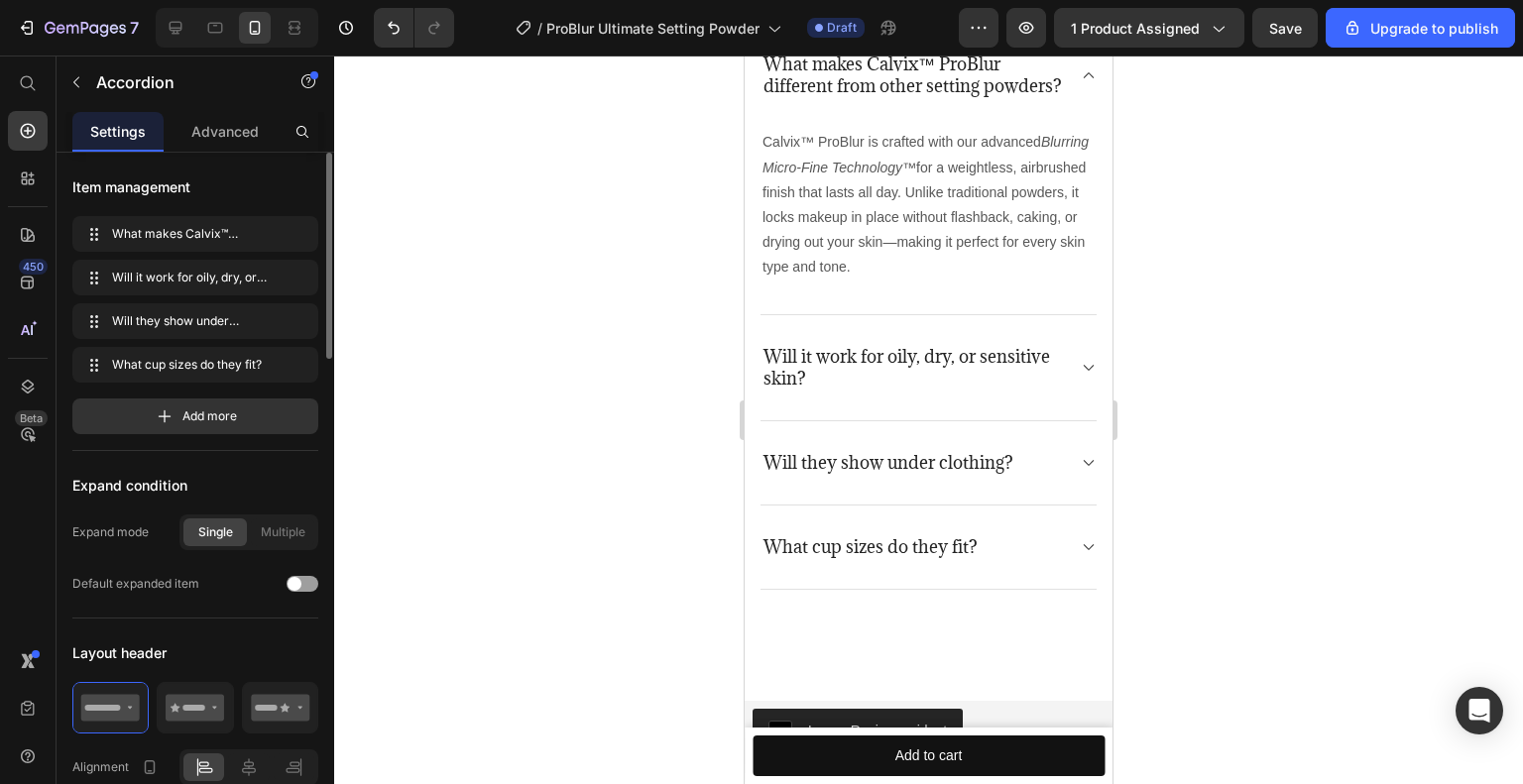 click 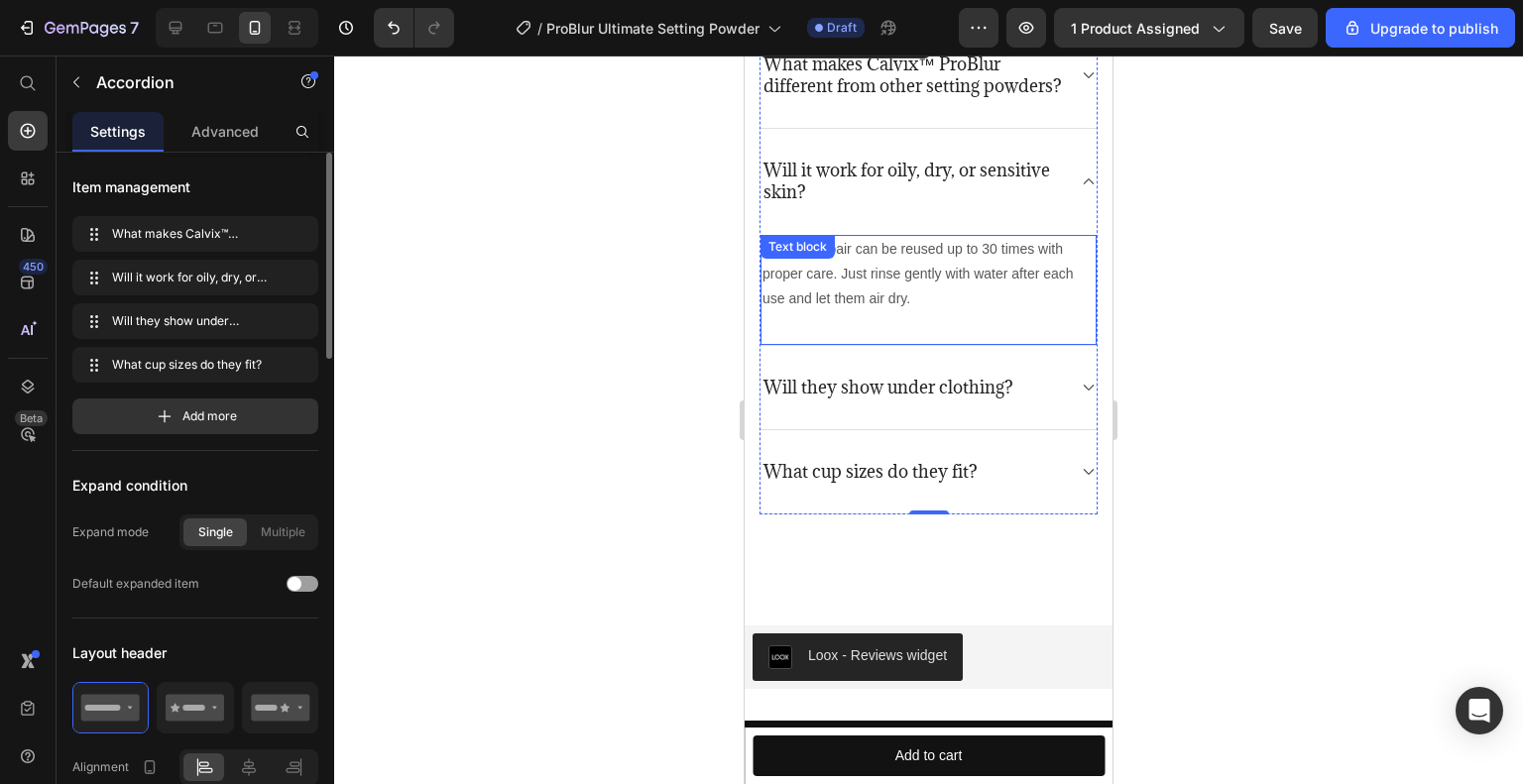 click on "Yes! Each pair can be reused up to 30 times with proper care. Just rinse gently with water after each use and let them air dry." at bounding box center (928, 275) 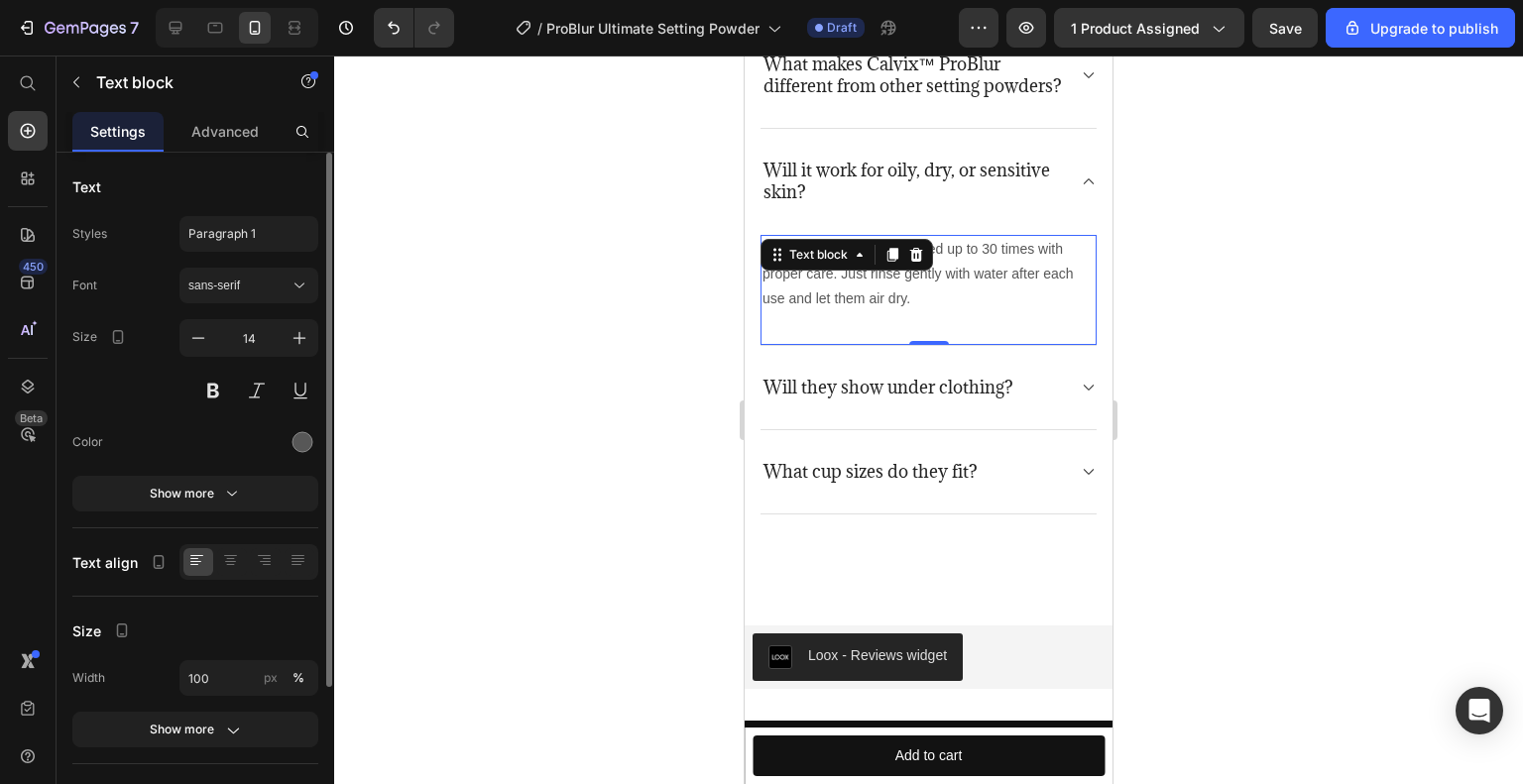 click on "Text block" at bounding box center [847, 255] 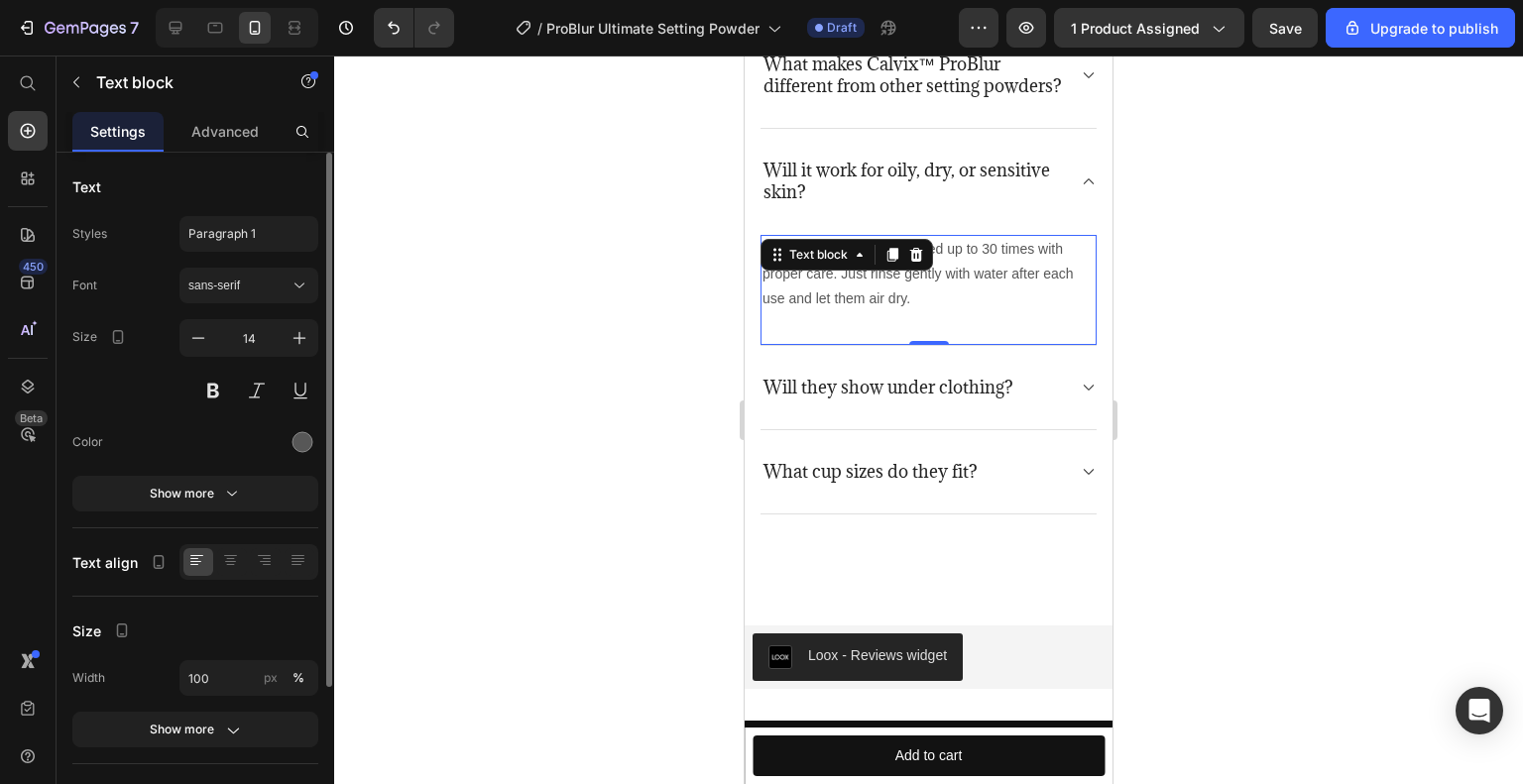 click on "Yes! Each pair can be reused up to 30 times with proper care. Just rinse gently with water after each use and let them air dry." at bounding box center (928, 275) 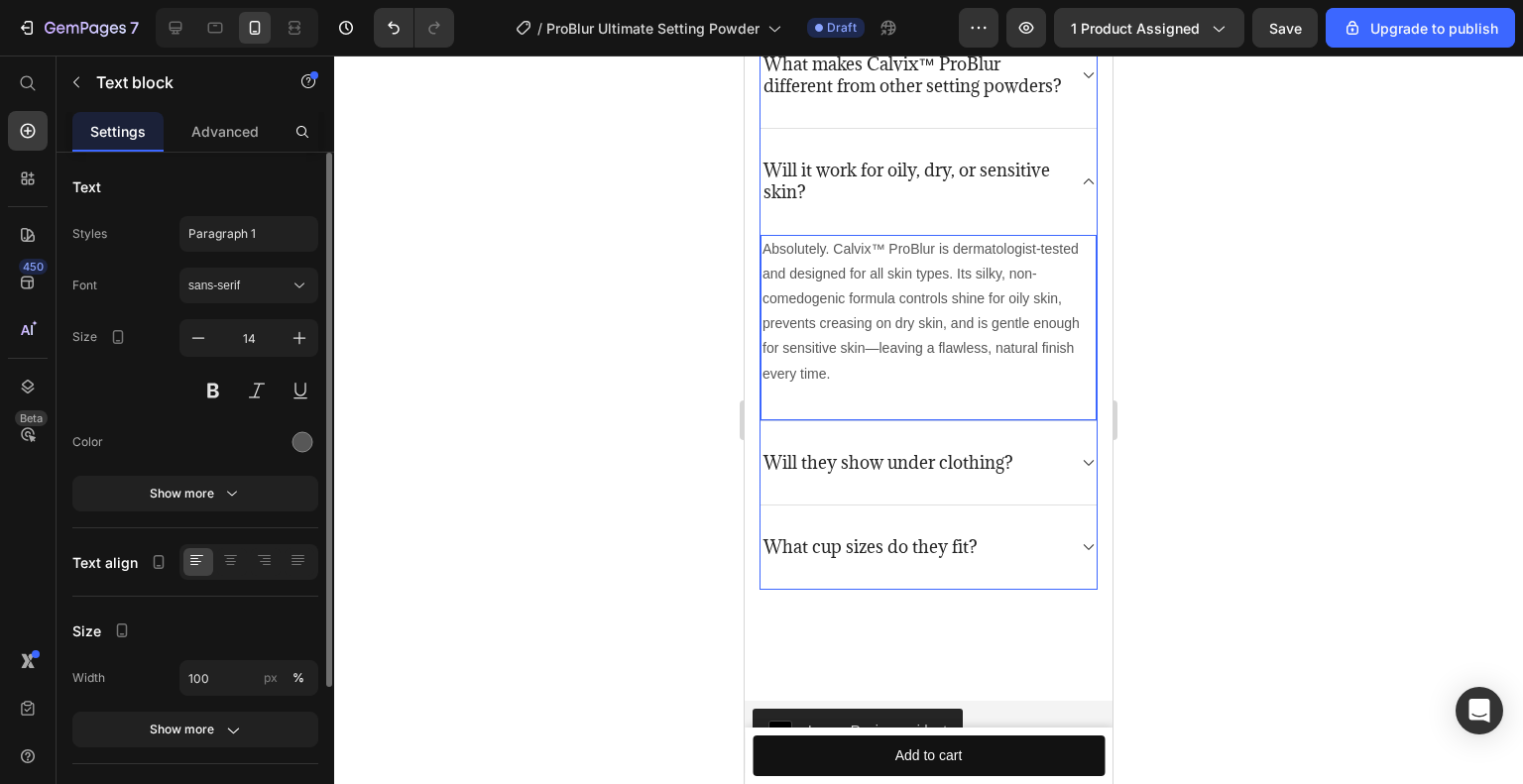 click on "Will they show under clothing?" at bounding box center [888, 463] 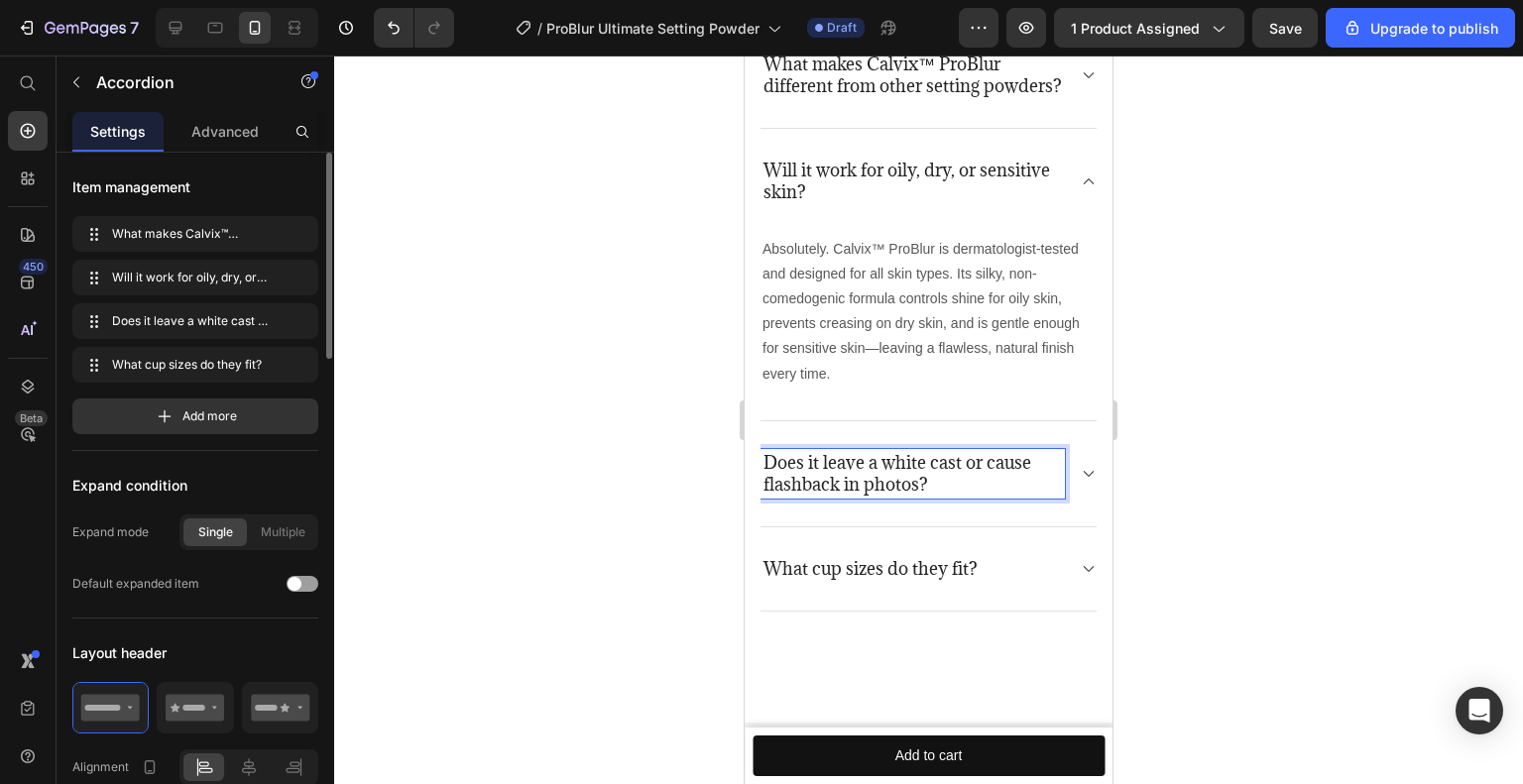 click 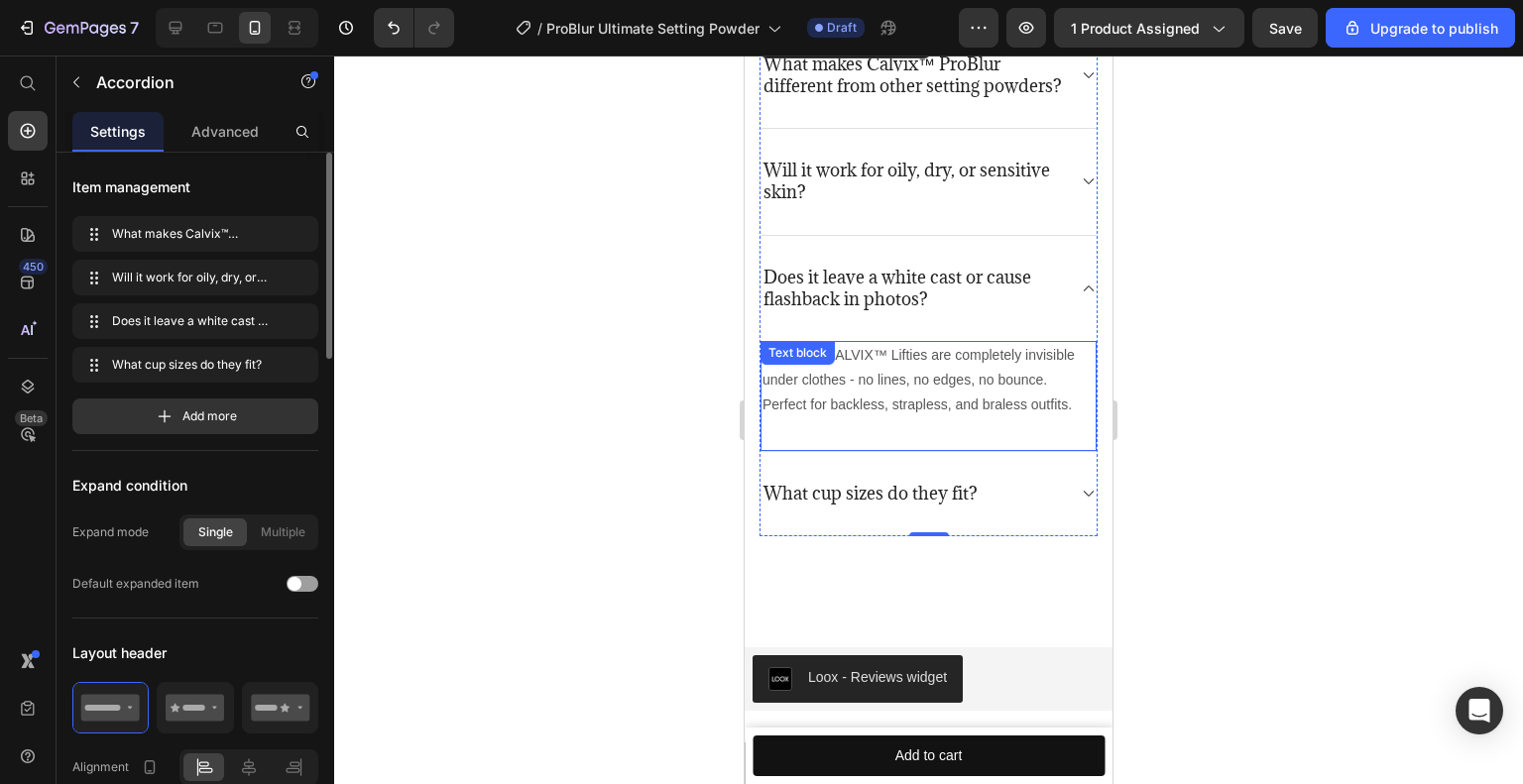click on "Not at all. CALVIX™ Lifties are completely invisible under clothes - no lines, no edges, no bounce. Perfect for backless, strapless, and braless outfits. Text block" at bounding box center (928, 396) 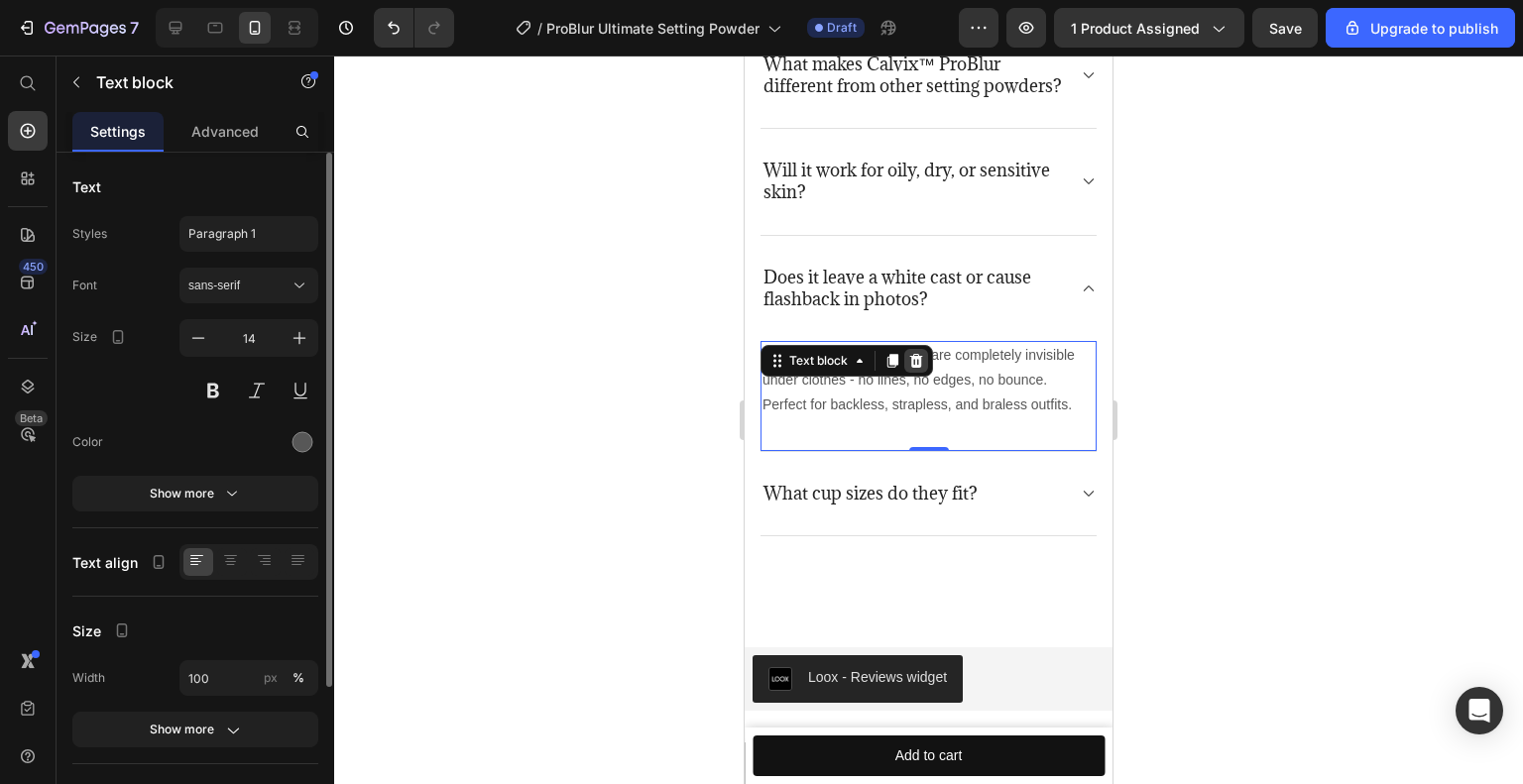 click 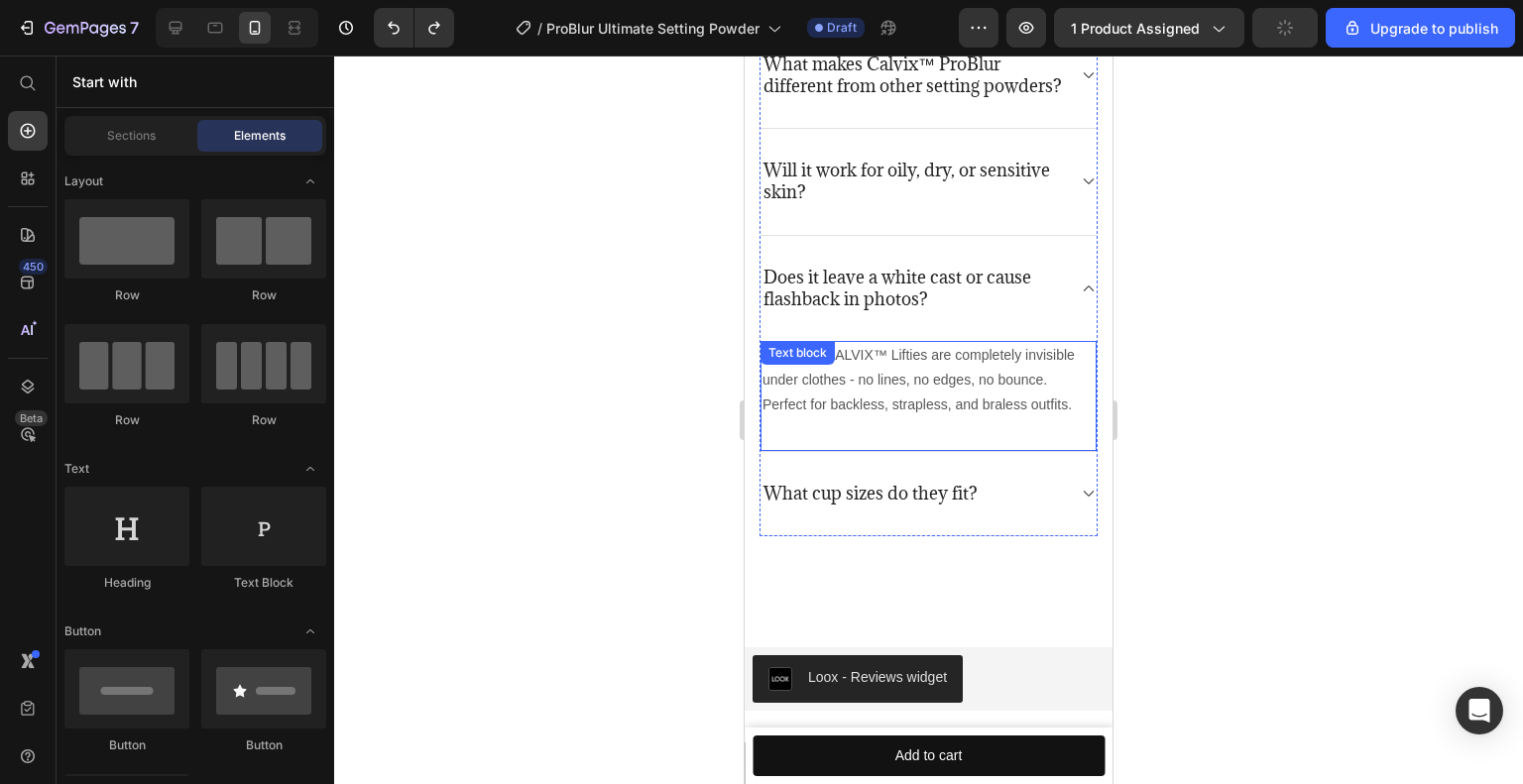 click on "Not at all. CALVIX™ Lifties are completely invisible under clothes - no lines, no edges, no bounce. Perfect for backless, strapless, and braless outfits." at bounding box center (928, 381) 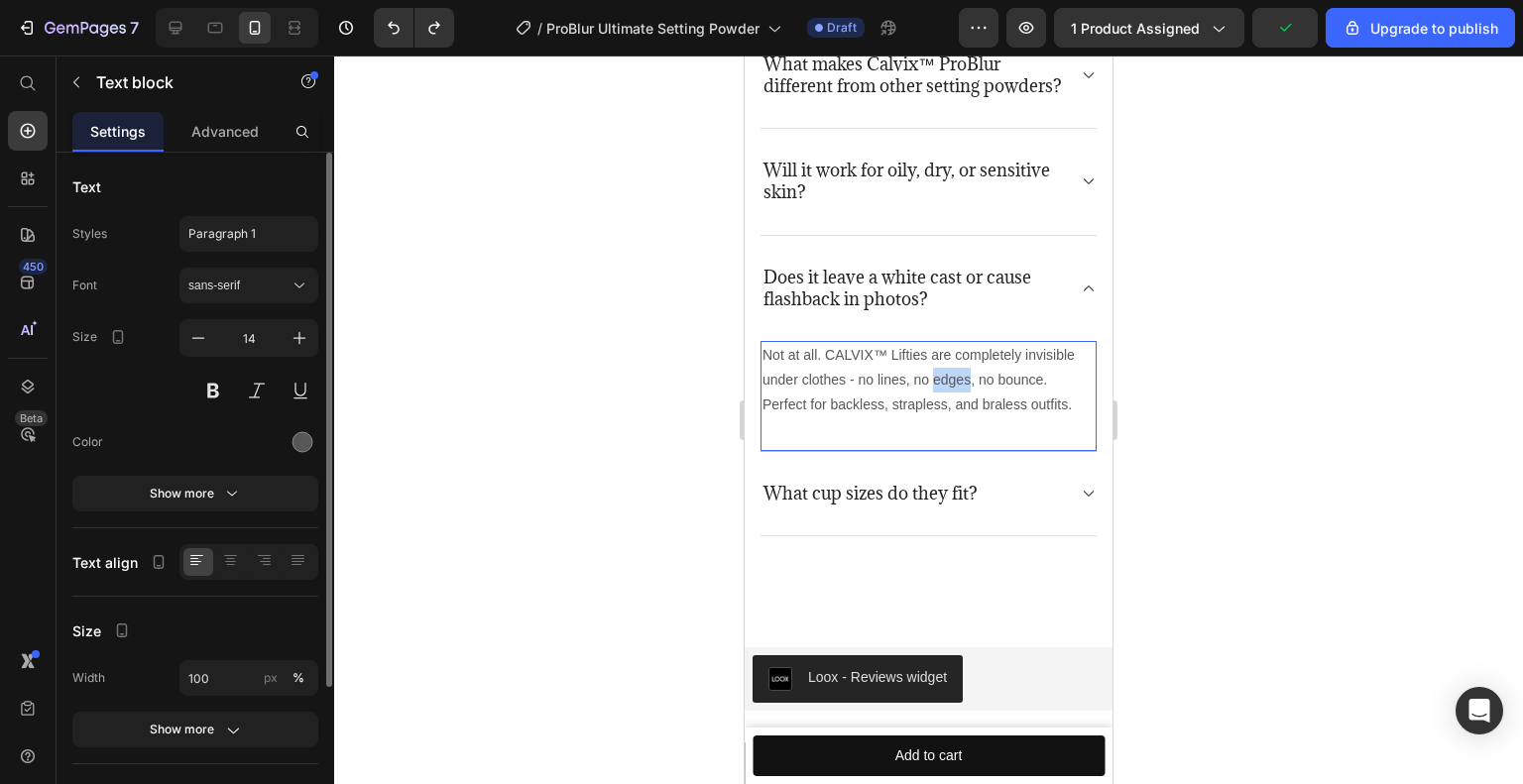 click on "Not at all. CALVIX™ Lifties are completely invisible under clothes - no lines, no edges, no bounce. Perfect for backless, strapless, and braless outfits." at bounding box center [928, 381] 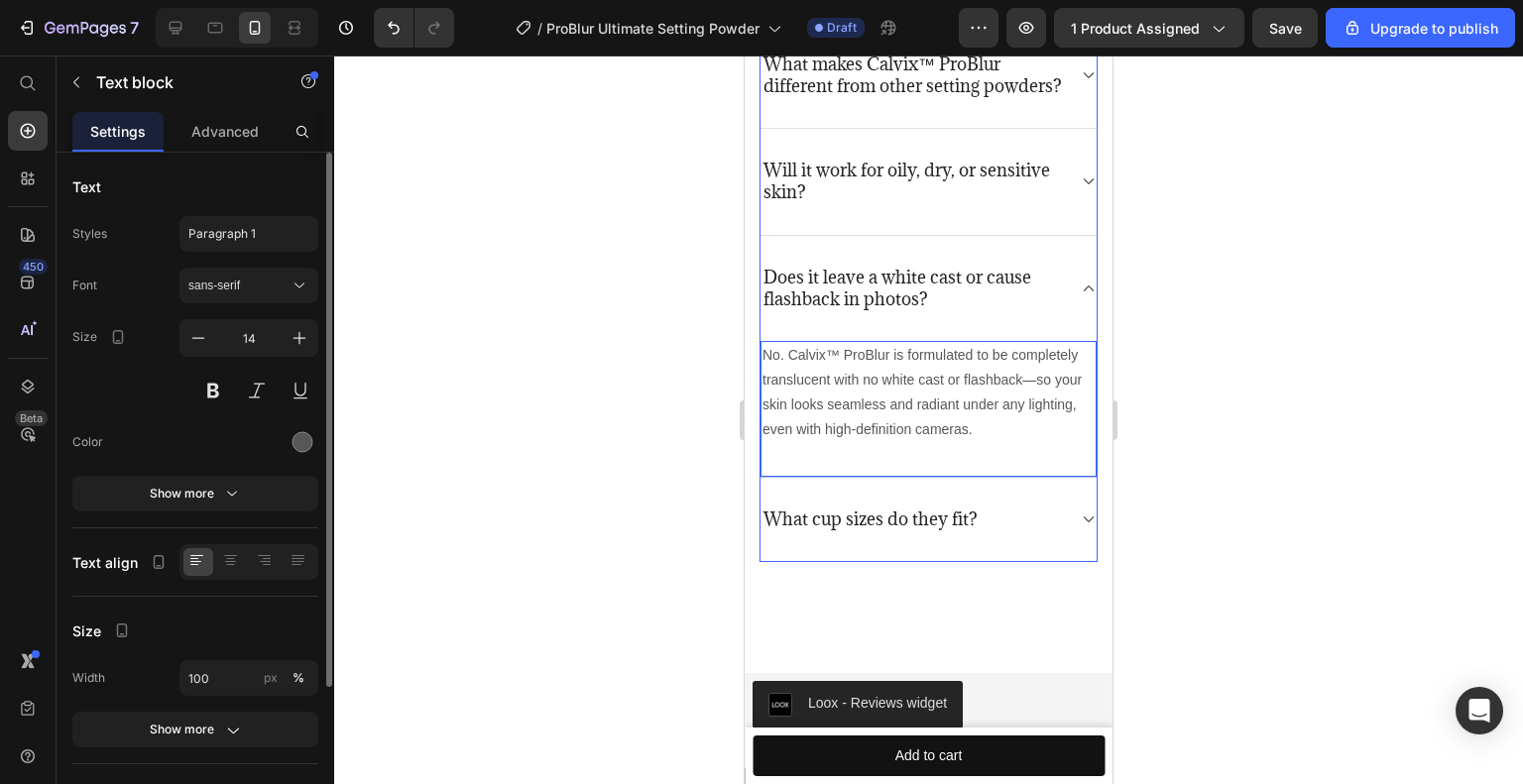 click on "What cup sizes do they fit?" at bounding box center (871, 519) 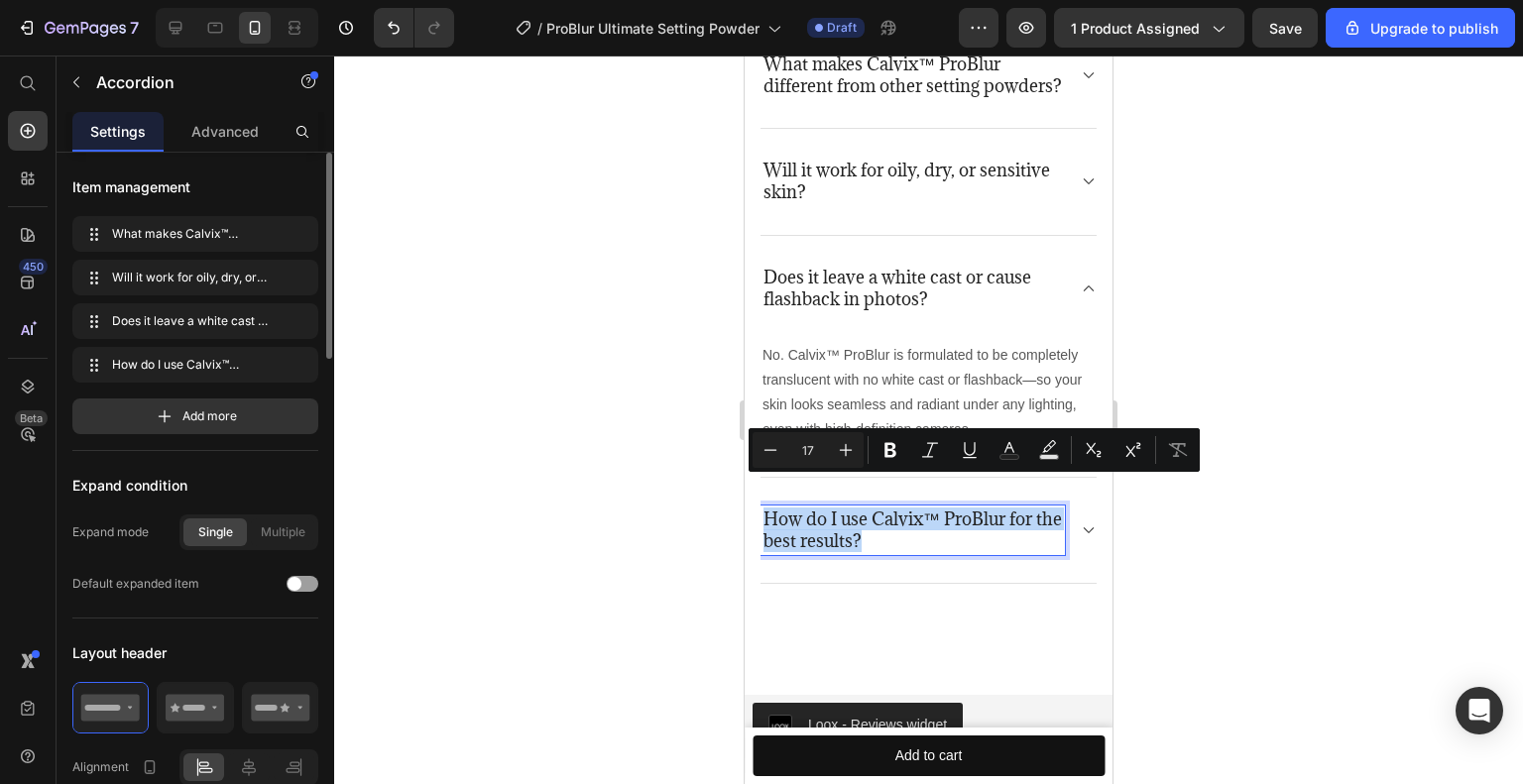 click 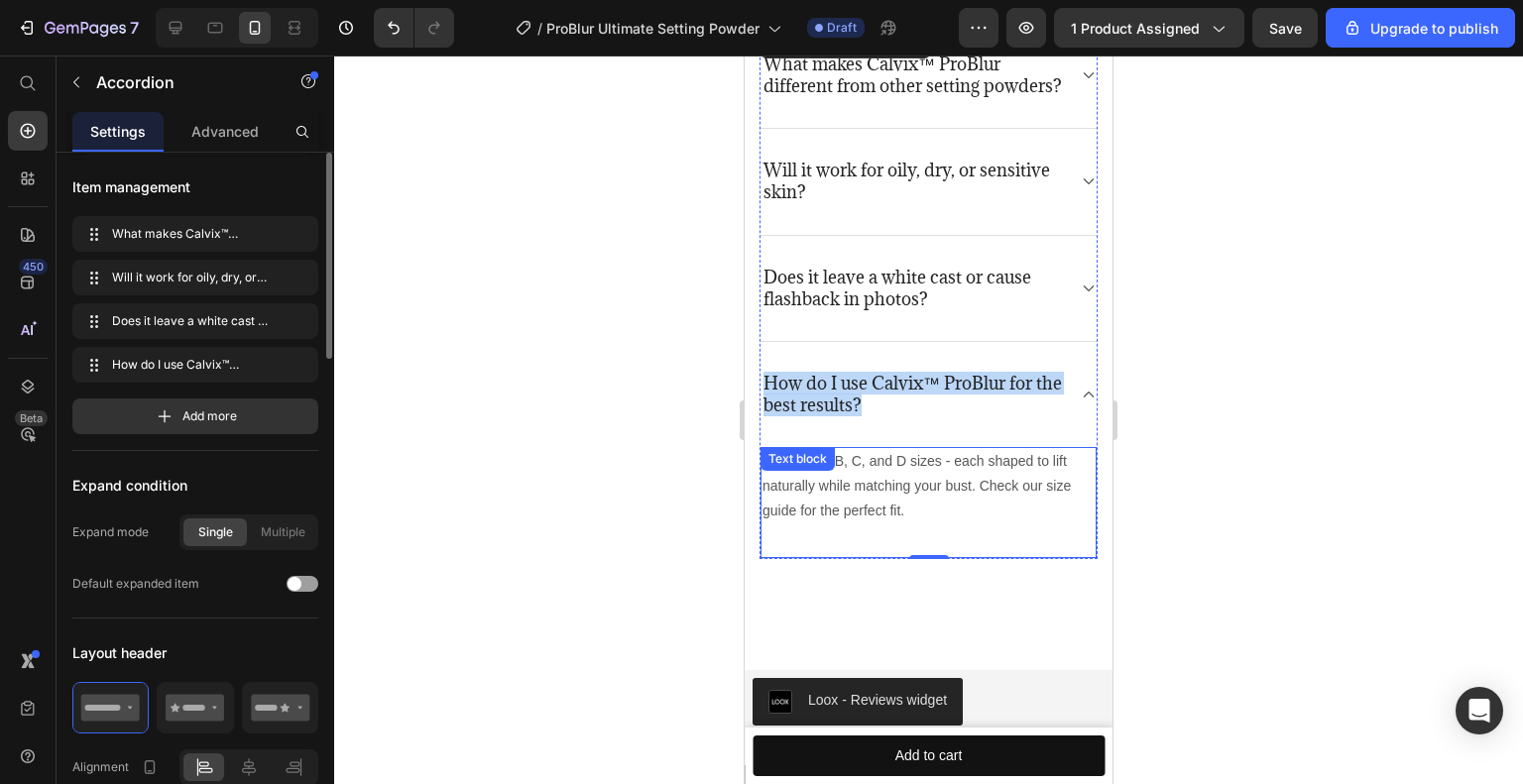 click on "We offer A, B, C, and D sizes - each shaped to lift naturally while matching your bust. Check our size guide for the perfect fit. Text block" at bounding box center (928, 503) 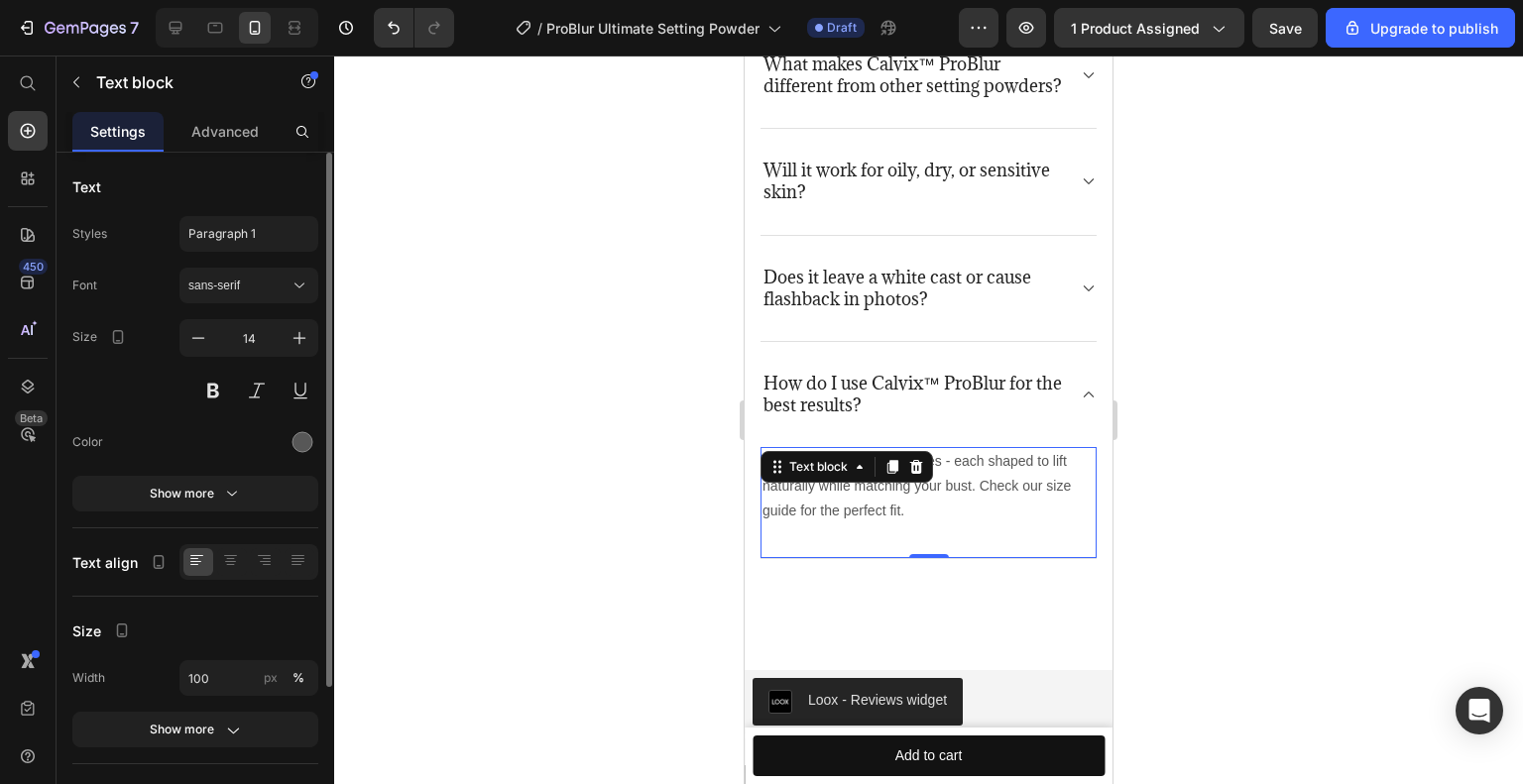 click on "We offer A, B, C, and D sizes - each shaped to lift naturally while matching your bust. Check our size guide for the perfect fit." at bounding box center (928, 487) 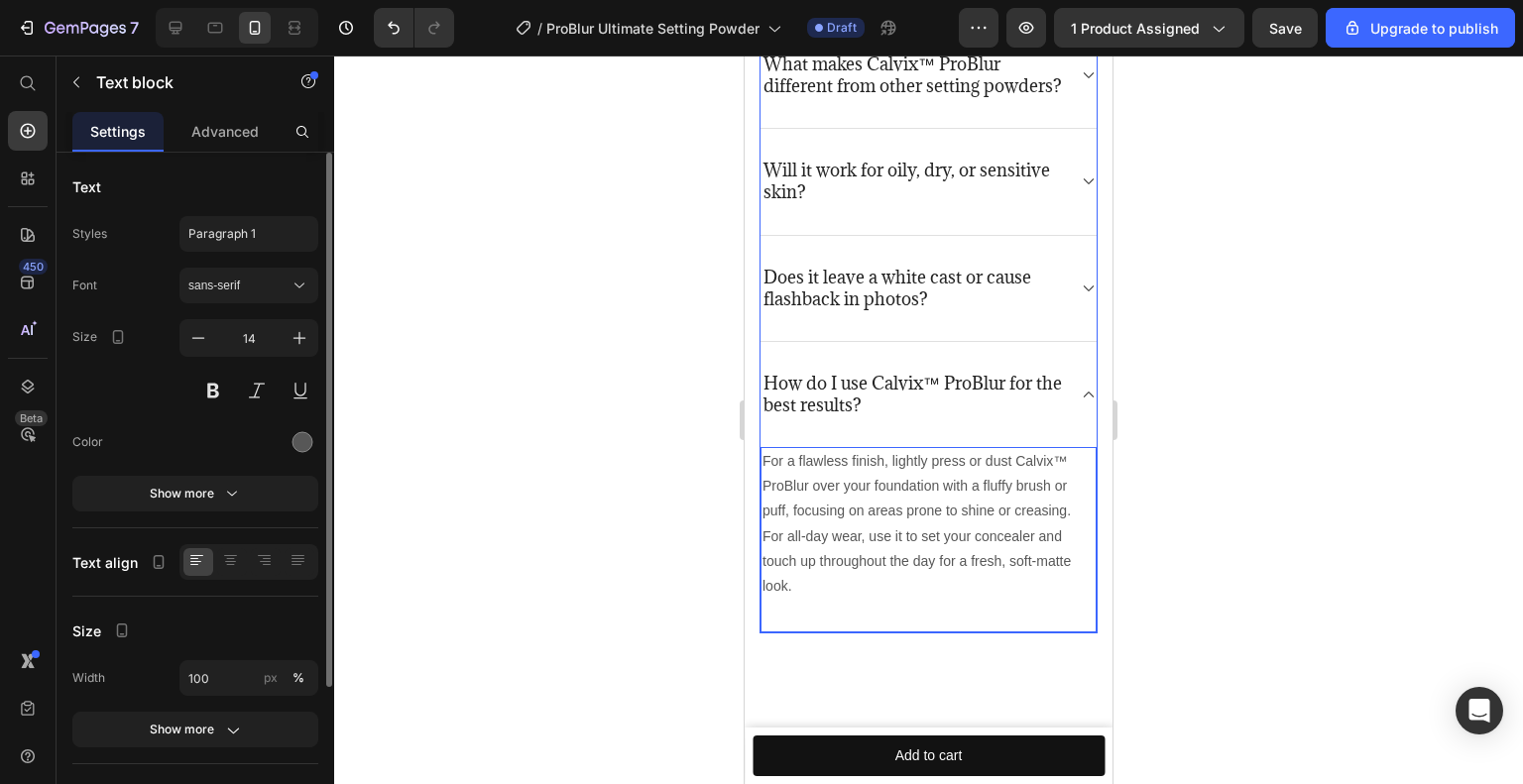 click 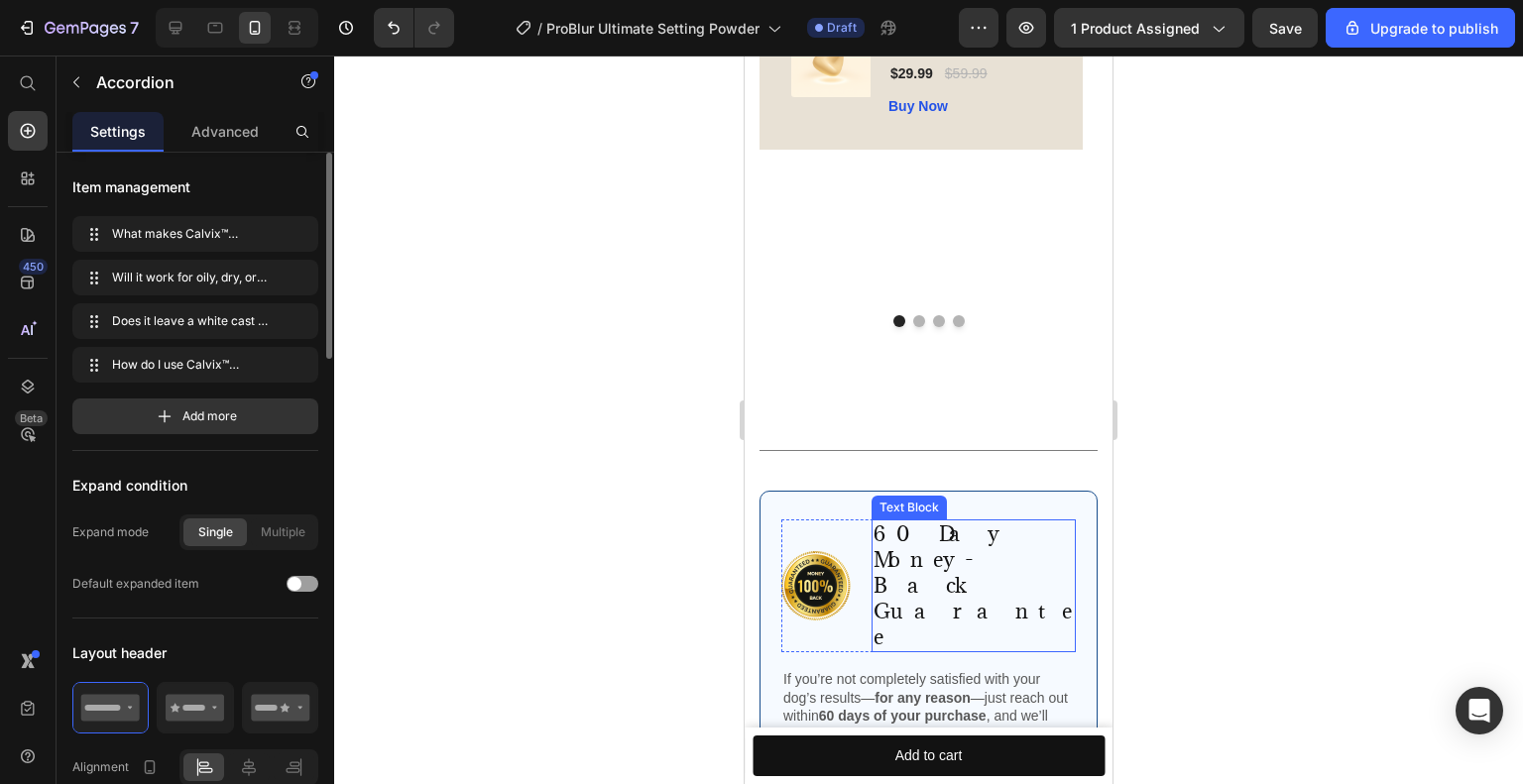 scroll, scrollTop: 5468, scrollLeft: 0, axis: vertical 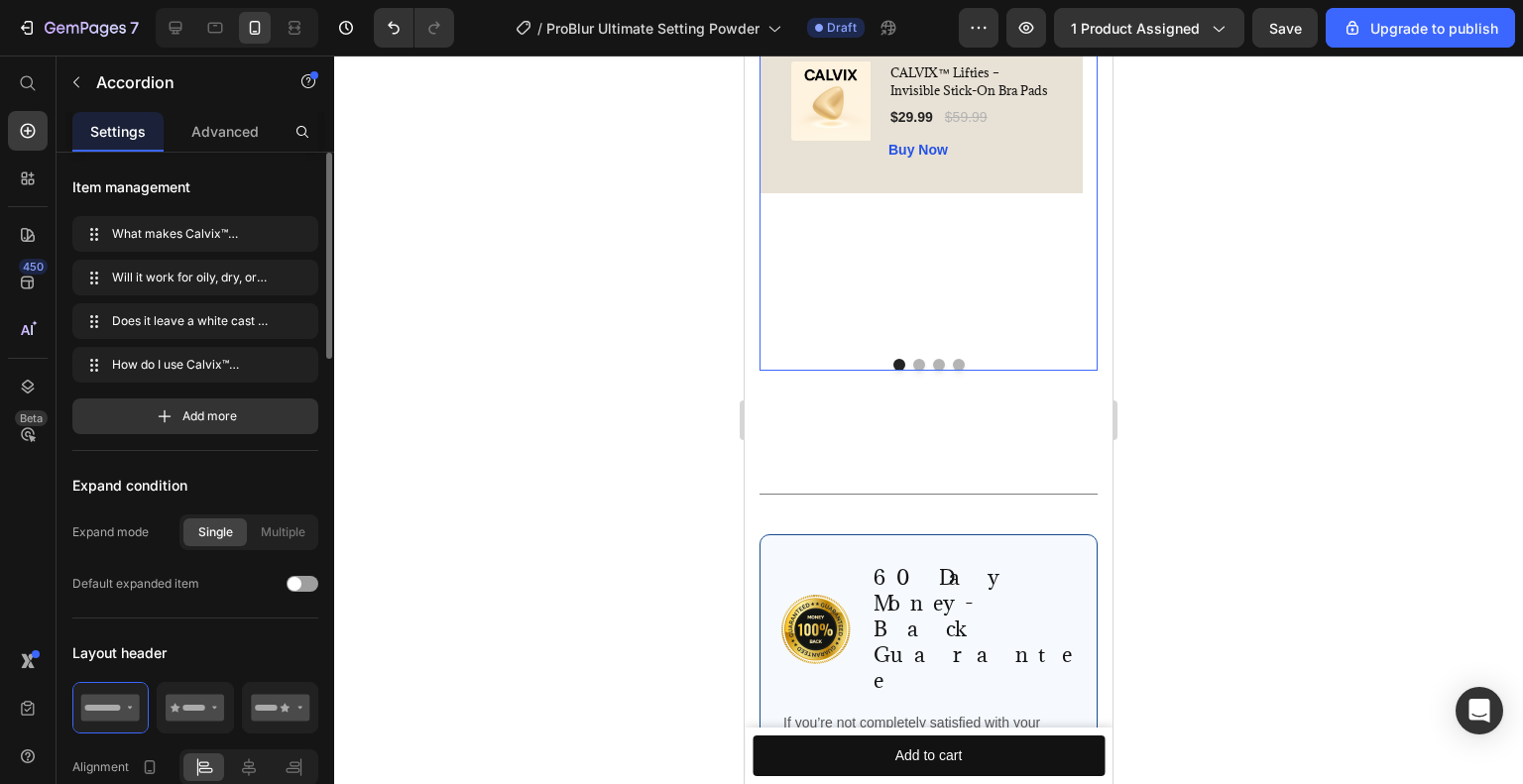 click at bounding box center [959, 365] 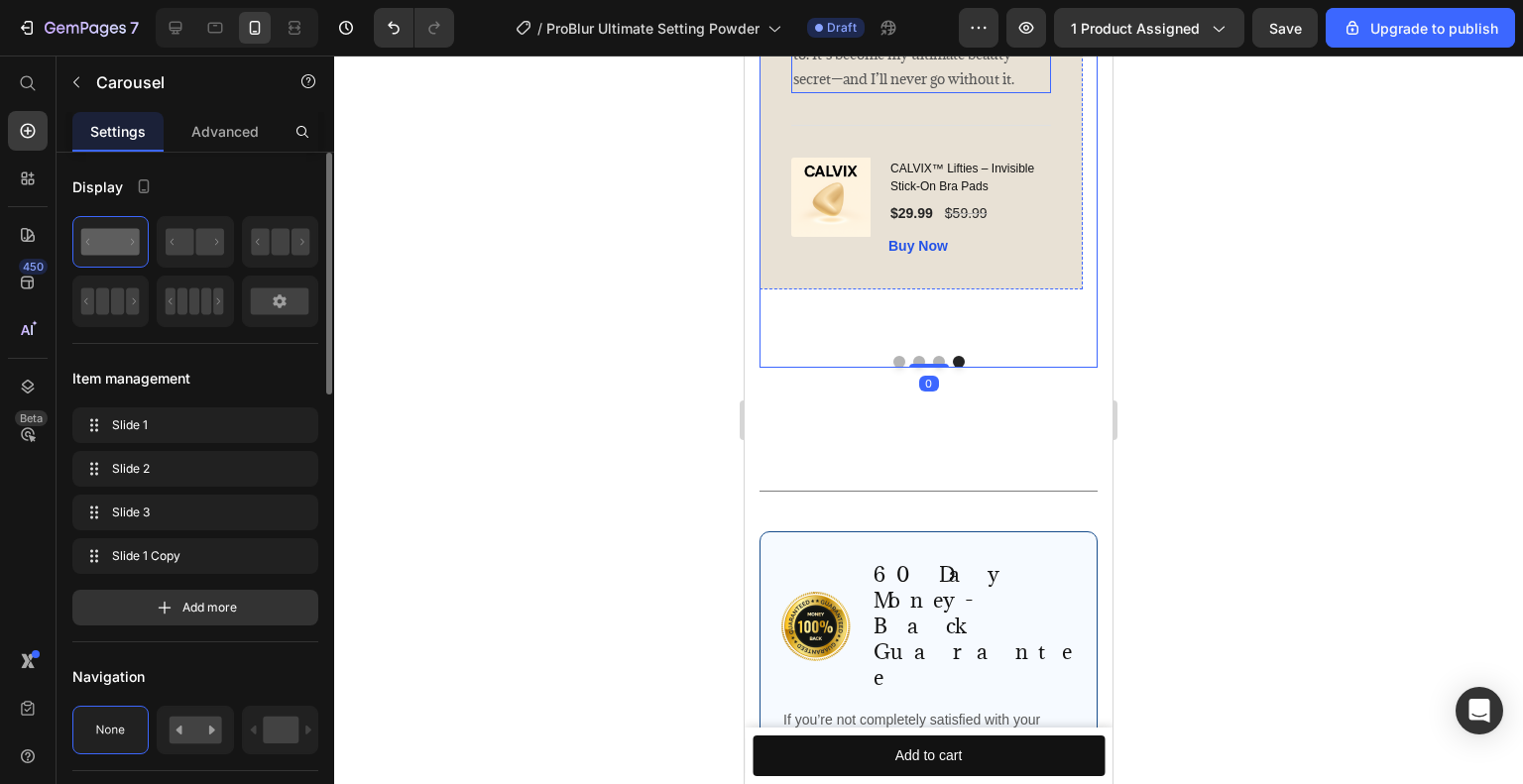 scroll, scrollTop: 5468, scrollLeft: 0, axis: vertical 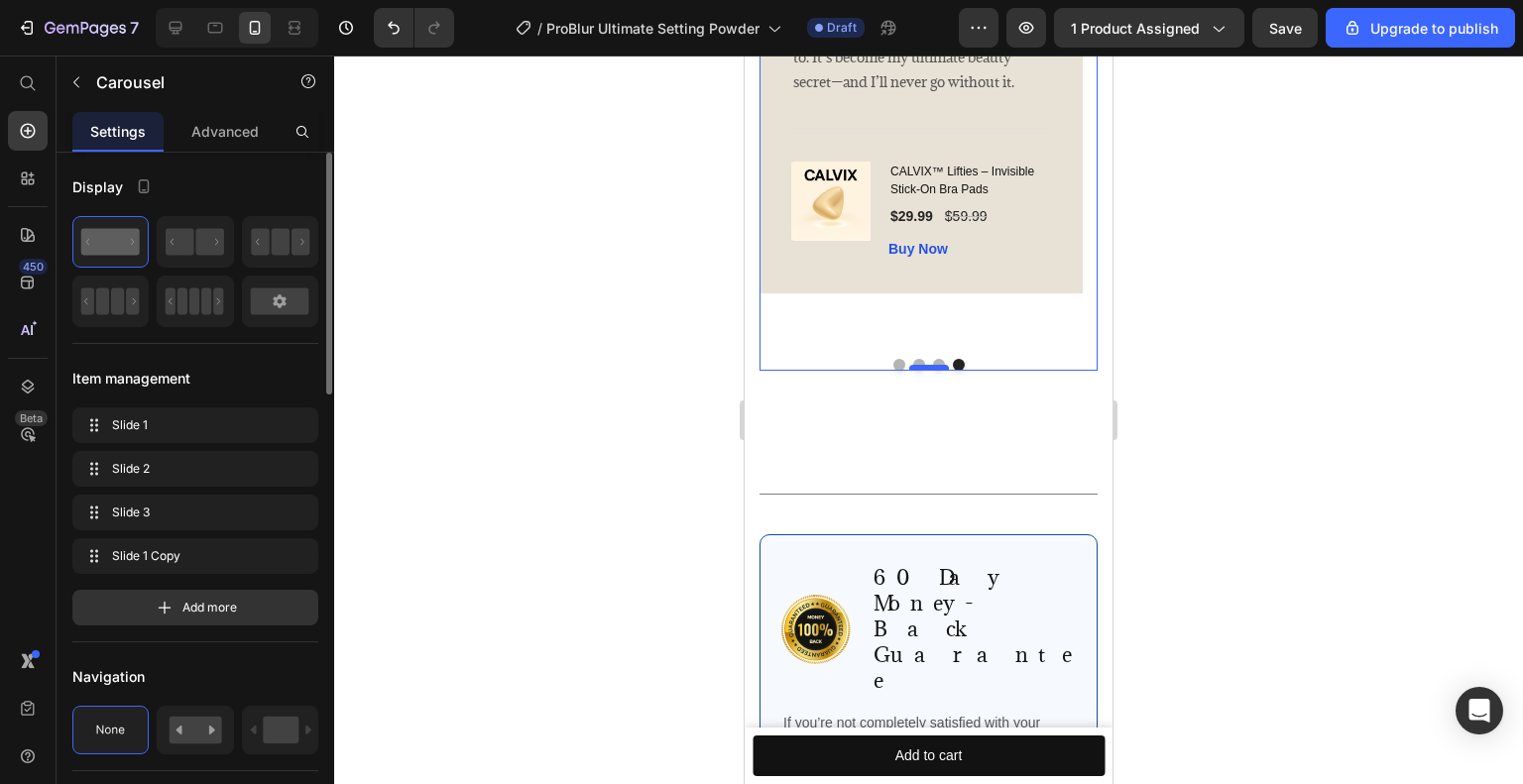 click at bounding box center [929, 368] 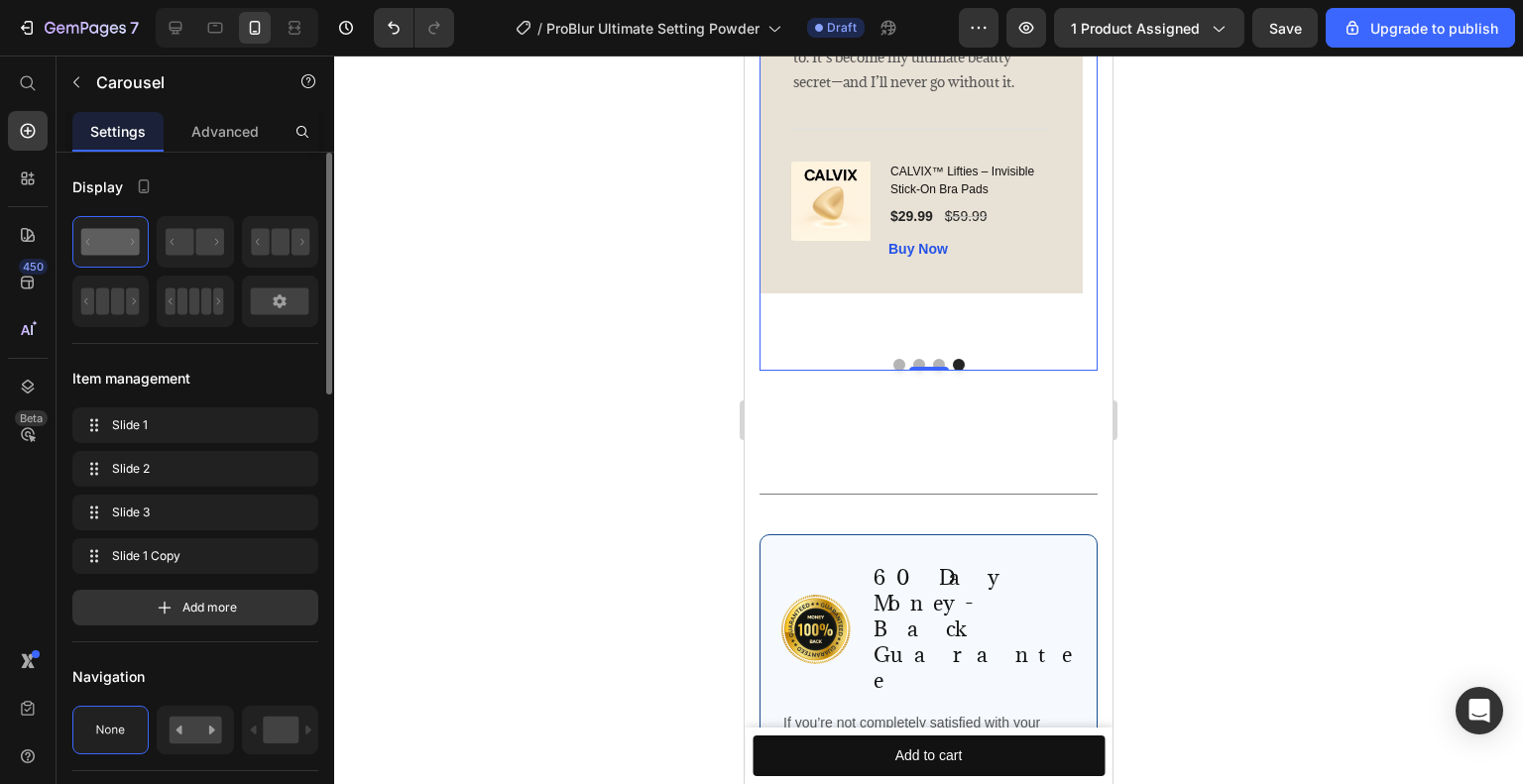 click at bounding box center [939, 365] 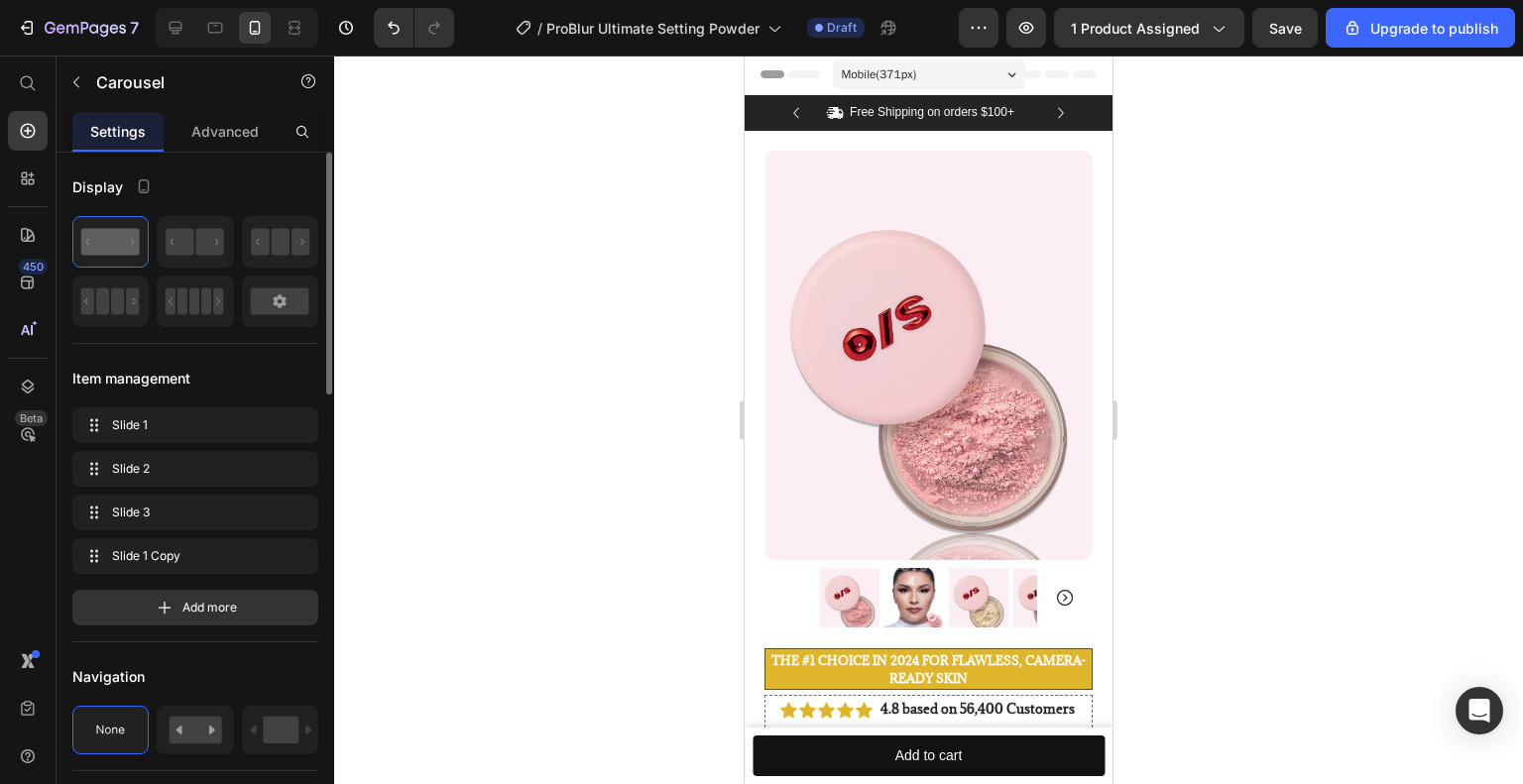 scroll, scrollTop: 0, scrollLeft: 0, axis: both 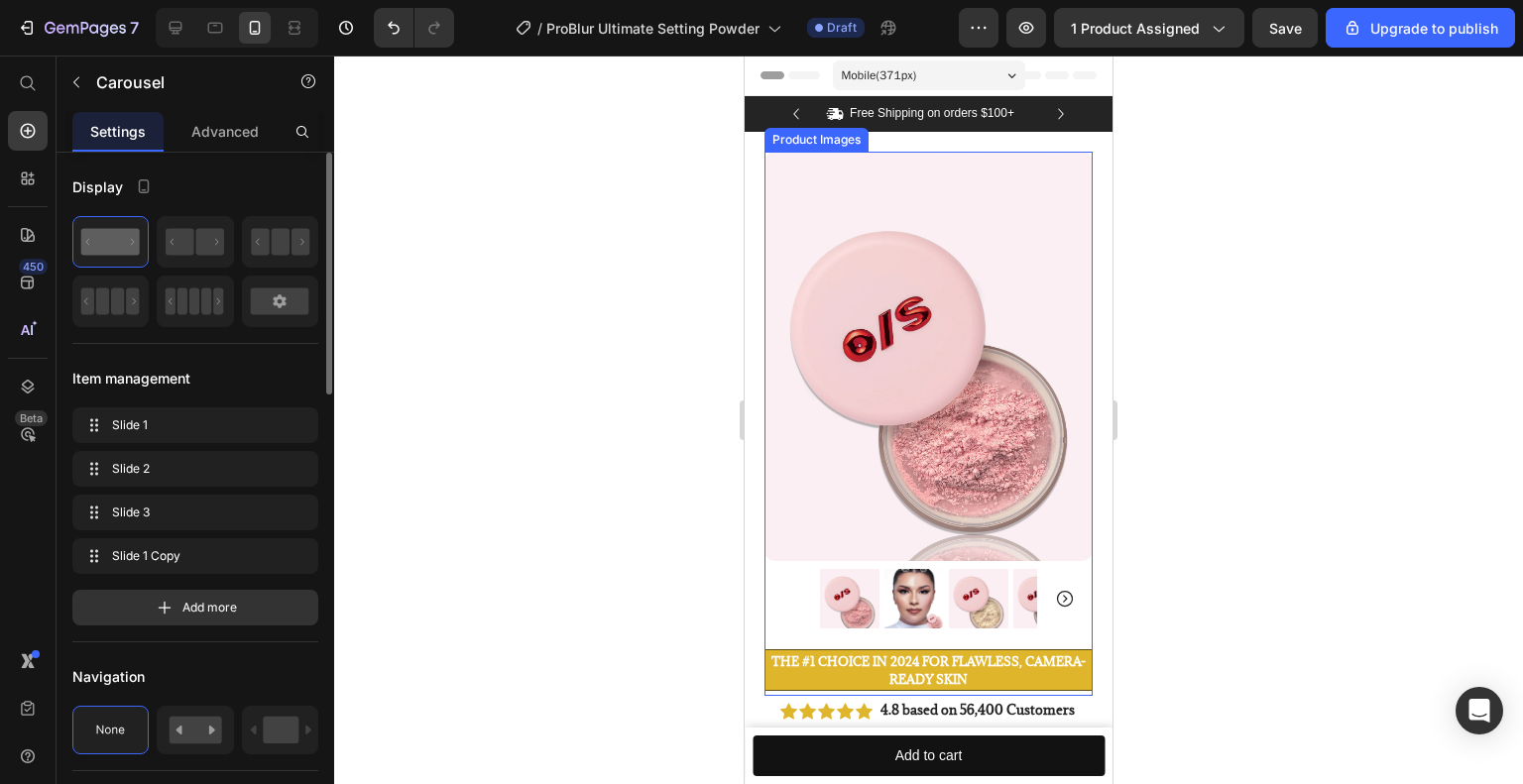 click at bounding box center (928, 357) 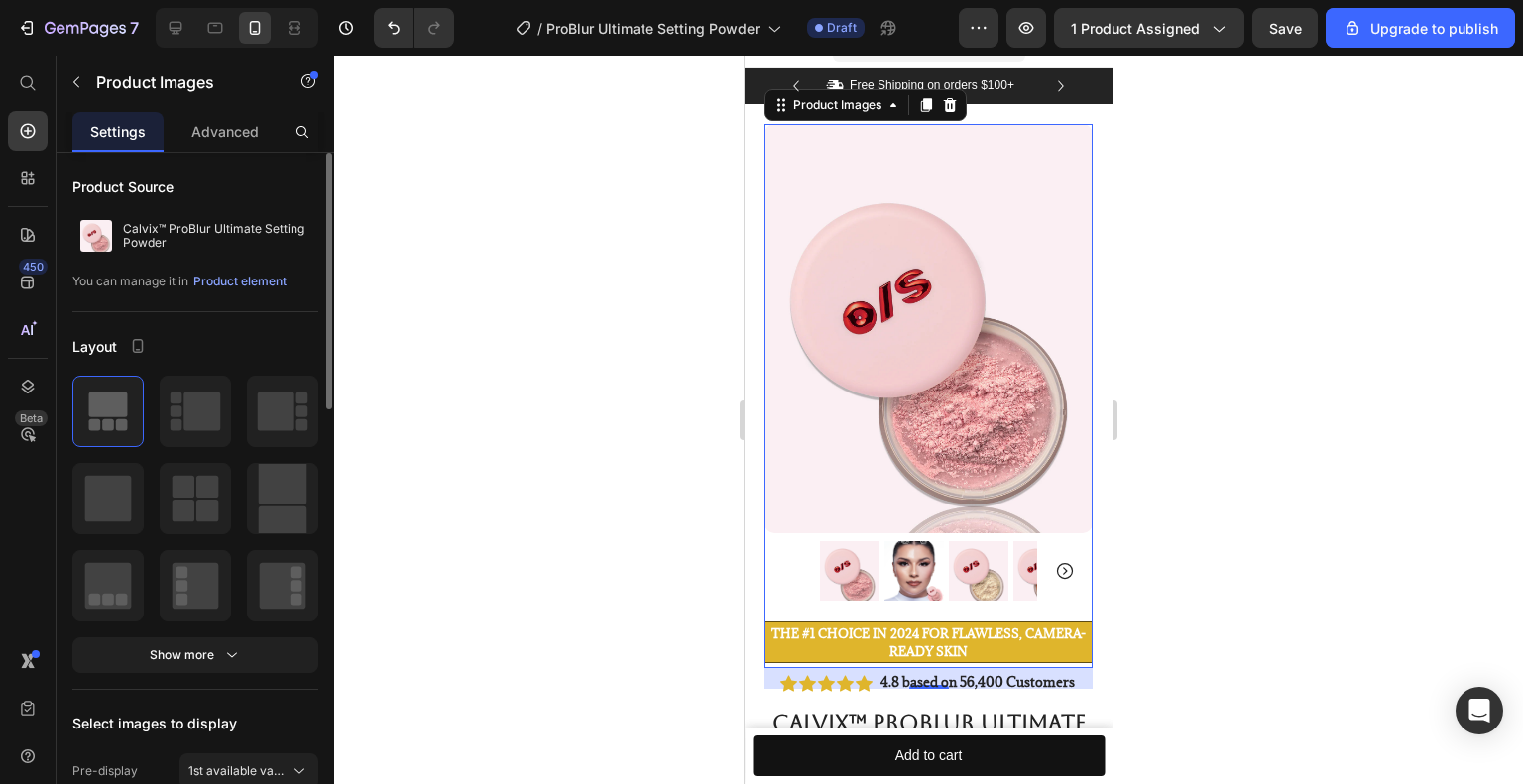 scroll, scrollTop: 0, scrollLeft: 0, axis: both 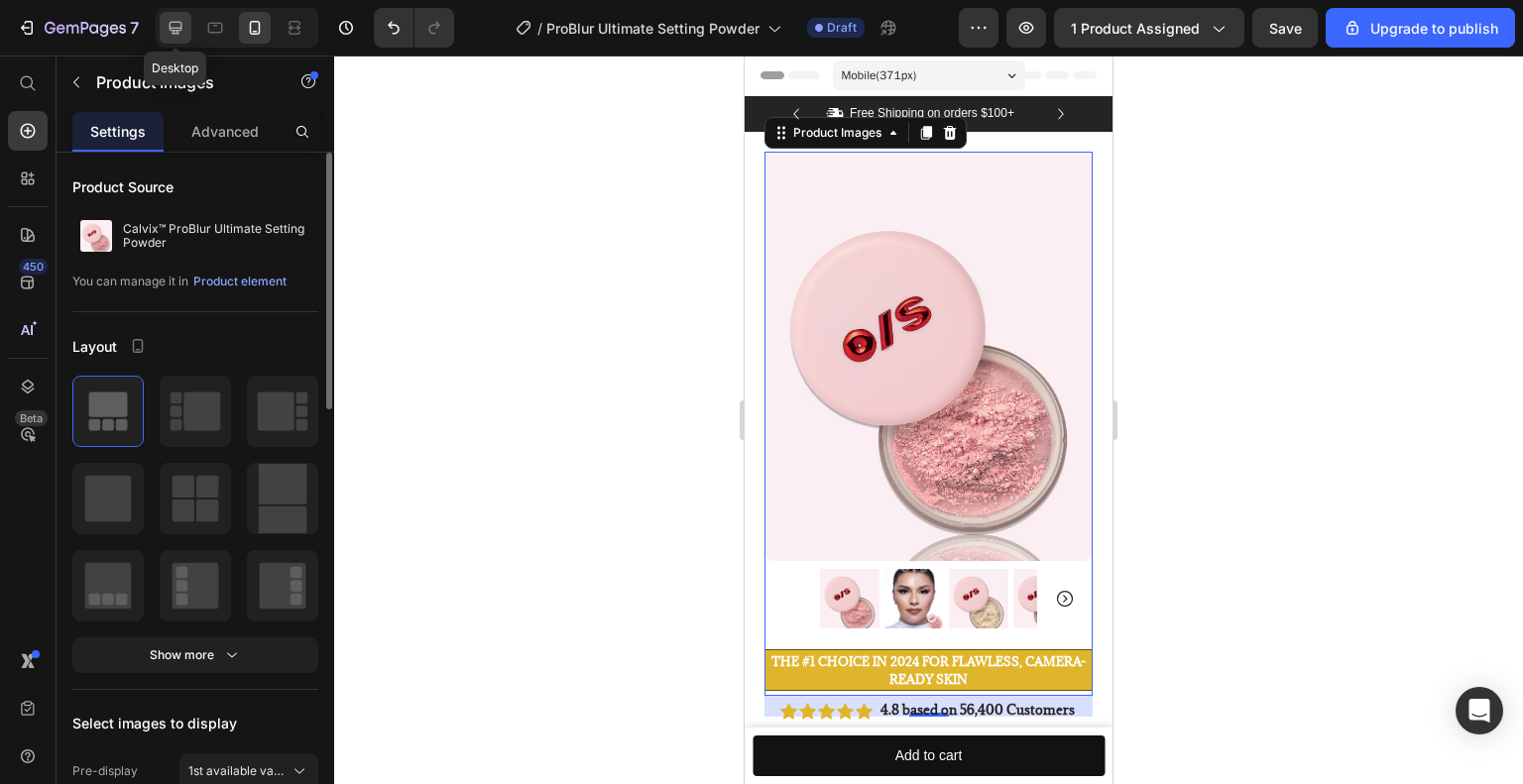 click 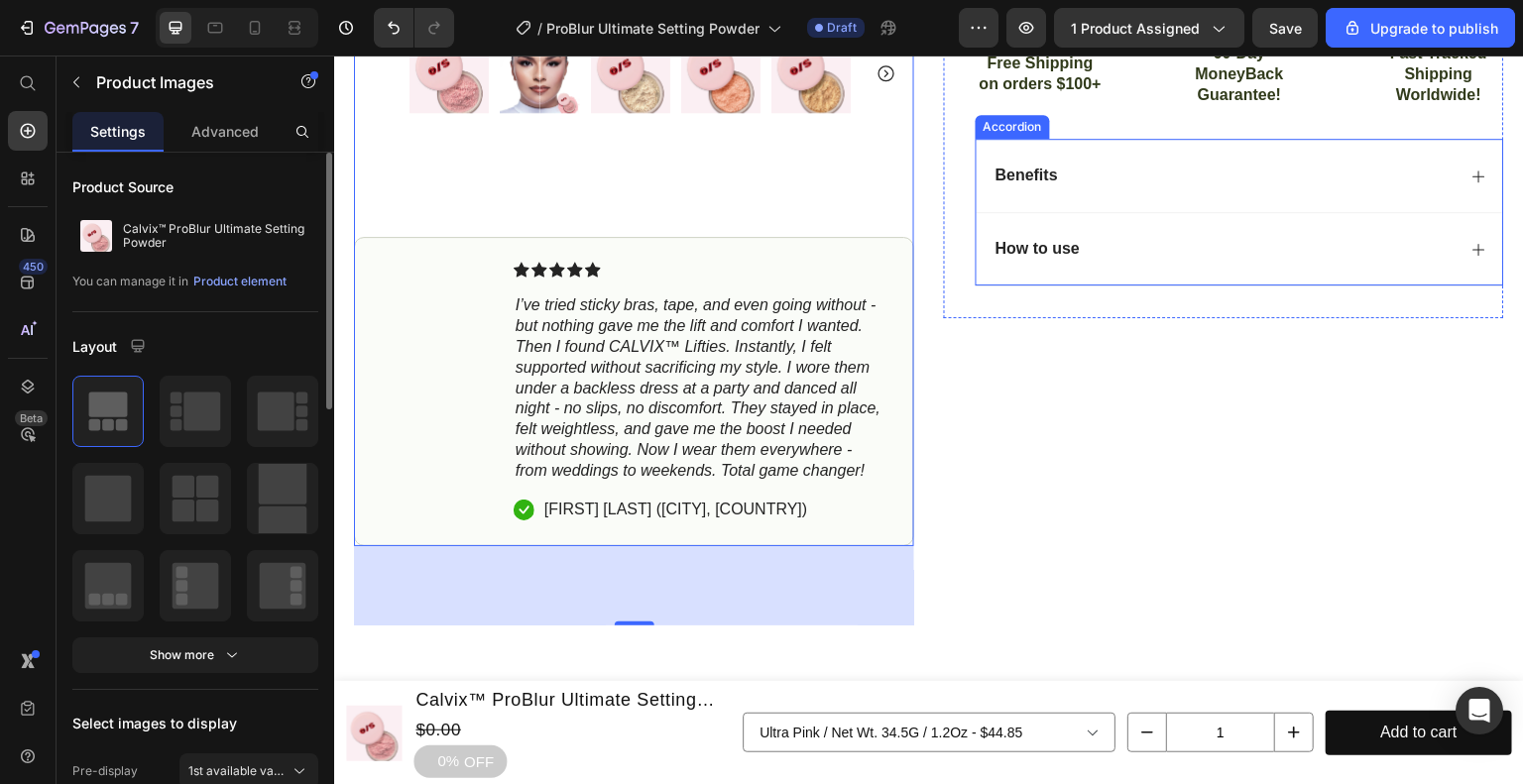 scroll, scrollTop: 848, scrollLeft: 0, axis: vertical 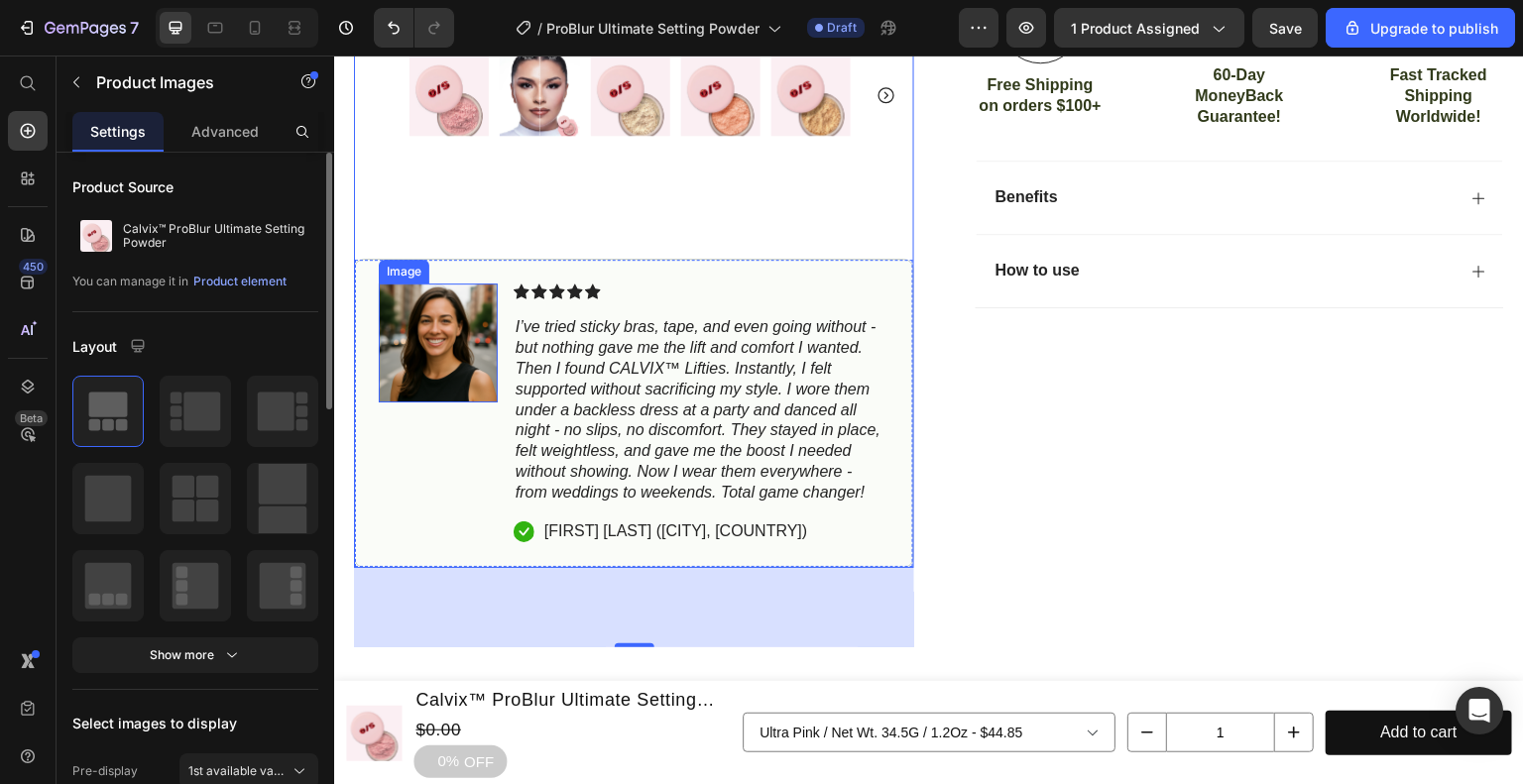 click at bounding box center [438, 343] 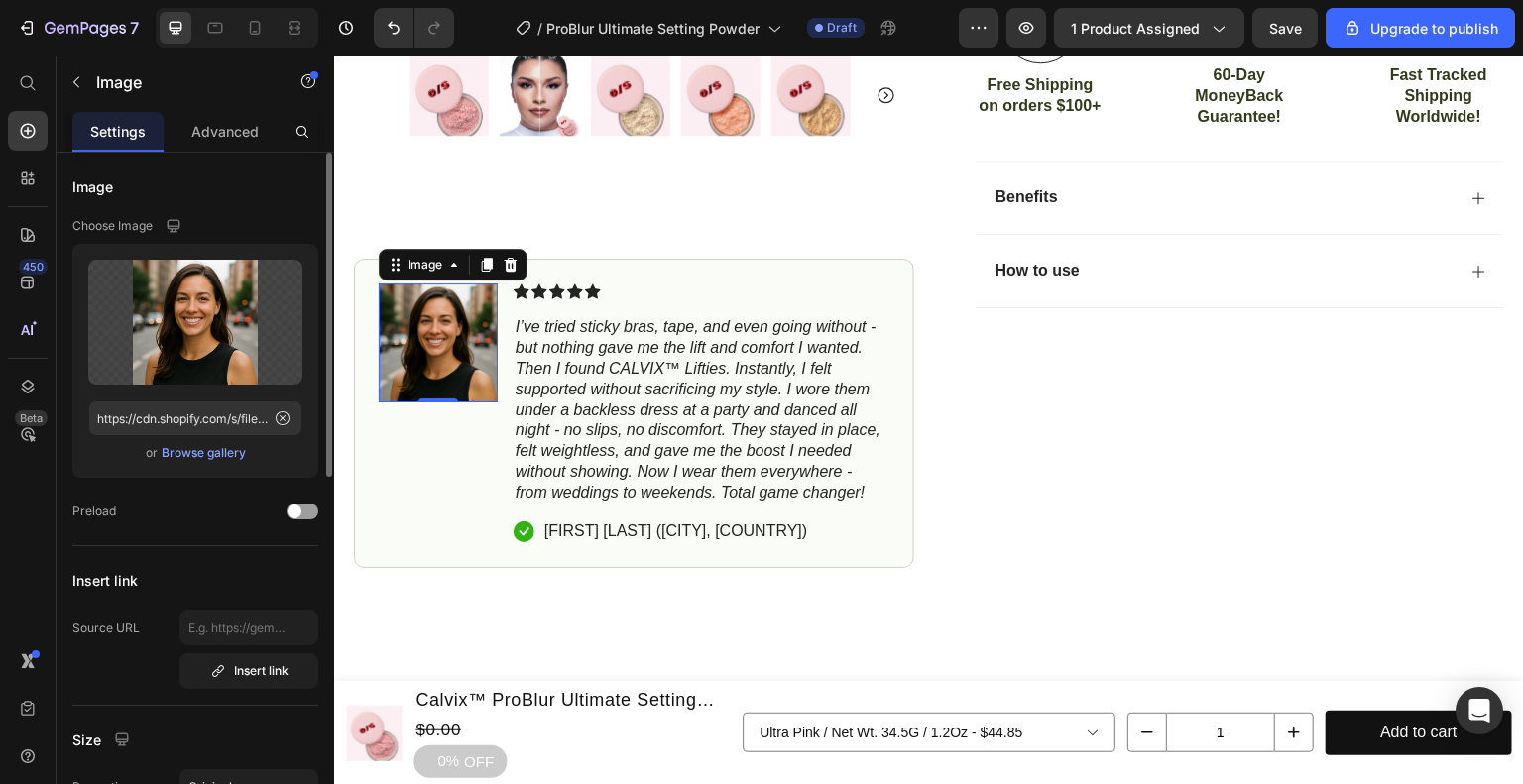 click on "Browse gallery" at bounding box center [203, 453] 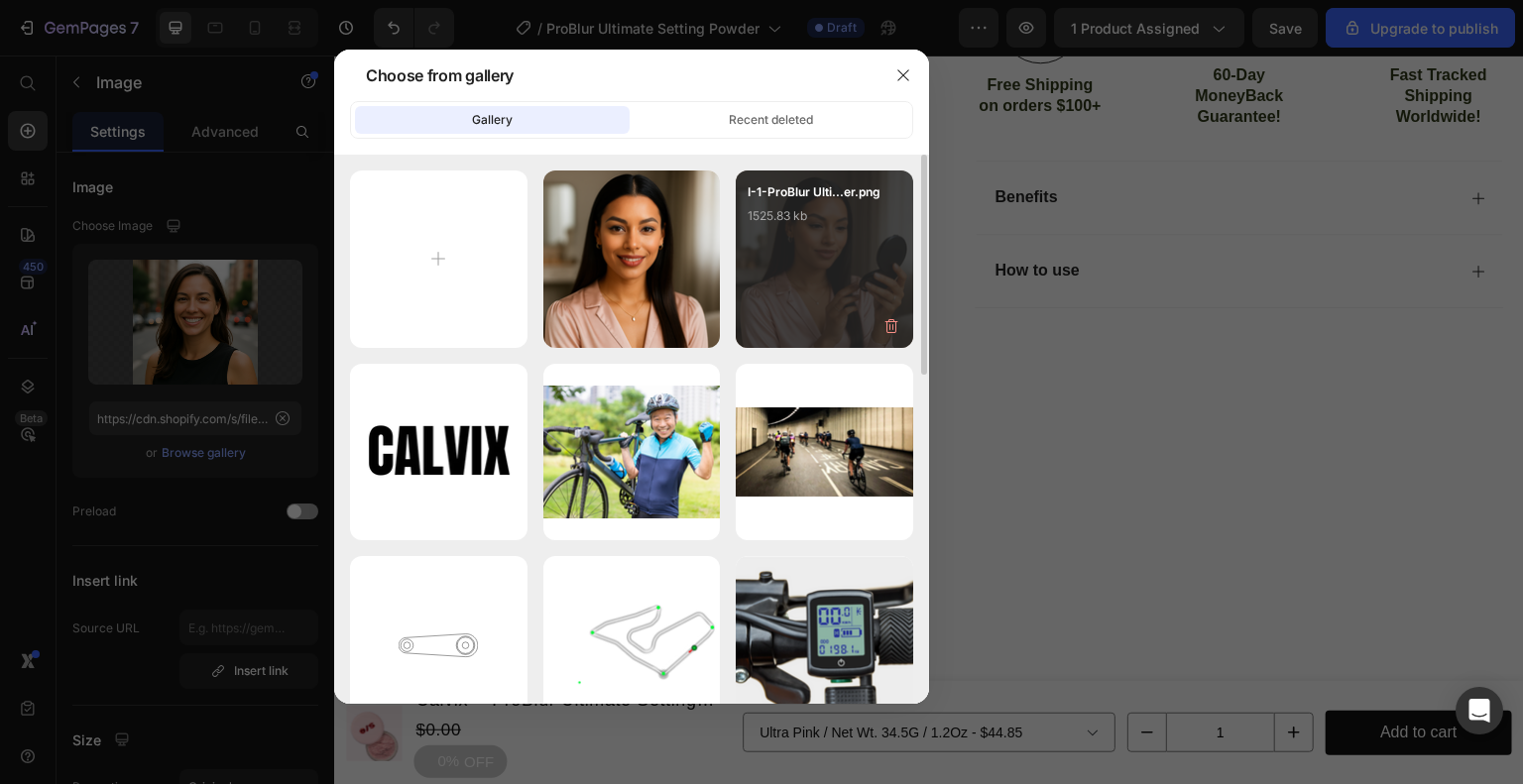 click on "I-1-ProBlur Ulti...er.png 1525.83 kb" at bounding box center (824, 259) 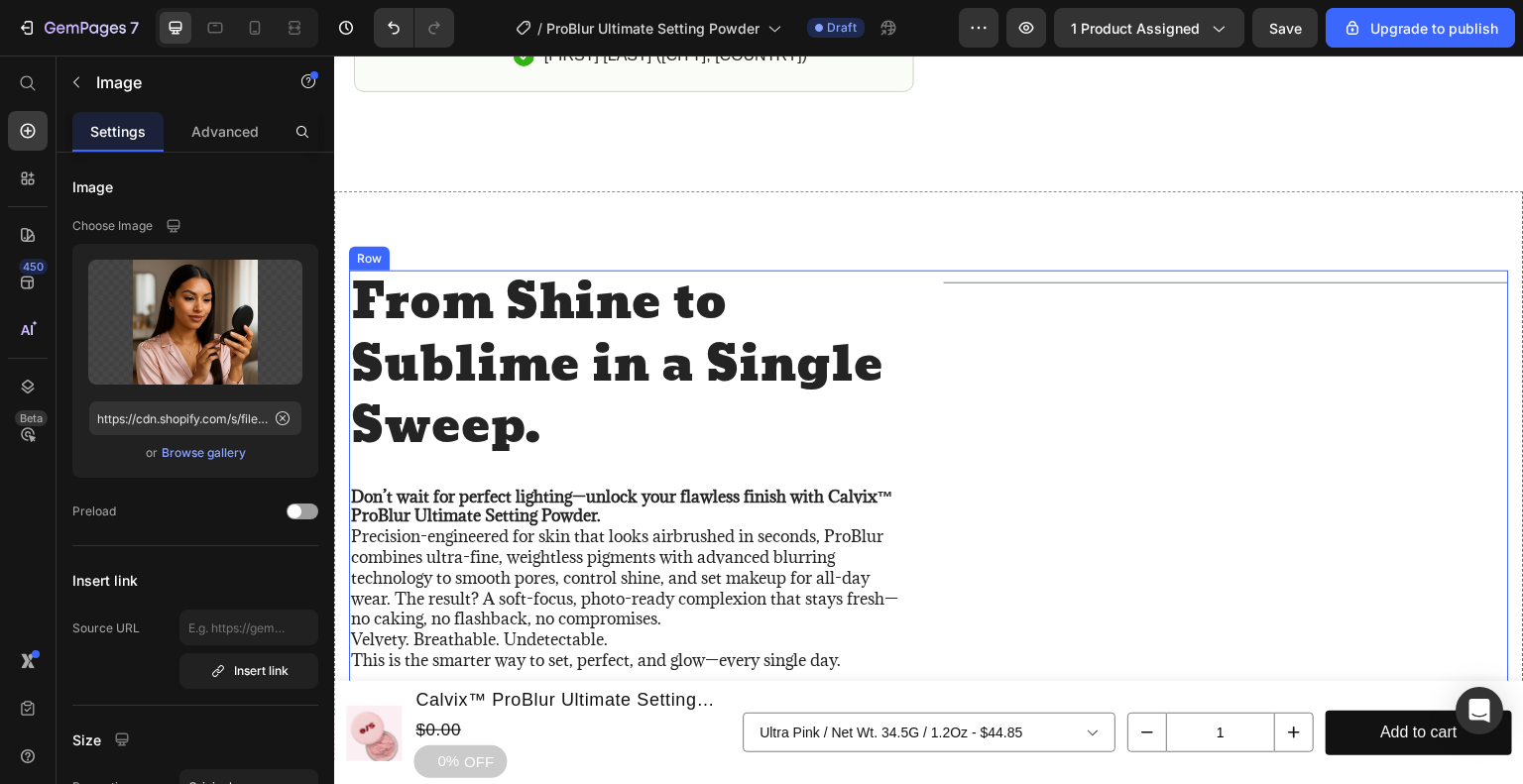 scroll, scrollTop: 1344, scrollLeft: 0, axis: vertical 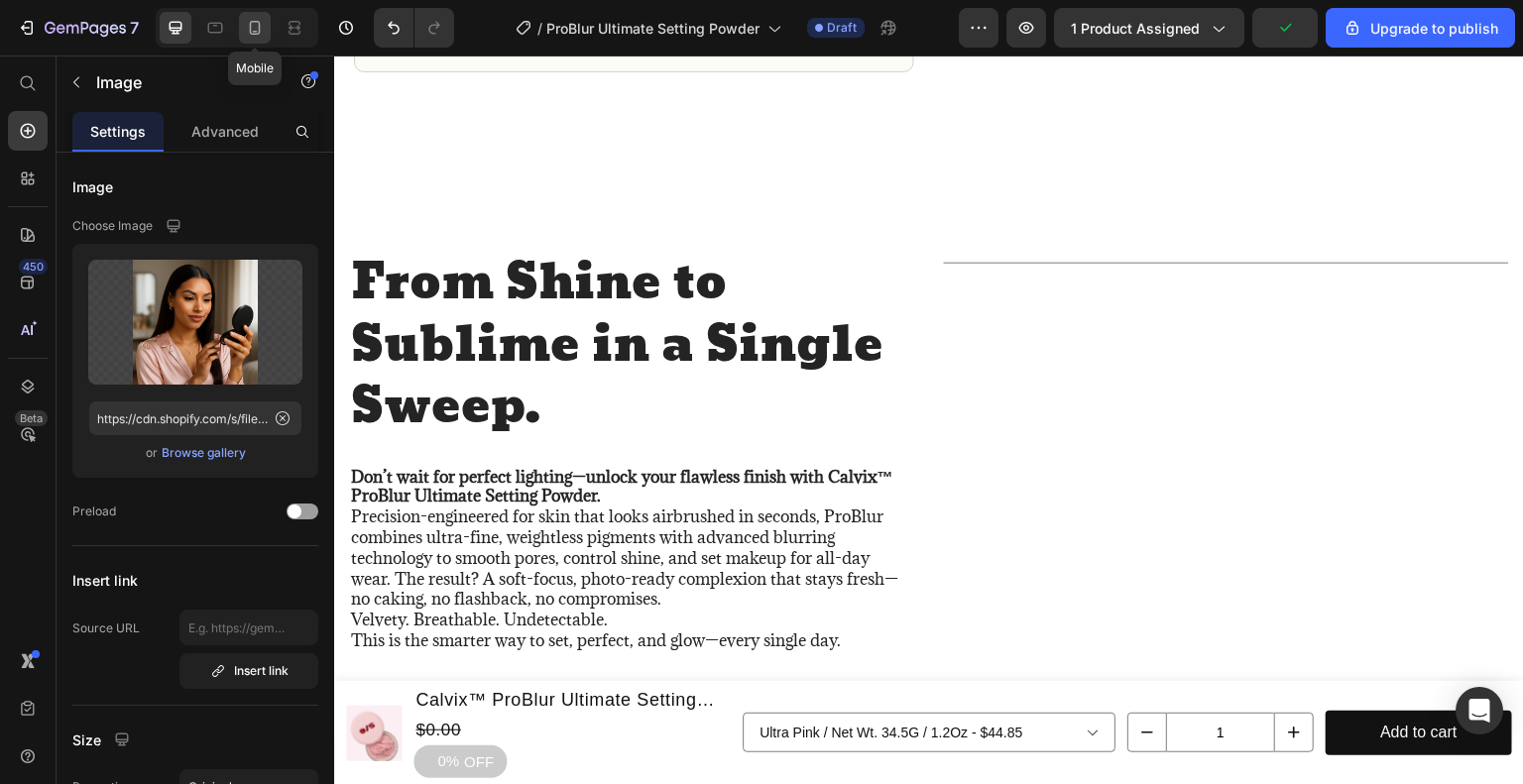 click 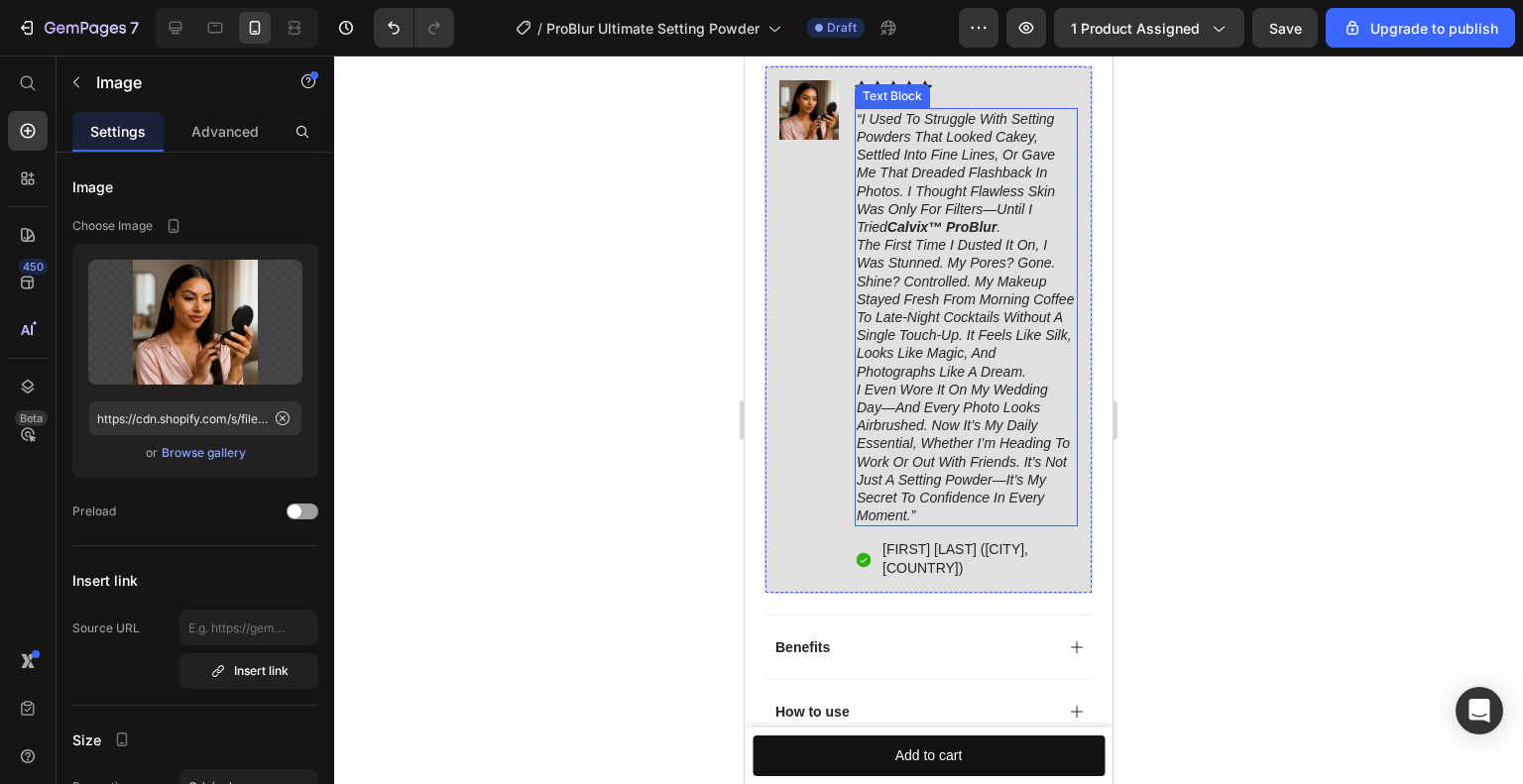 scroll, scrollTop: 1671, scrollLeft: 0, axis: vertical 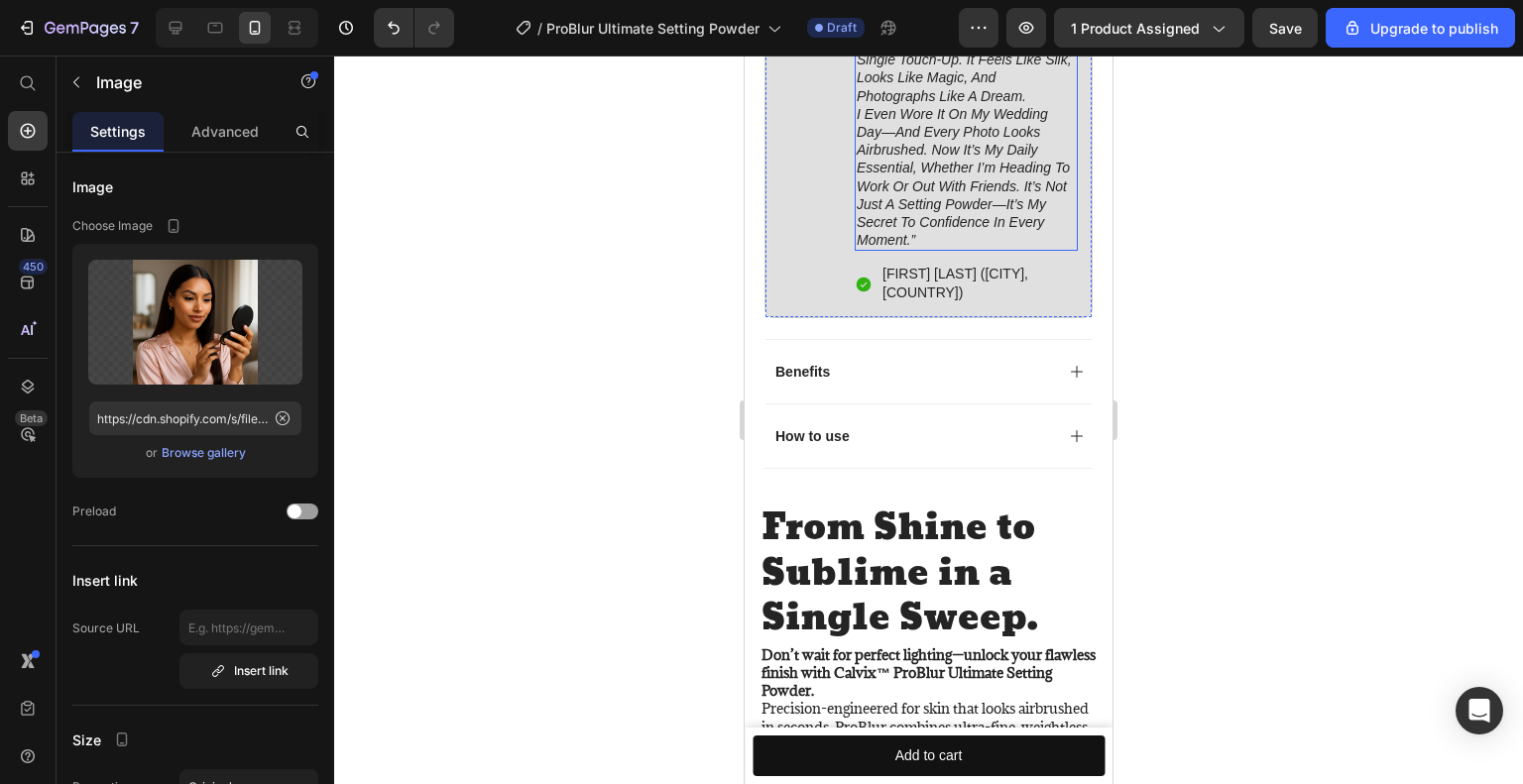 click on "I even wore it on my wedding day—and every photo looks airbrushed. Now it’s my daily essential, whether I’m heading to work or out with friends. It’s not just a setting powder—it’s my secret to confidence in every moment.”" at bounding box center [963, 176] 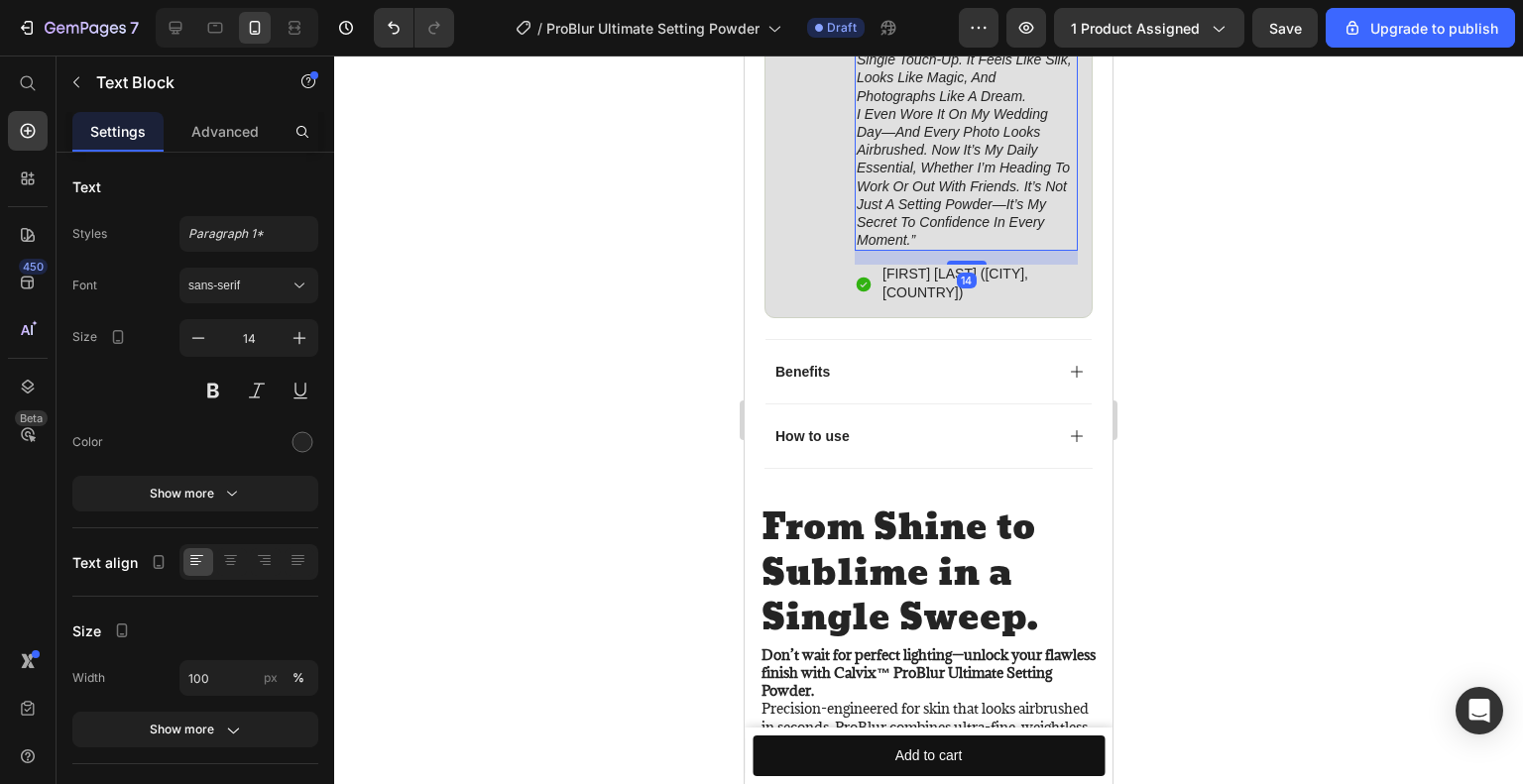 click on "I even wore it on my wedding day—and every photo looks airbrushed. Now it’s my daily essential, whether I’m heading to work or out with friends. It’s not just a setting powder—it’s my secret to confidence in every moment.”" at bounding box center [963, 176] 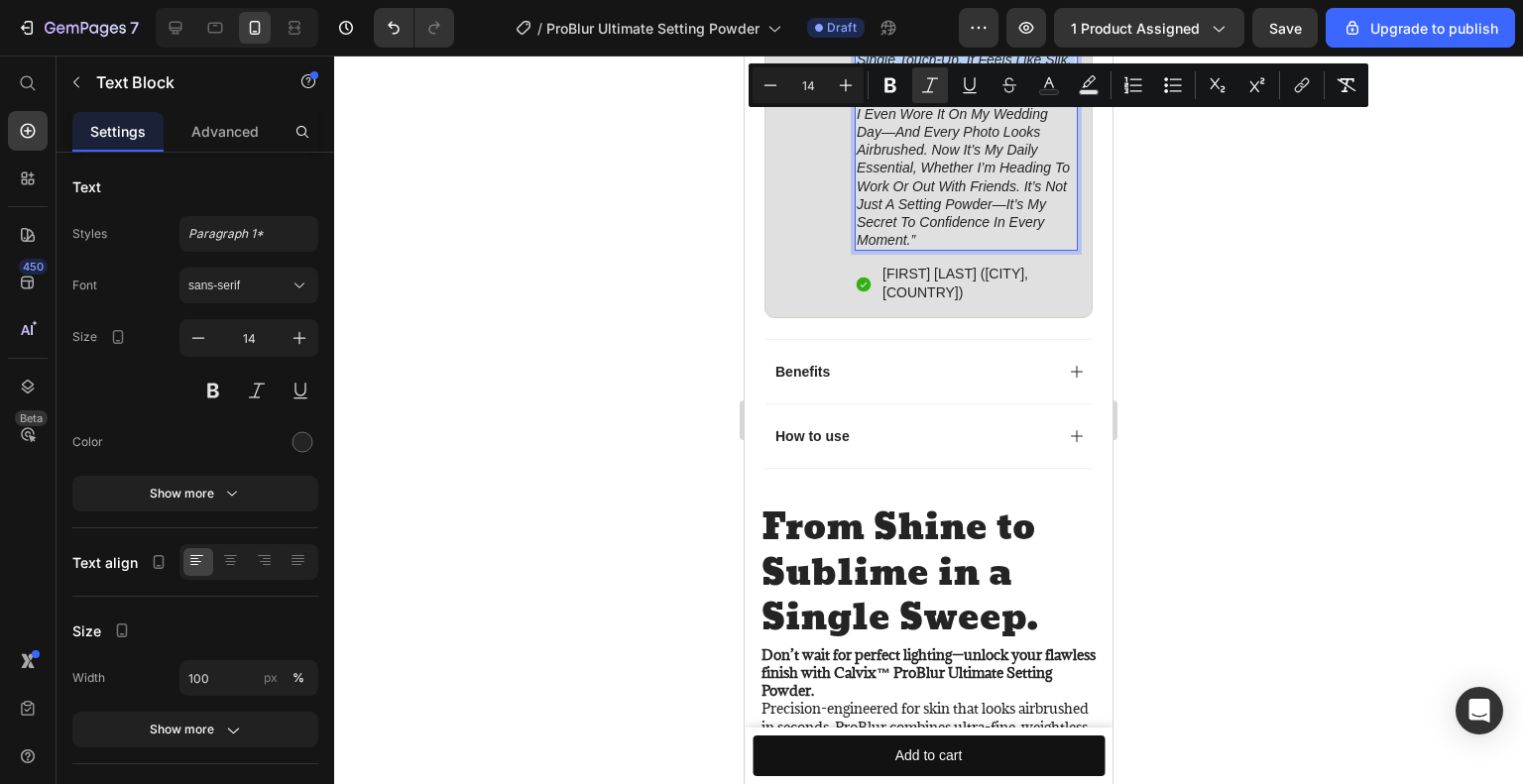 copy on "“I used to struggle with setting powders that looked cakey, settled into fine lines, or gave me that dreaded flashback in photos. I thought flawless skin was only for filters—until I tried  Calvix™ ProBlur . The first time I dusted it on, I was stunned. My pores? Gone. Shine? Controlled. My makeup stayed fresh from morning coffee to late-night cocktails without a single touch-up. It feels like silk, looks like magic, and photographs like a dream." 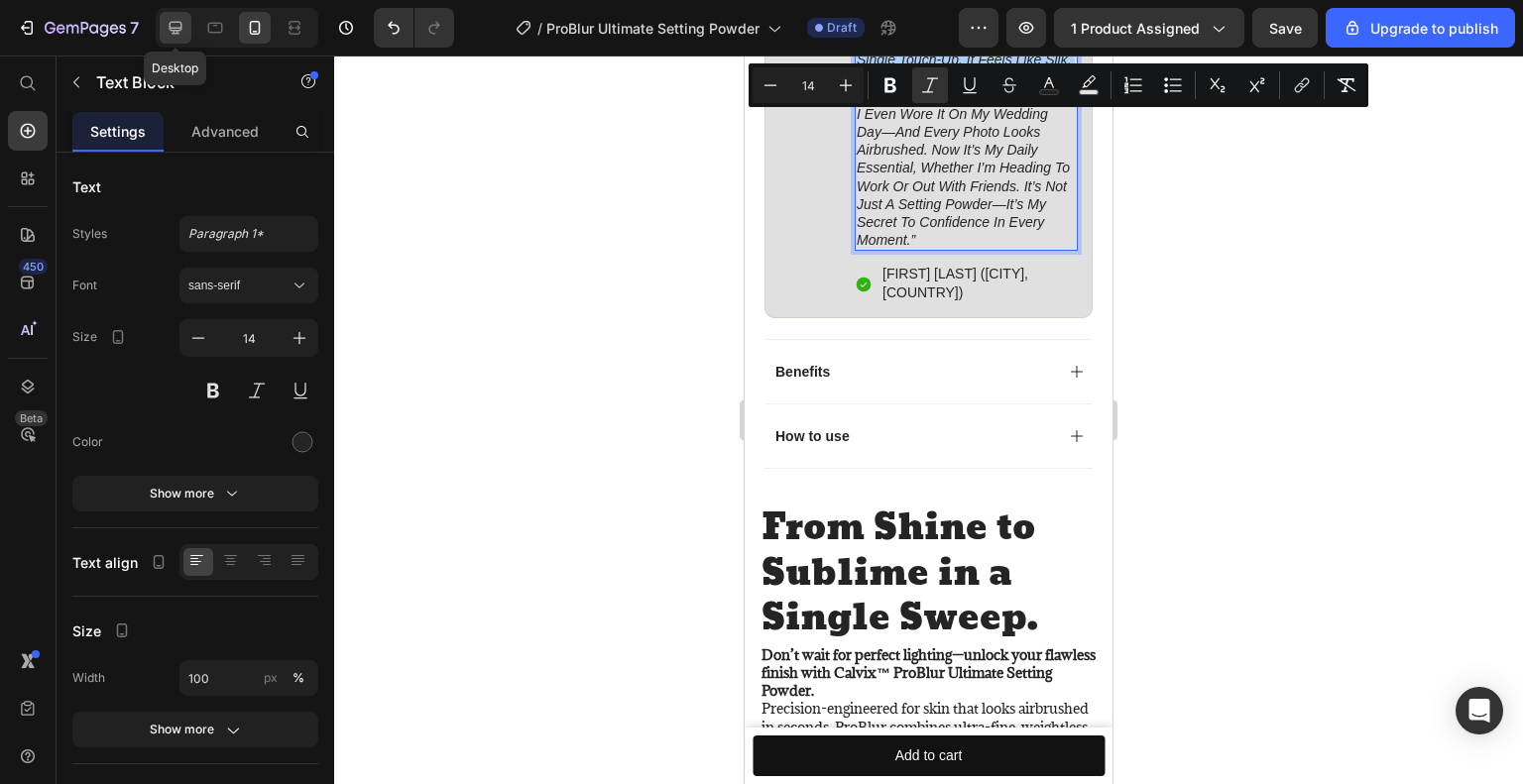 click 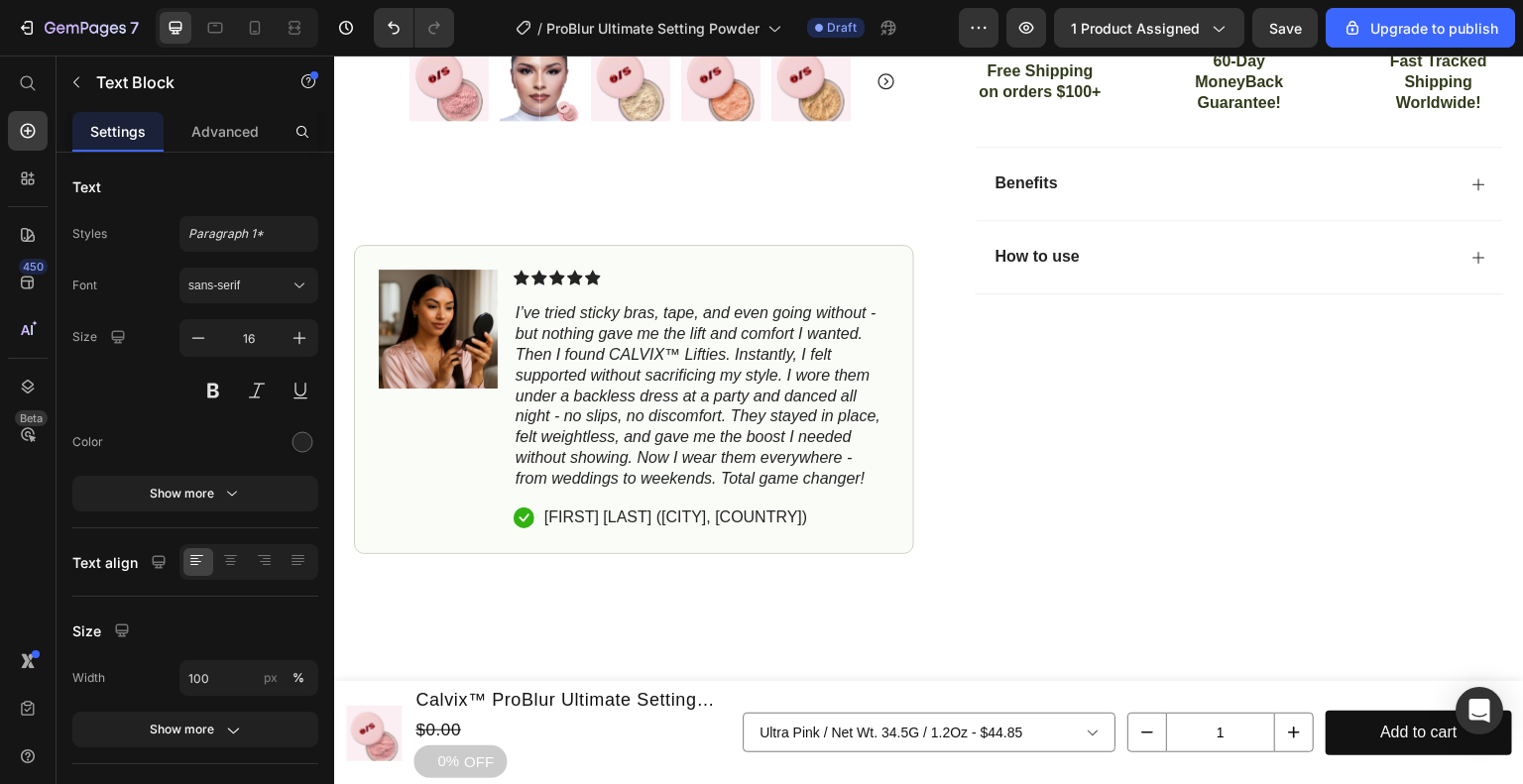 scroll, scrollTop: 861, scrollLeft: 0, axis: vertical 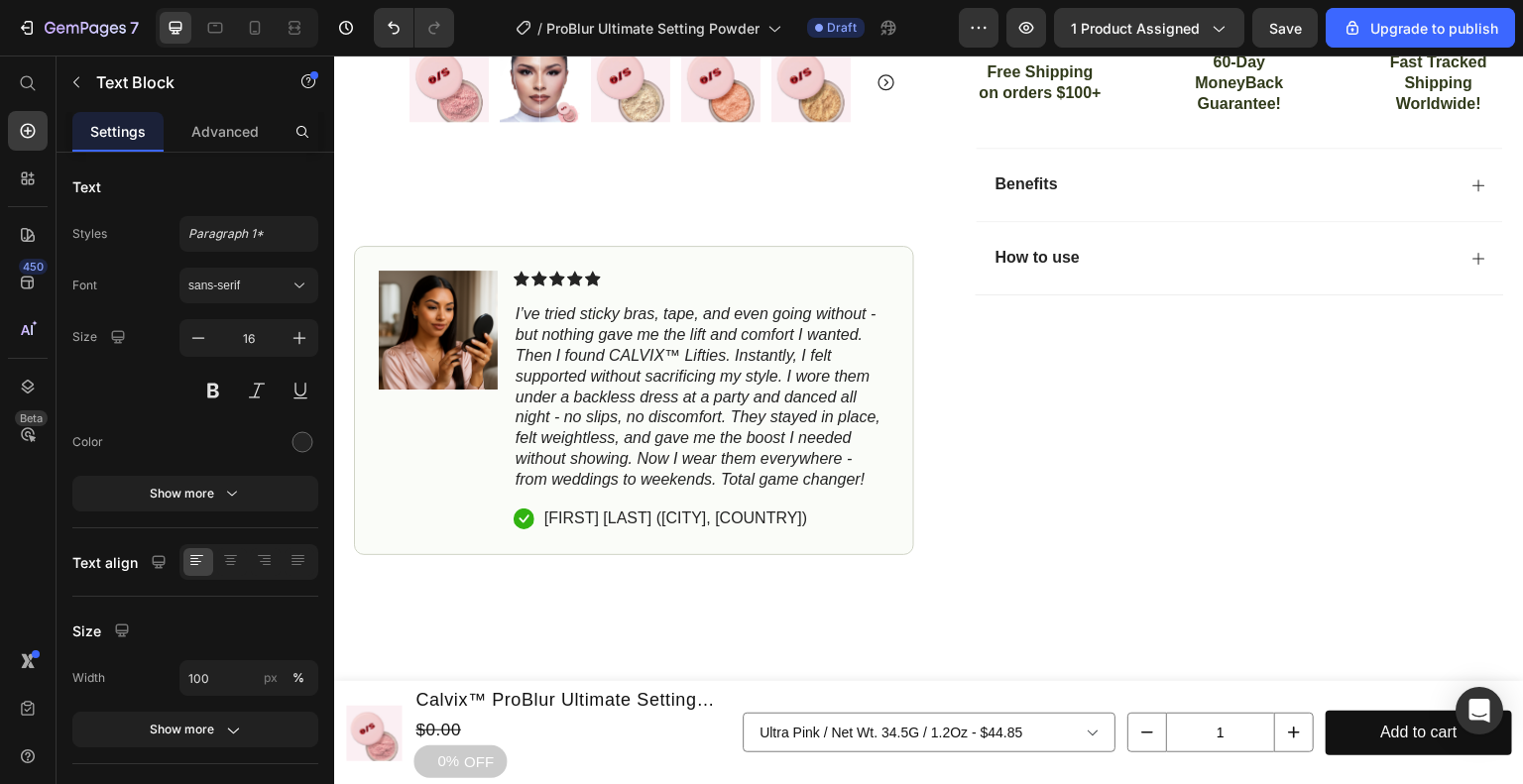 click on "I’ve tried sticky bras, tape, and even going without - but nothing gave me the lift and comfort I wanted. Then I found CALVIX™ Lifties. Instantly, I felt supported without sacrificing my style. I wore them under a backless dress at a party and danced all night - no slips, no discomfort. They stayed in place, felt weightless, and gave me the boost I needed without showing. Now I wear them everywhere - from weddings to weekends. Total game changer!" at bounding box center [698, 395] 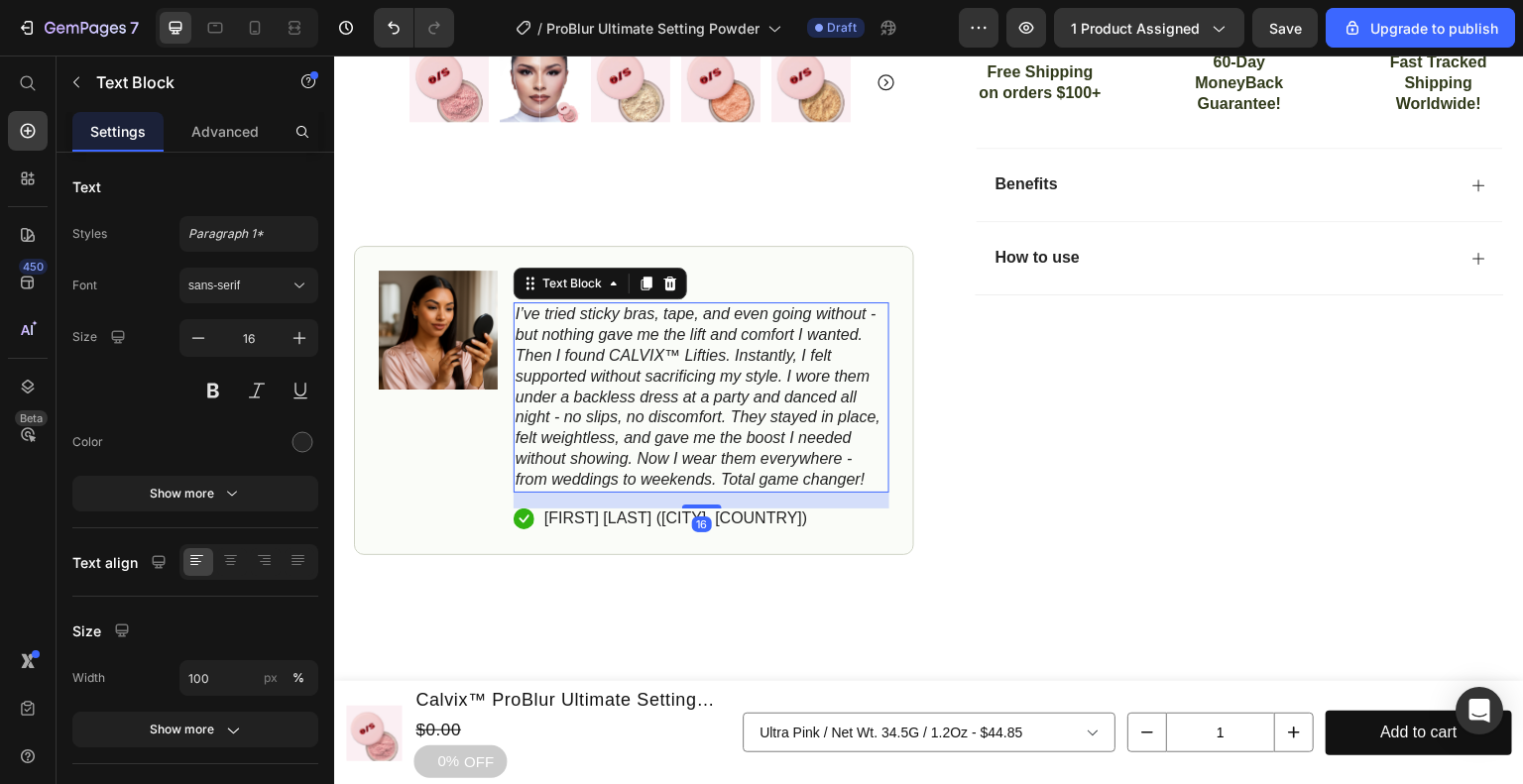 click on "I’ve tried sticky bras, tape, and even going without - but nothing gave me the lift and comfort I wanted. Then I found CALVIX™ Lifties. Instantly, I felt supported without sacrificing my style. I wore them under a backless dress at a party and danced all night - no slips, no discomfort. They stayed in place, felt weightless, and gave me the boost I needed without showing. Now I wear them everywhere - from weddings to weekends. Total game changer!" at bounding box center (698, 395) 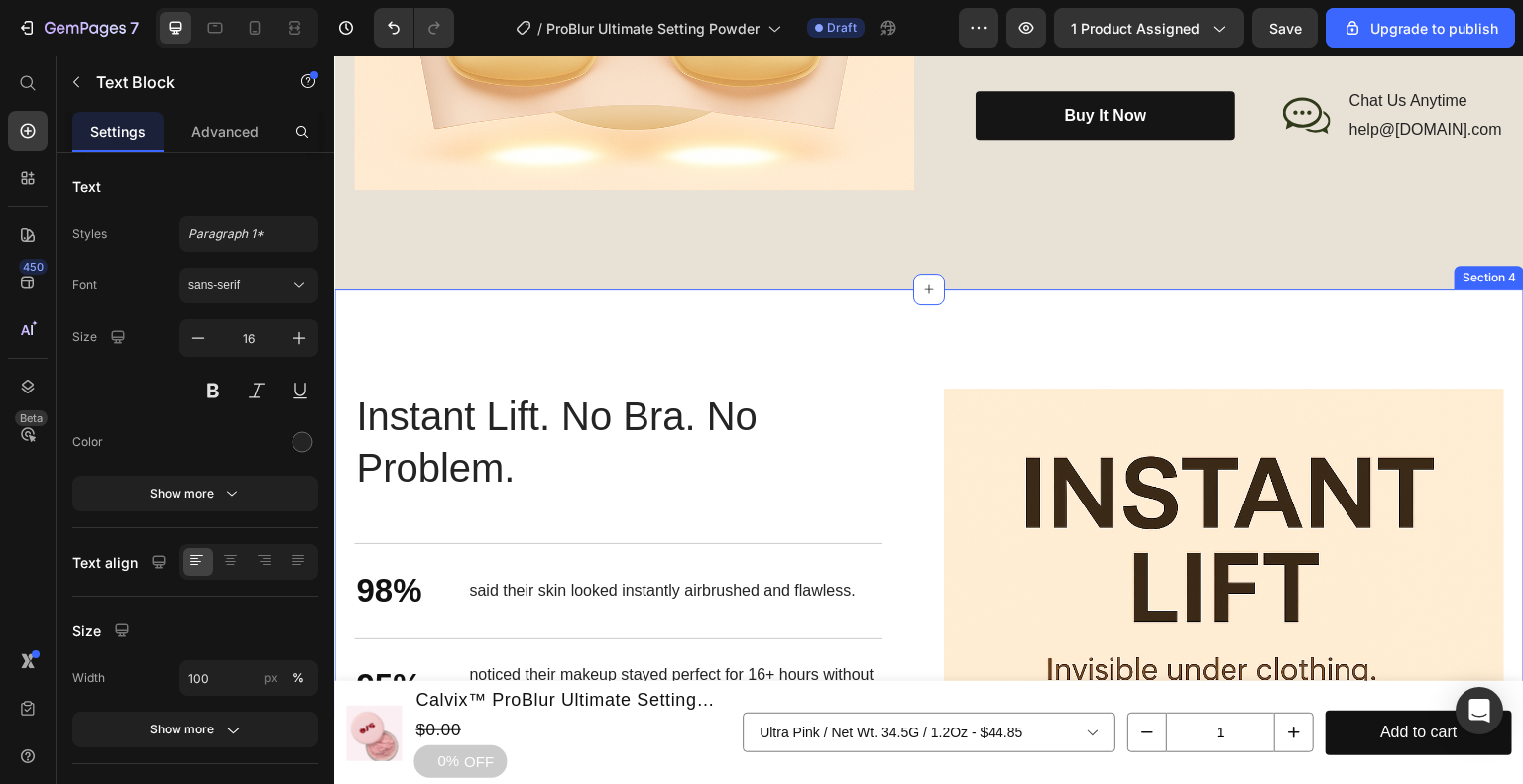 scroll, scrollTop: 2844, scrollLeft: 0, axis: vertical 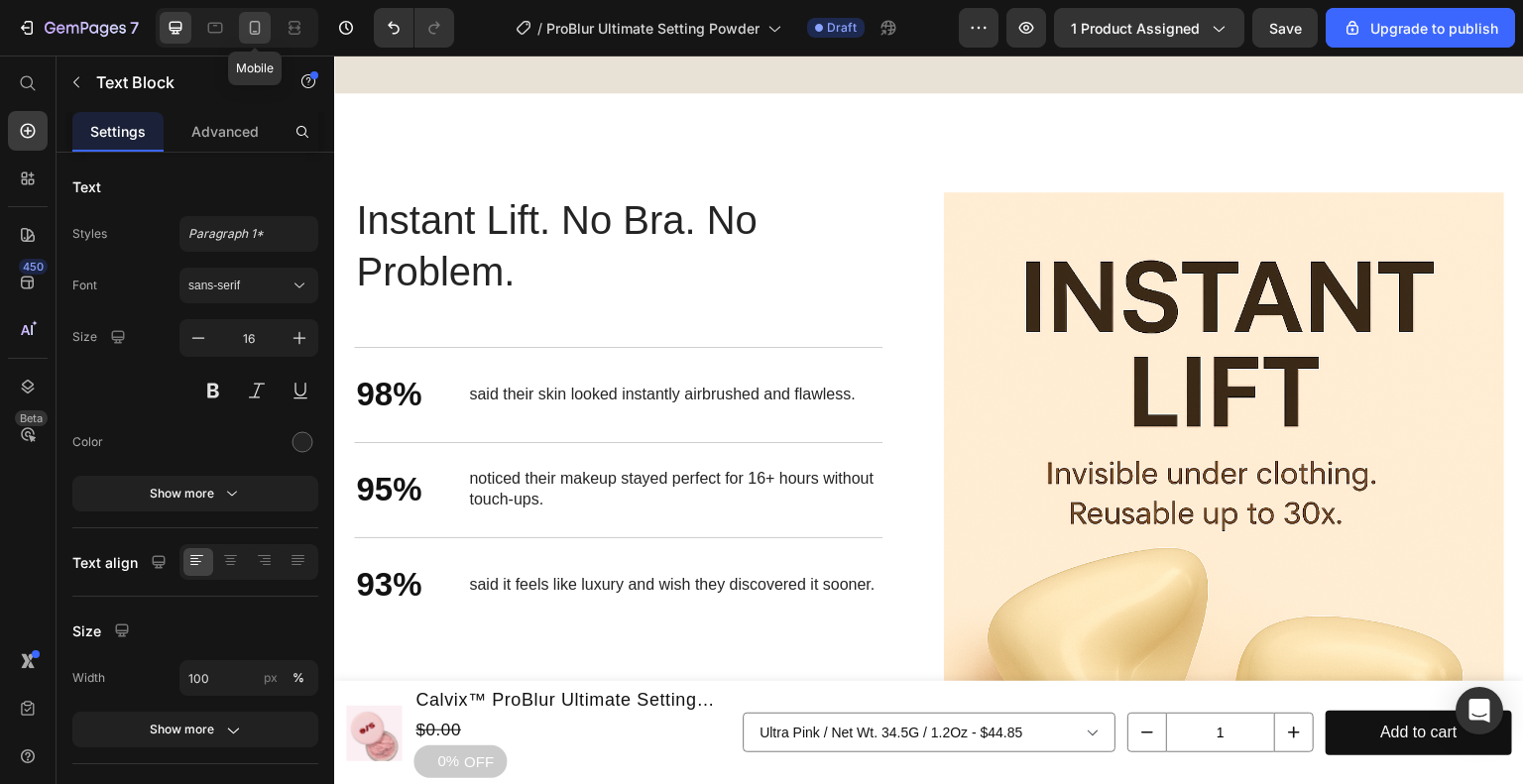 click 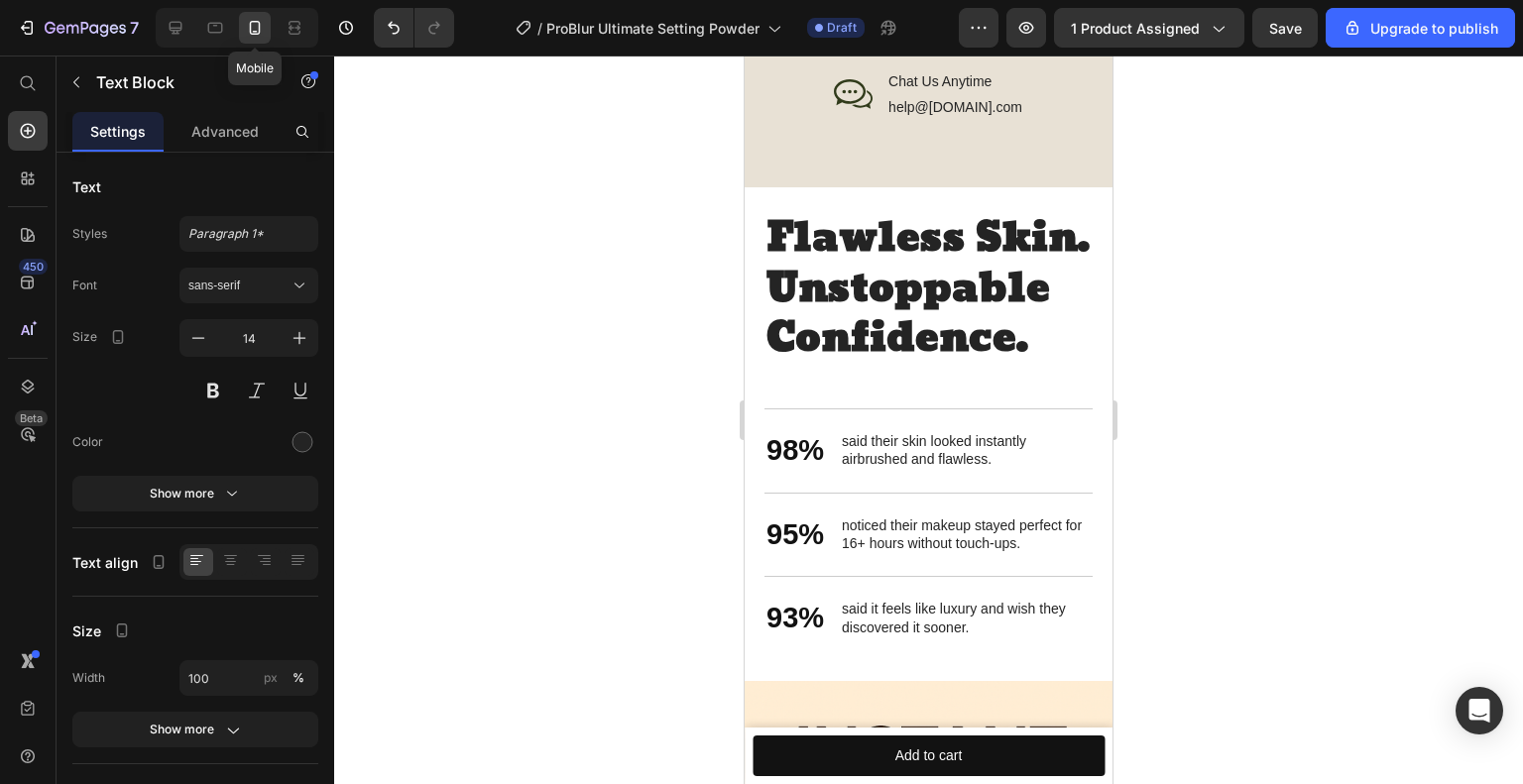 scroll, scrollTop: 2775, scrollLeft: 0, axis: vertical 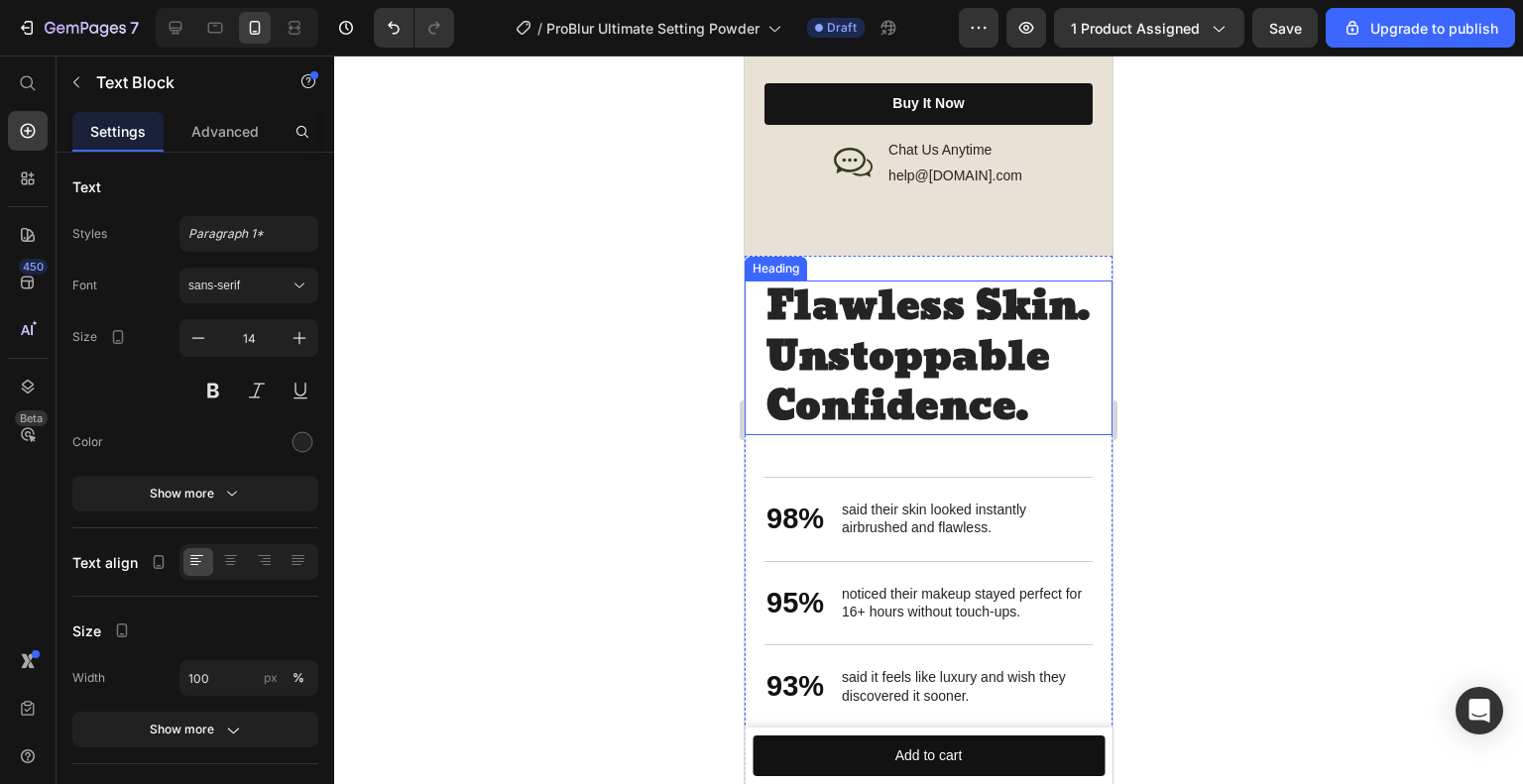 click on "Flawless Skin. Unstoppable Confidence." at bounding box center [928, 357] 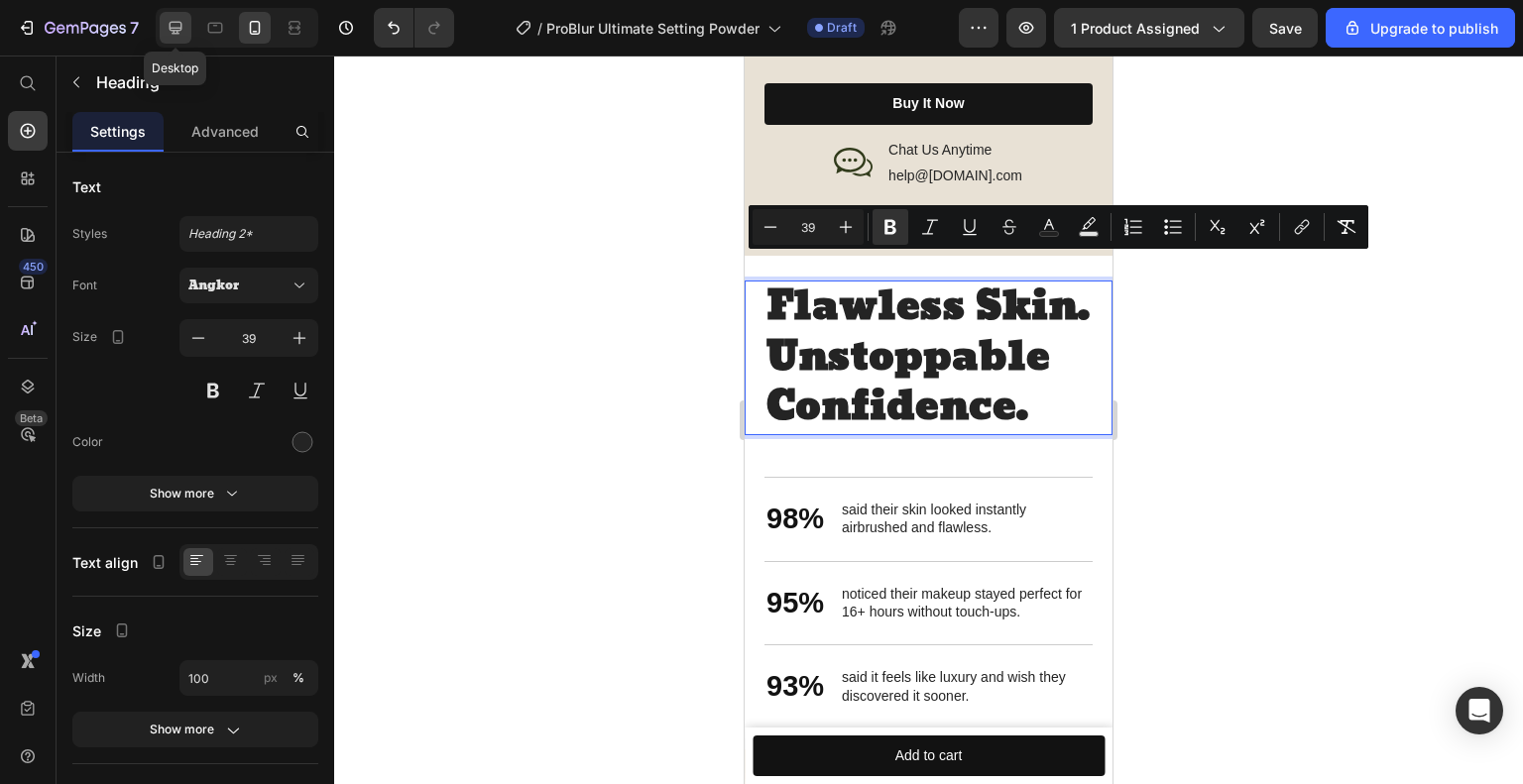 click 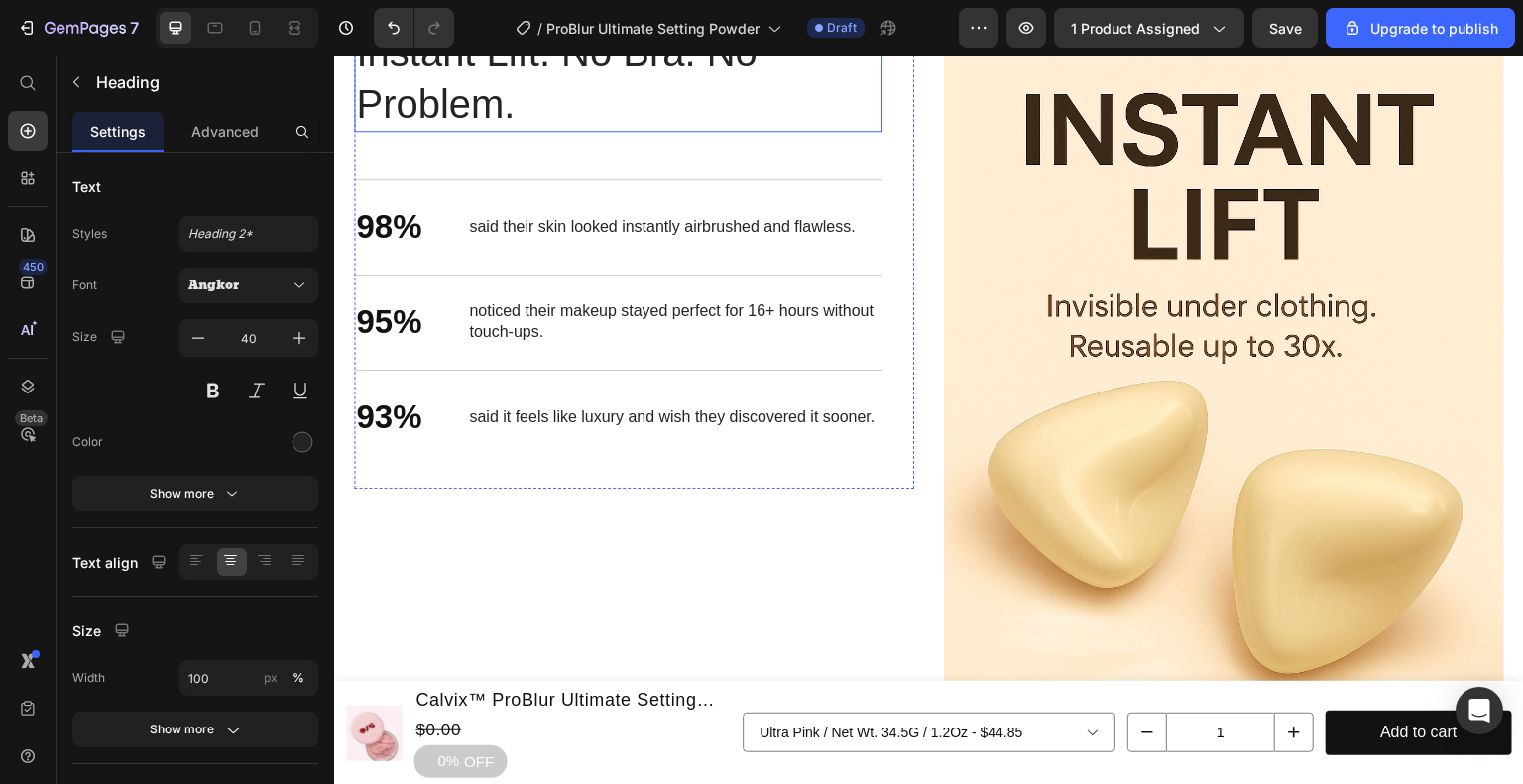 scroll, scrollTop: 2942, scrollLeft: 0, axis: vertical 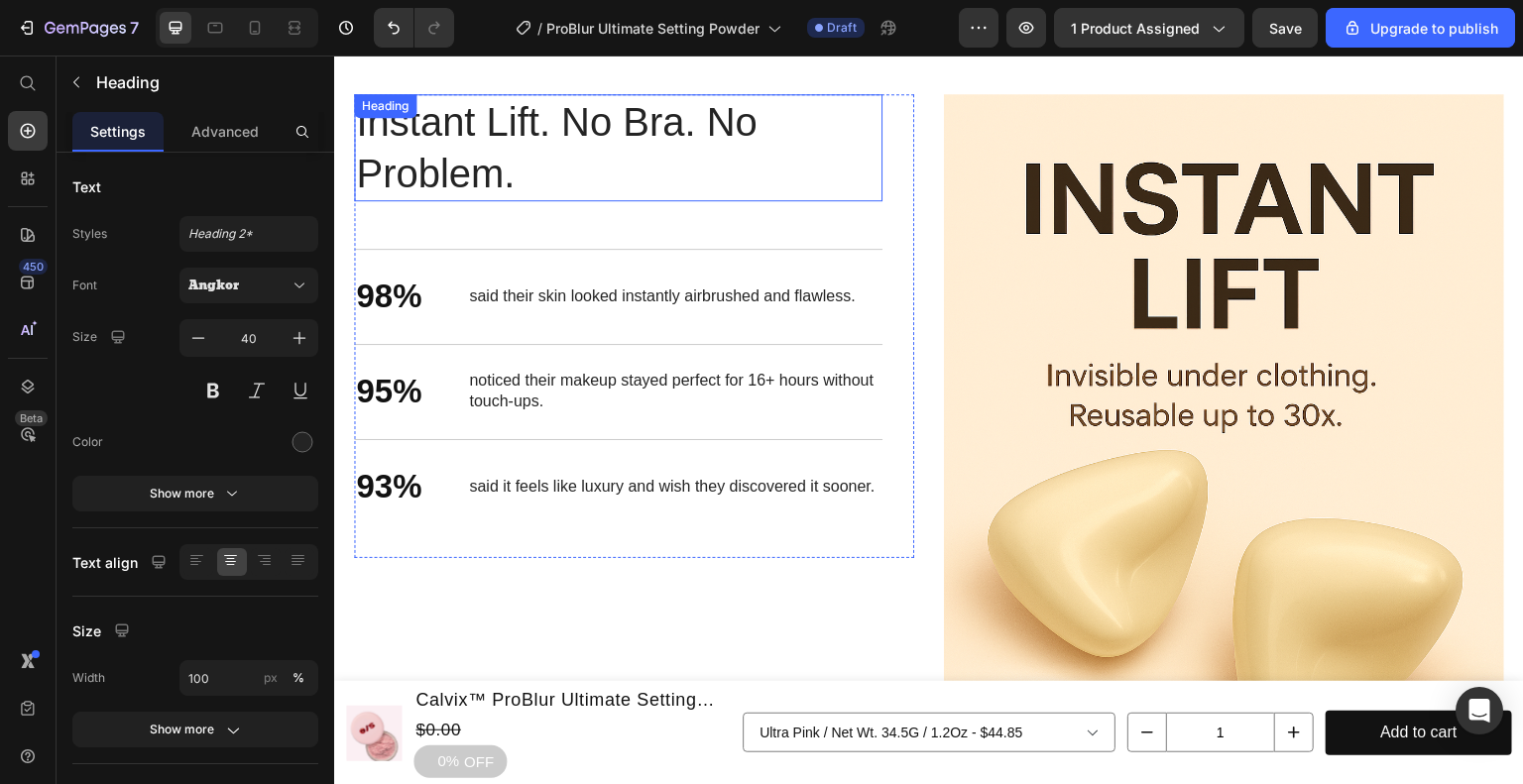 click on "Instant Lift. No Bra. No Problem." at bounding box center (618, 148) 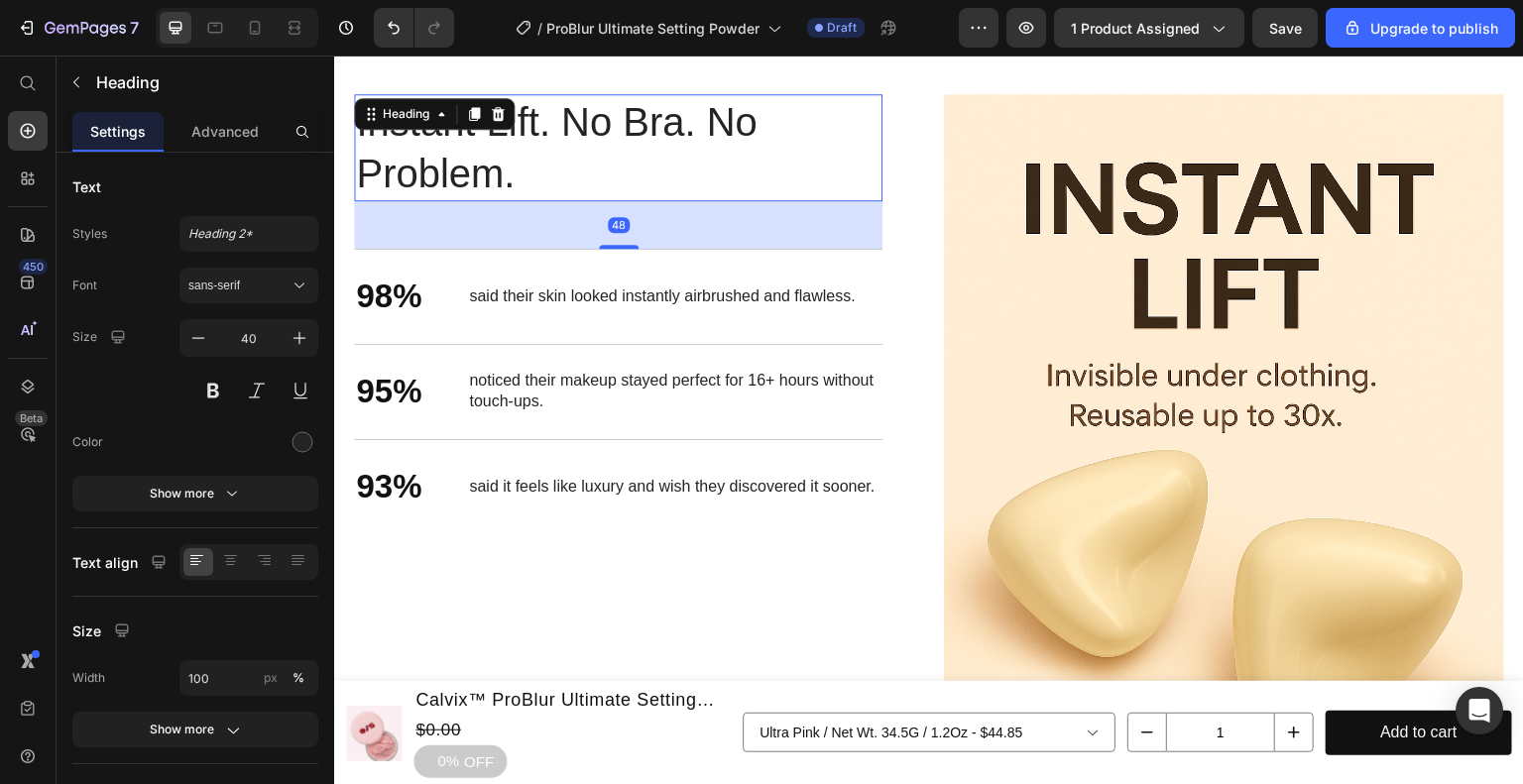 click on "Instant Lift. No Bra. No Problem." at bounding box center (618, 148) 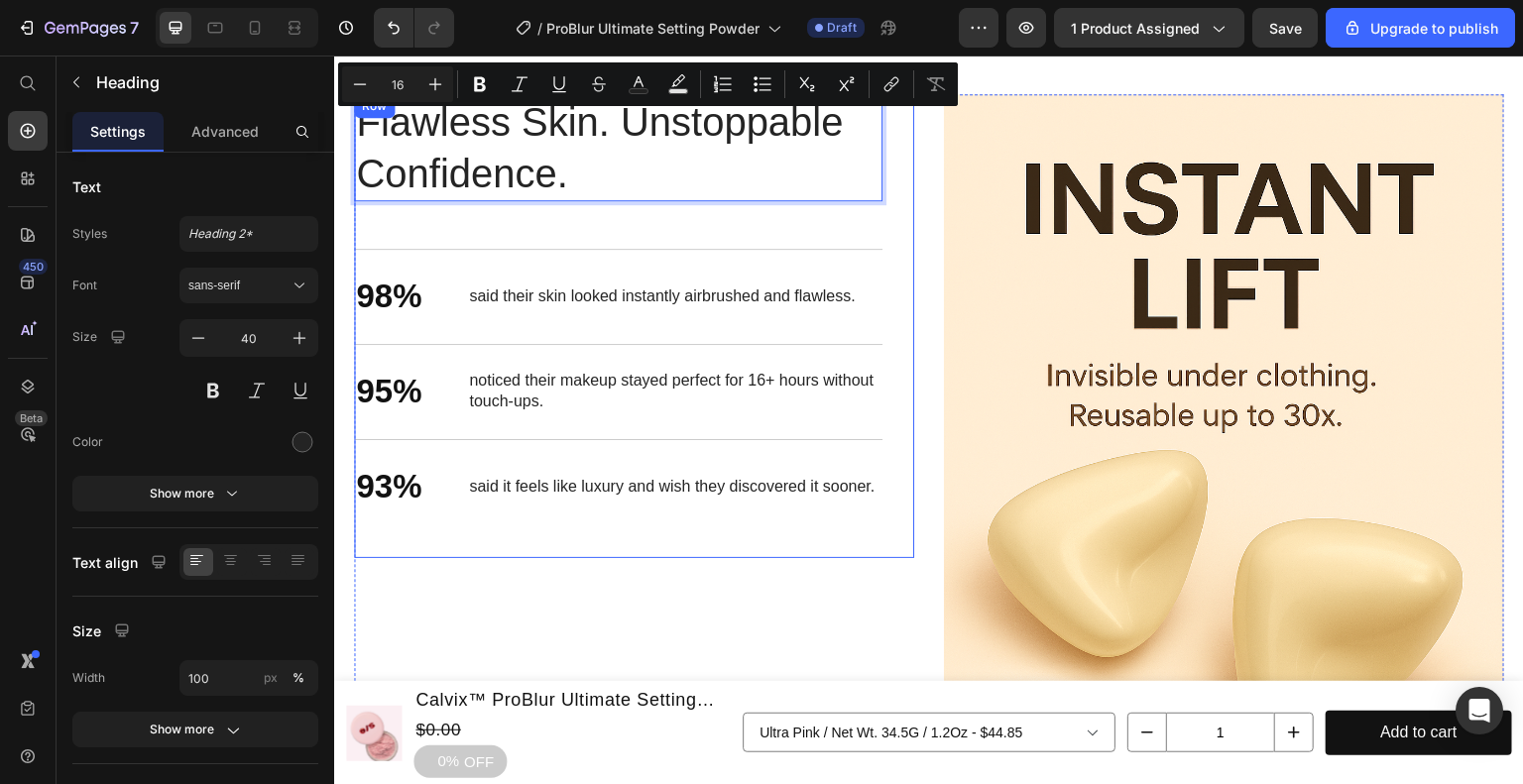 click on "Flawless Skin. Unstoppable Confidence. Heading   48 98% Text Block said their skin looked instantly airbrushed and flawless. Text Block Row 95% Text Block noticed their makeup stayed perfect for 16+ hours without touch-ups. Text Block Row 93% Text Block said it feels like luxury and wish they discovered it sooner. Text Block Row" at bounding box center (618, 326) 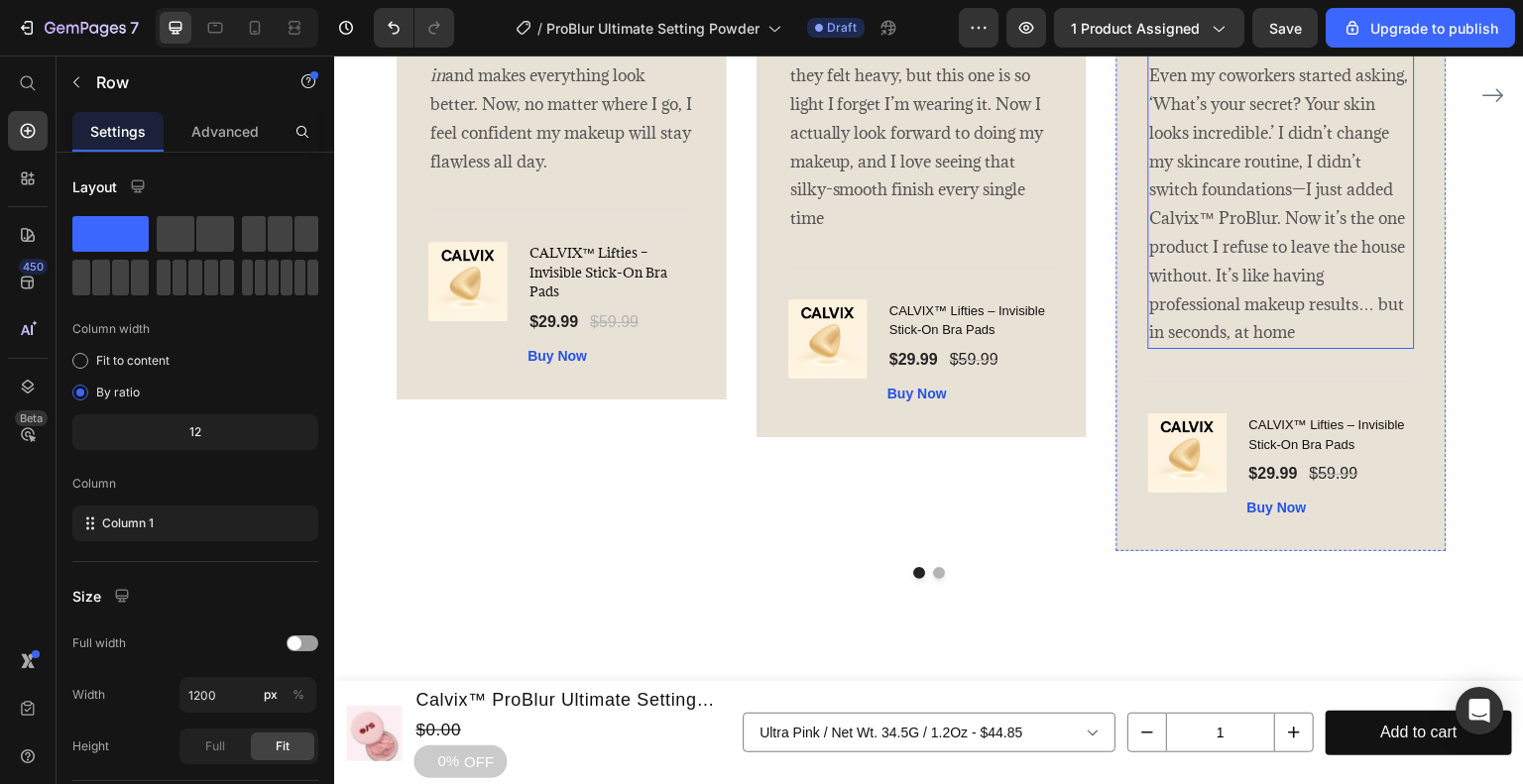 scroll, scrollTop: 4528, scrollLeft: 0, axis: vertical 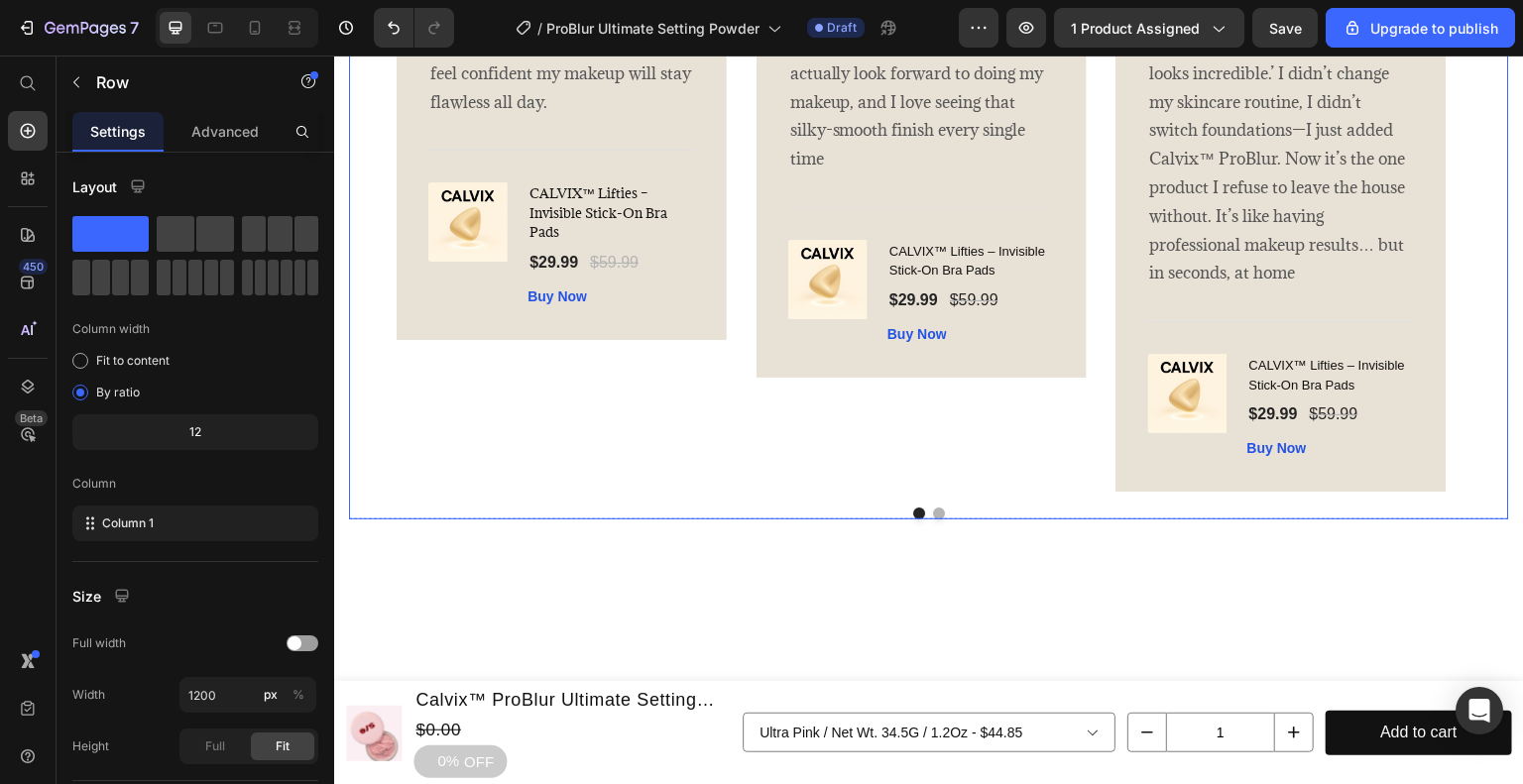 click on "Image
Icon
Icon
Icon
Icon
Icon Row [FIRST] [LAST] Text block Row Within days, my skin looked softer, smoother—like my pores and fine lines had been erased. Even on long days, my makeup stayed fresh, never cakey or oily. I can literally see a silky, airbrushed finish every time I set my makeup. The best part? It feels weightless—like I’m wearing nothing at all. I finally found a setting powder that doesn’t just sit on my skin—it  melts in  and makes everything look better. Now, no matter where I go, I feel confident my makeup will stay flawless all day. Text block                Title Line (P) Images & Gallery CALVIX™ Lifties – Invisible Stick-On Bra Pads (P) Title $29.99 (P) Price $59.99 (P) Price Row Buy Now (P) Cart Button Product Row Image
Icon
Icon
Icon
Icon
Icon Row [FIRST] [LAST] Text block Row Text block                Title" at bounding box center (929, 49) 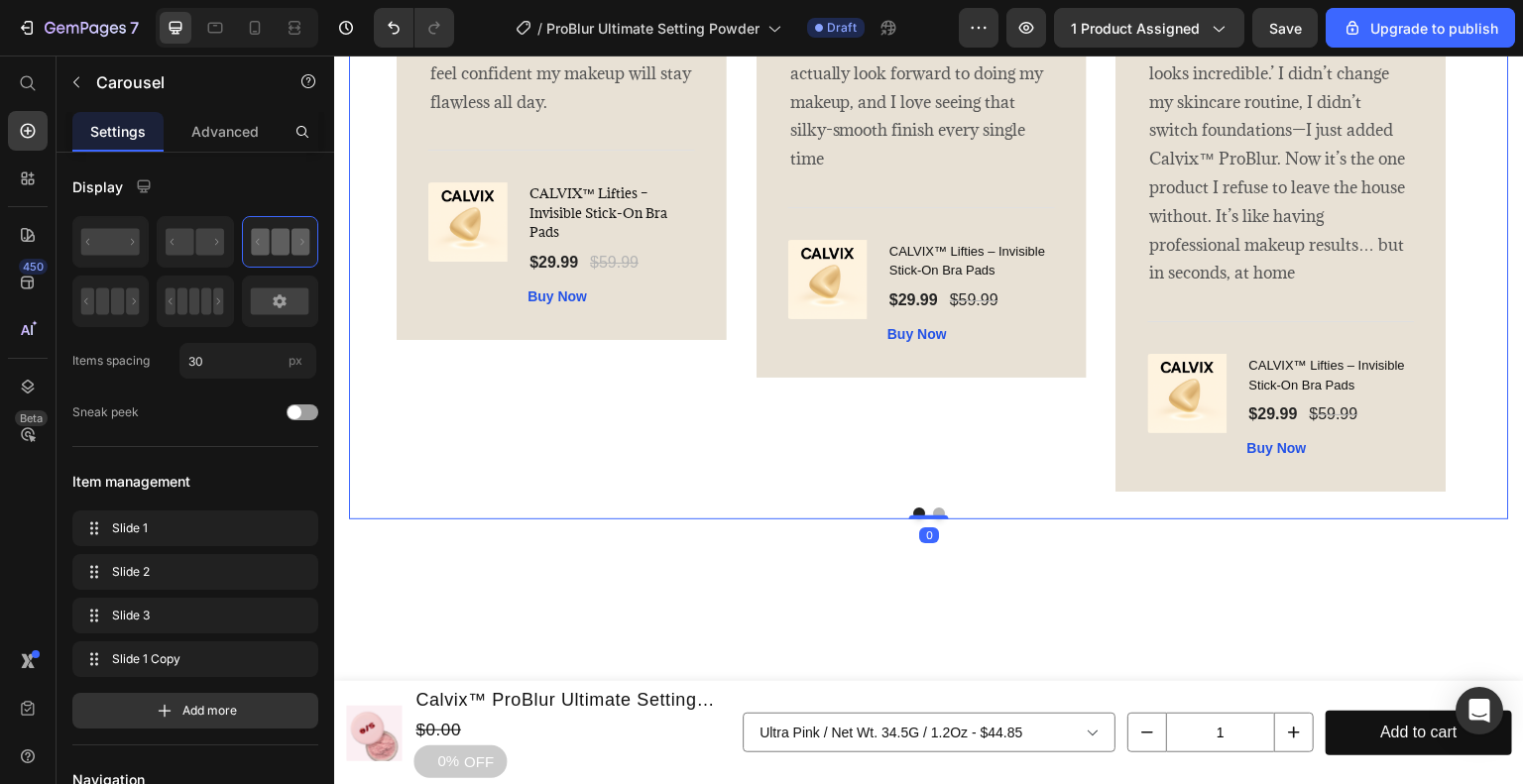 click at bounding box center [939, 513] 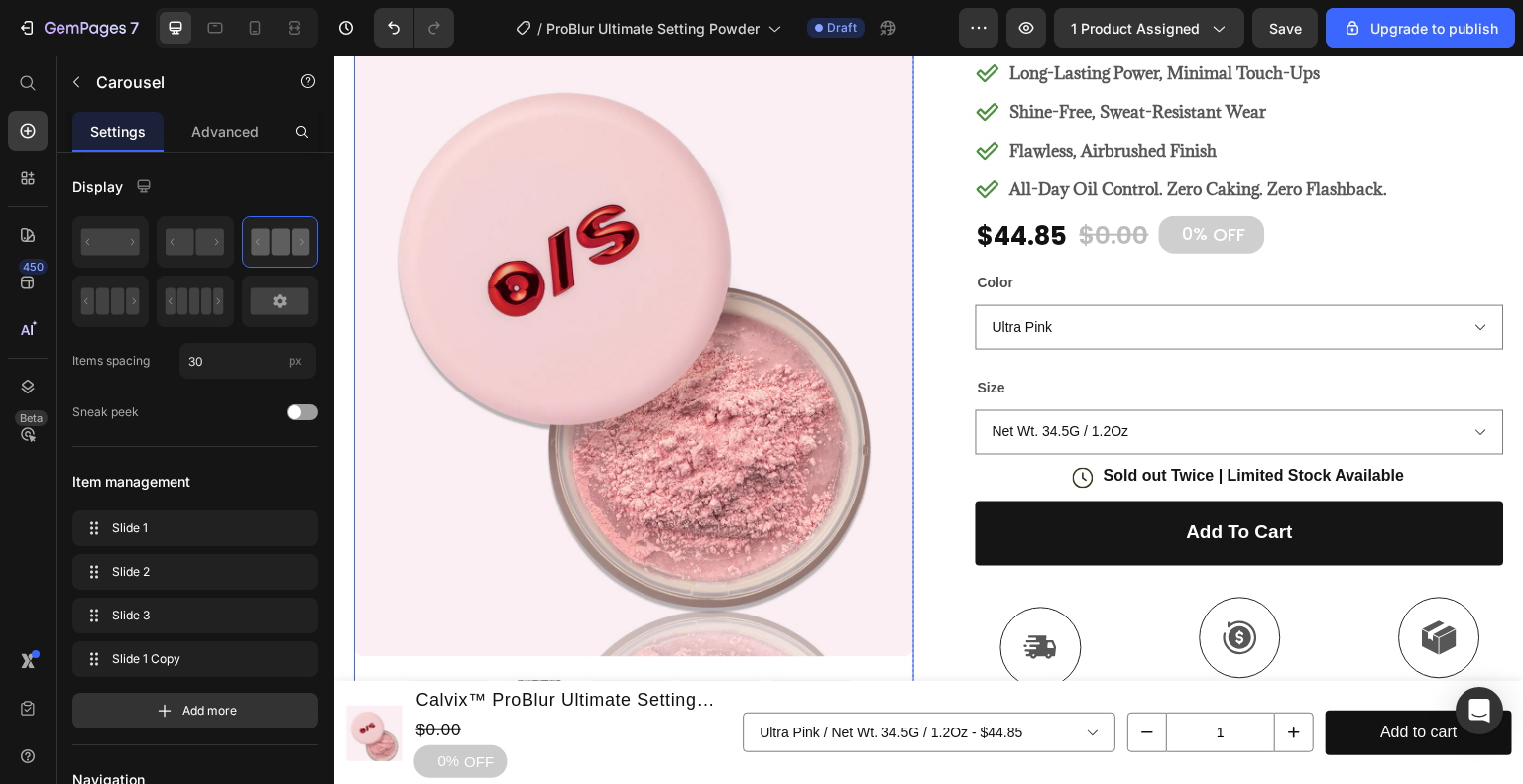 scroll, scrollTop: 297, scrollLeft: 0, axis: vertical 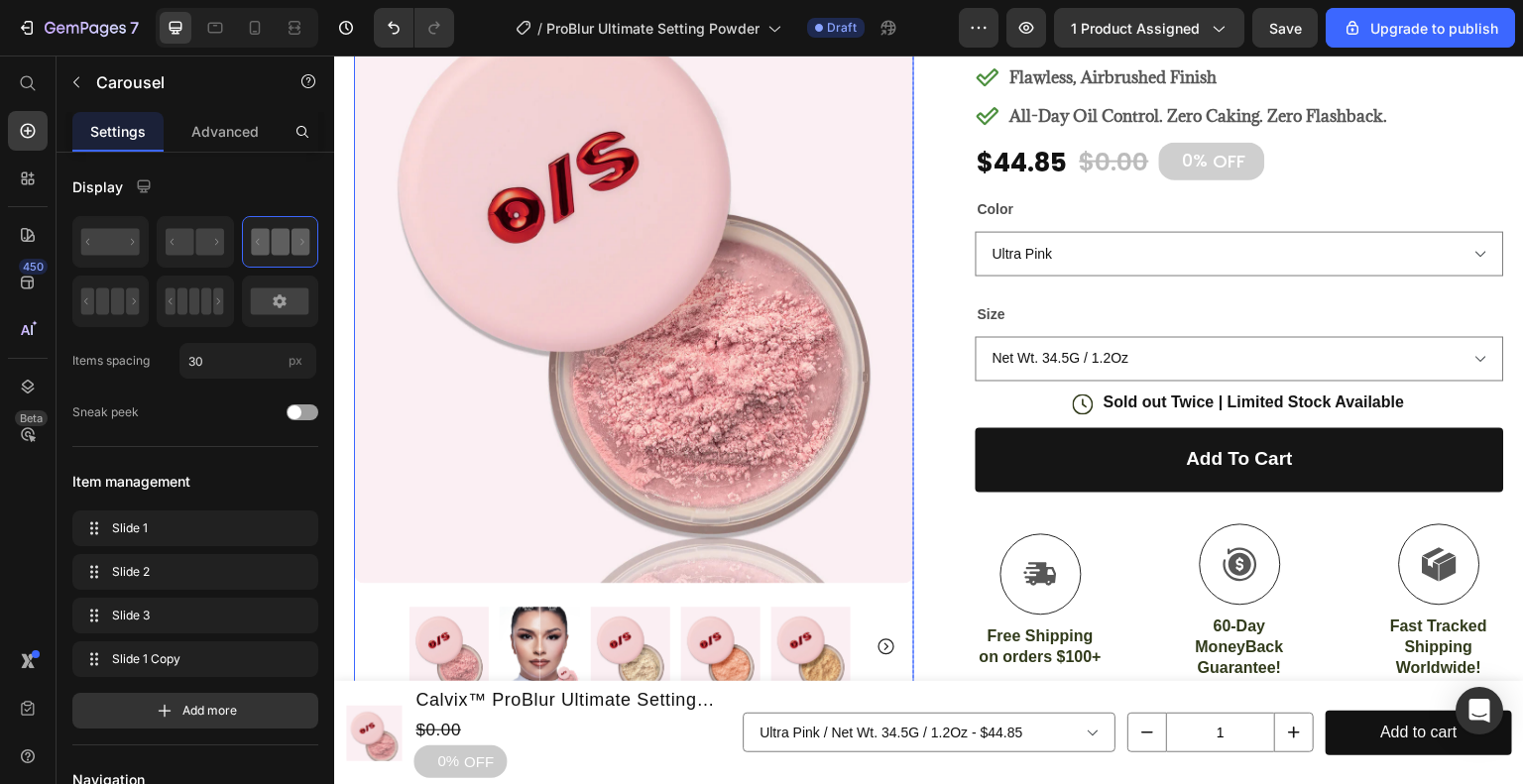 click at bounding box center [634, 233] 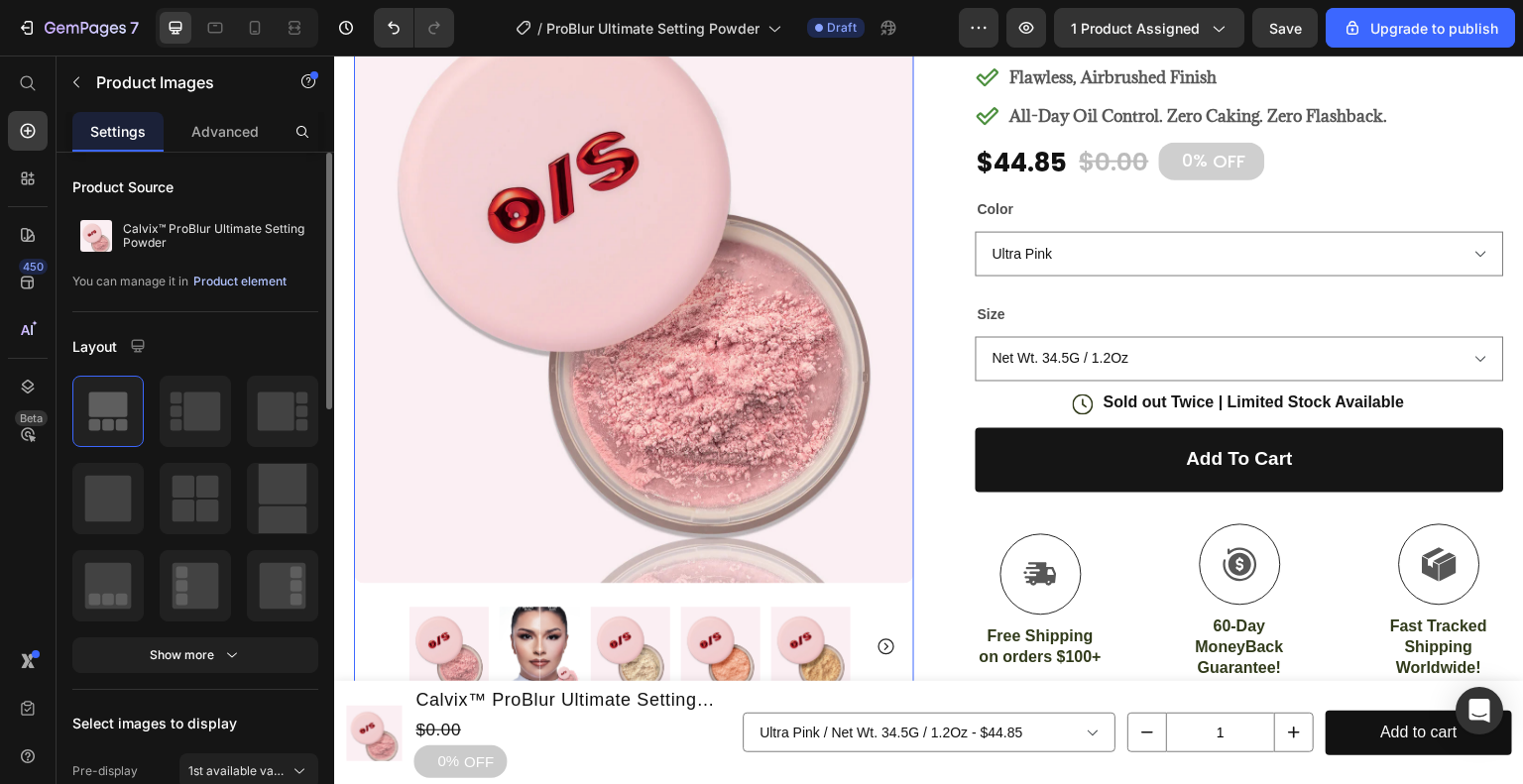 click on "Product element" at bounding box center (240, 281) 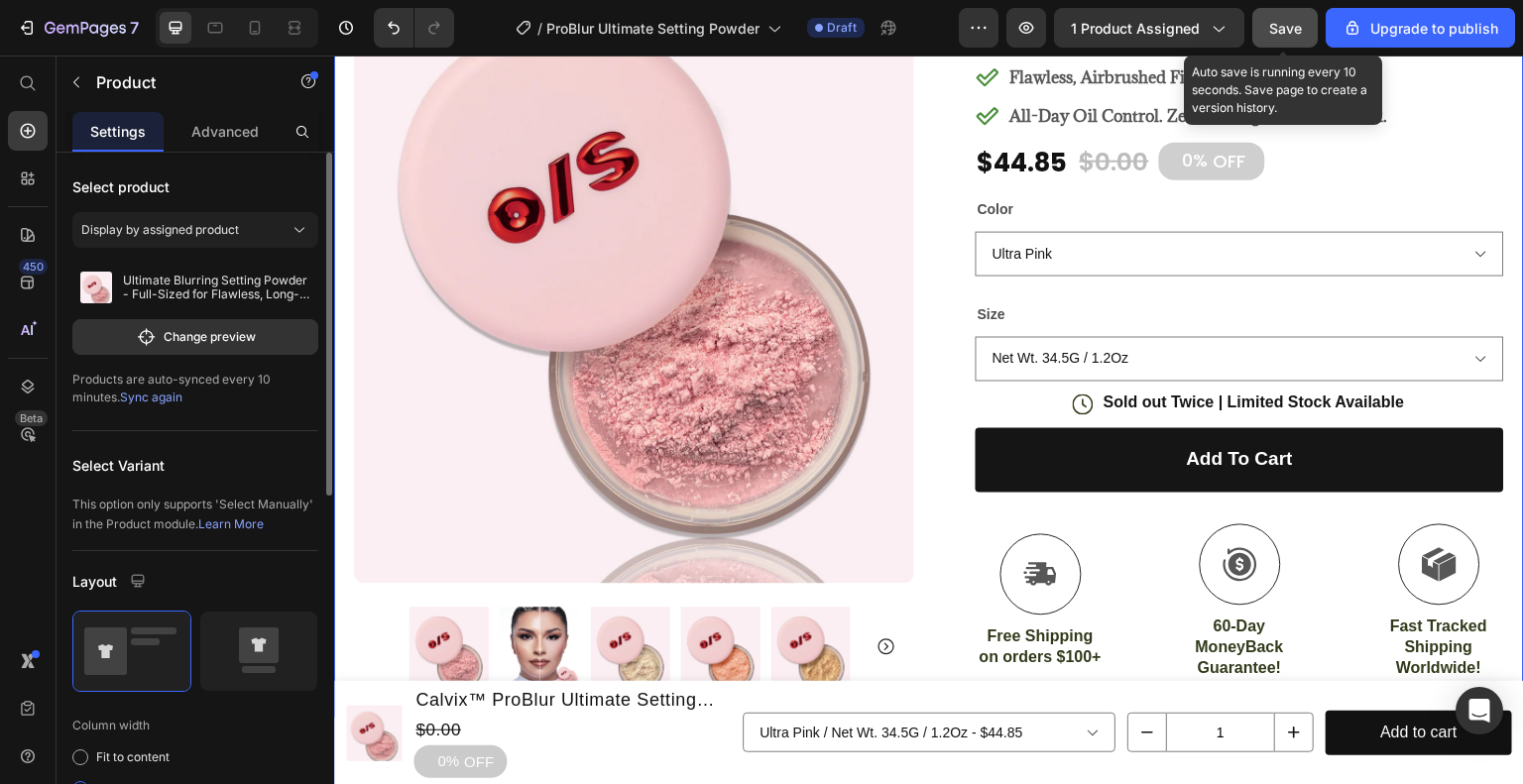 click on "Save" at bounding box center (1285, 28) 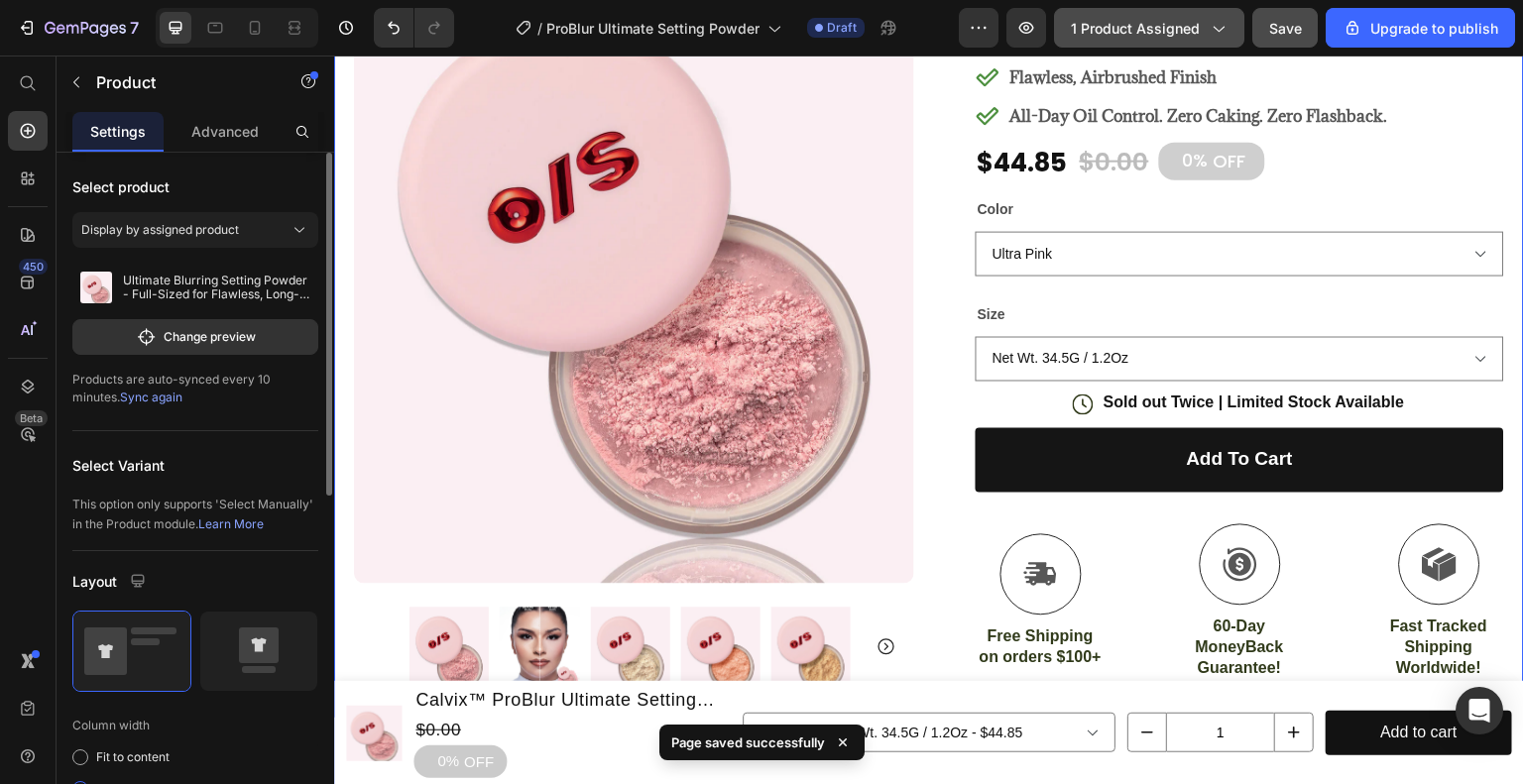 click on "1 product assigned" 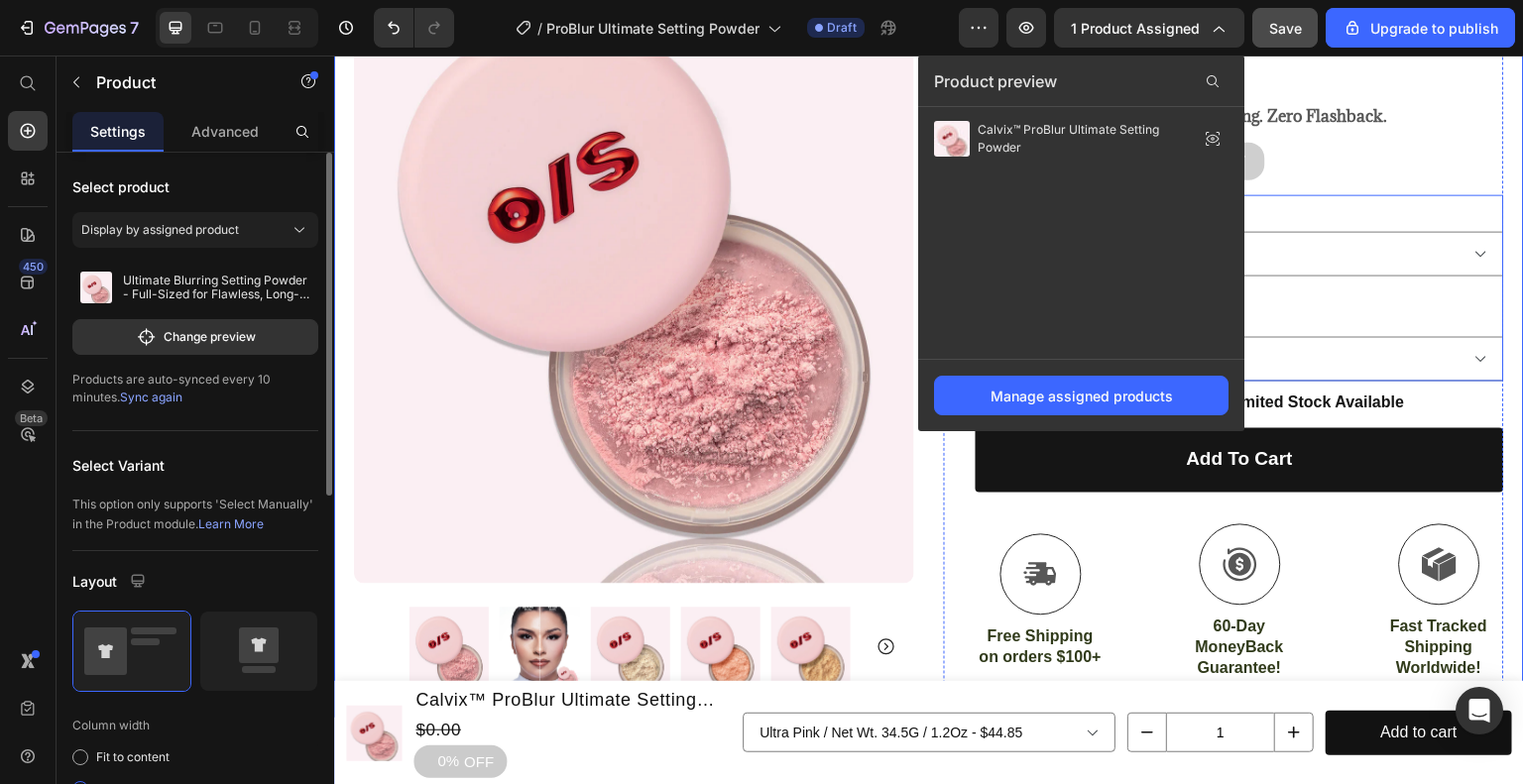 click on "Size Net Wt. 34.5G / 1.2Oz" at bounding box center (1239, 340) 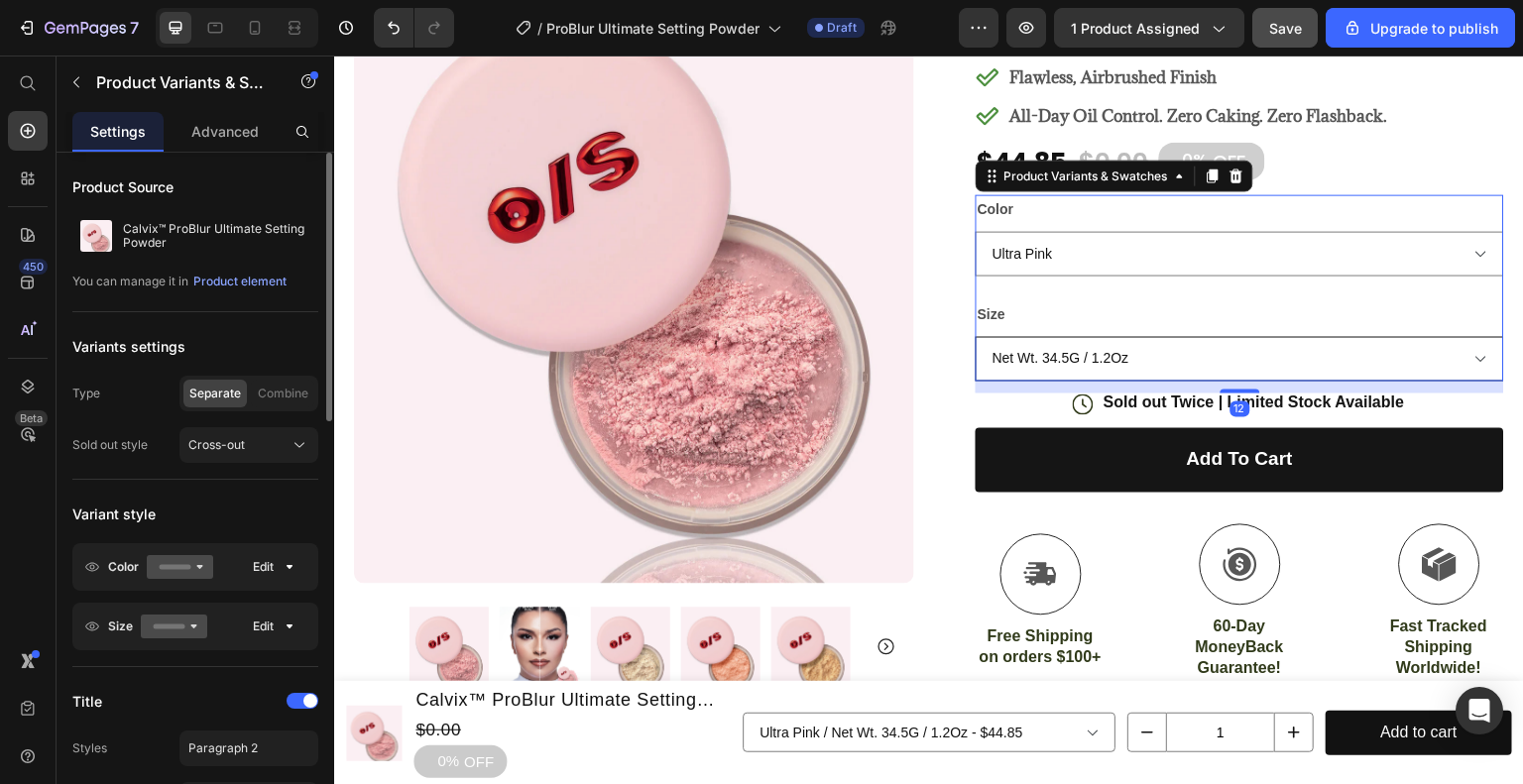scroll, scrollTop: 0, scrollLeft: 0, axis: both 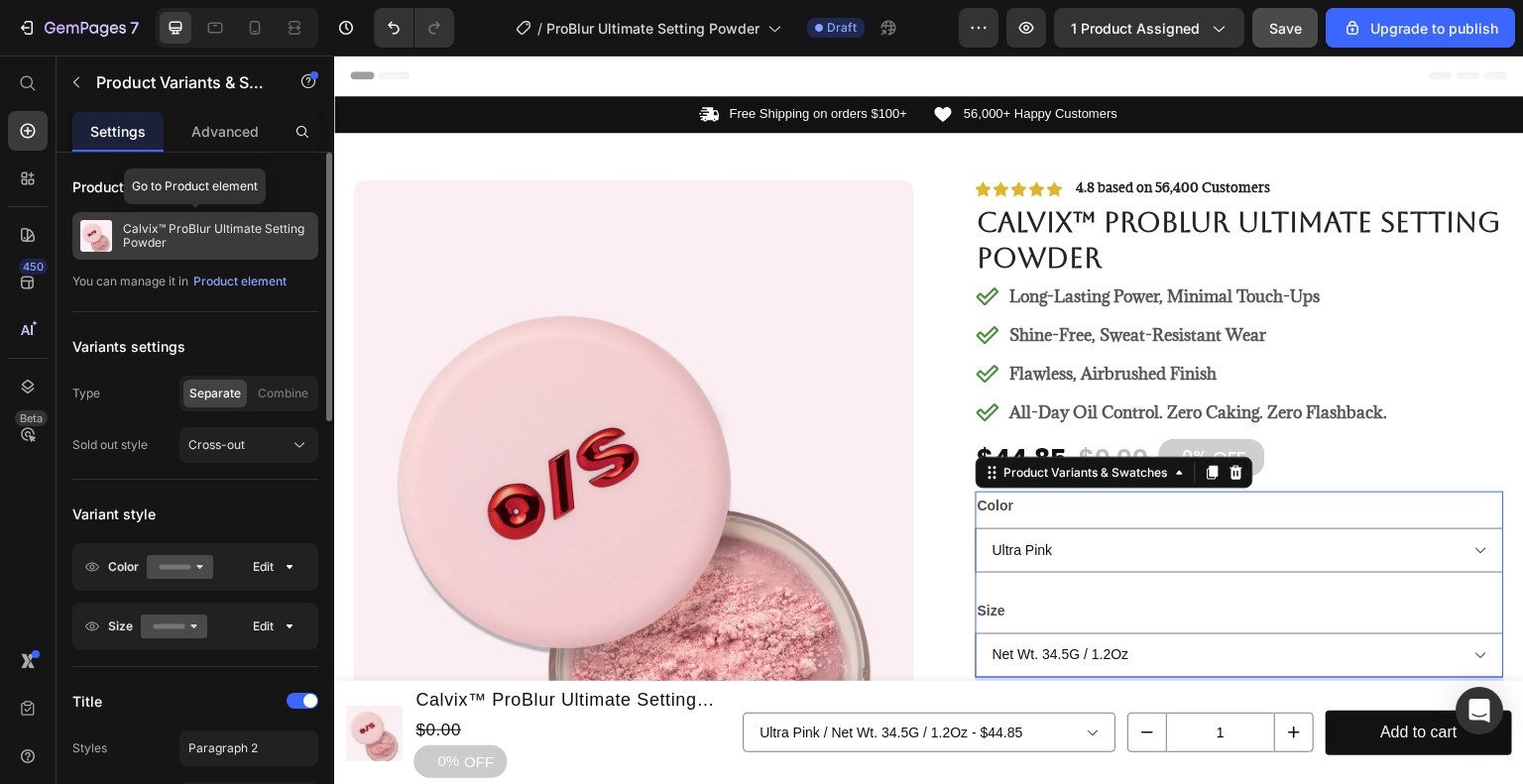 click on "Calvix™ ProBlur Ultimate Setting Powder" at bounding box center [216, 236] 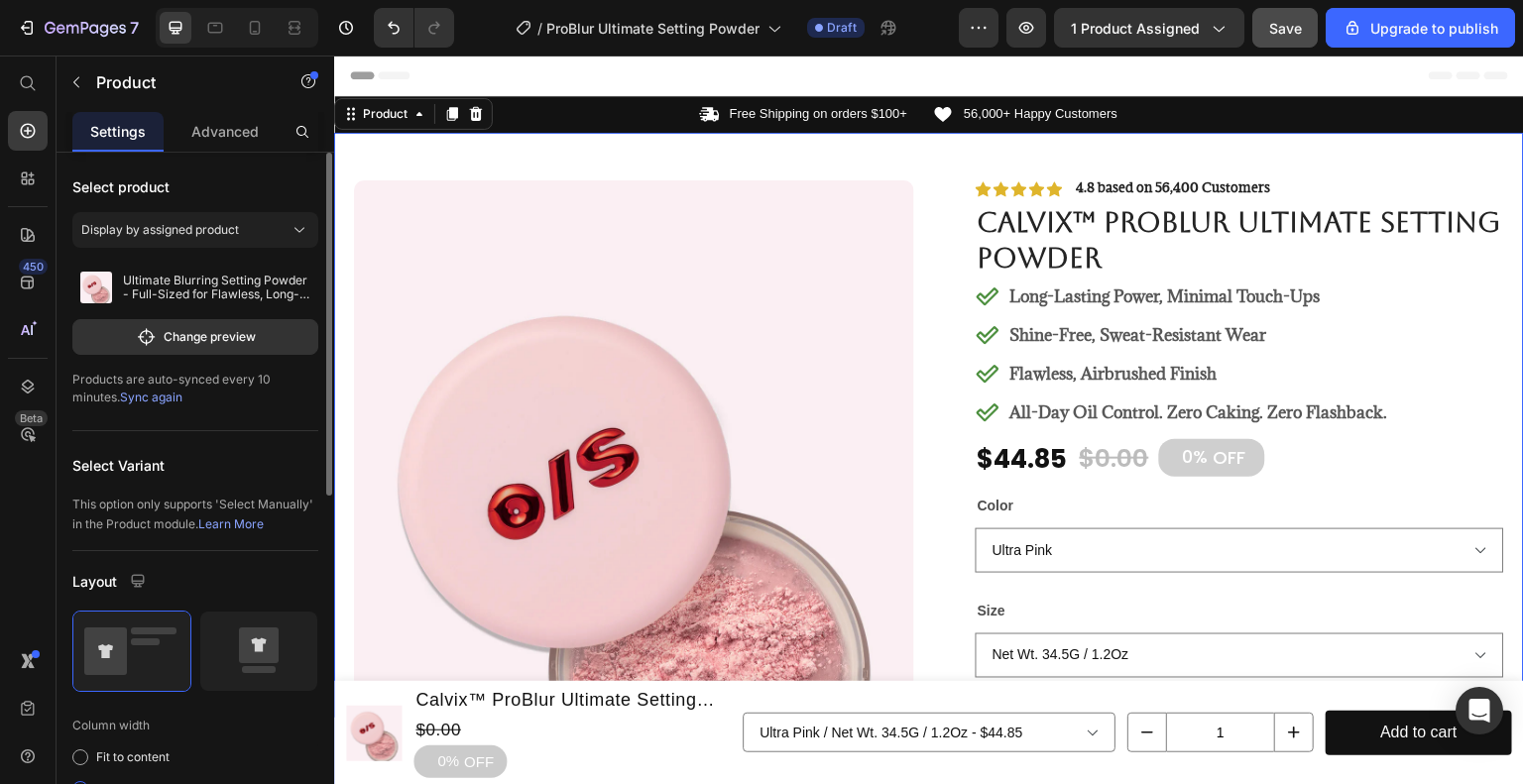 click on "Sync again" at bounding box center (151, 396) 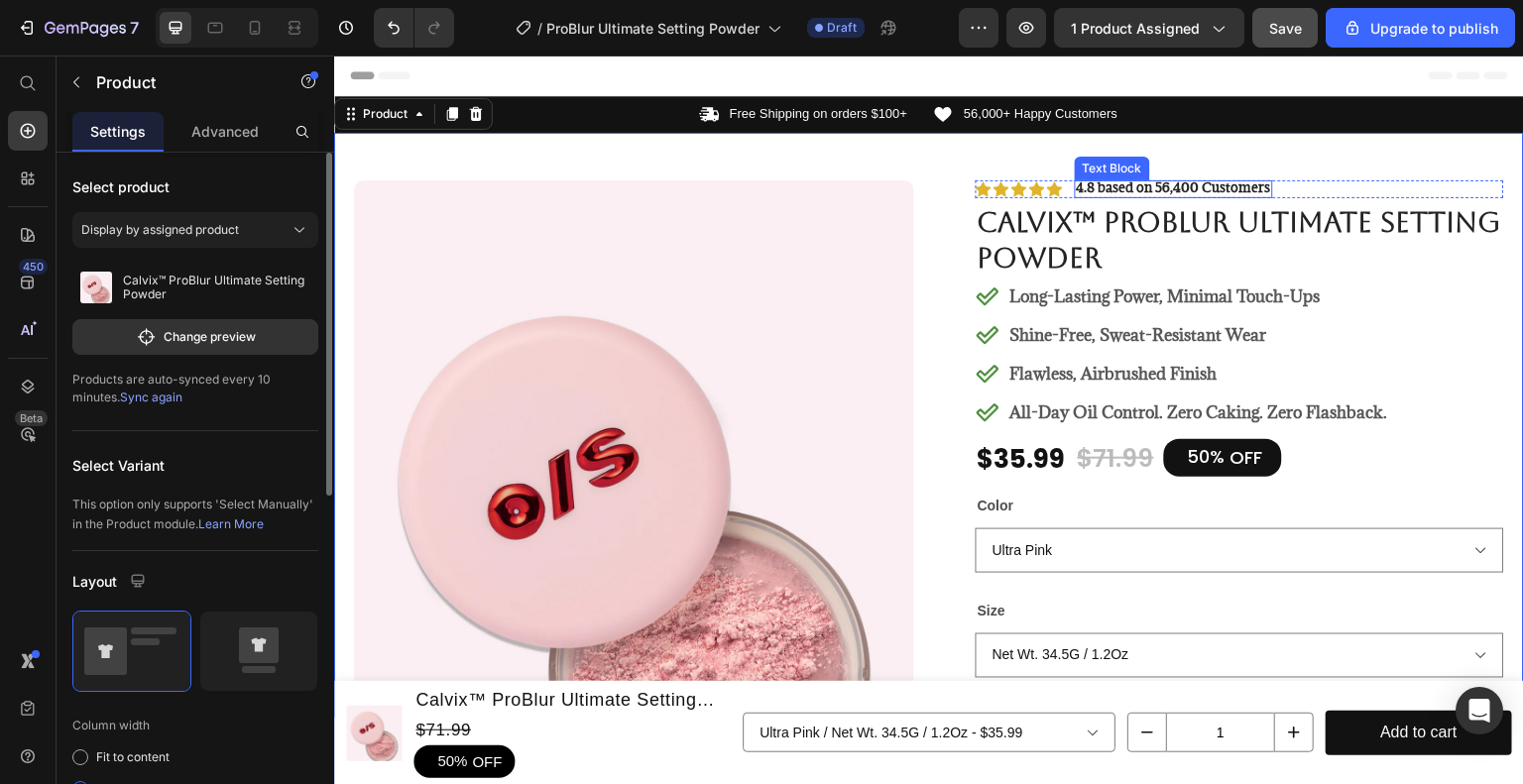 click on "Text Block" at bounding box center (1113, 168) 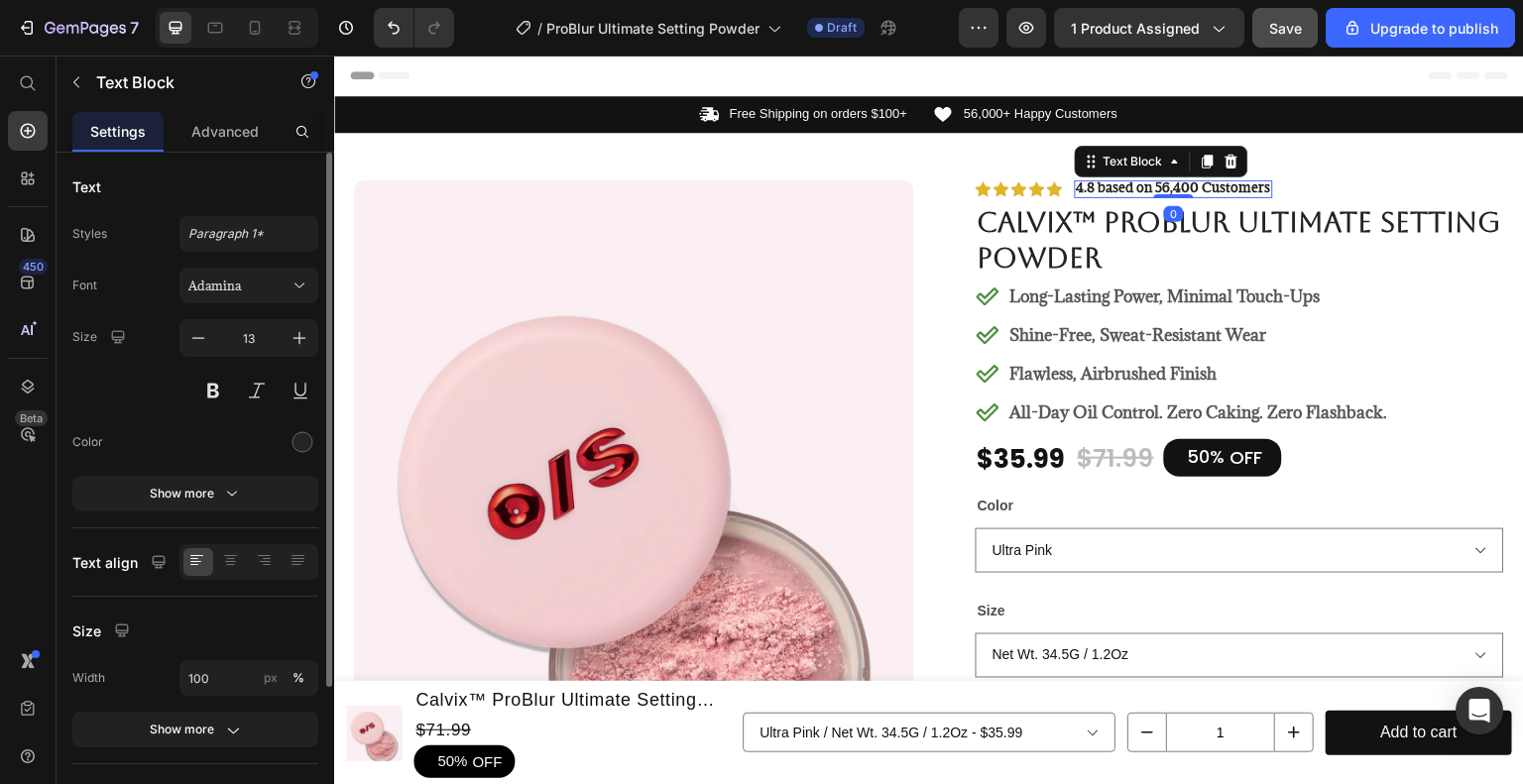 click on "4.8 based on 56,400 Customers" at bounding box center (1174, 187) 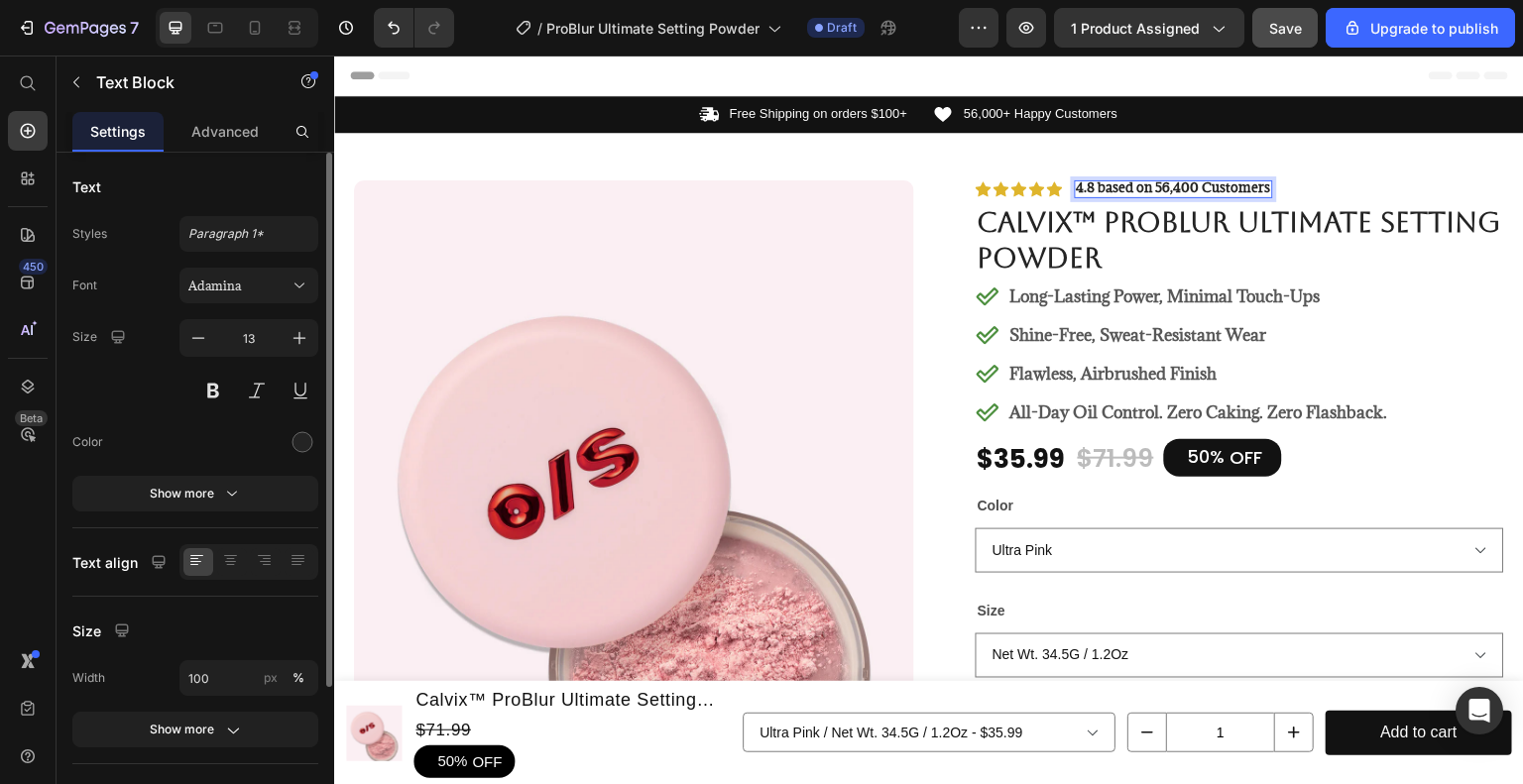 click on "4.8 based on 56,400 Customers" at bounding box center (1174, 187) 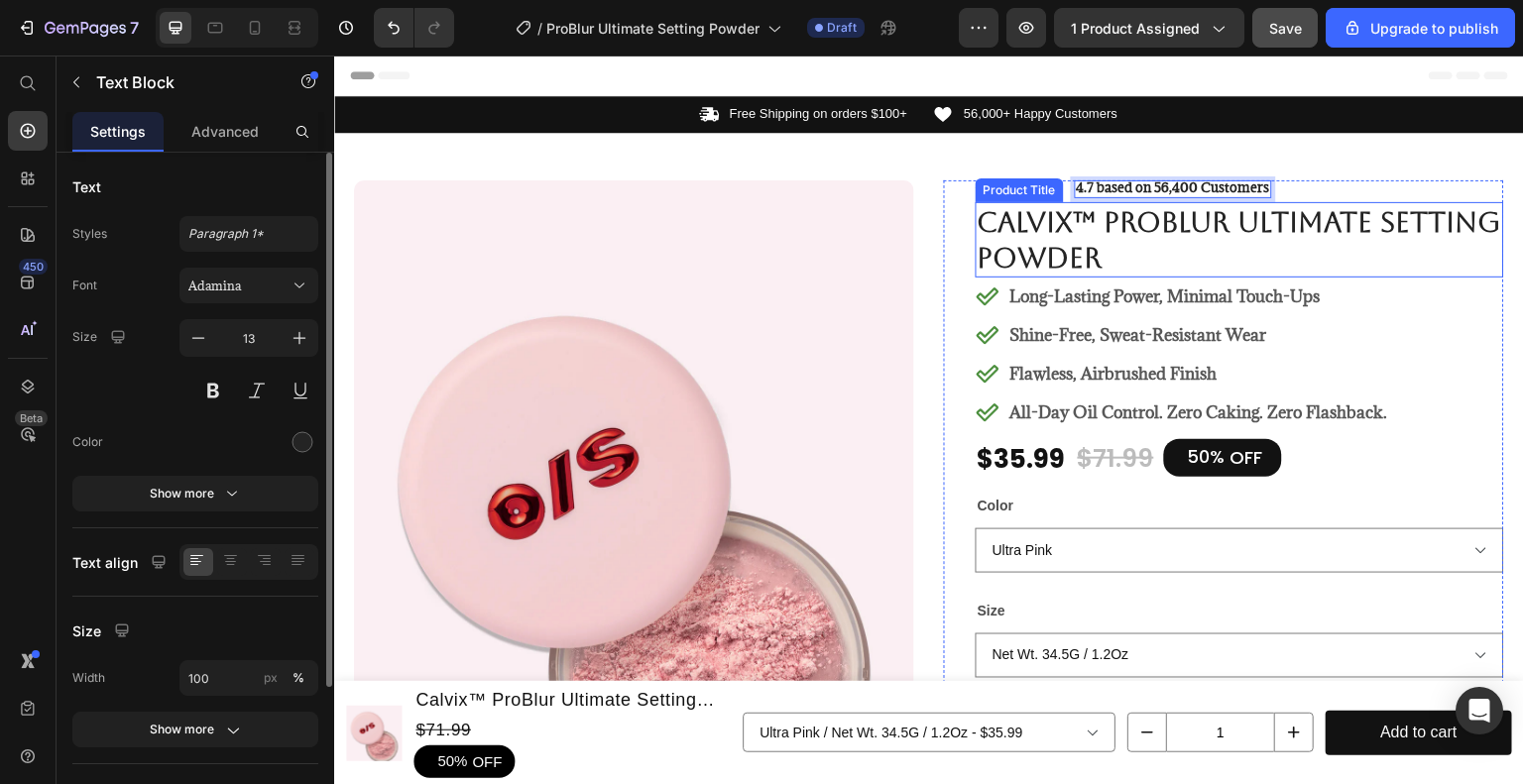 click on "Long-Lasting Power, Minimal Touch-Ups" at bounding box center (1199, 296) 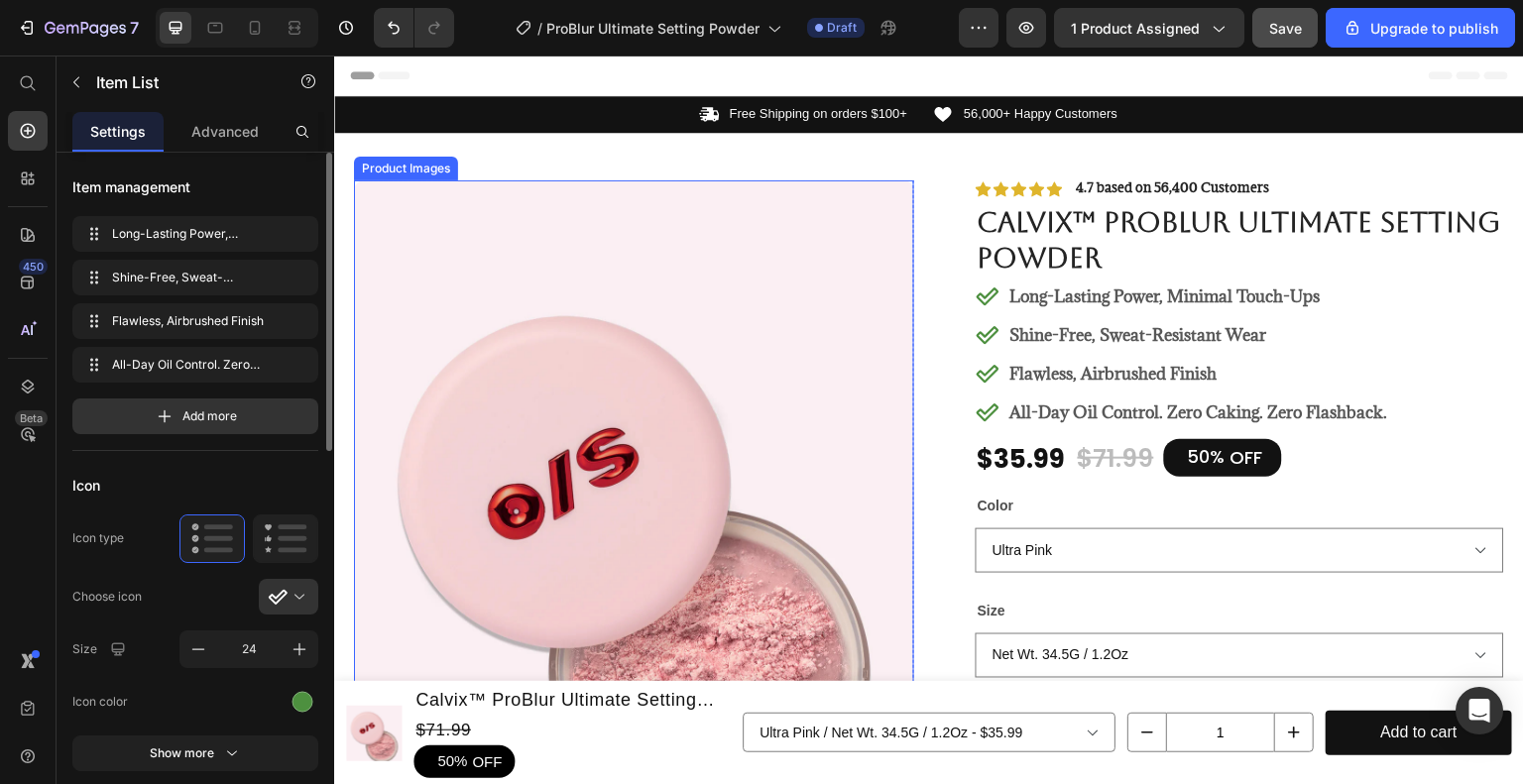scroll, scrollTop: 396, scrollLeft: 0, axis: vertical 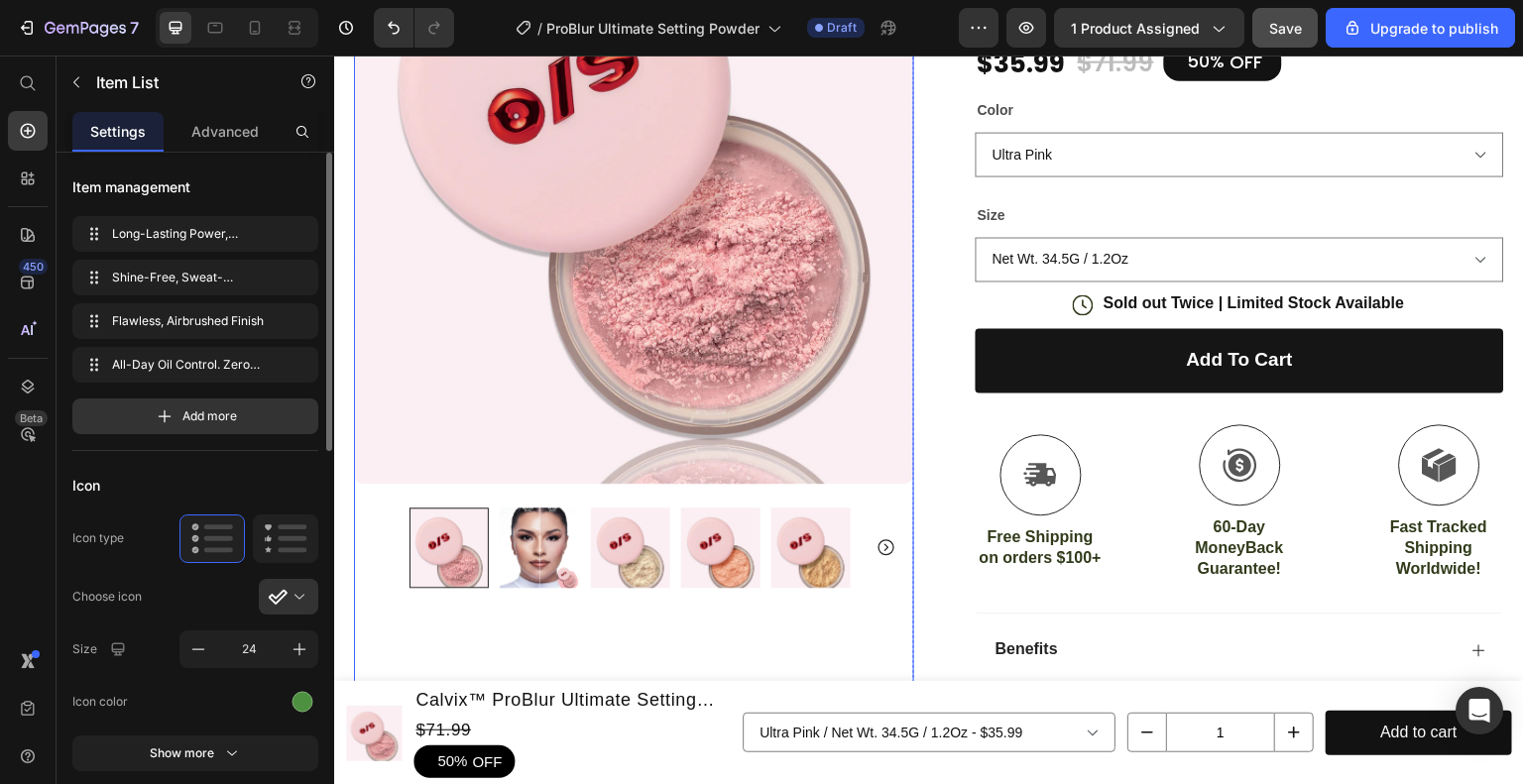 click at bounding box center [539, 547] 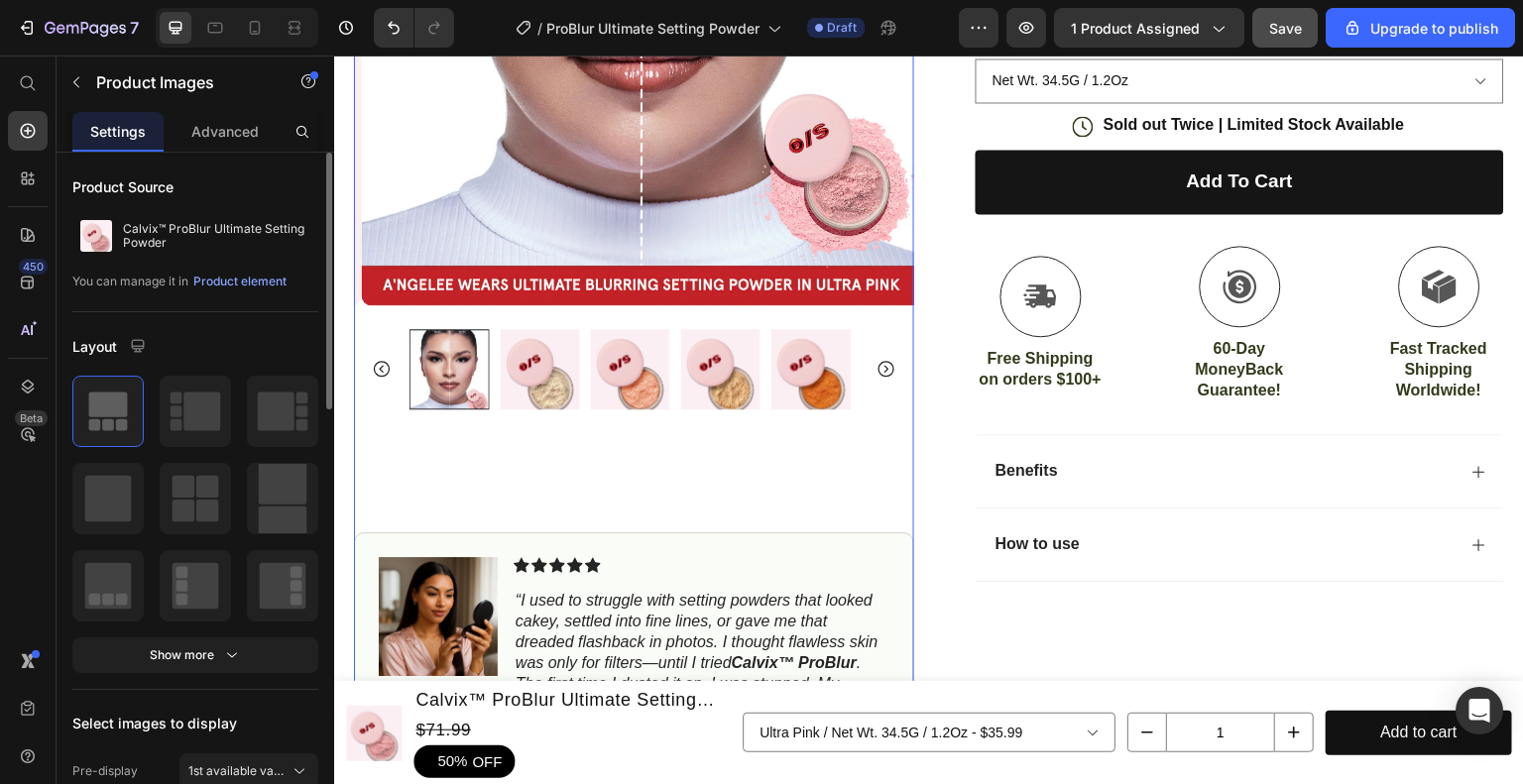 scroll, scrollTop: 595, scrollLeft: 0, axis: vertical 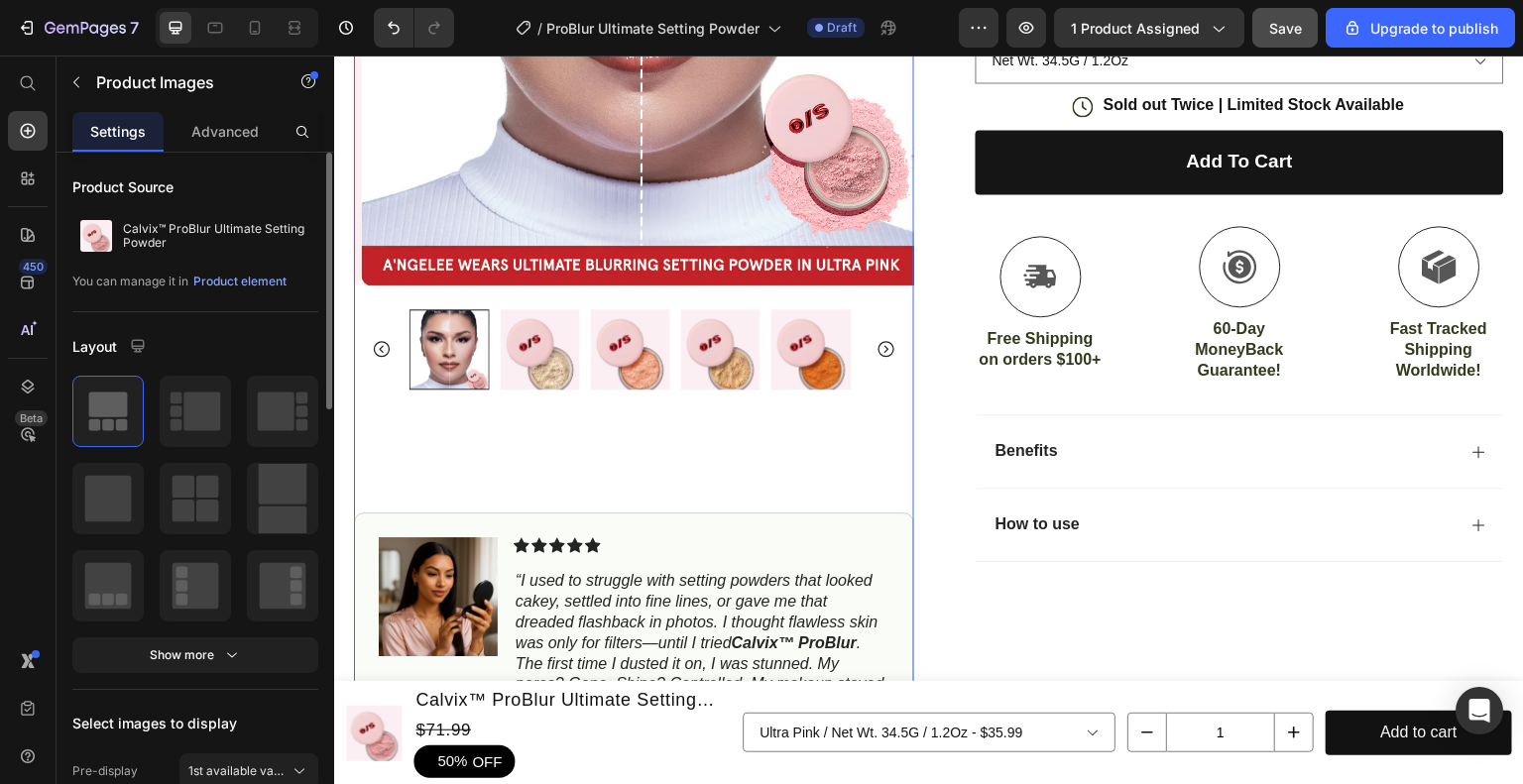 click 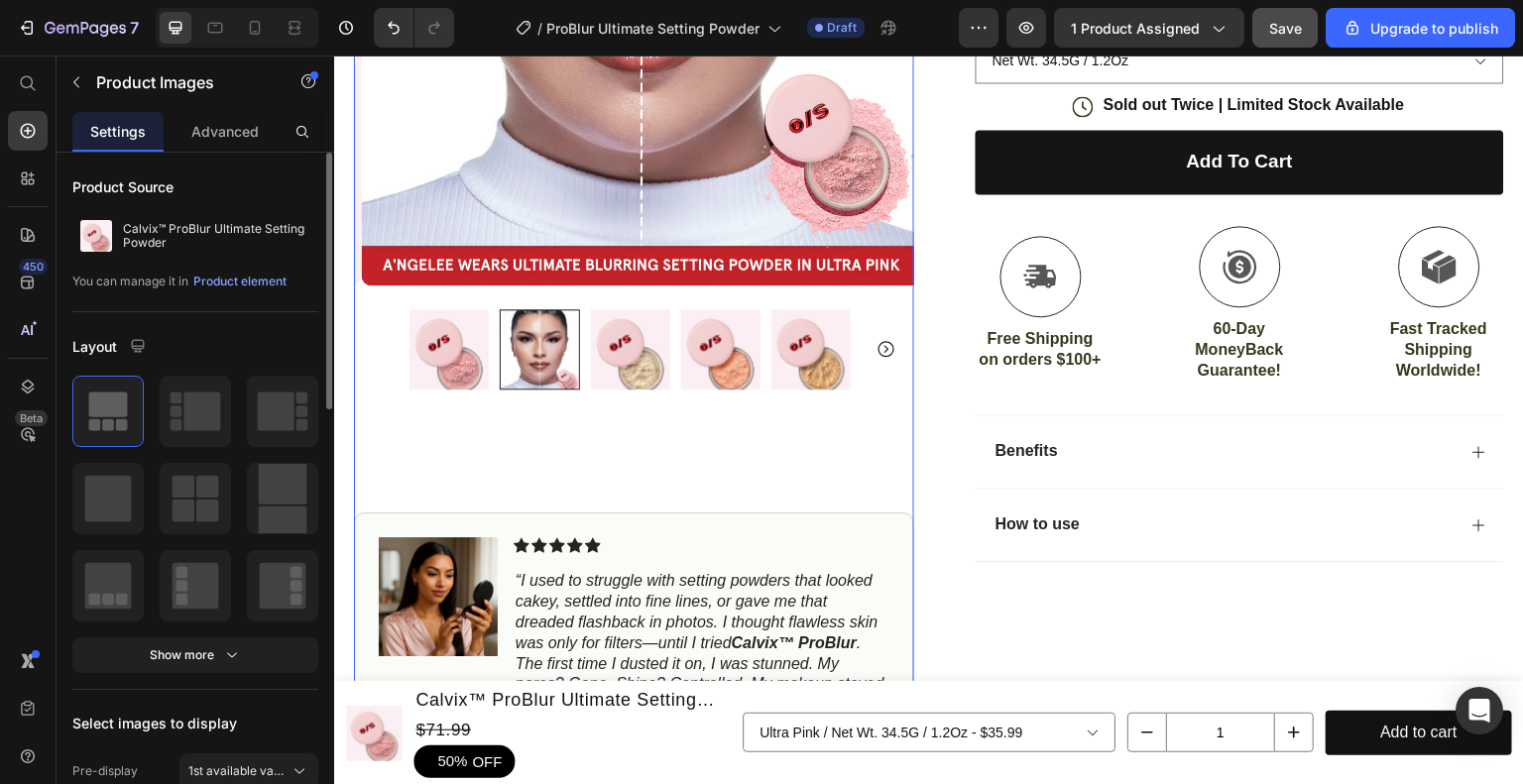 click at bounding box center [449, 349] 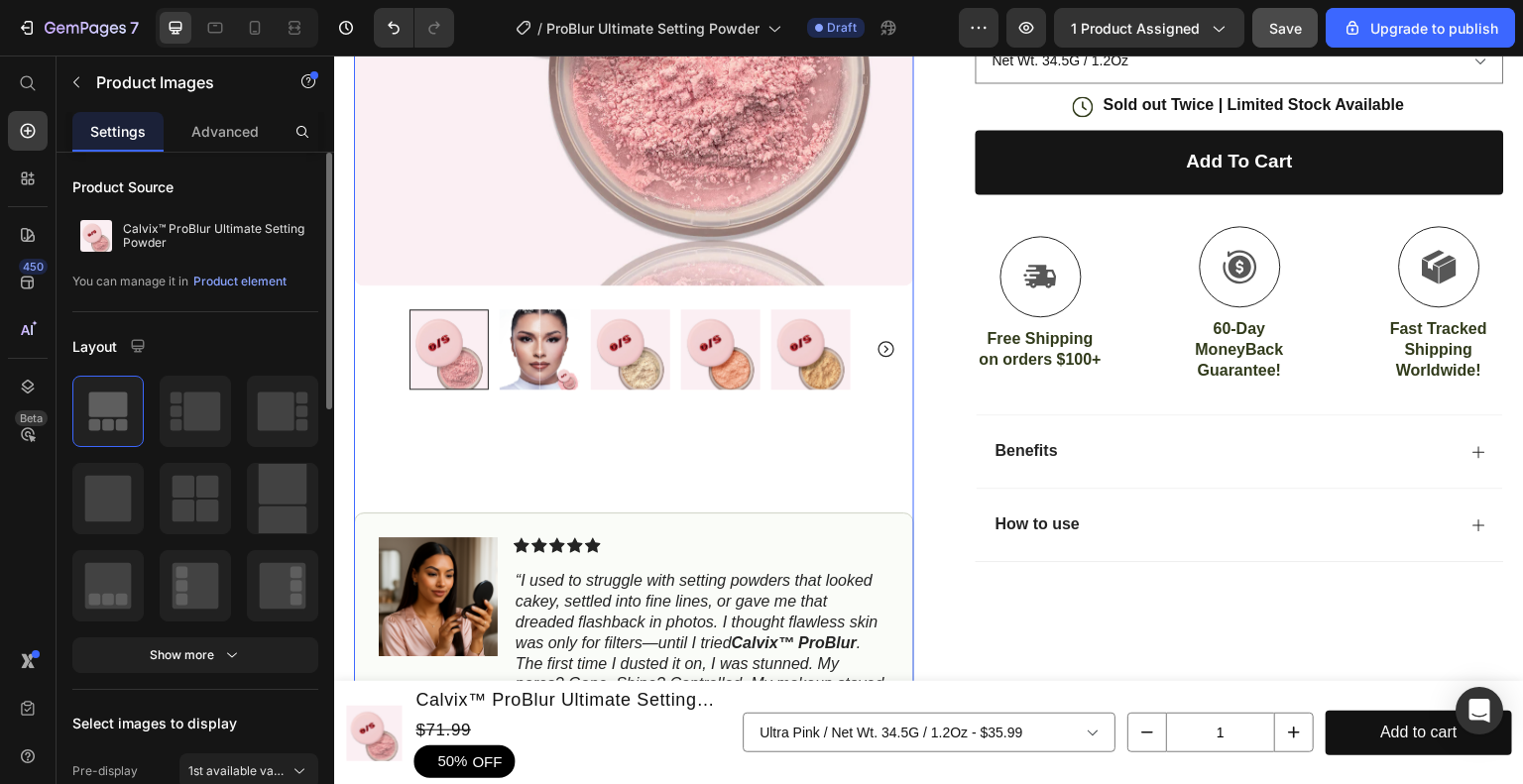 click at bounding box center (539, 349) 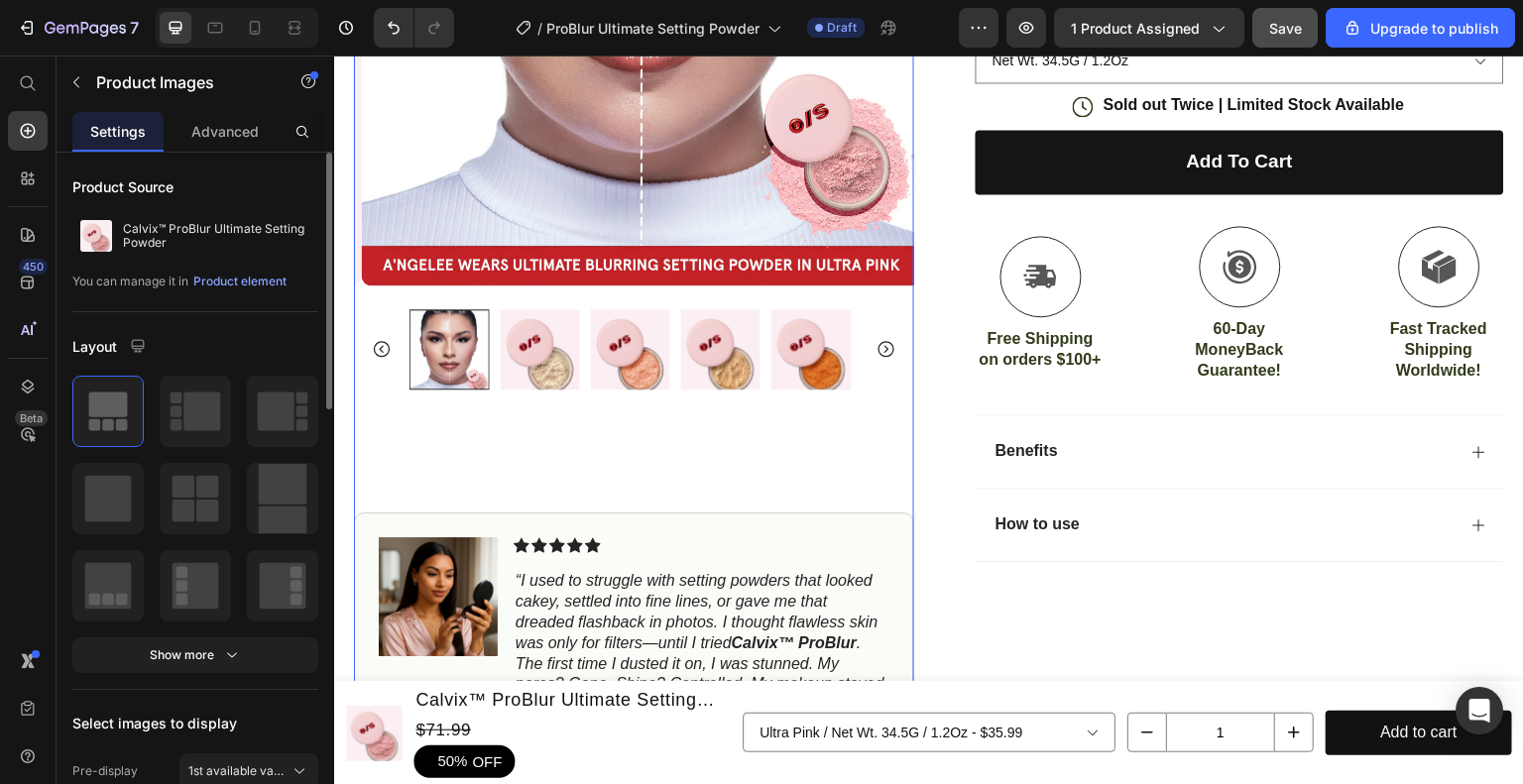 click at bounding box center [539, 349] 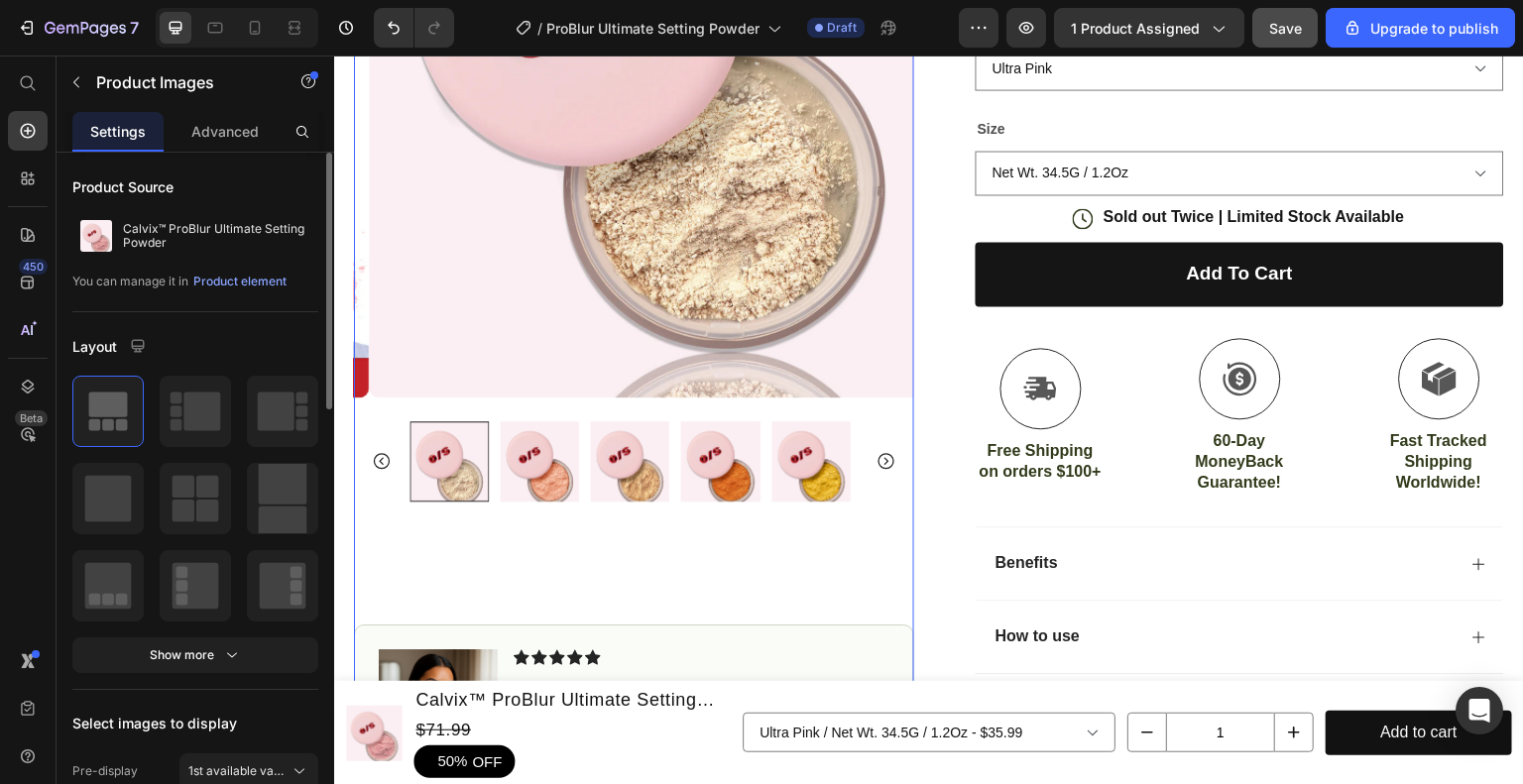 scroll, scrollTop: 496, scrollLeft: 0, axis: vertical 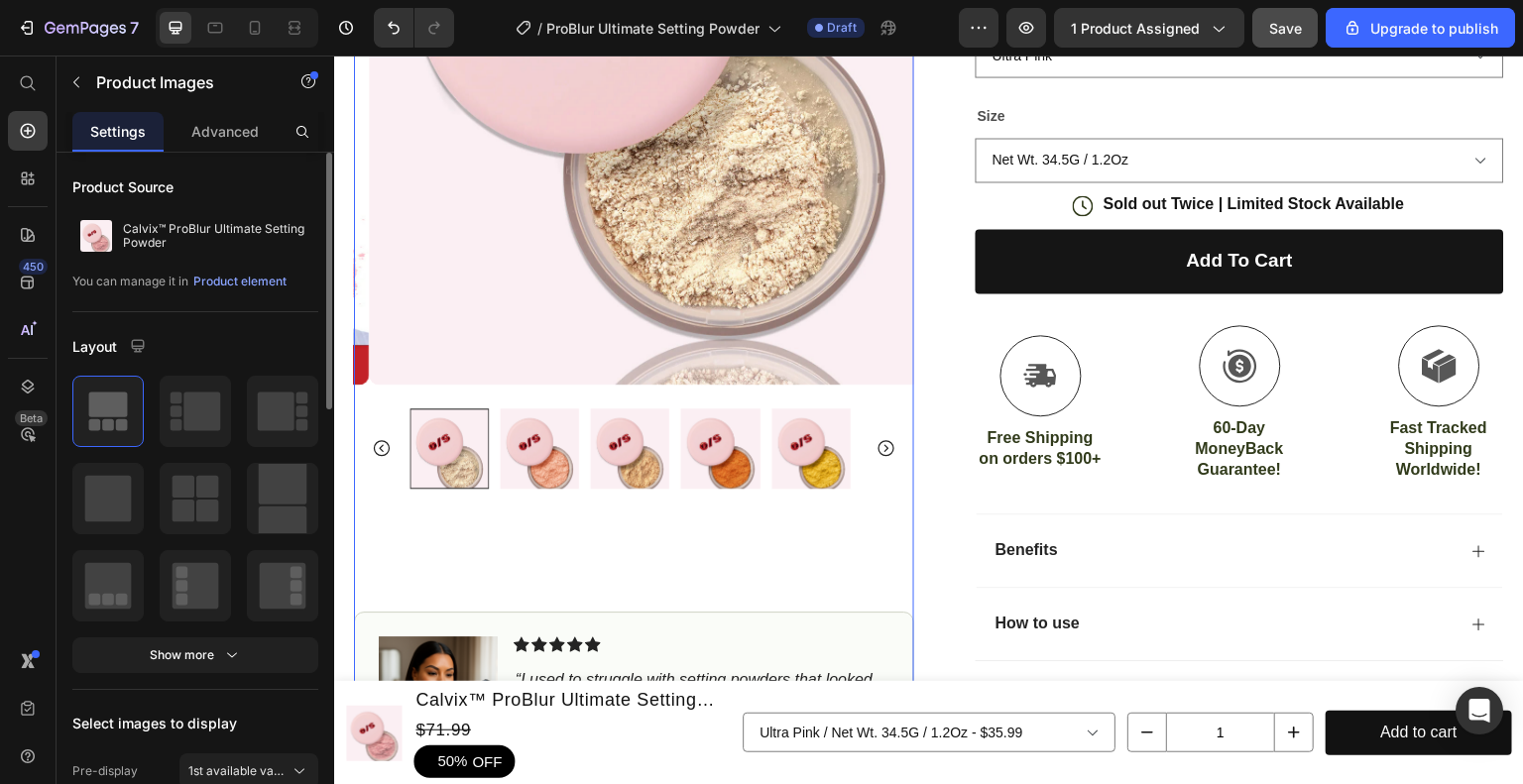 click at bounding box center [631, 448] 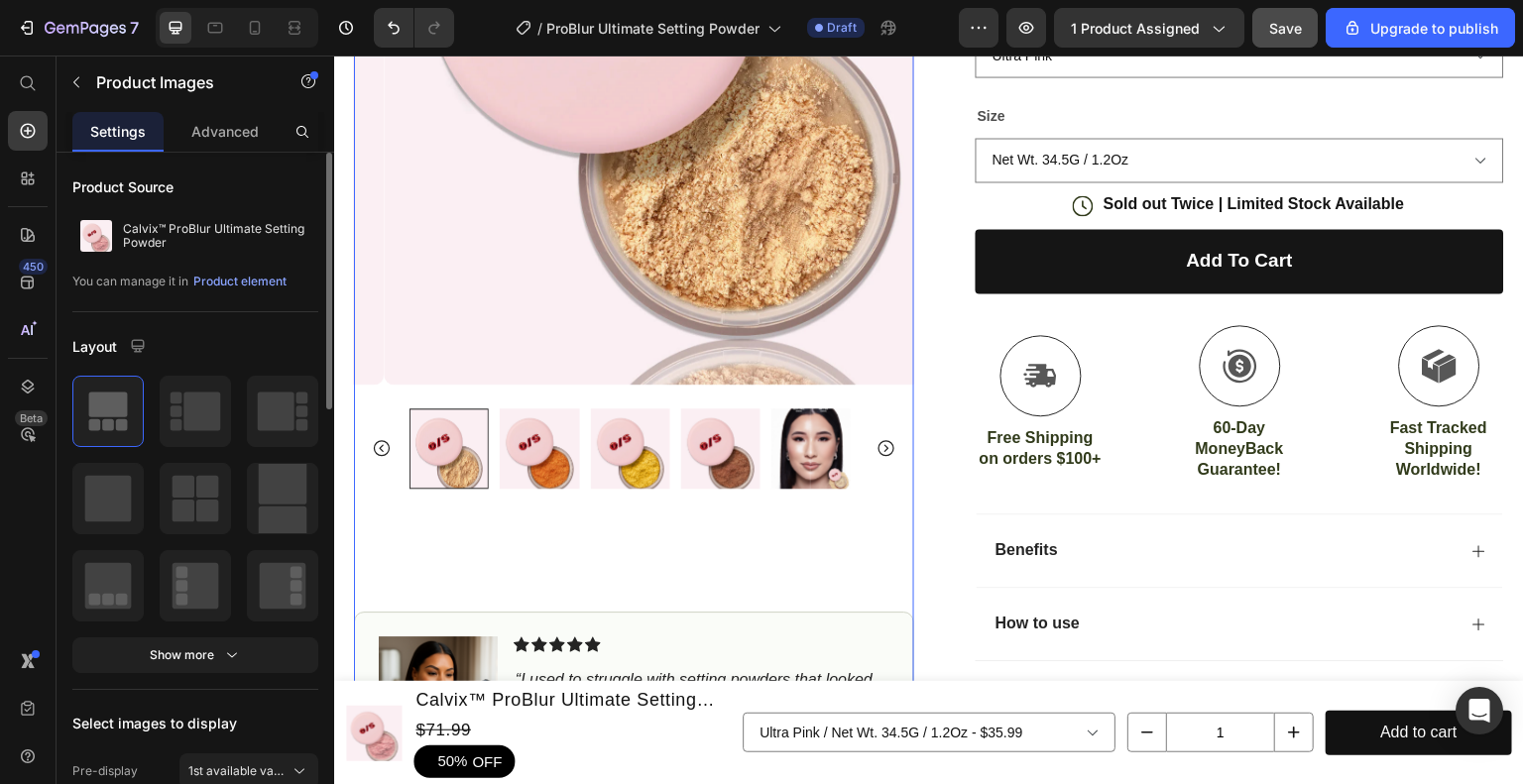 click at bounding box center [630, 448] 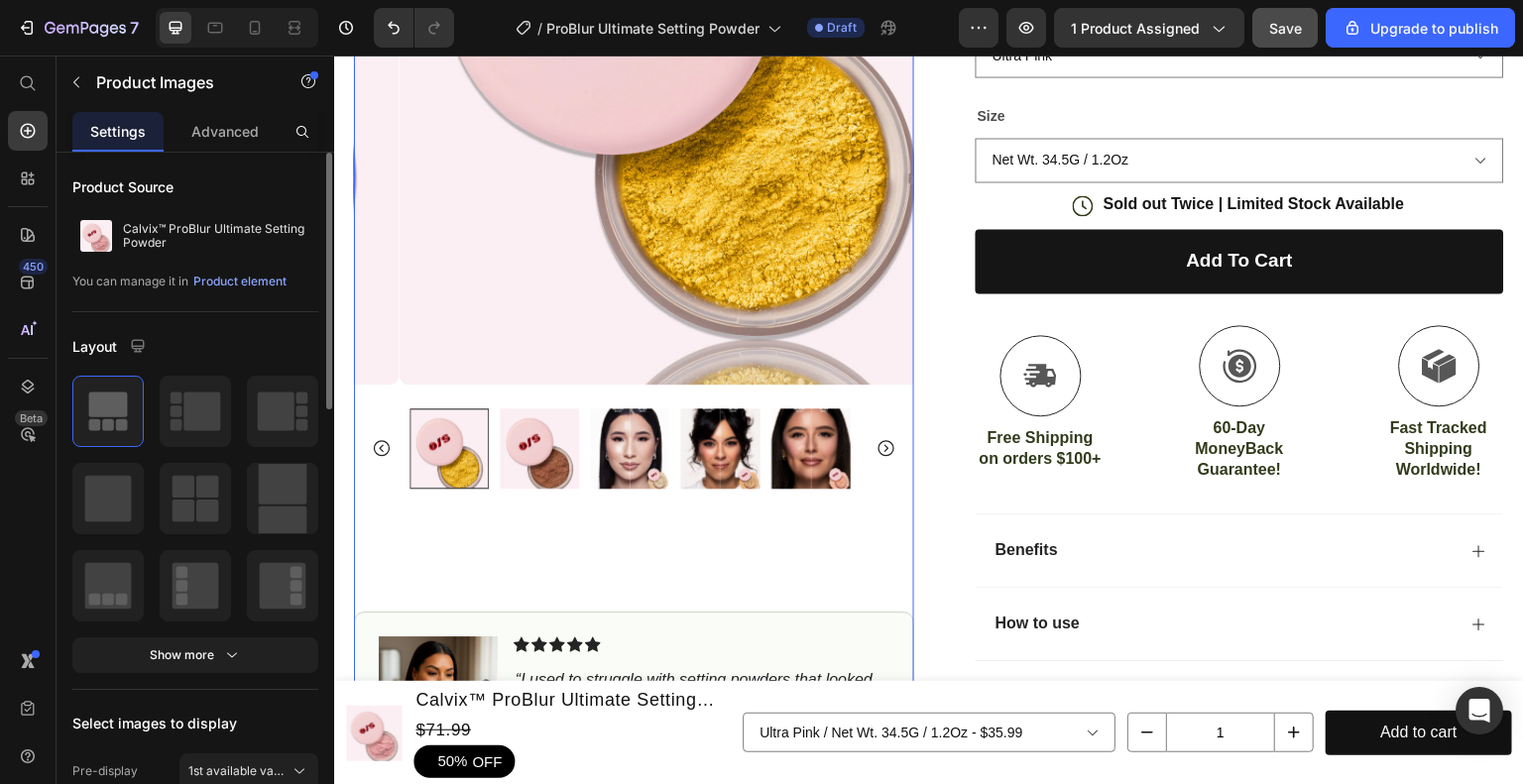click at bounding box center (539, 448) 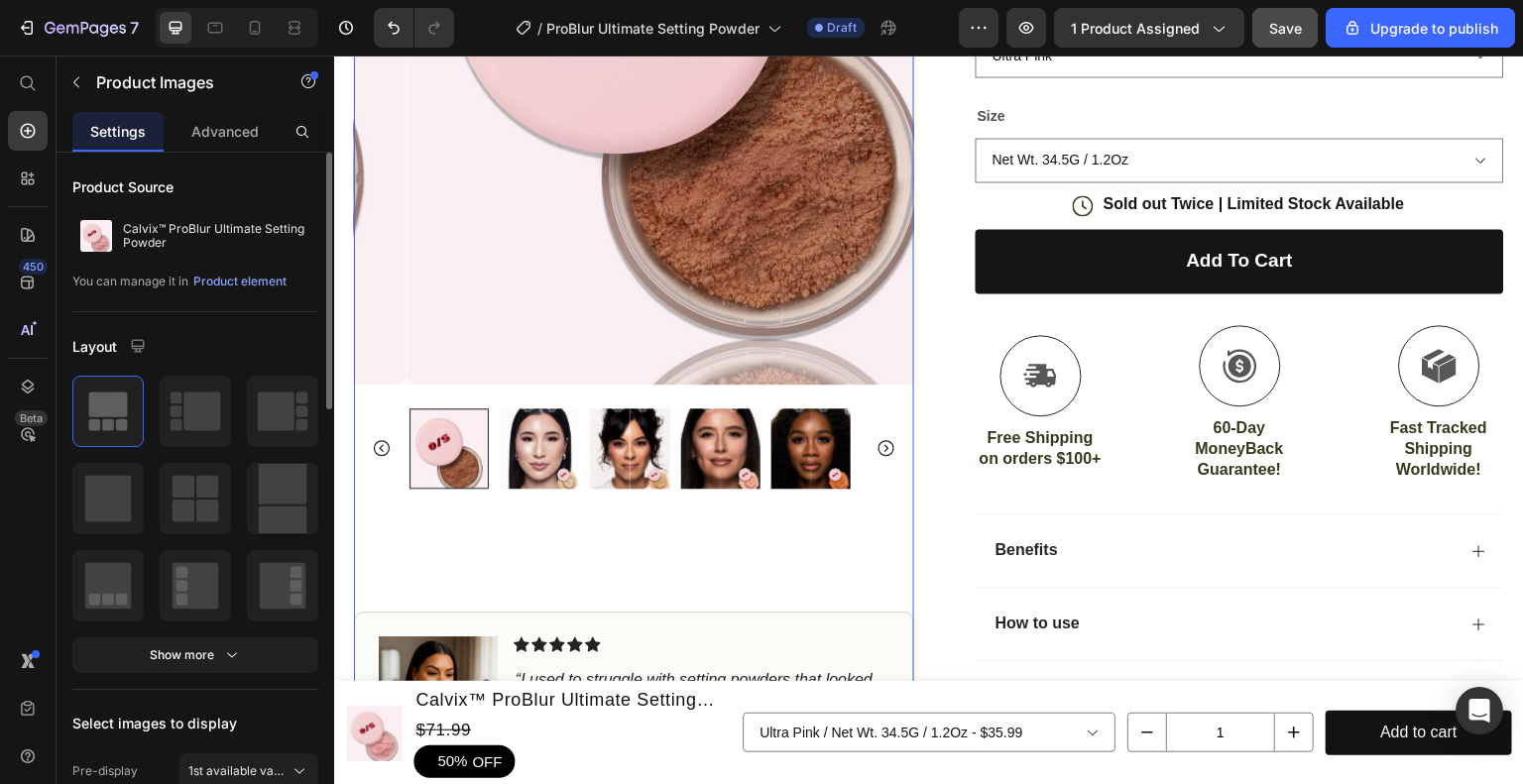 click at bounding box center (539, 448) 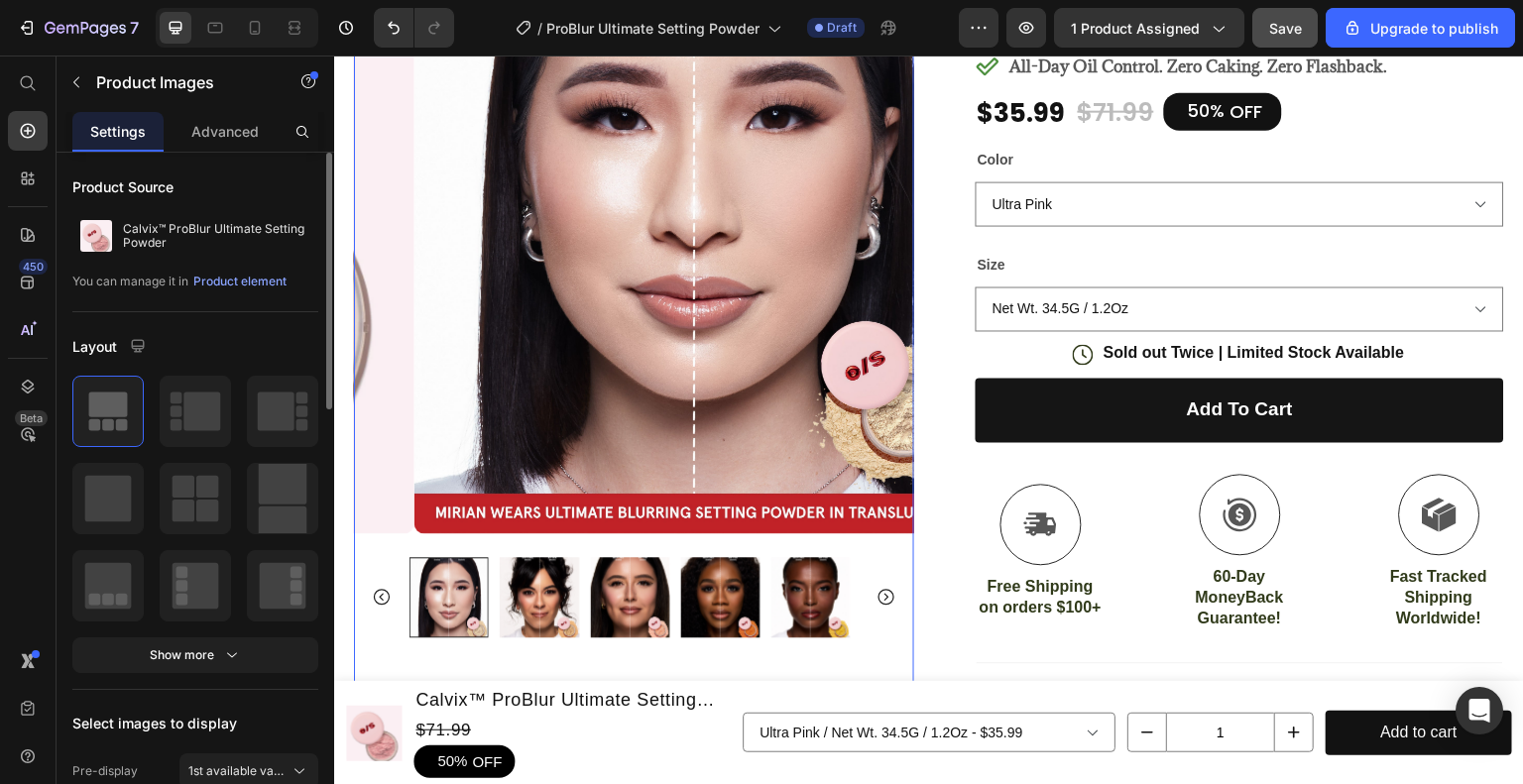 scroll, scrollTop: 396, scrollLeft: 0, axis: vertical 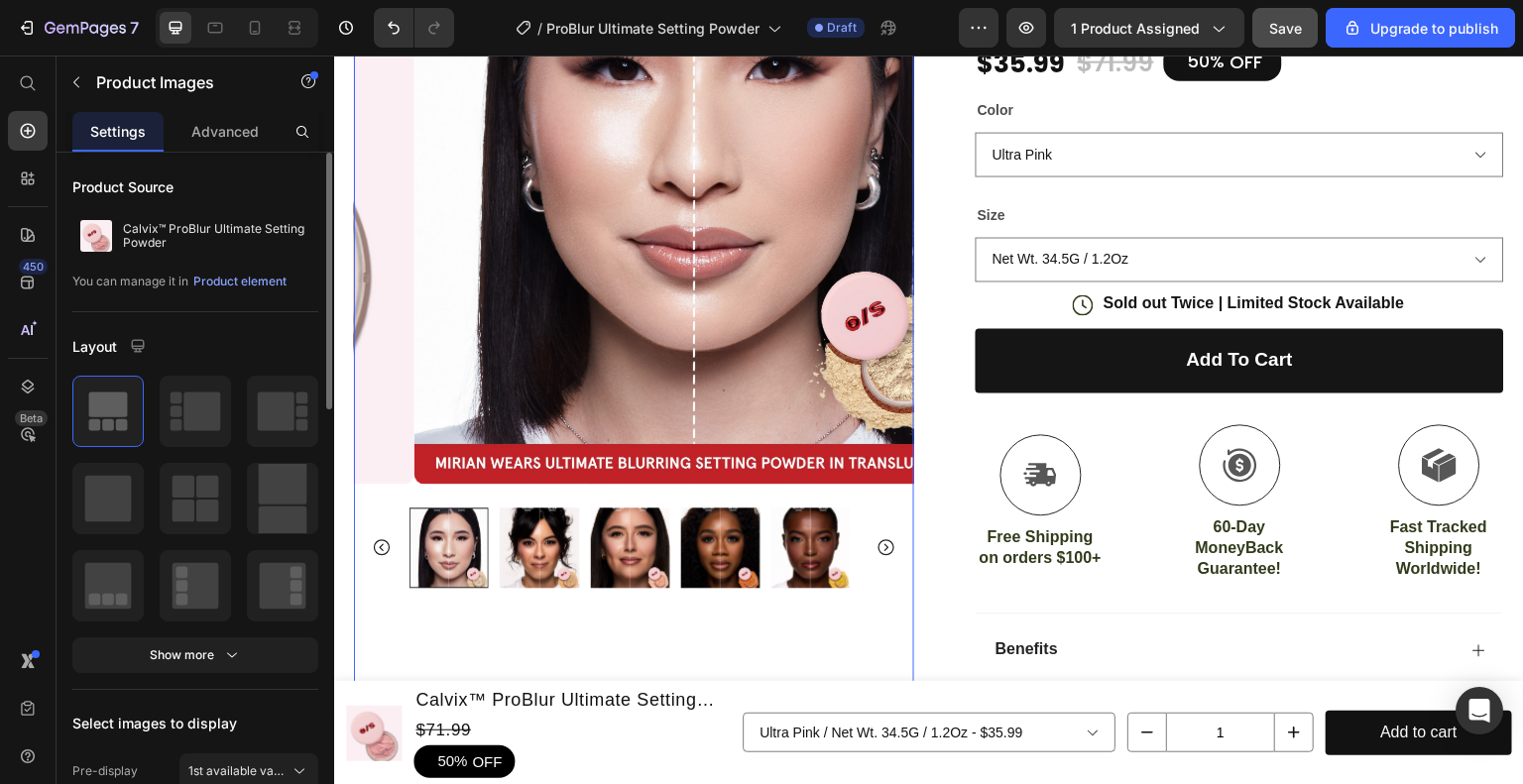 click at bounding box center (539, 547) 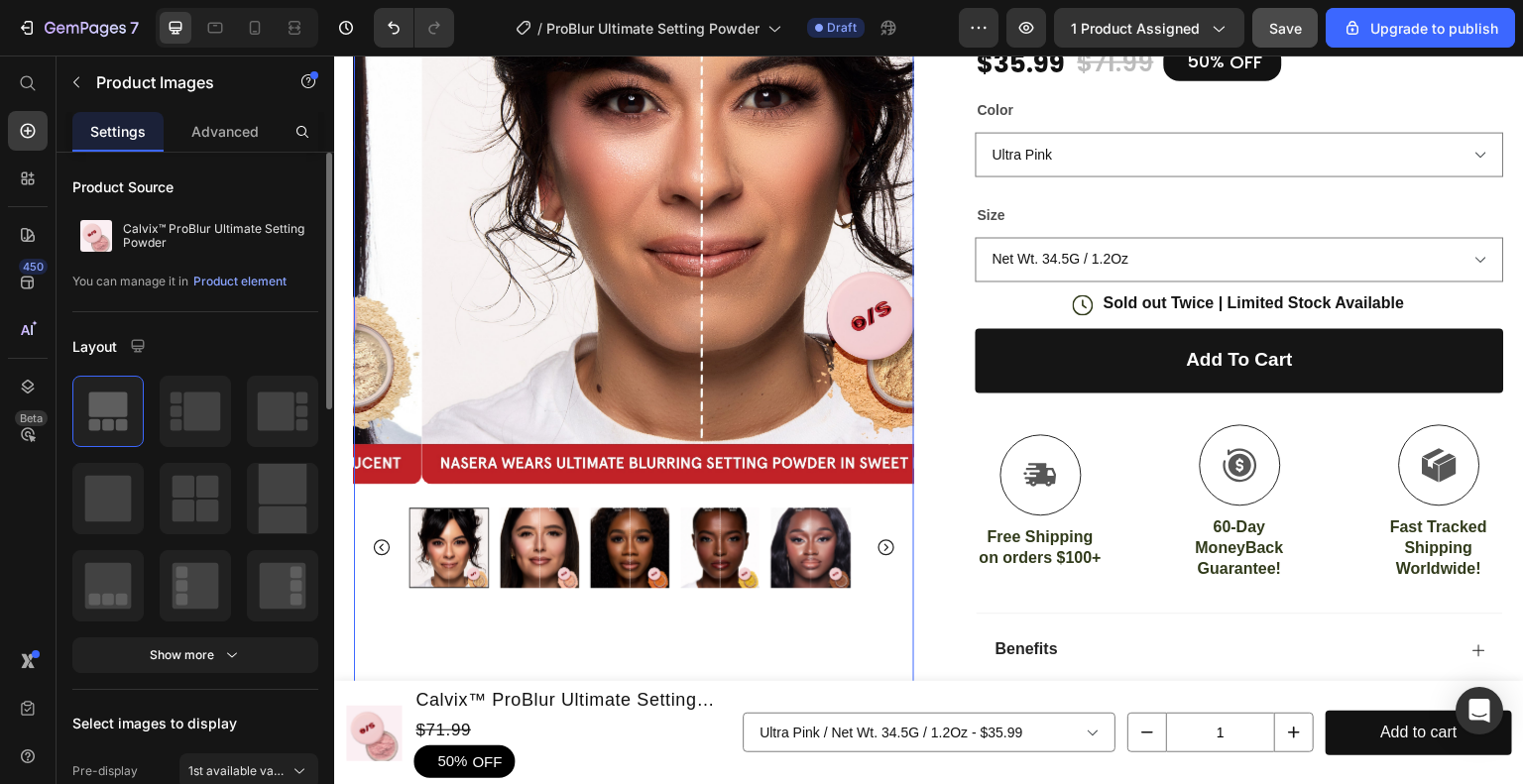 click at bounding box center [539, 547] 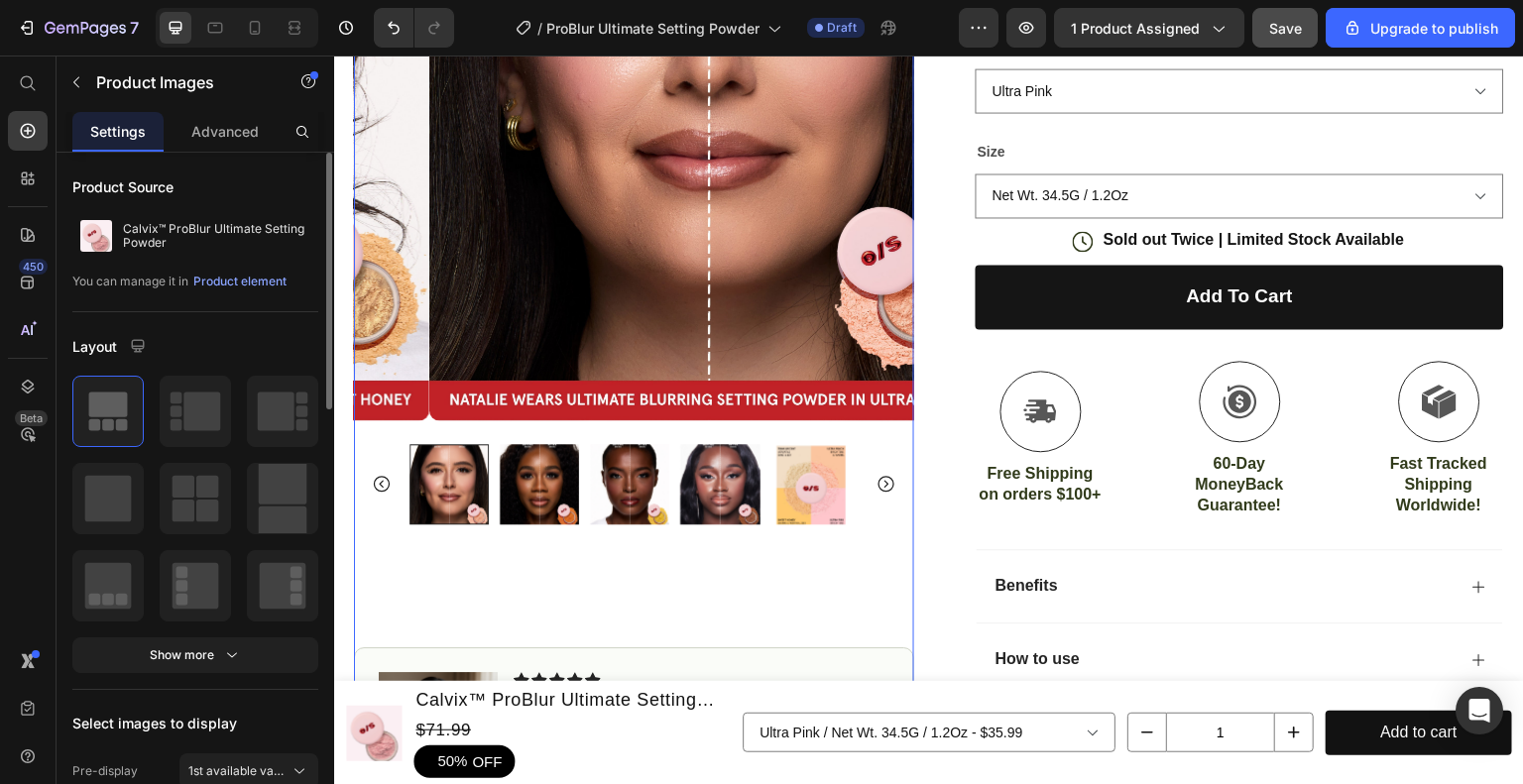 scroll, scrollTop: 496, scrollLeft: 0, axis: vertical 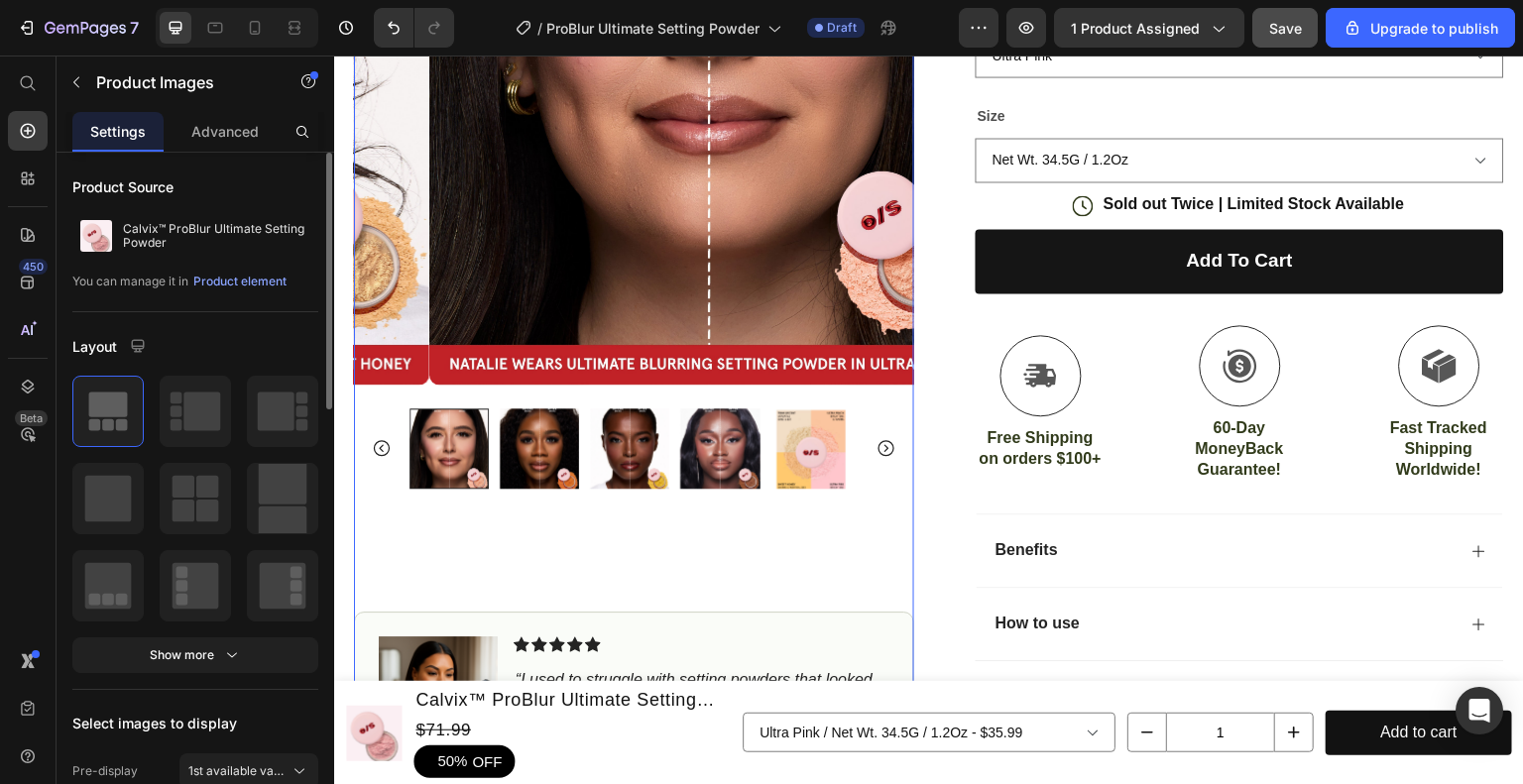 click at bounding box center [539, 448] 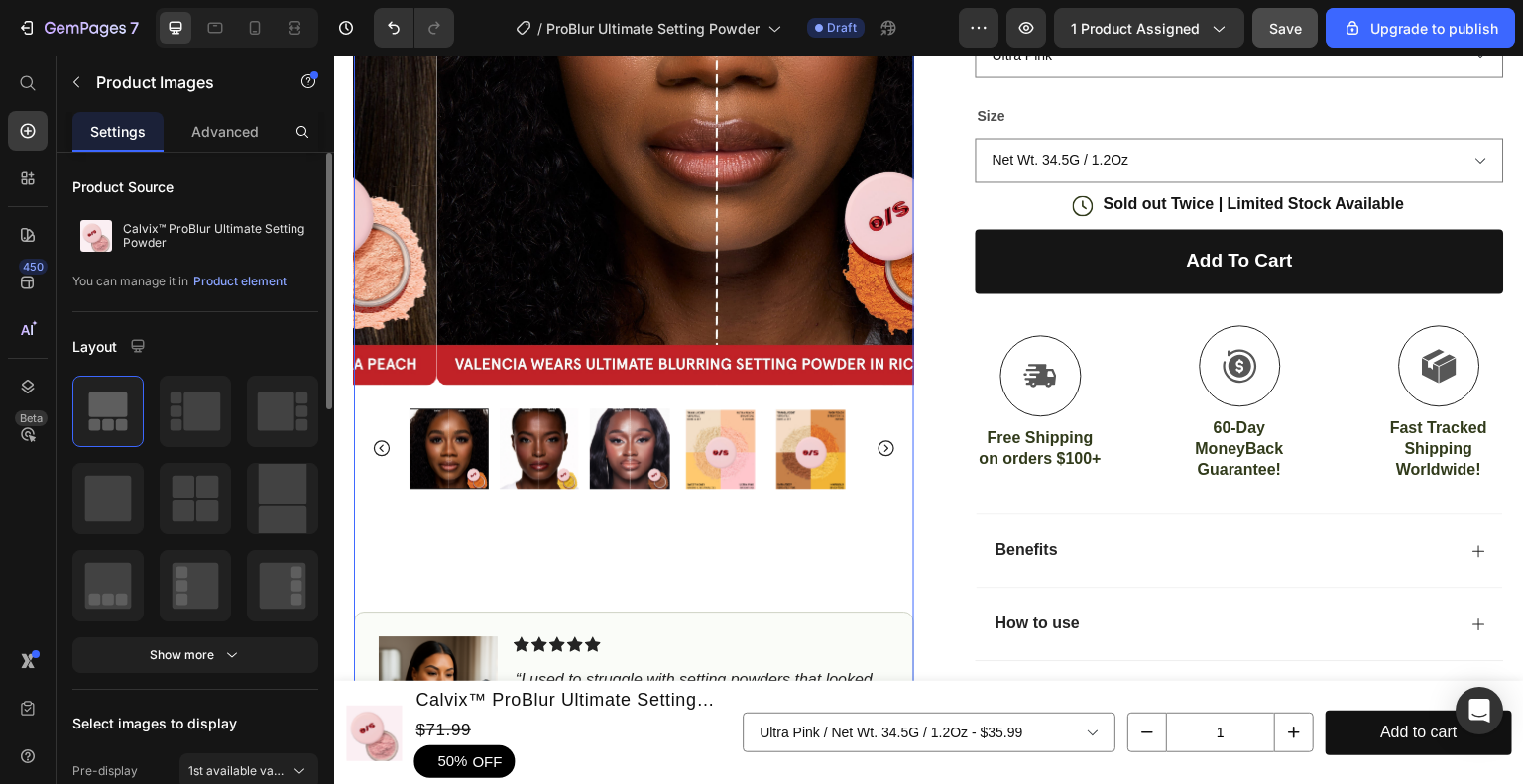 click at bounding box center (539, 448) 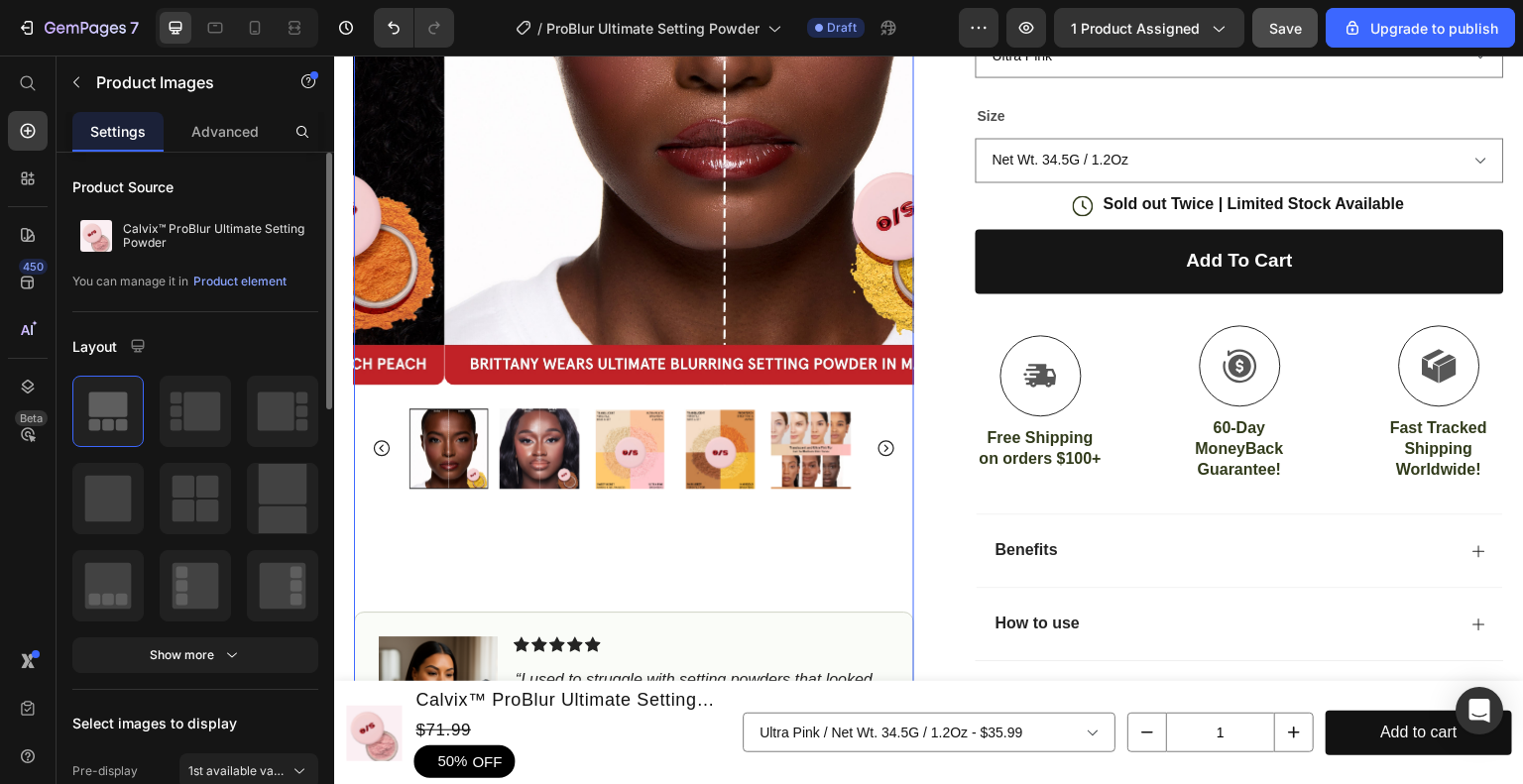 click at bounding box center [634, 448] 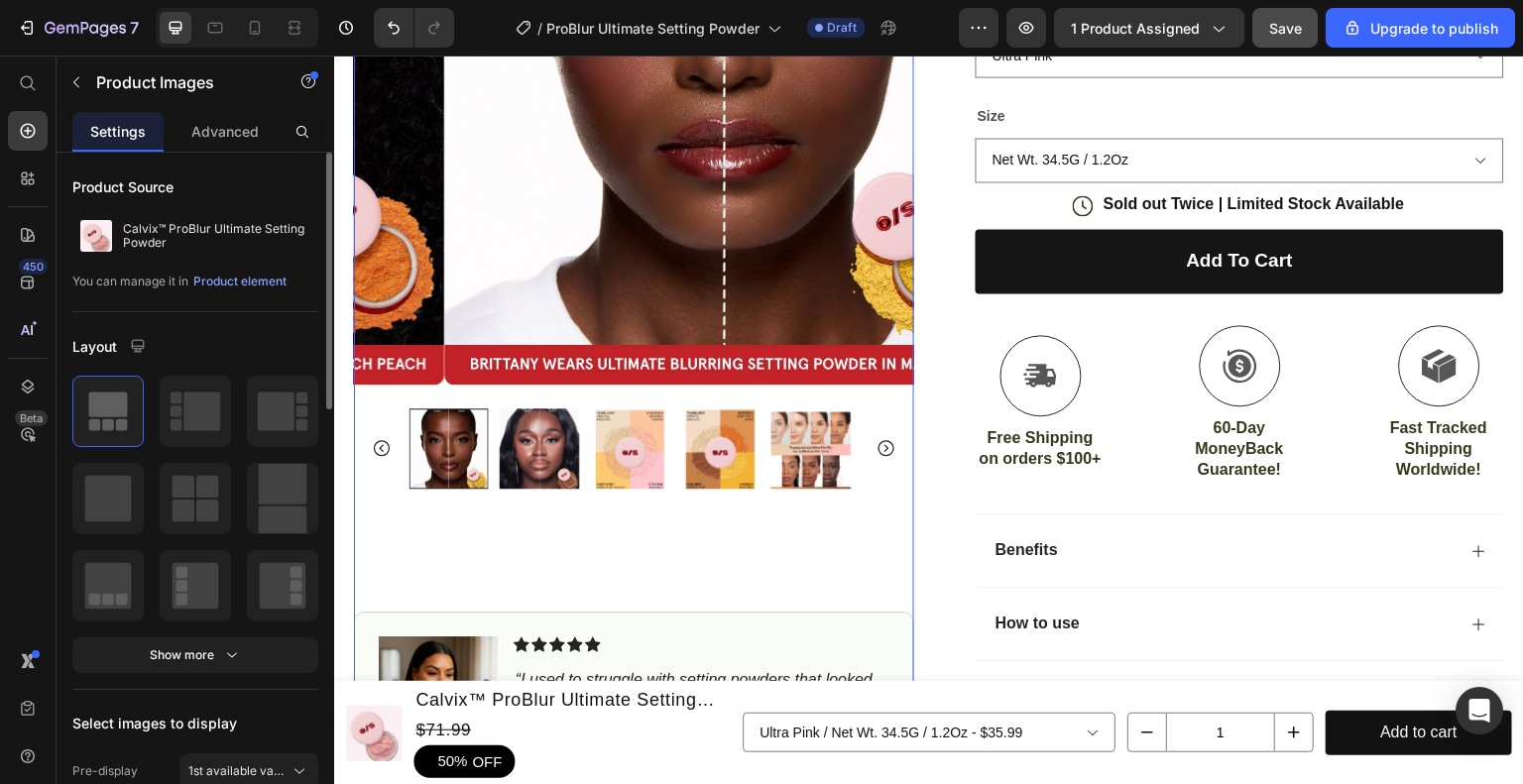 click at bounding box center (539, 448) 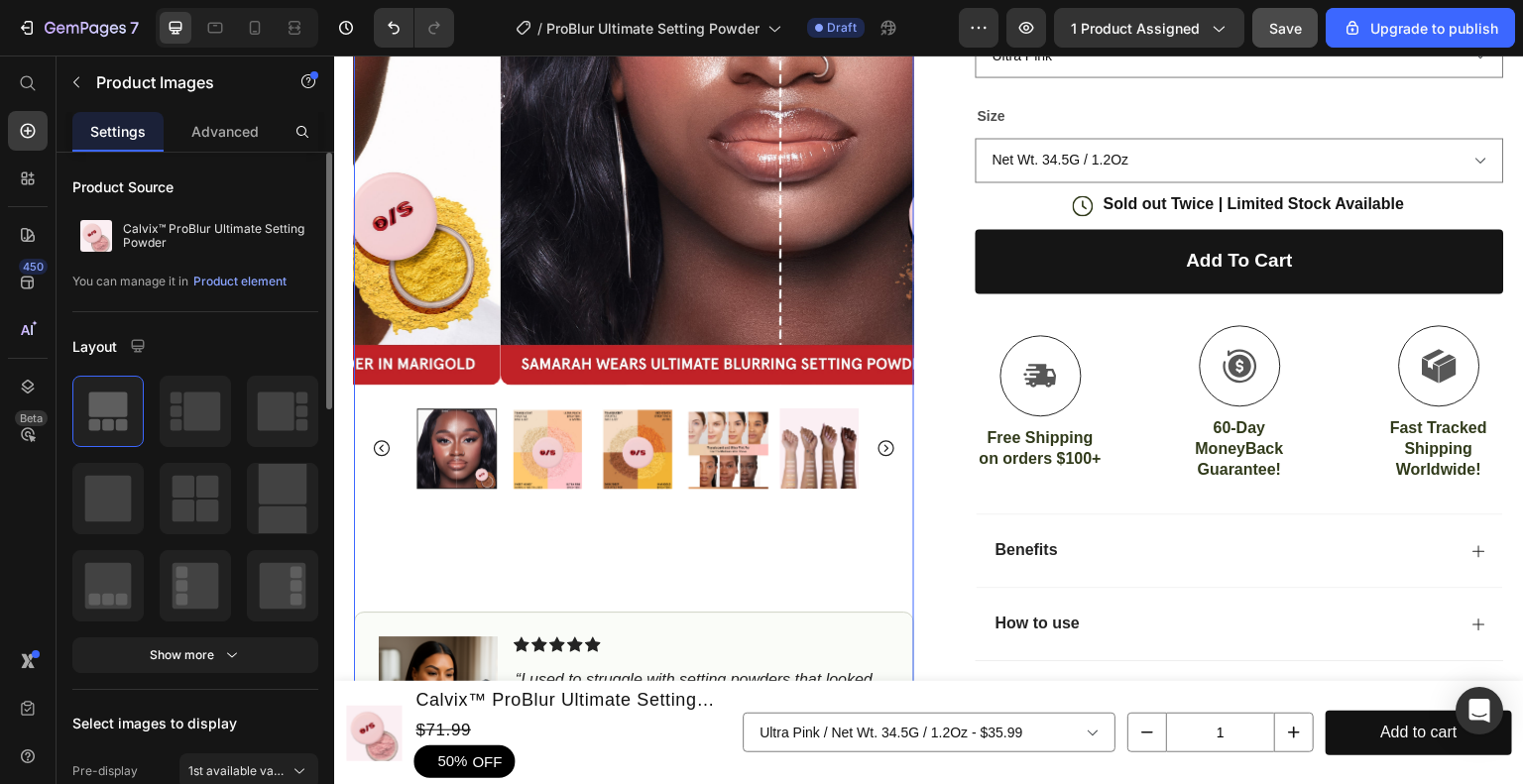 click at bounding box center (547, 448) 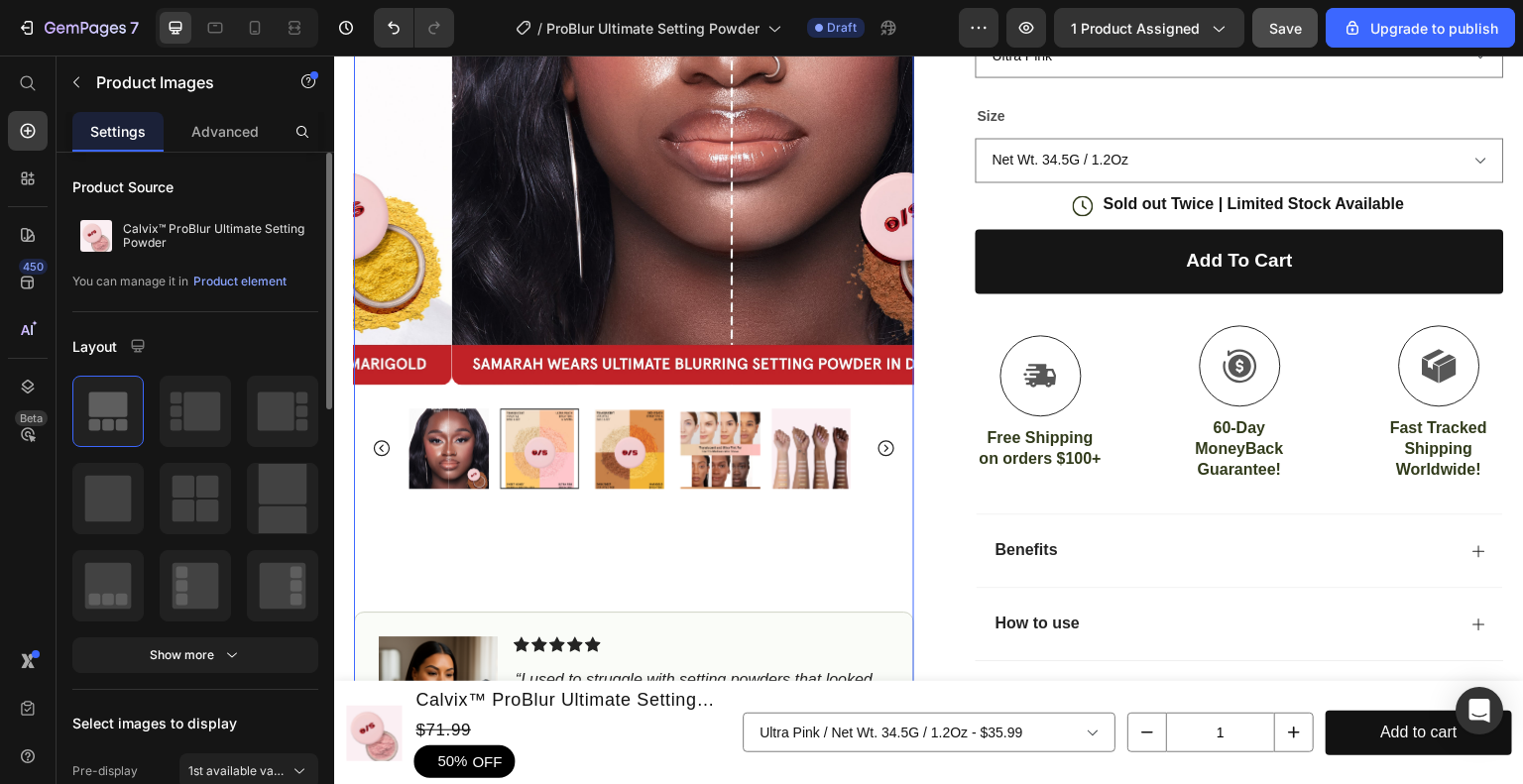 click at bounding box center (539, 448) 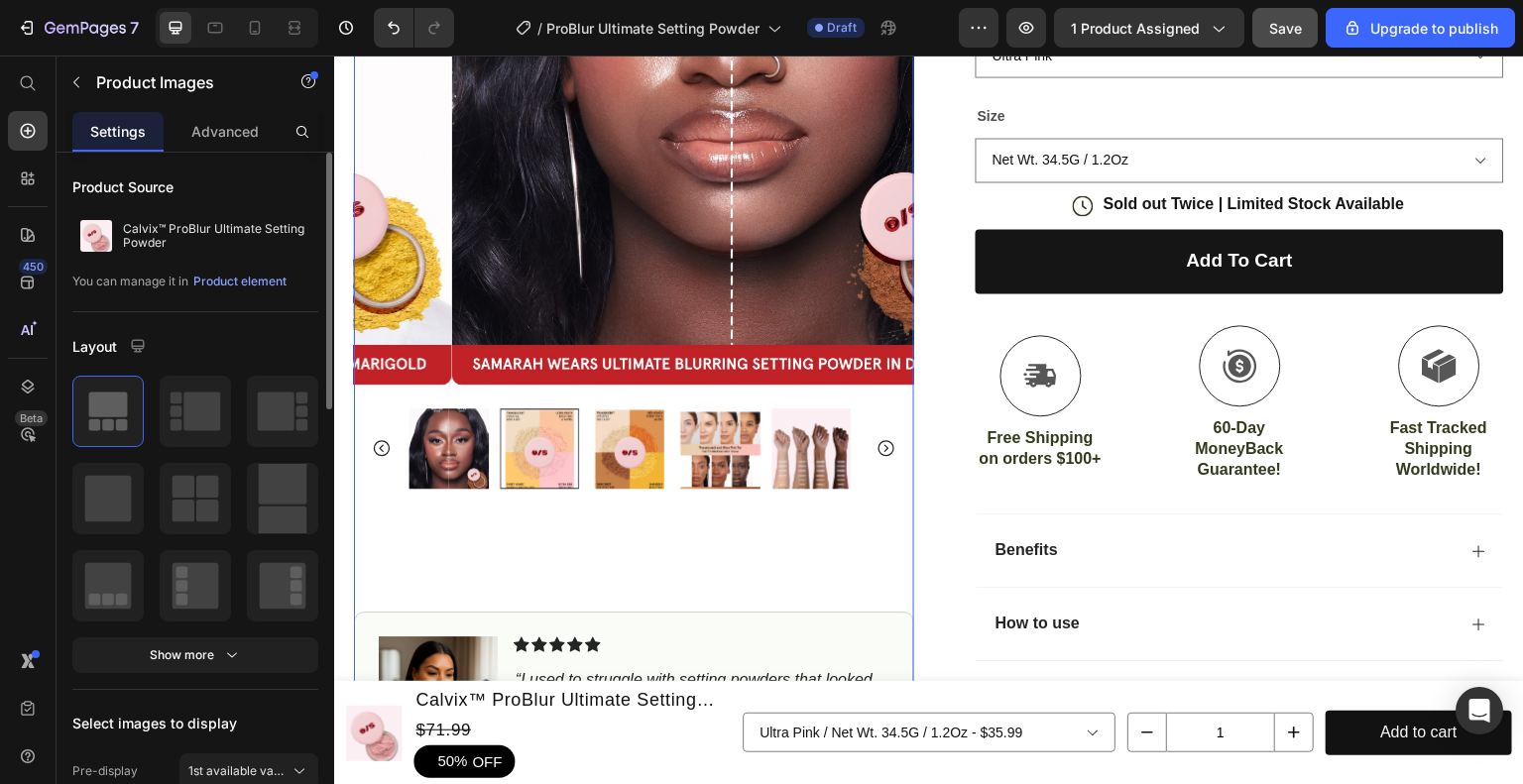 click at bounding box center (630, 448) 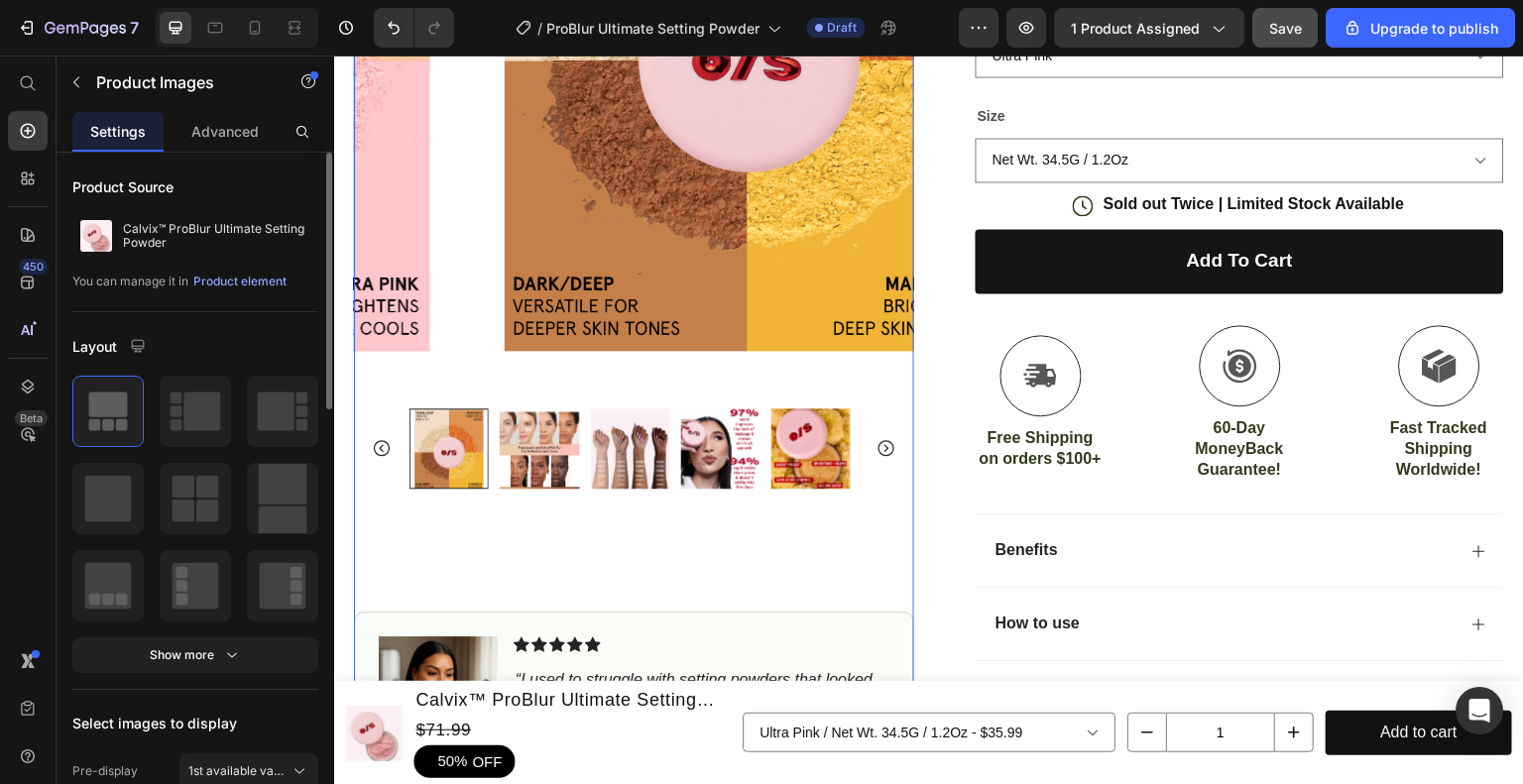 click at bounding box center [539, 448] 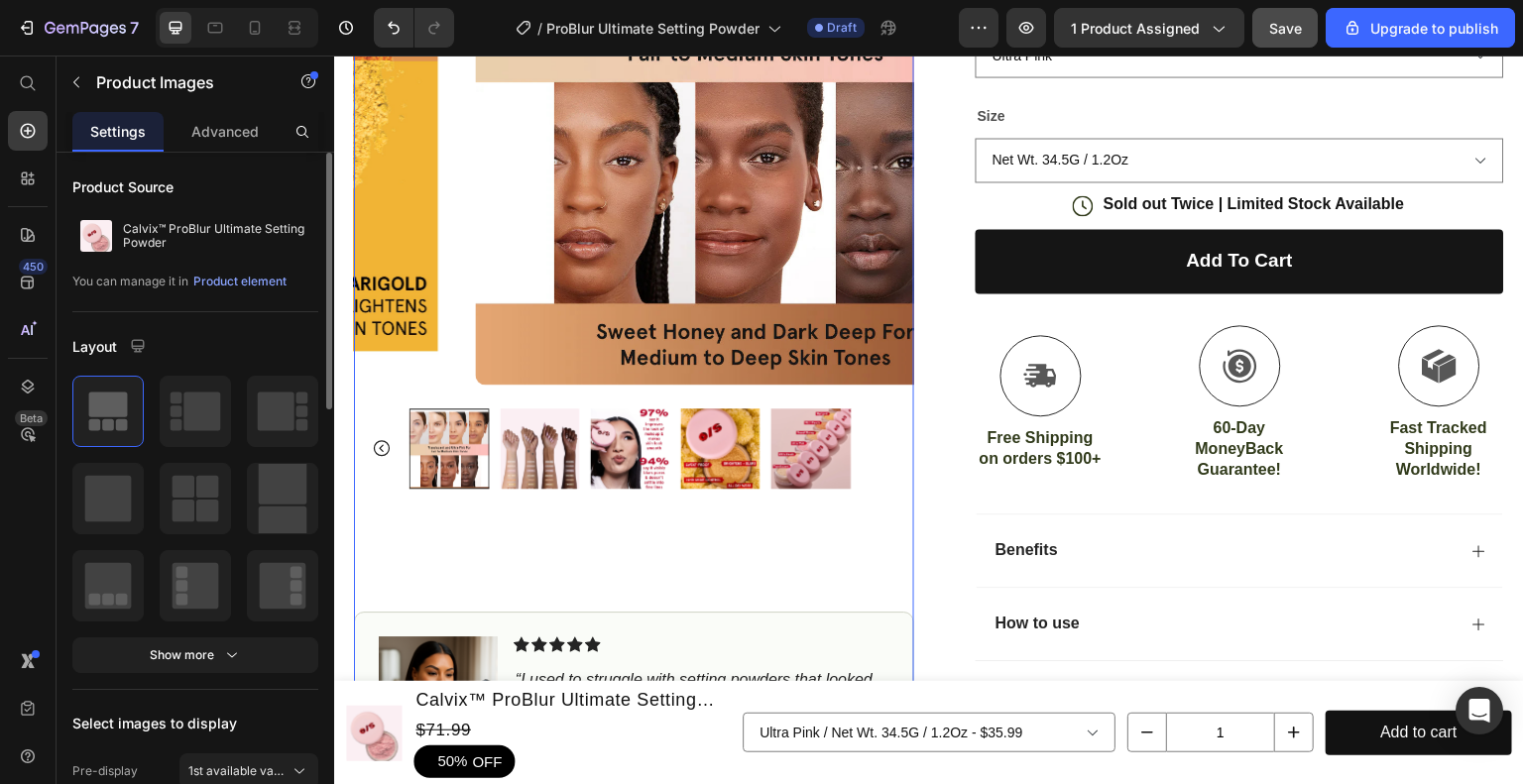 click at bounding box center (539, 448) 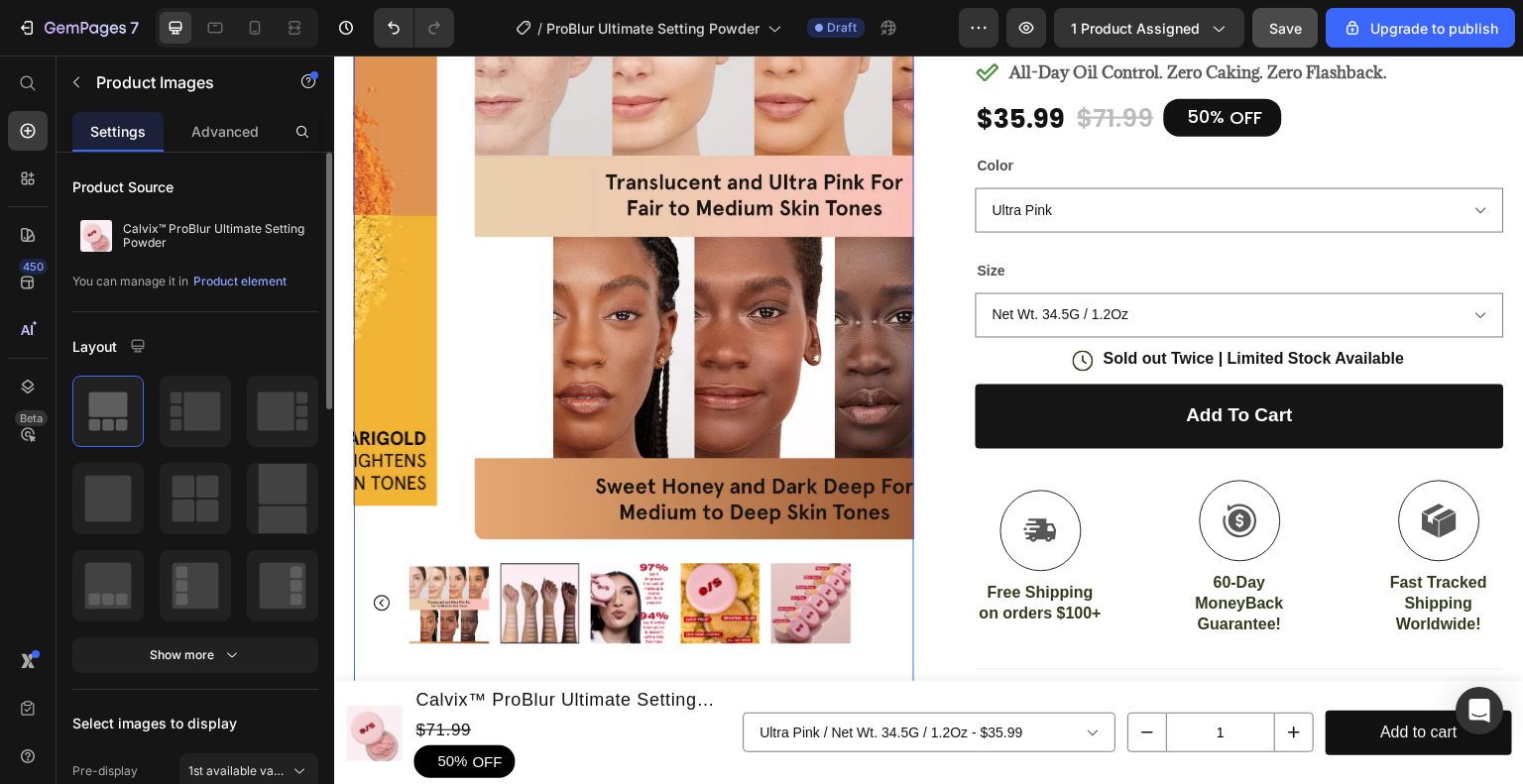 scroll, scrollTop: 396, scrollLeft: 0, axis: vertical 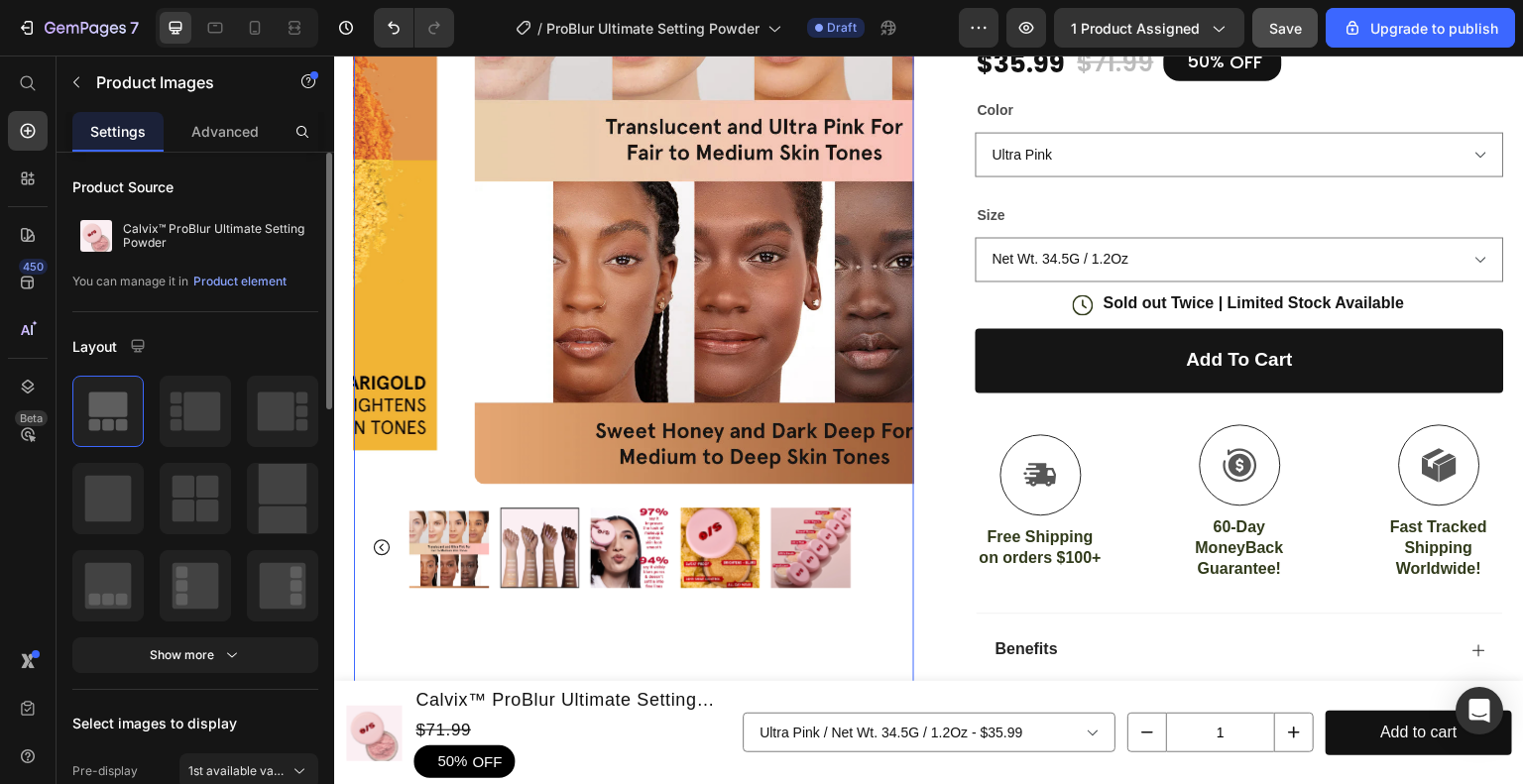 click at bounding box center (630, 547) 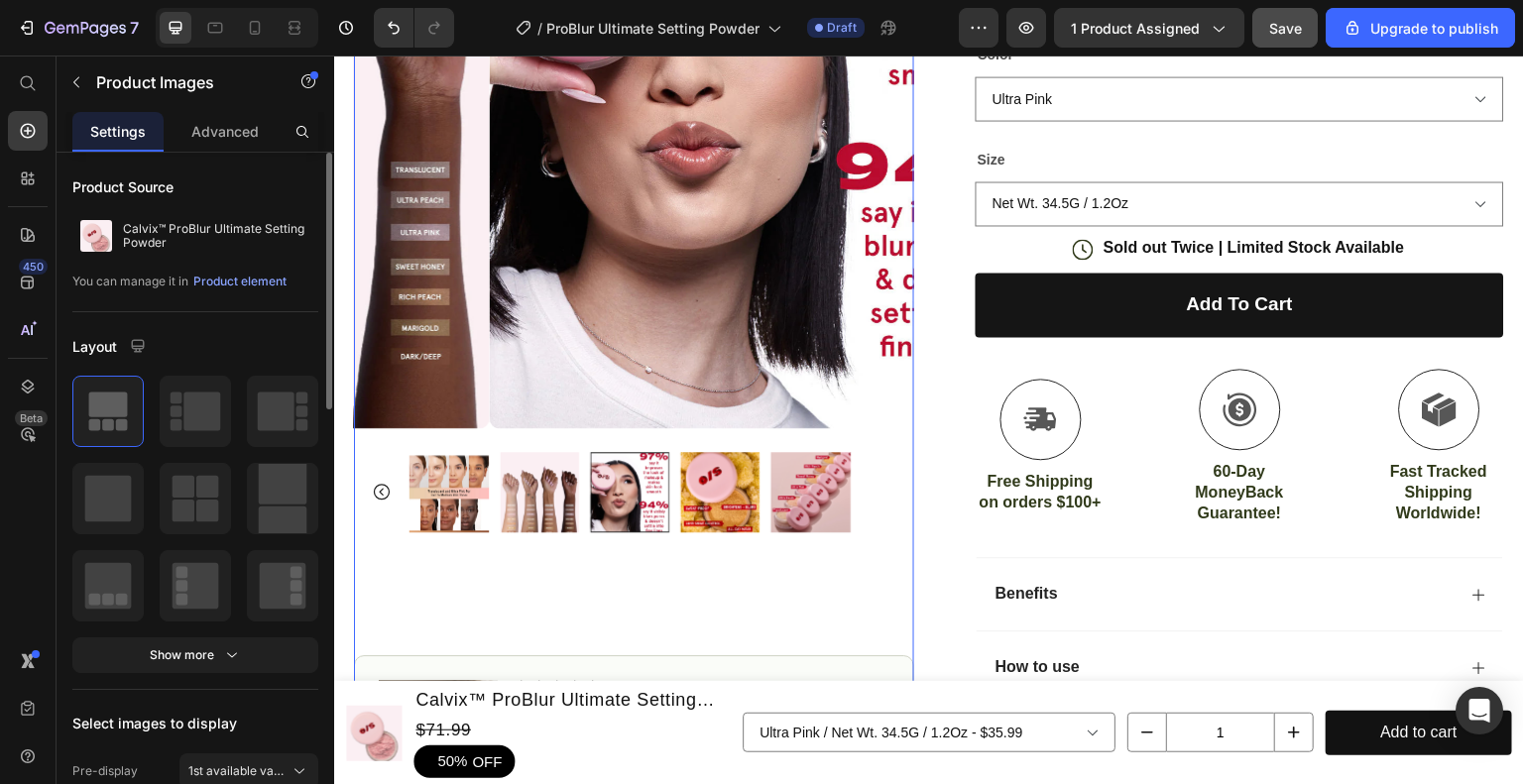 scroll, scrollTop: 496, scrollLeft: 0, axis: vertical 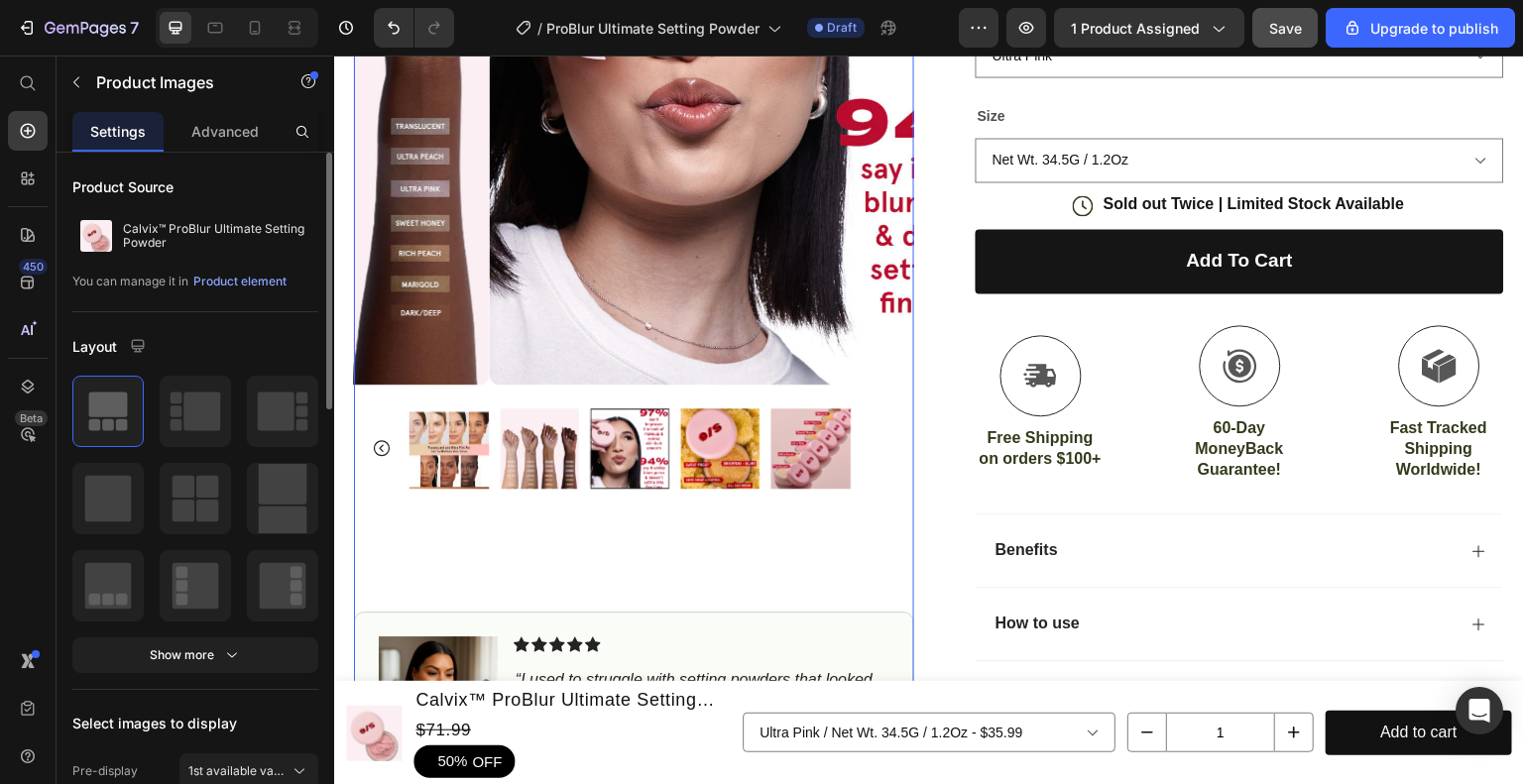 click at bounding box center (721, 448) 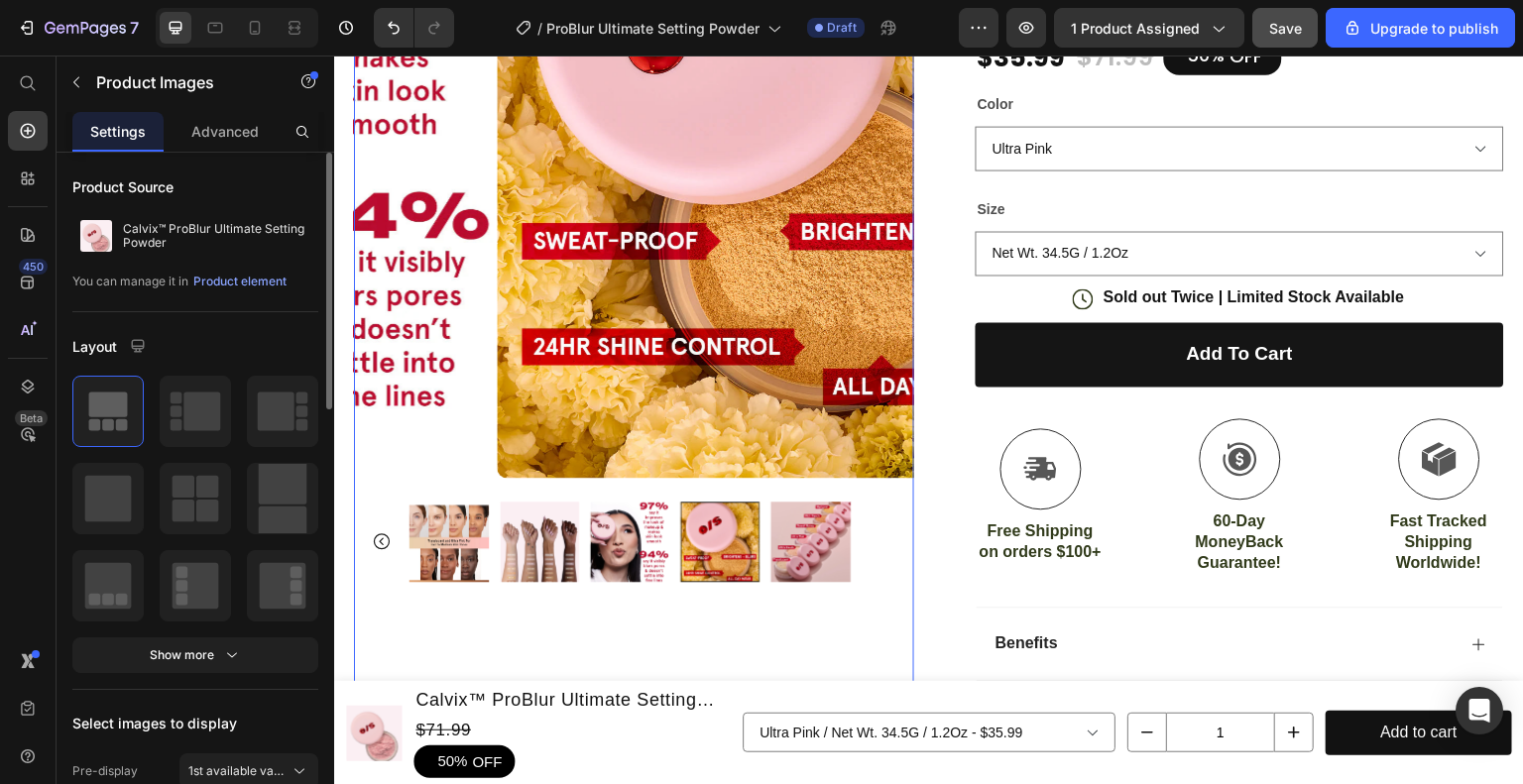 scroll, scrollTop: 595, scrollLeft: 0, axis: vertical 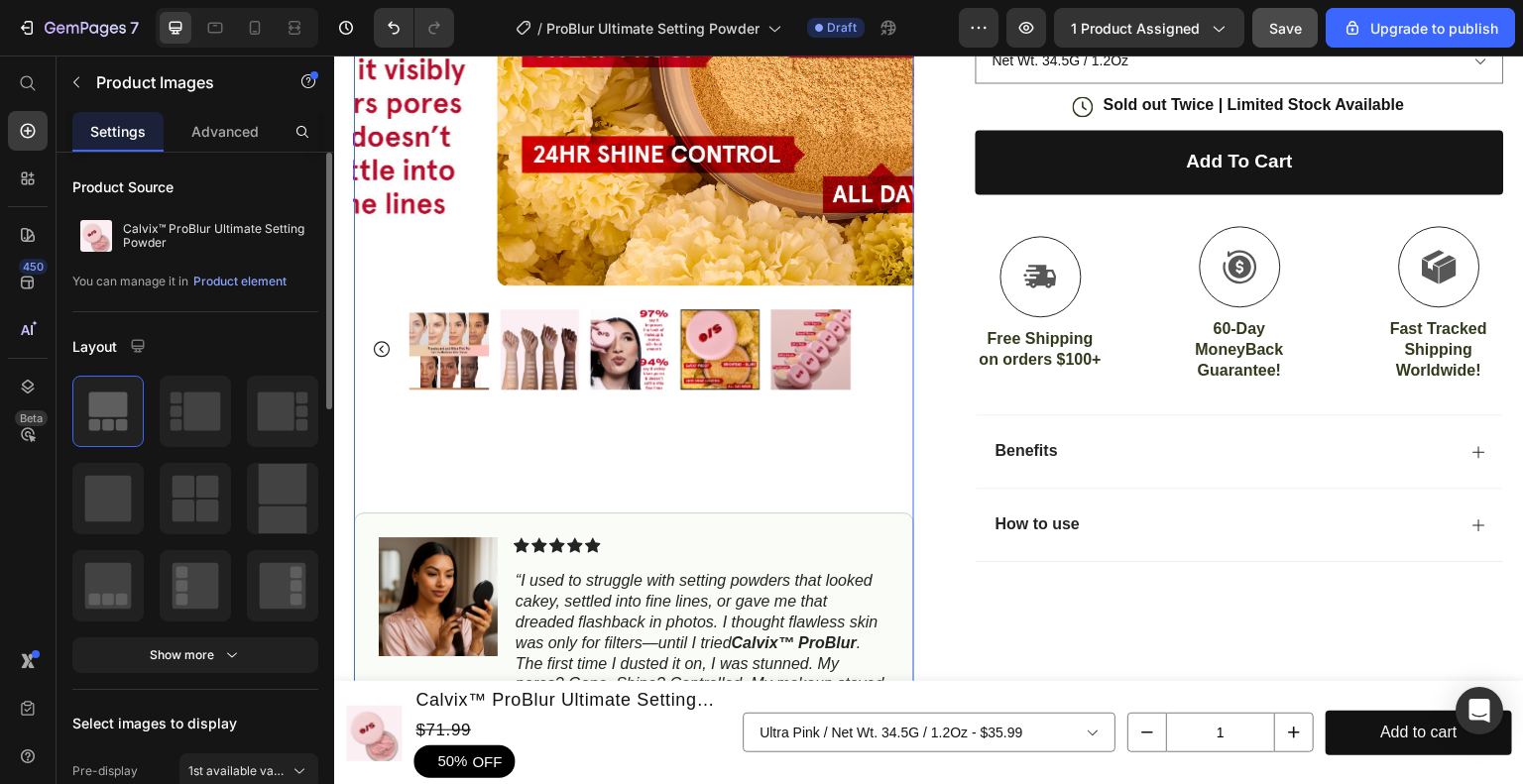 click at bounding box center [811, 349] 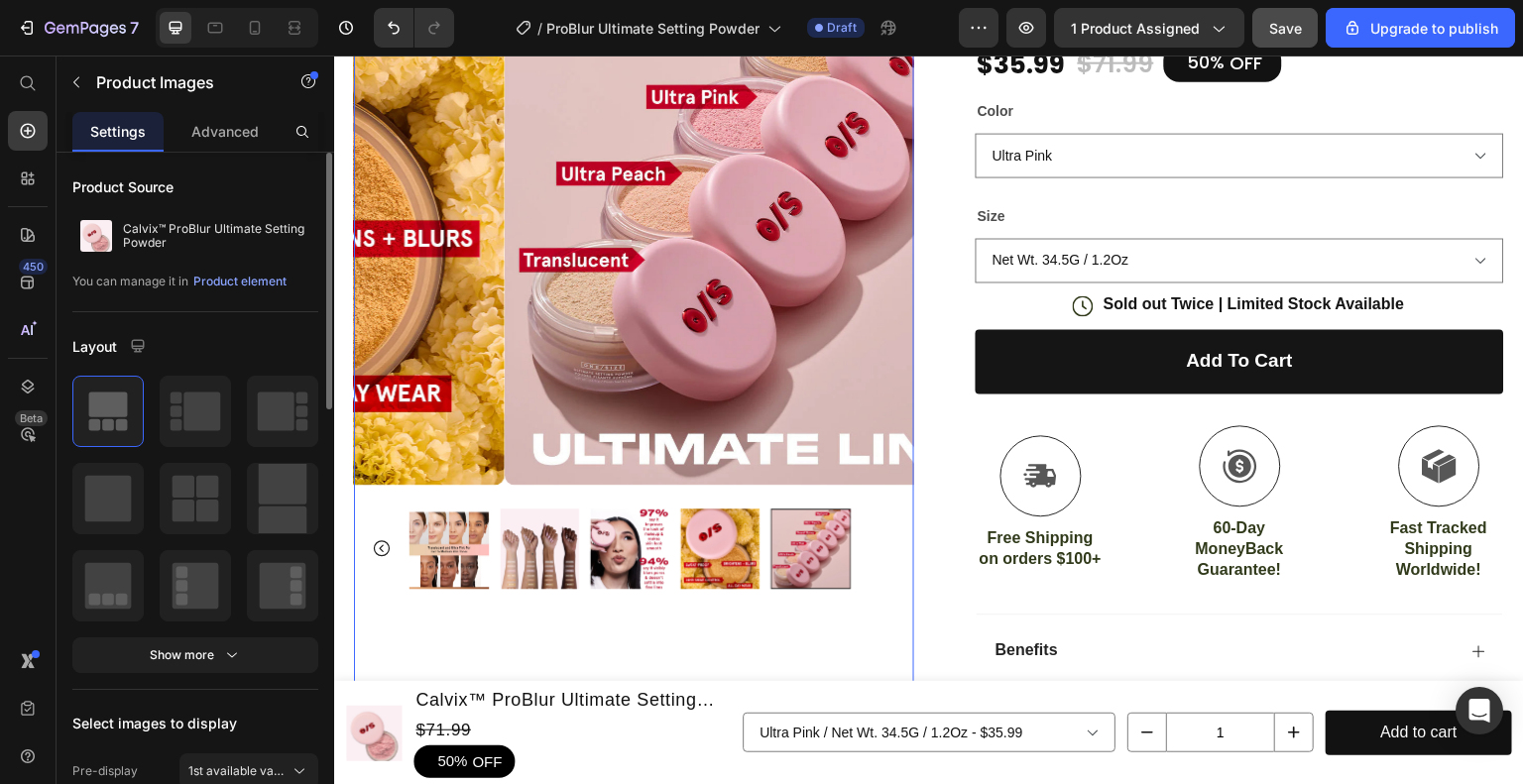 scroll, scrollTop: 396, scrollLeft: 0, axis: vertical 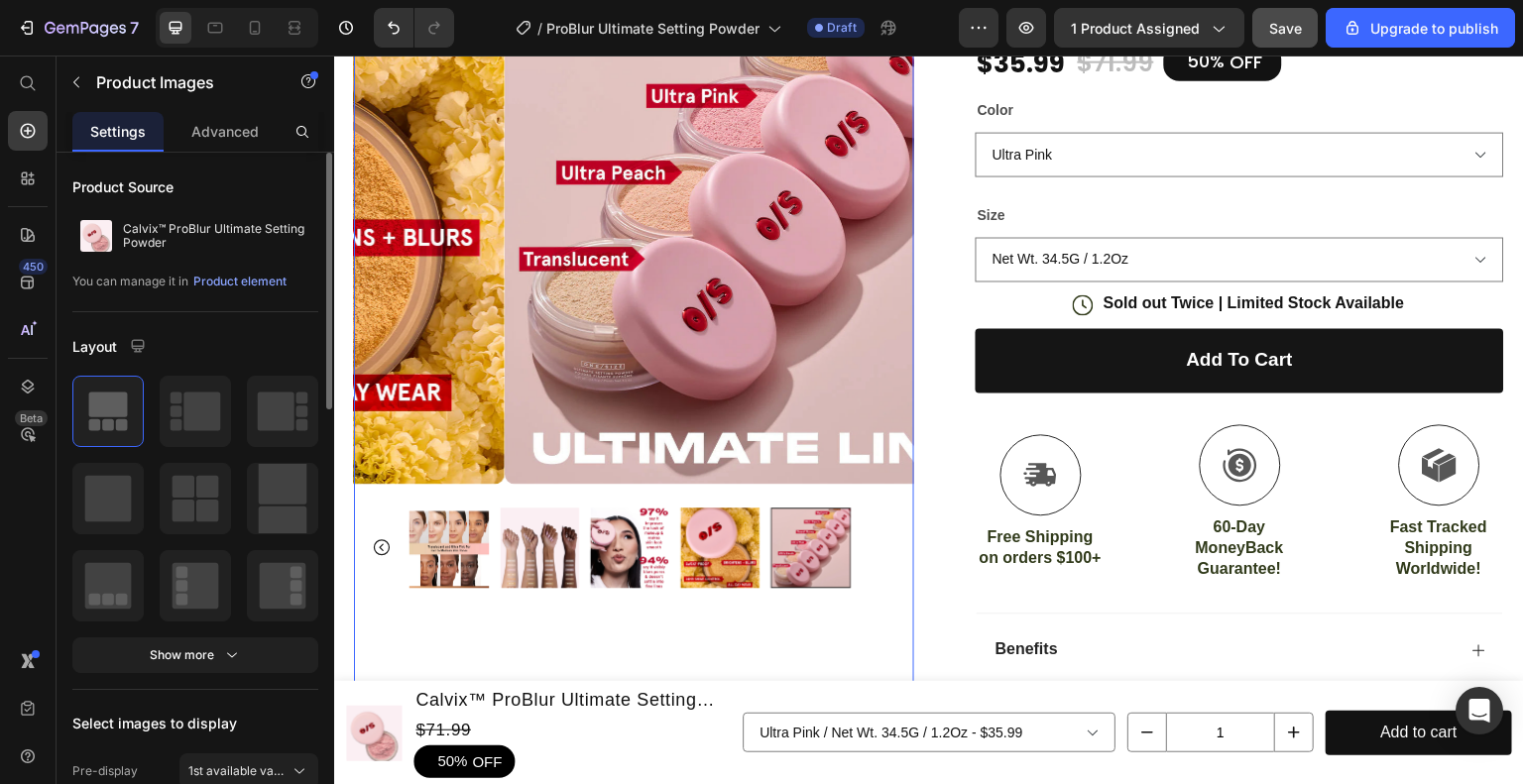 click at bounding box center [634, 547] 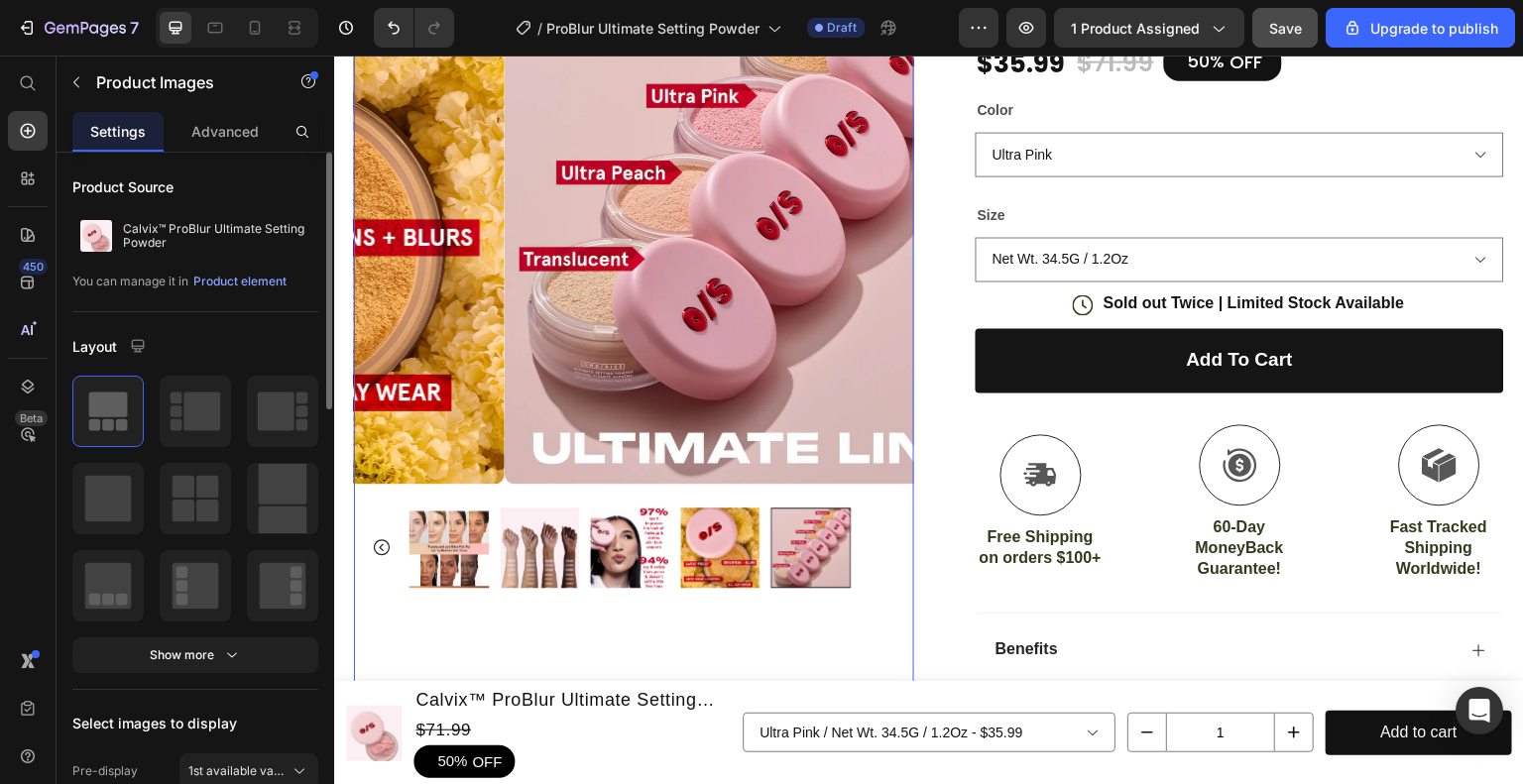 click at bounding box center [382, 547] 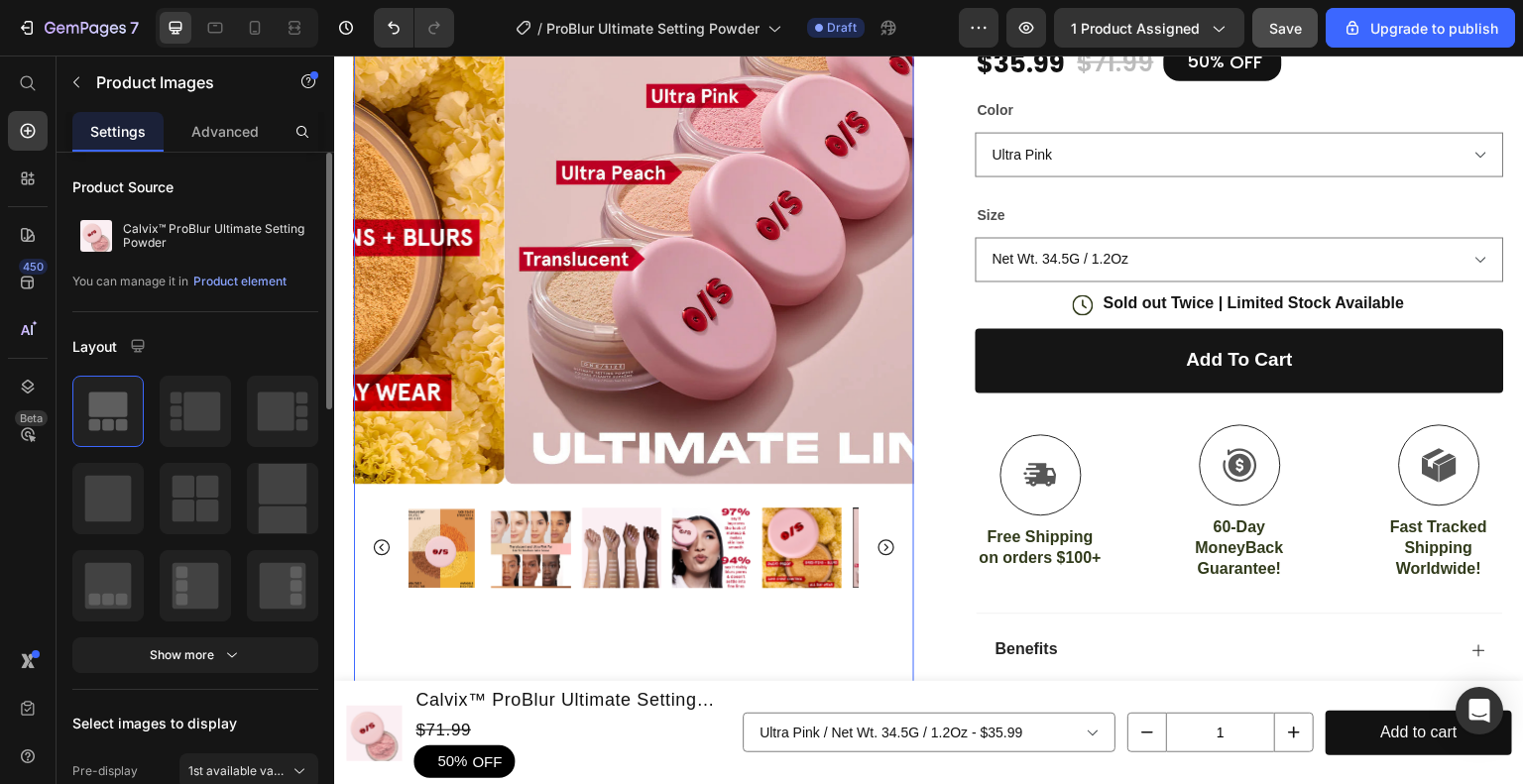 click at bounding box center (382, 547) 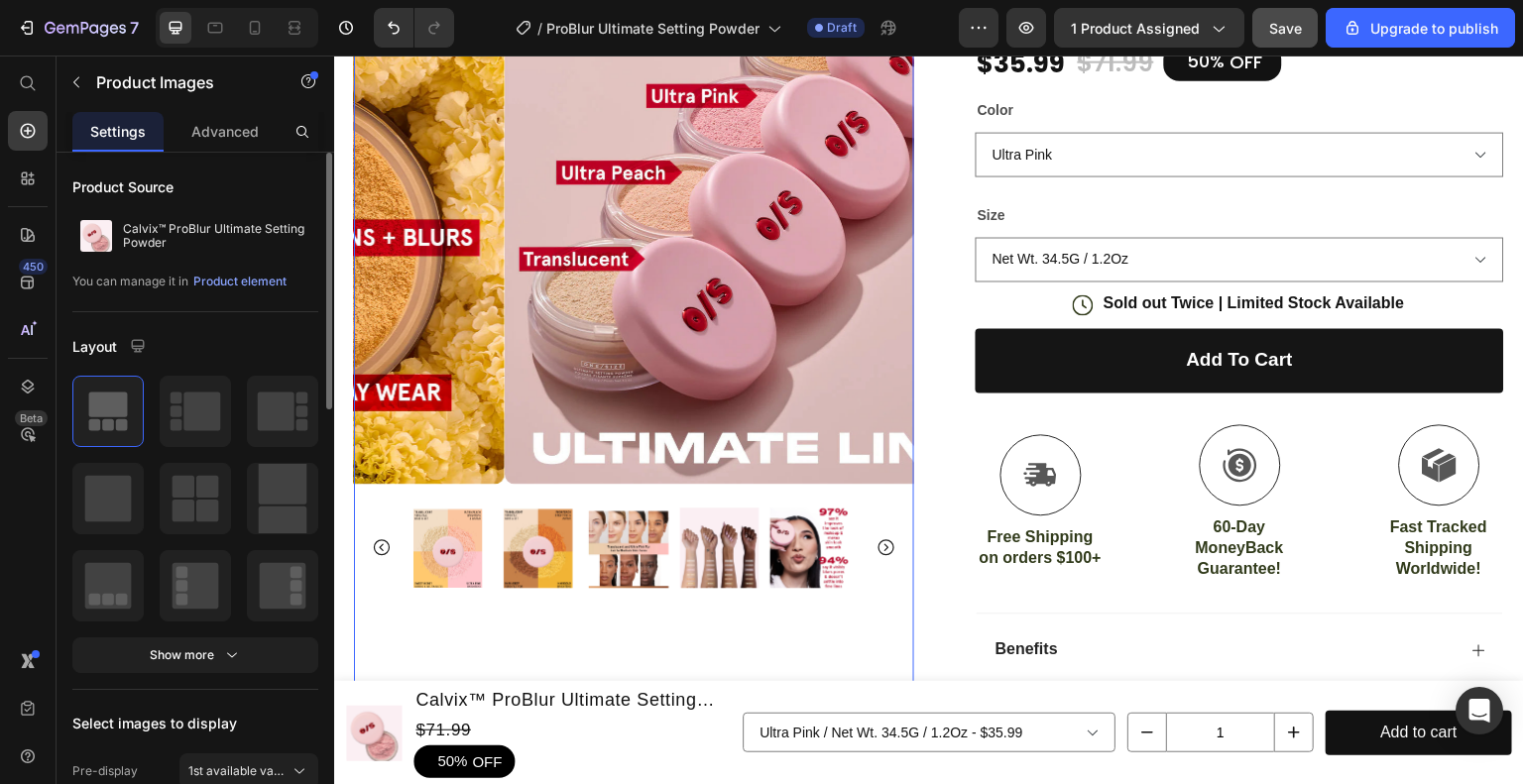 click at bounding box center (382, 547) 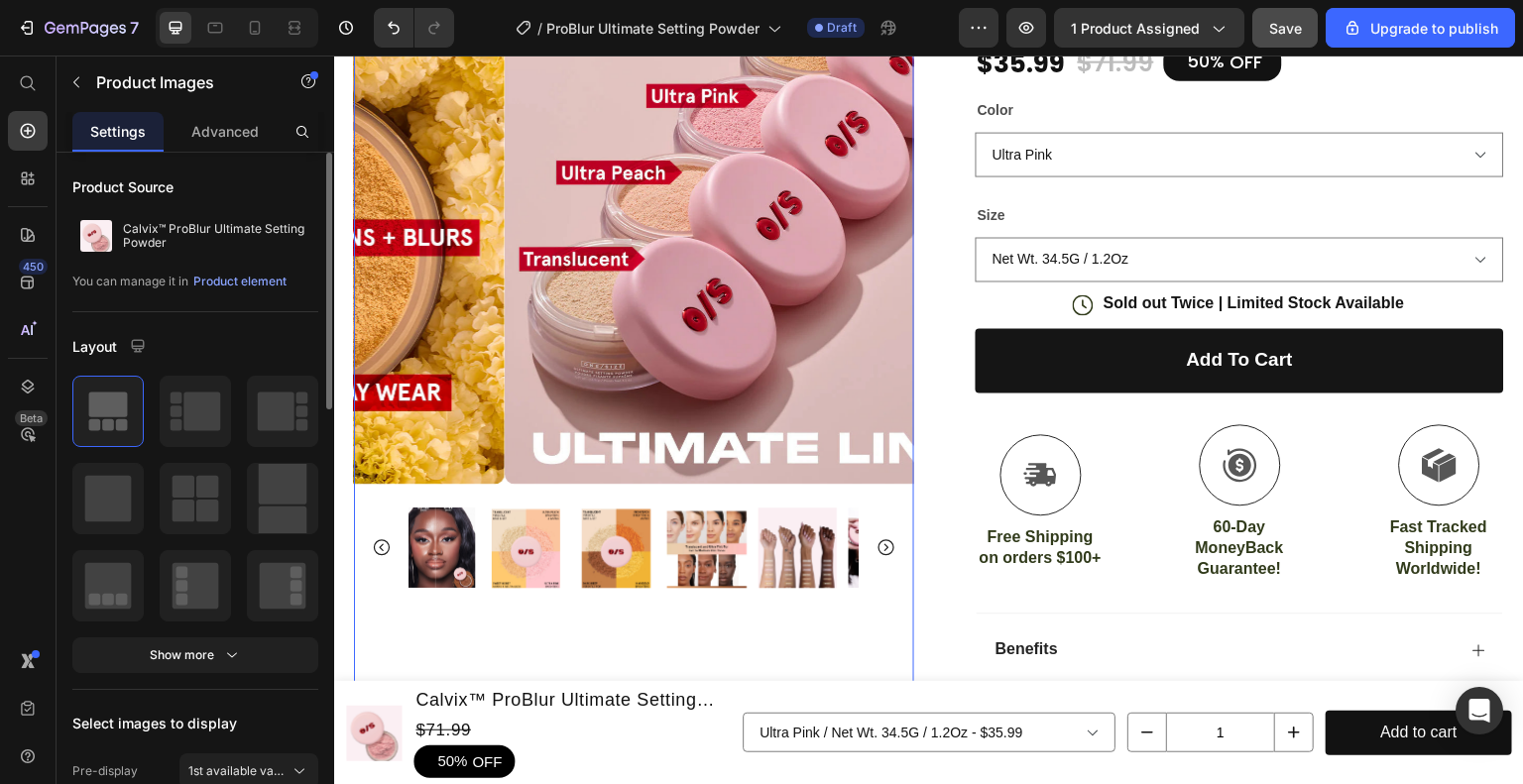 click 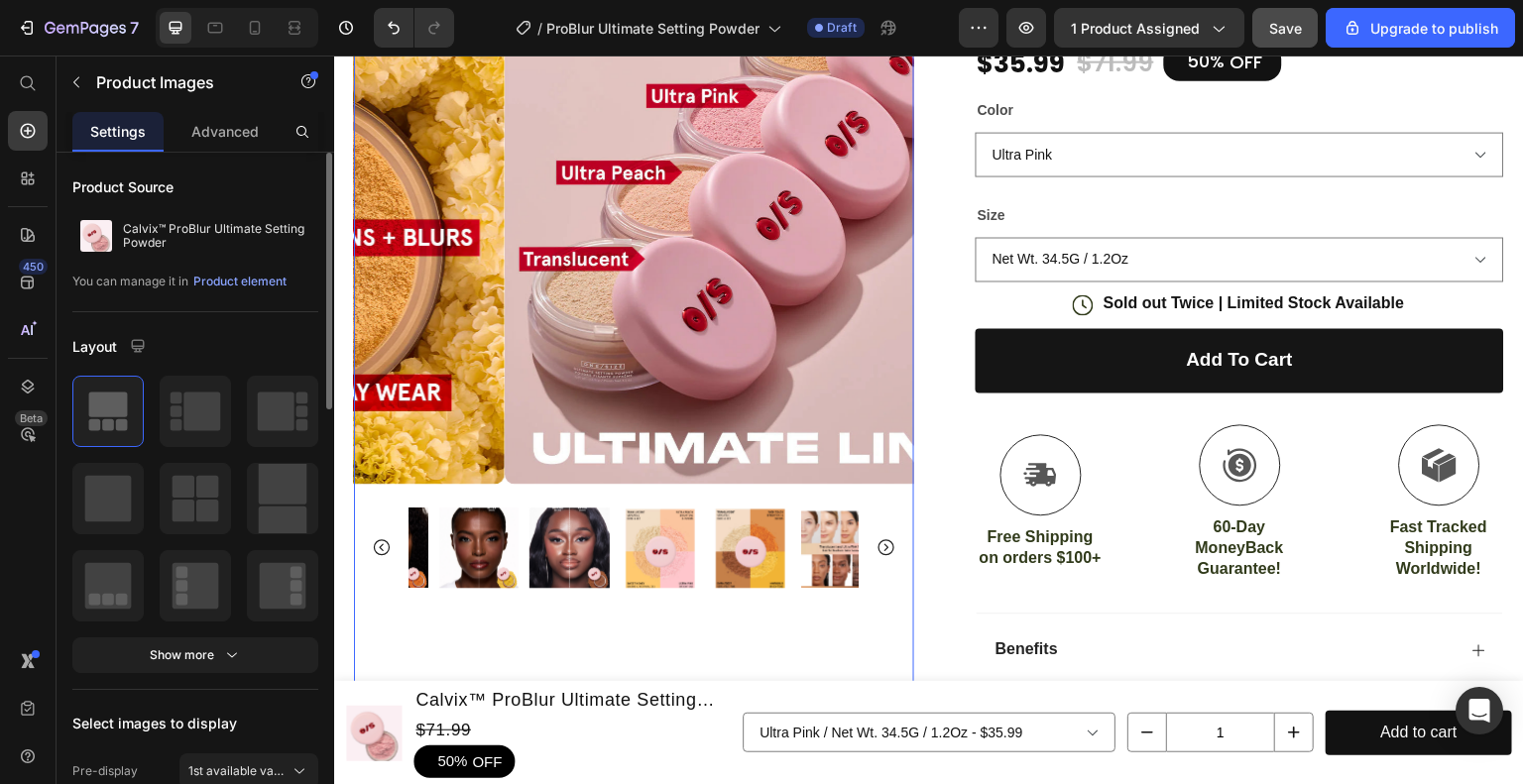 click 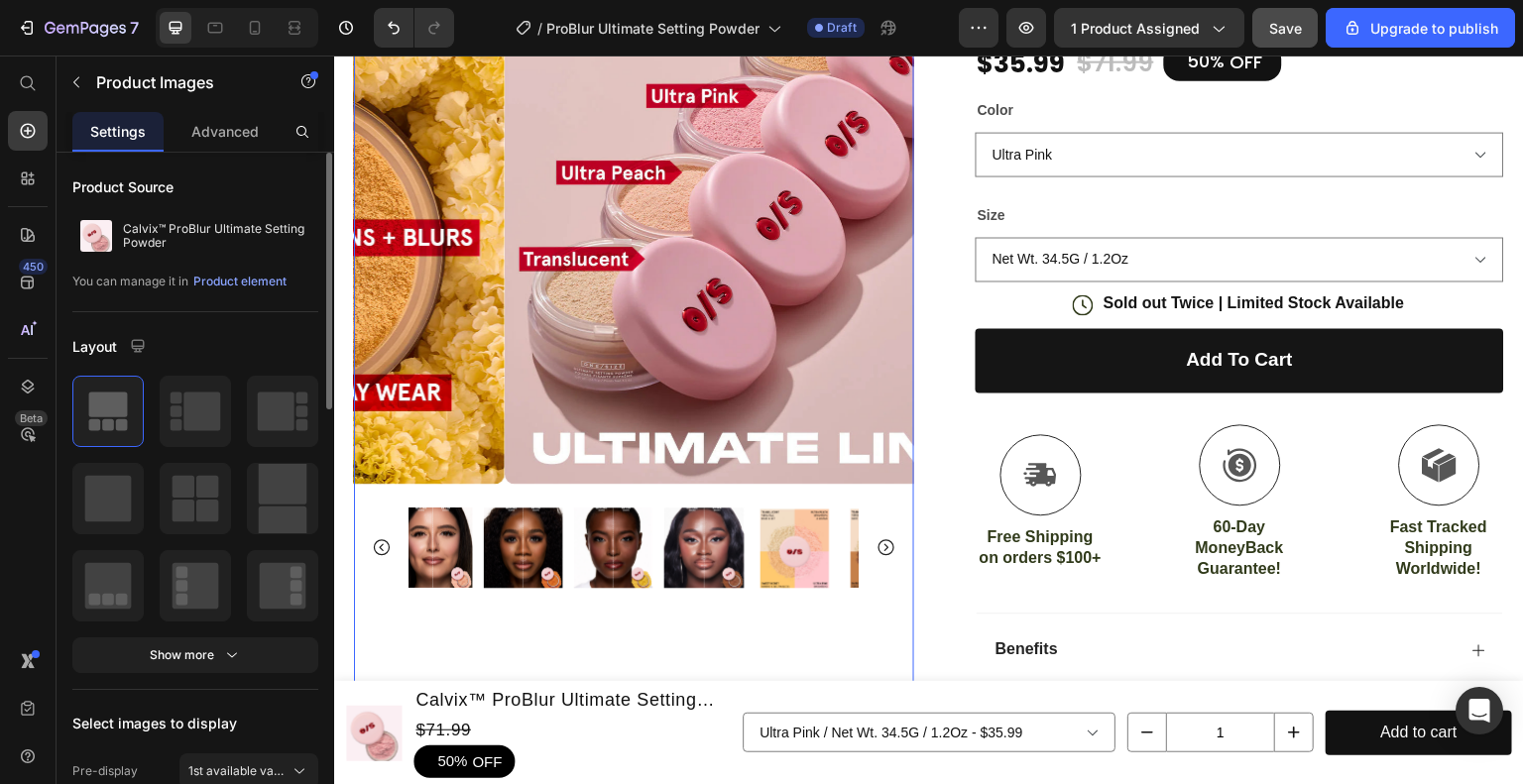 click 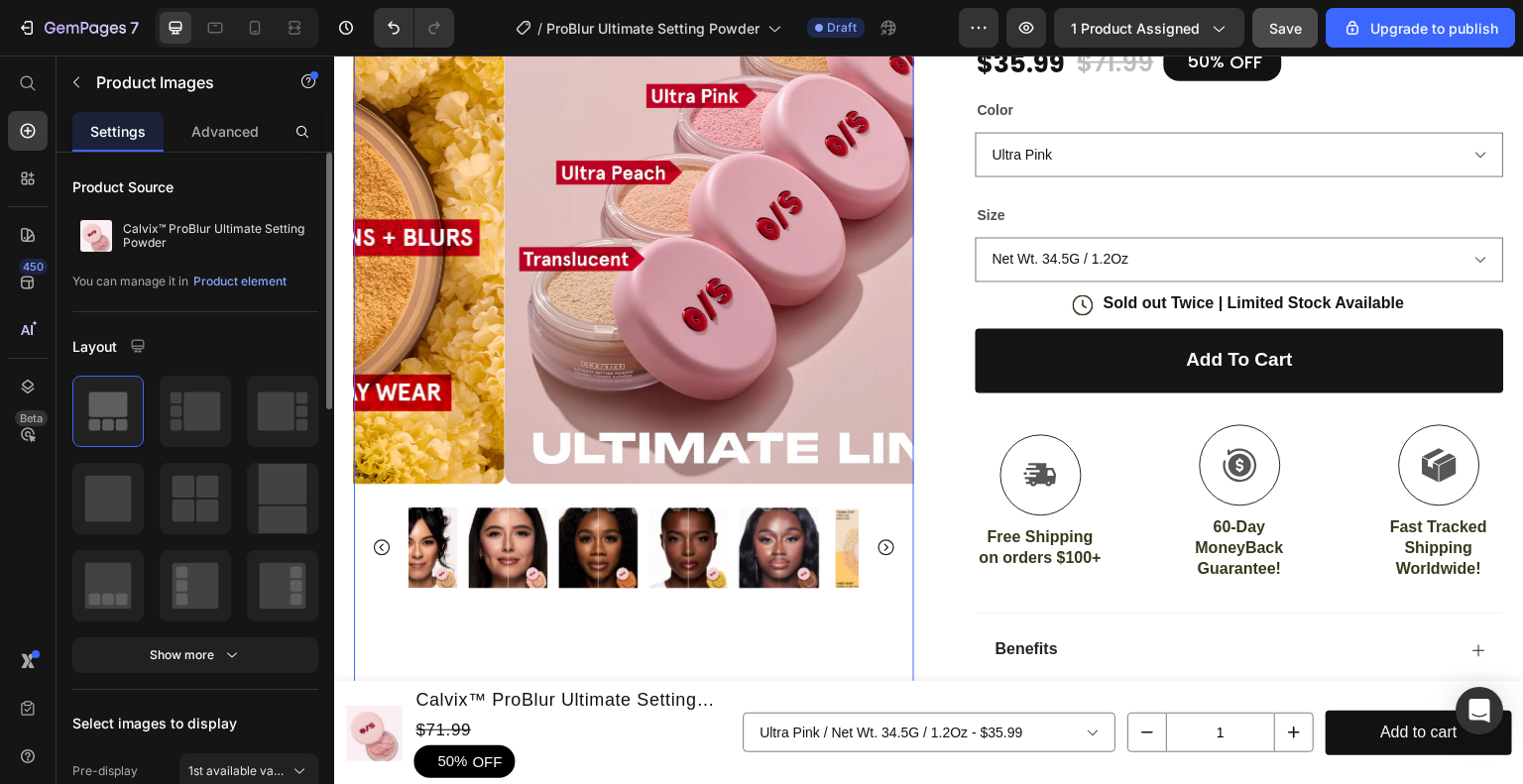 click 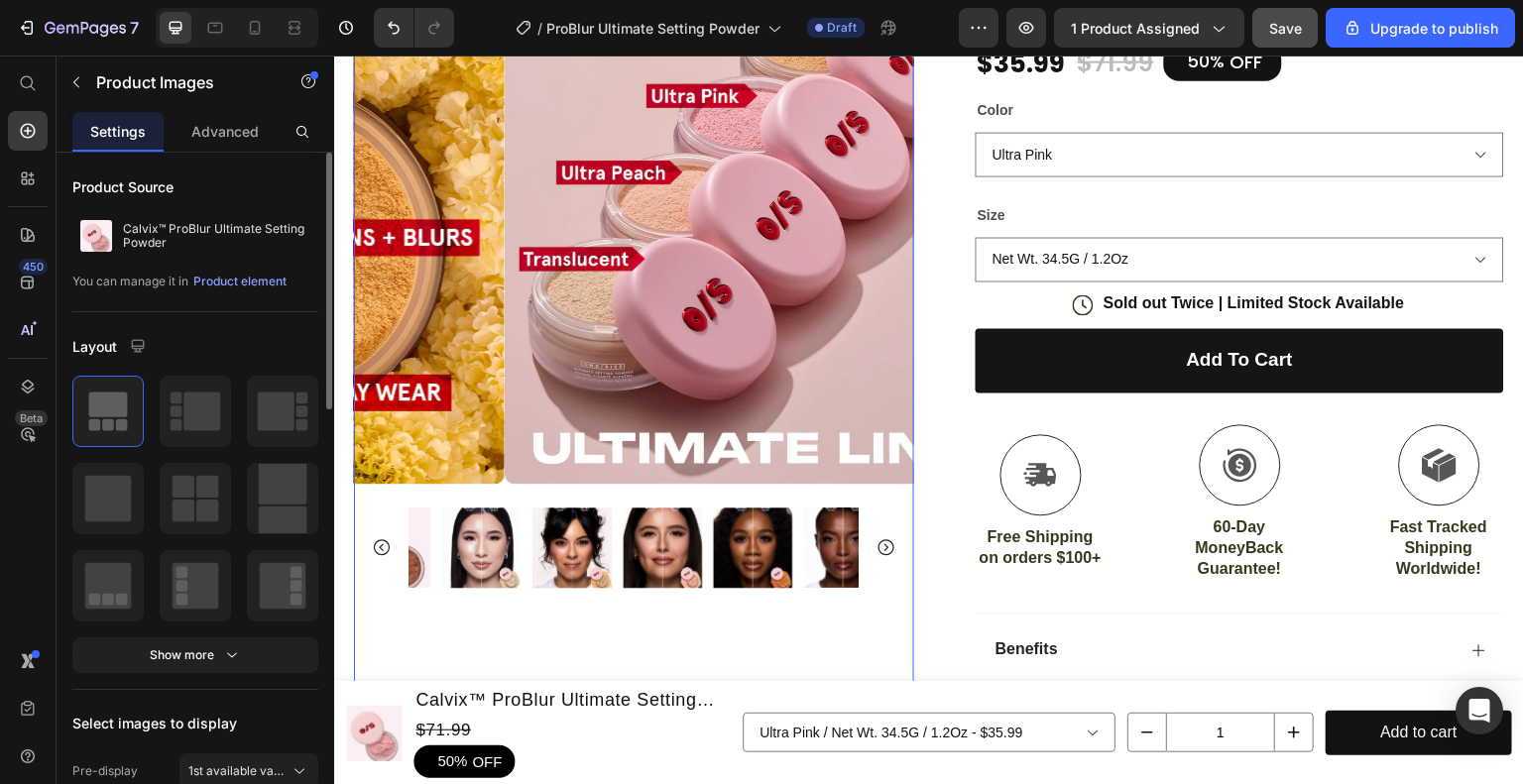 click 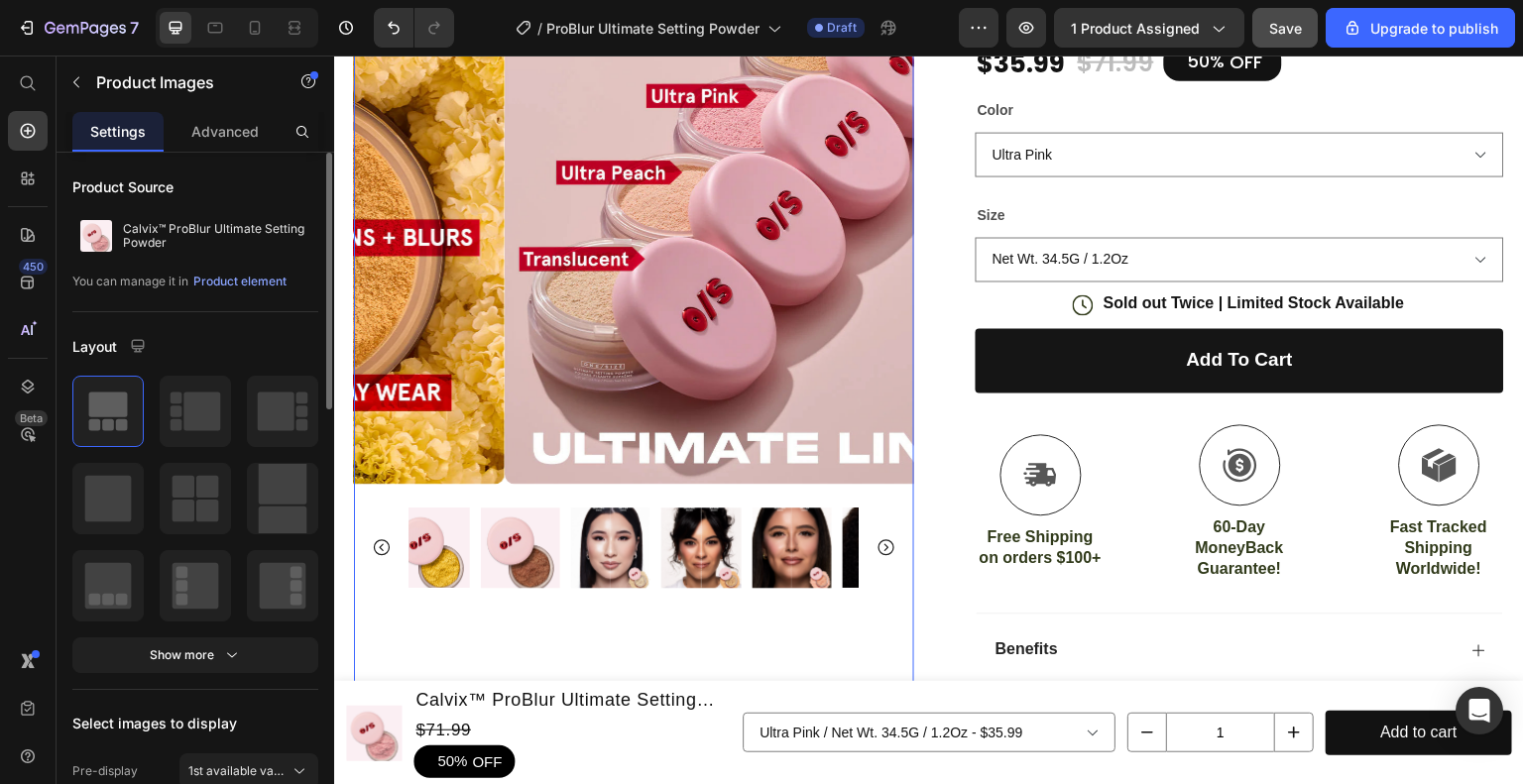 click 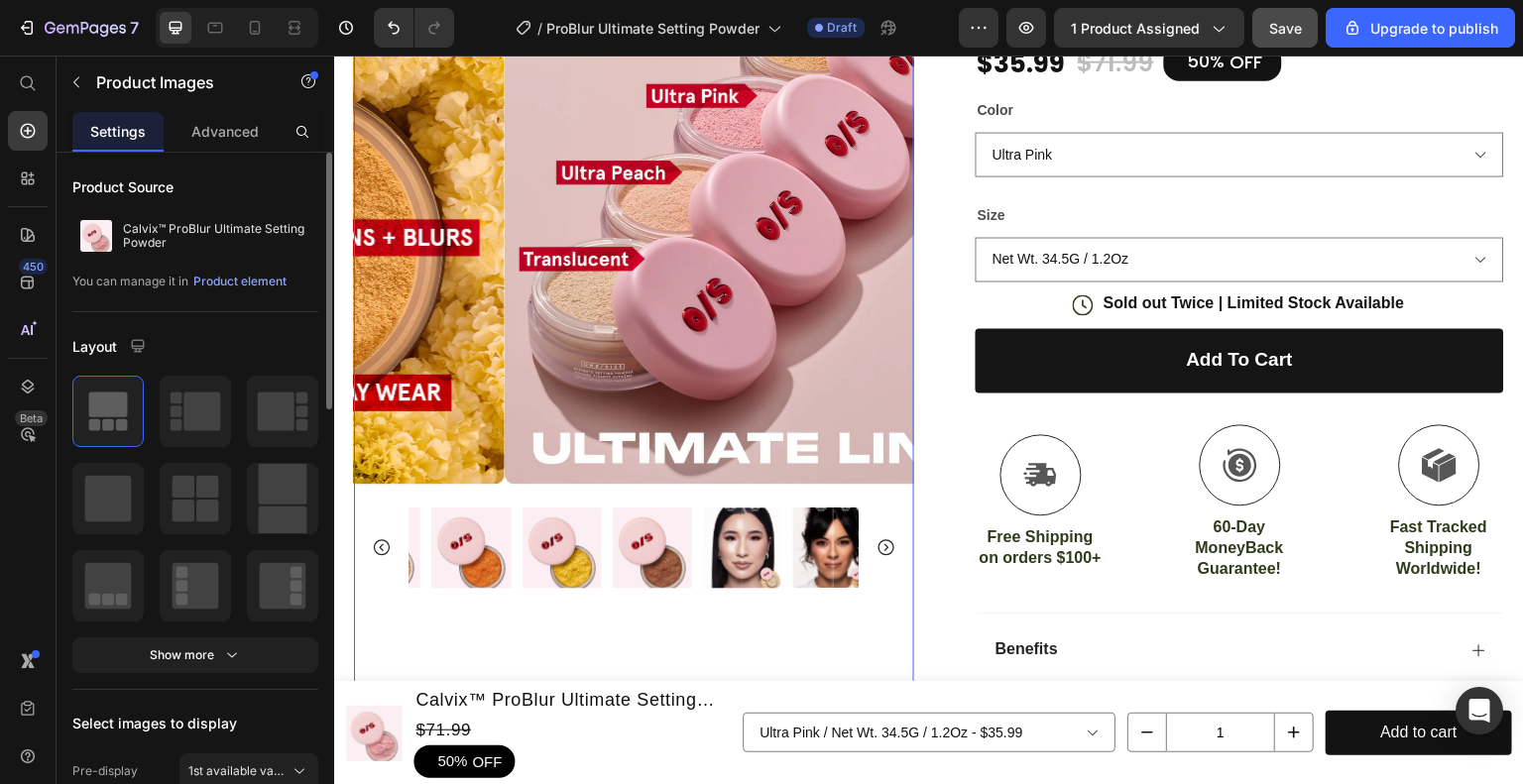 click 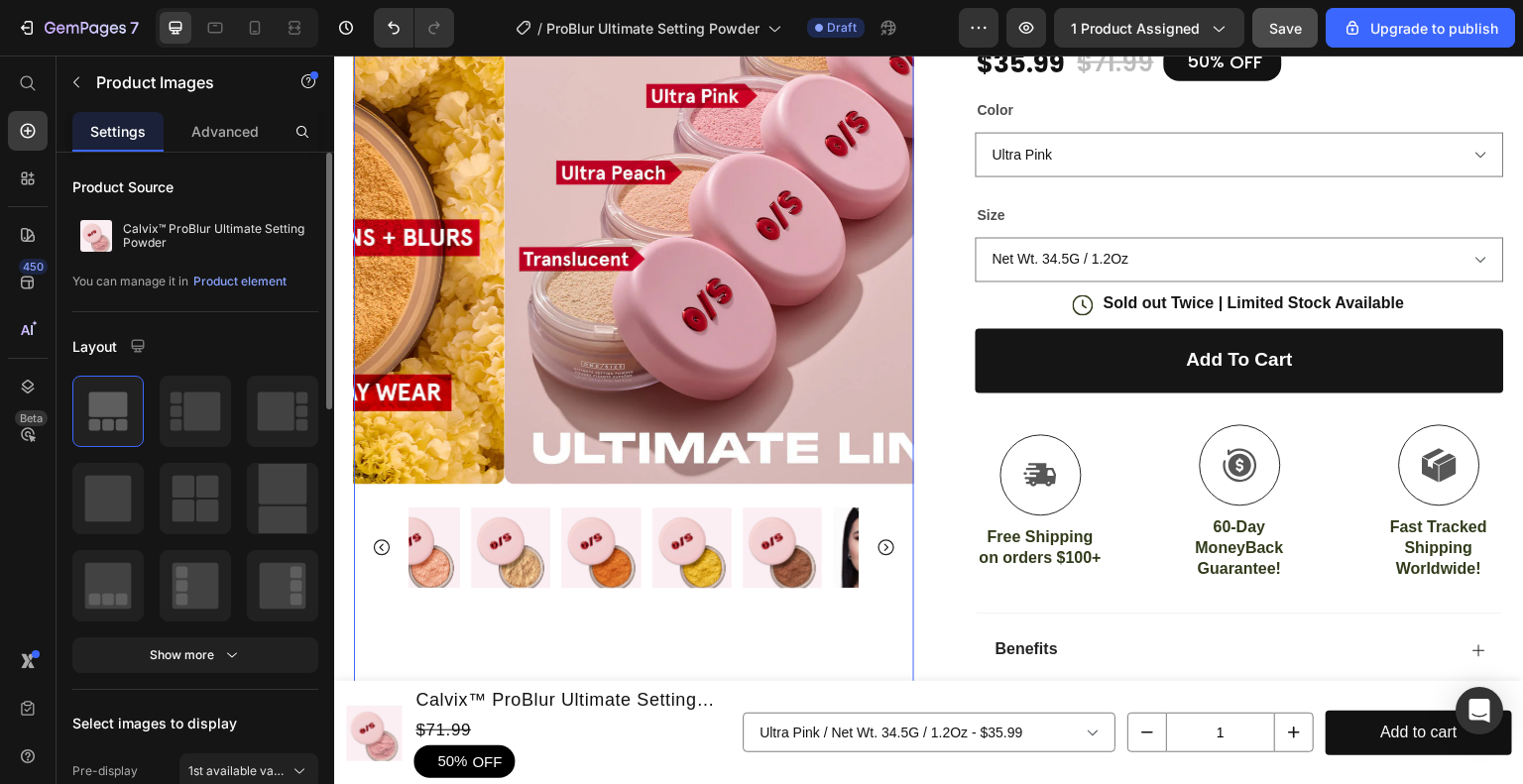 click 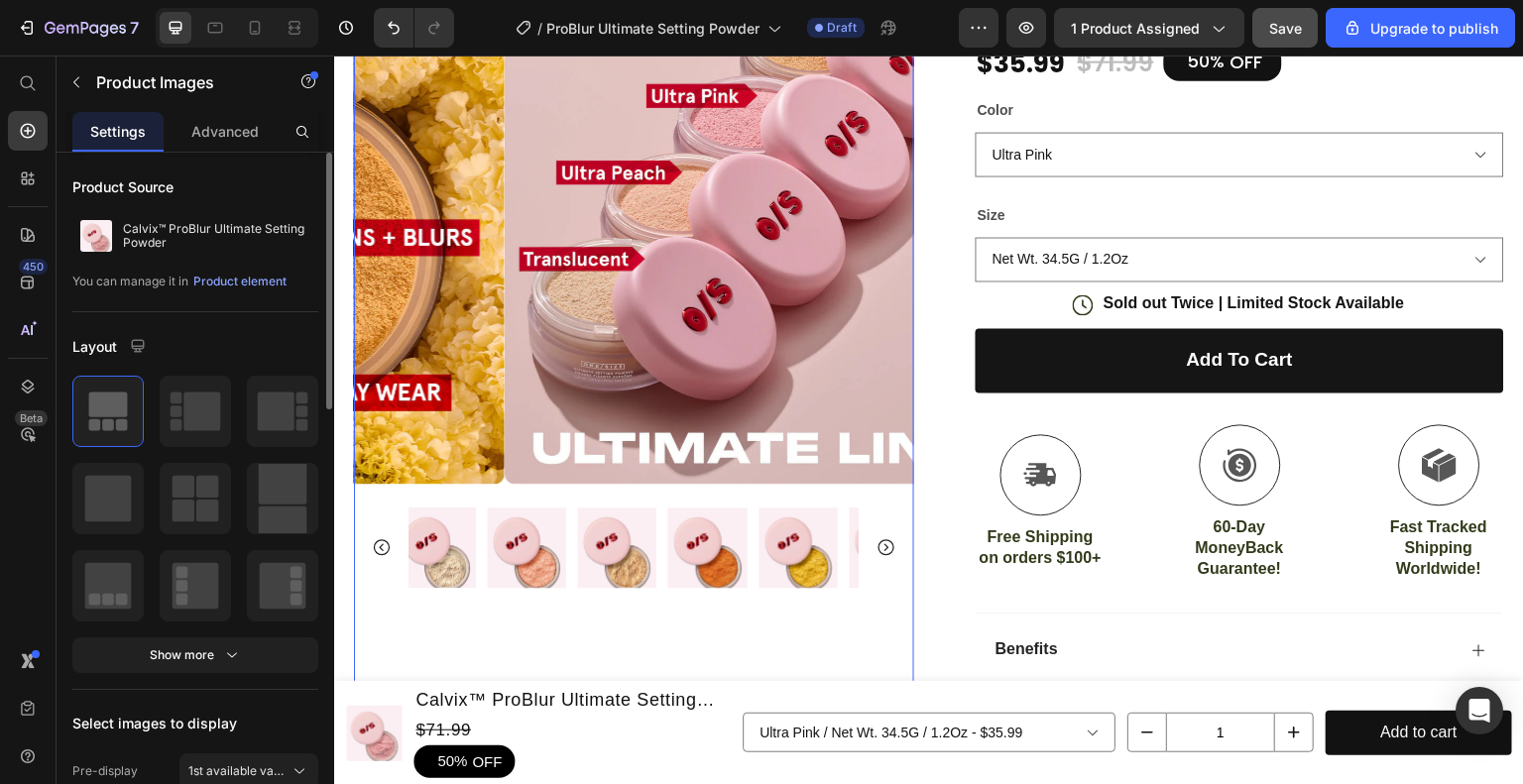 click 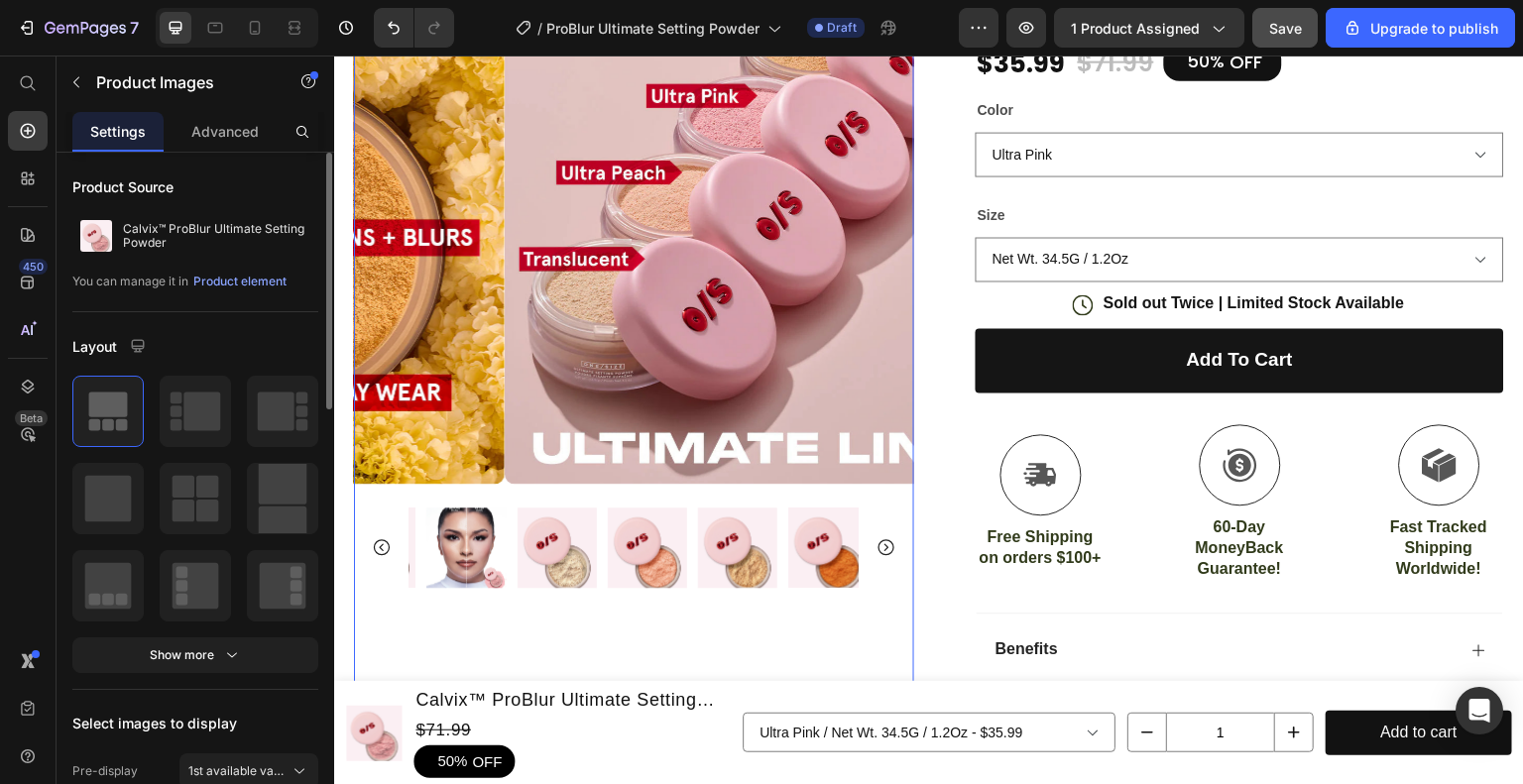 click at bounding box center [634, 547] 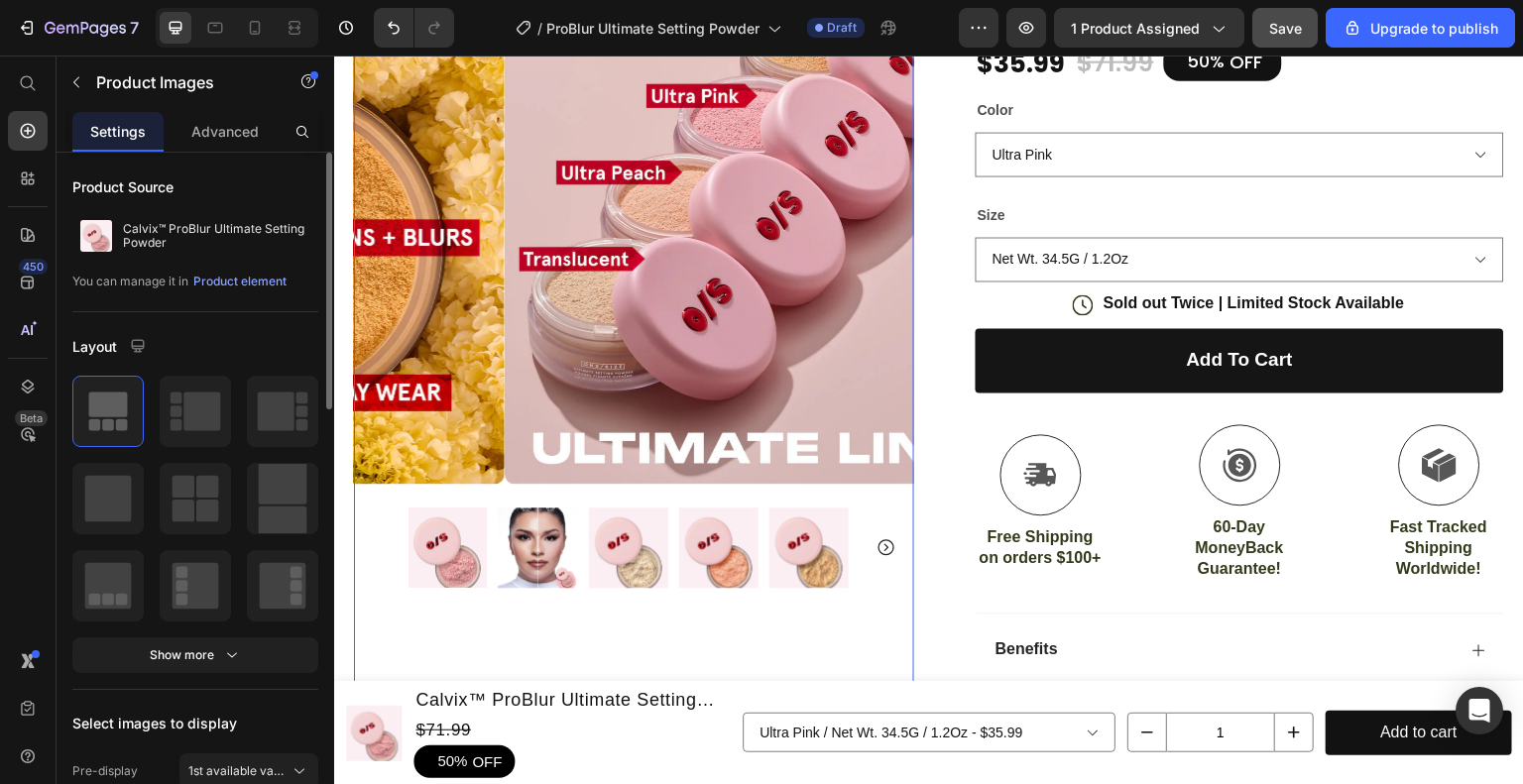 click at bounding box center (634, 547) 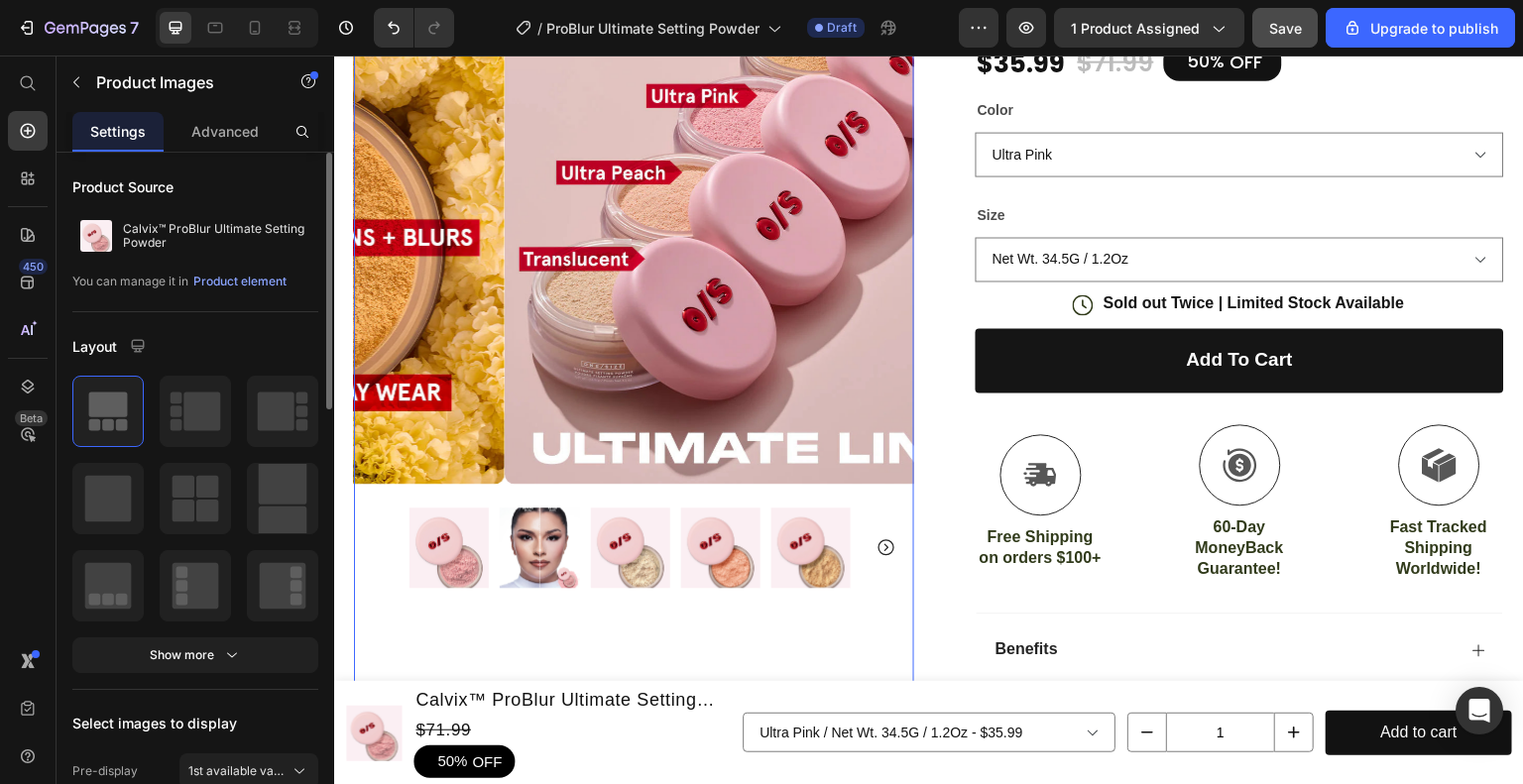 click at bounding box center [449, 547] 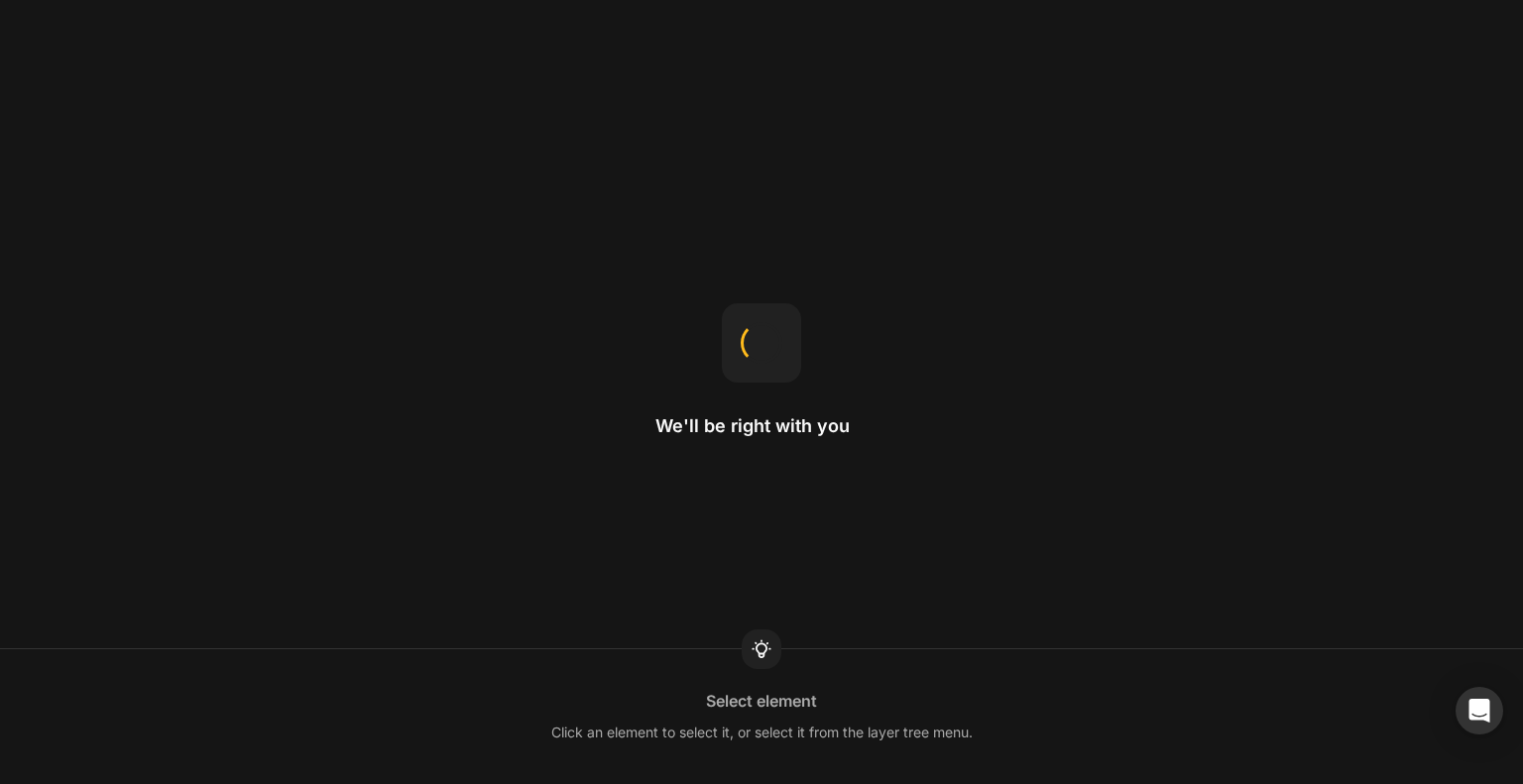 scroll, scrollTop: 0, scrollLeft: 0, axis: both 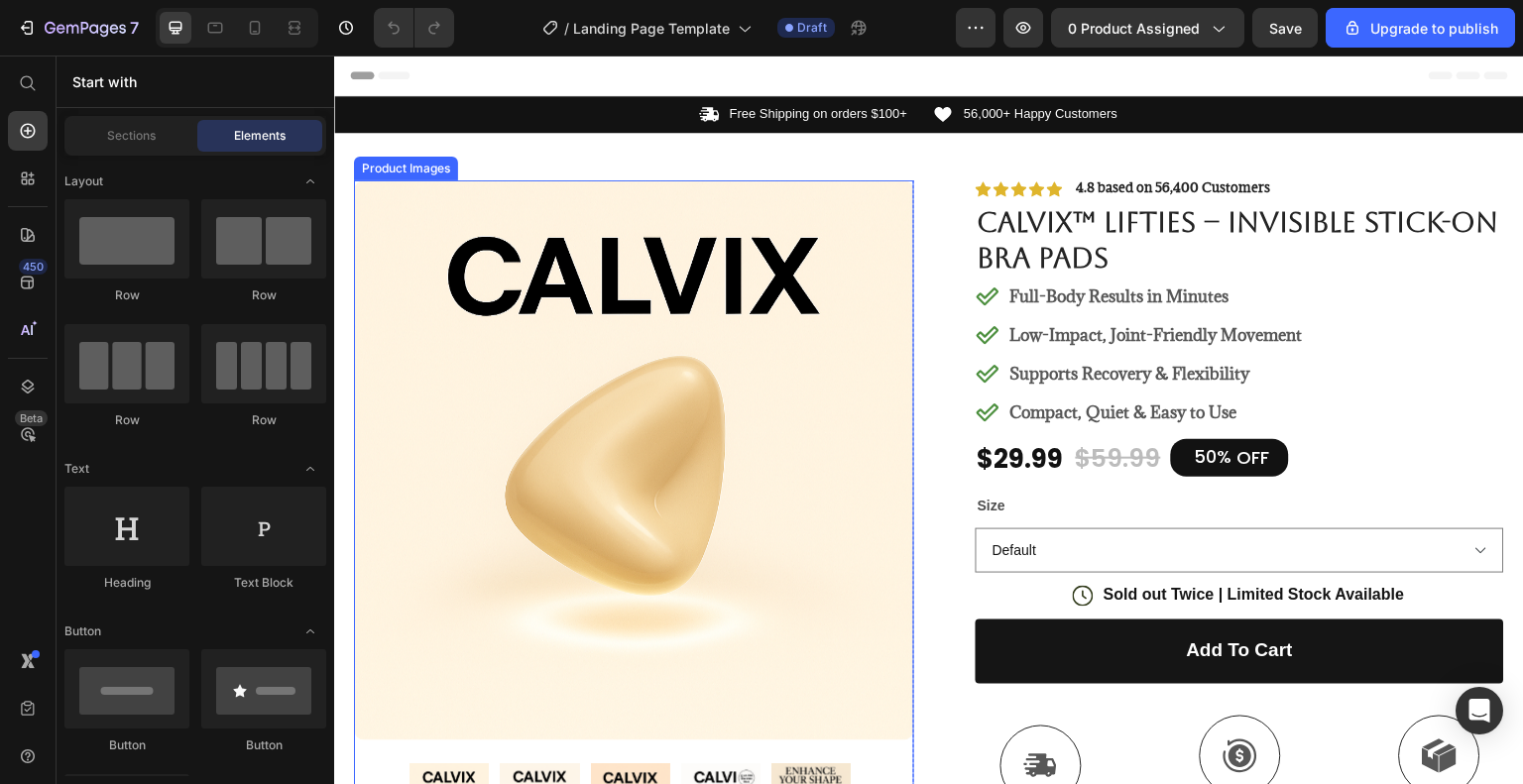 click at bounding box center [634, 460] 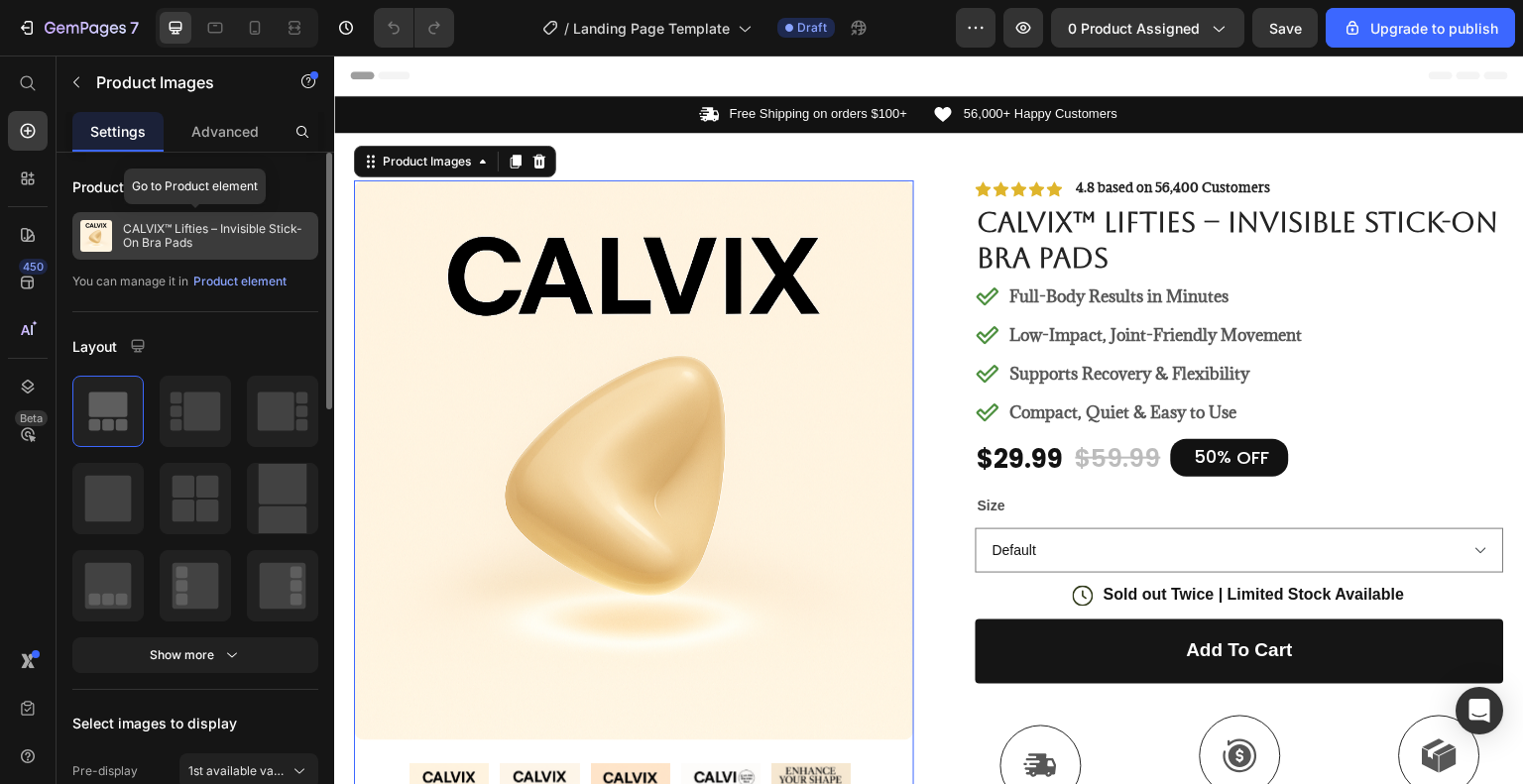 click on "CALVIX™ Lifties – Invisible Stick-On Bra Pads" at bounding box center [216, 236] 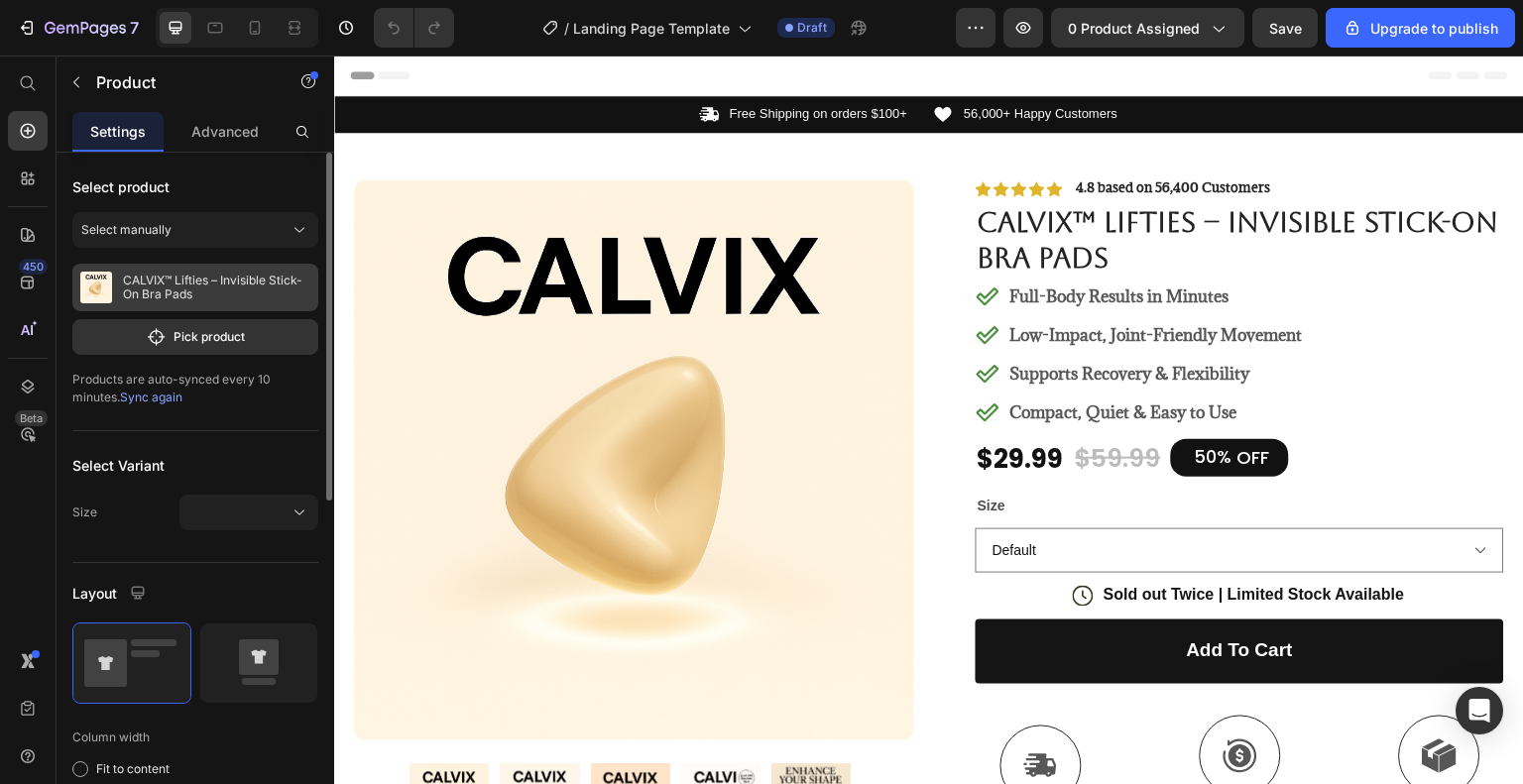 click on "CALVIX™ Lifties – Invisible Stick-On Bra Pads" at bounding box center [216, 287] 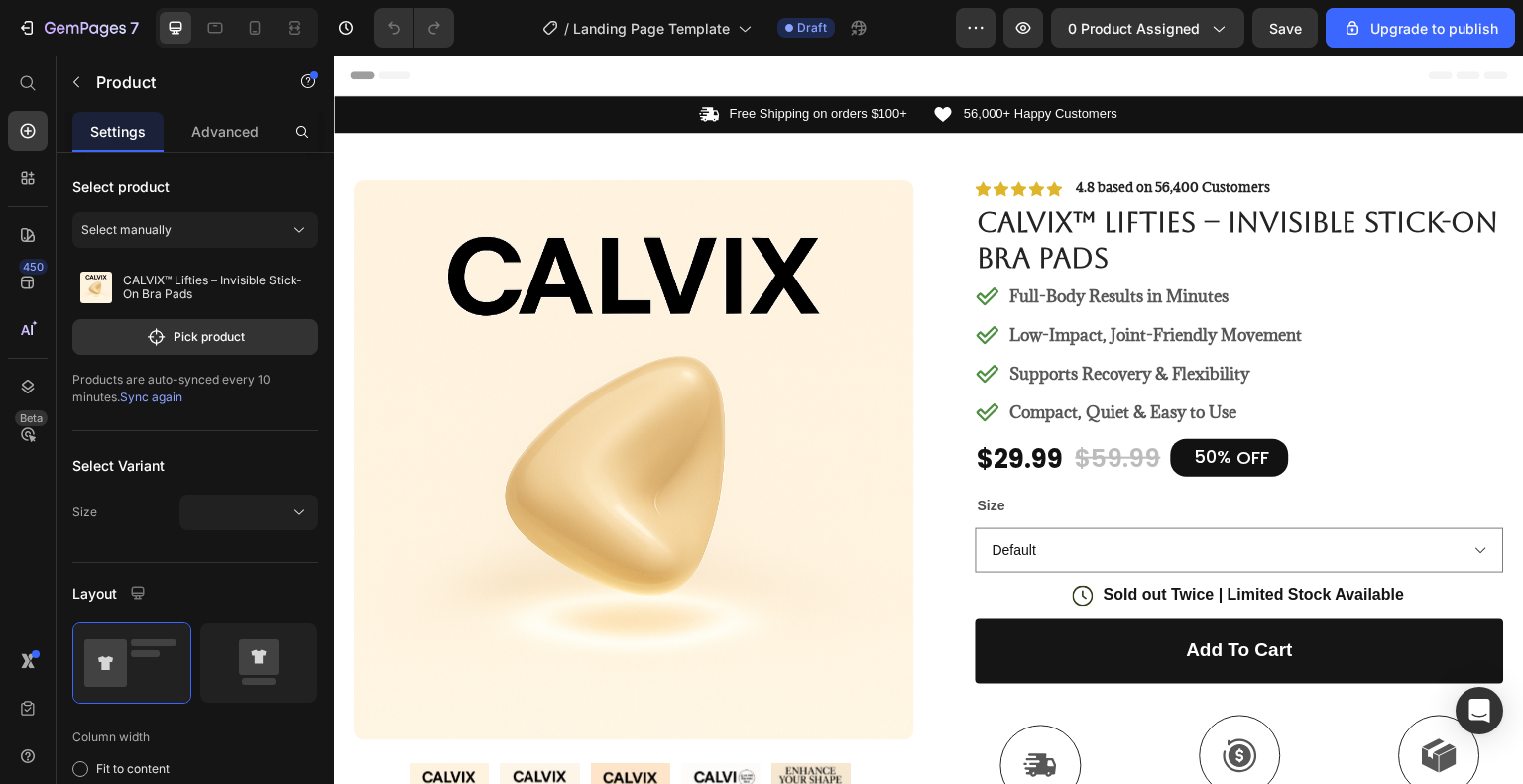 click at bounding box center (634, 460) 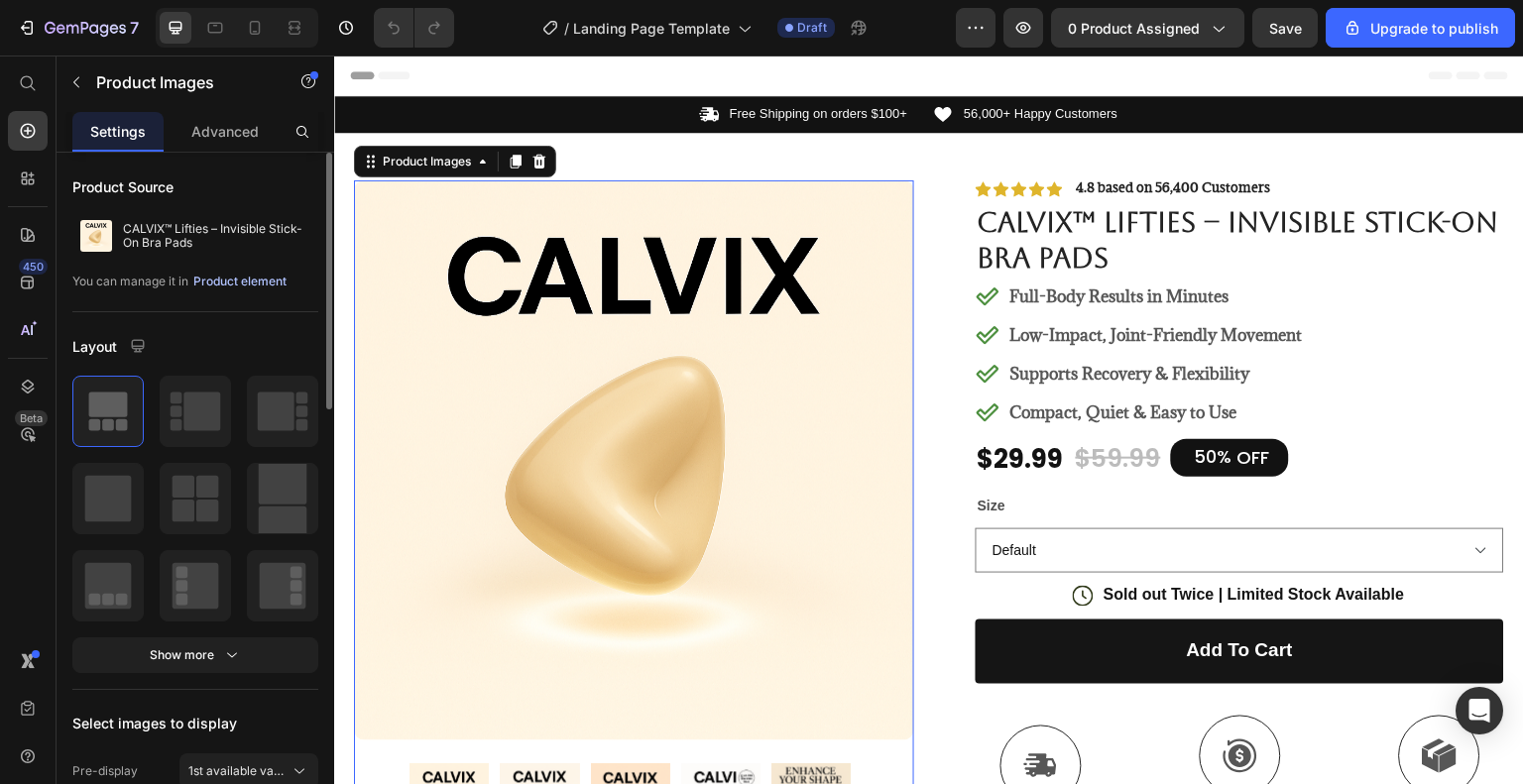 click on "Product element" at bounding box center (240, 281) 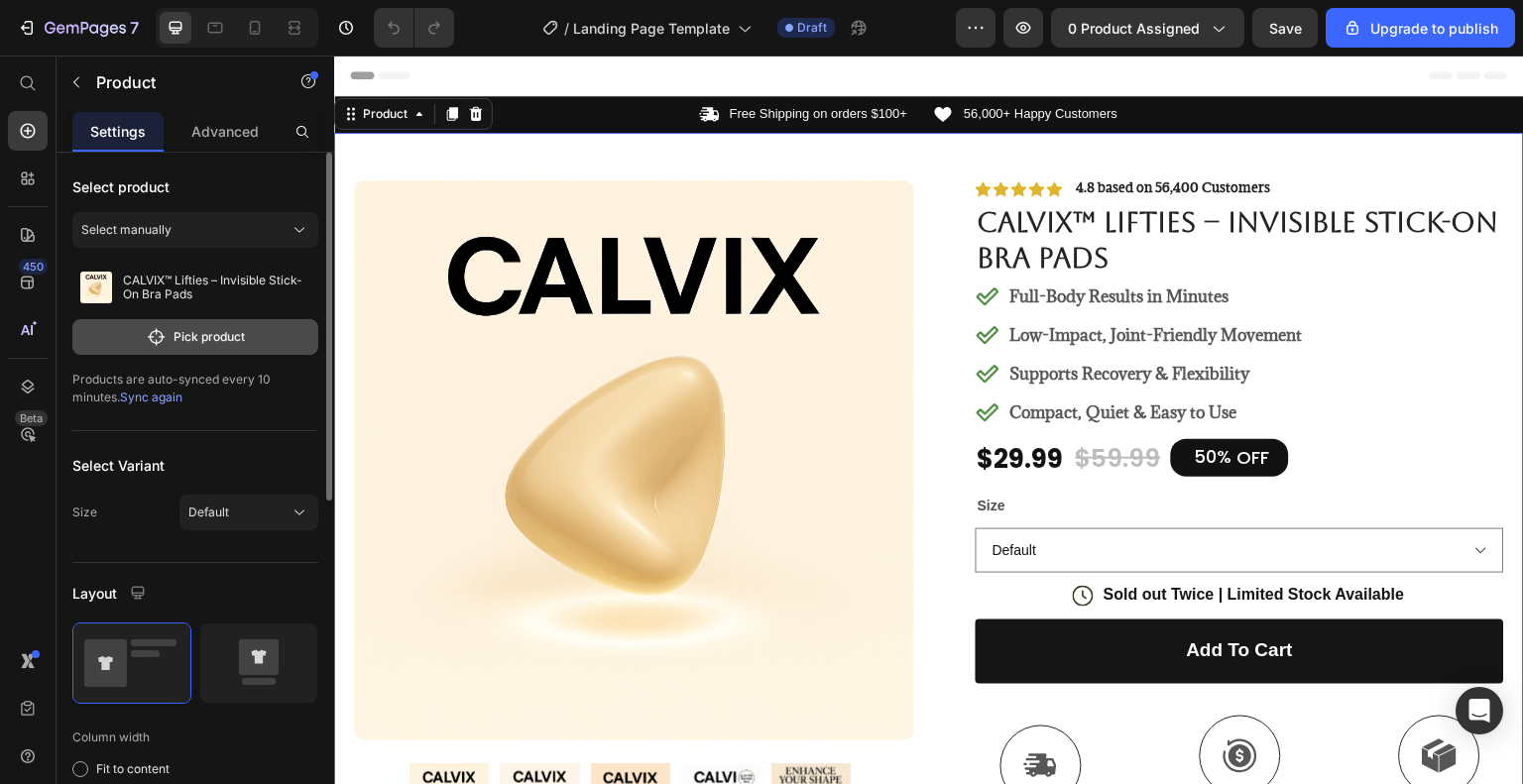 click on "Pick product" at bounding box center [195, 337] 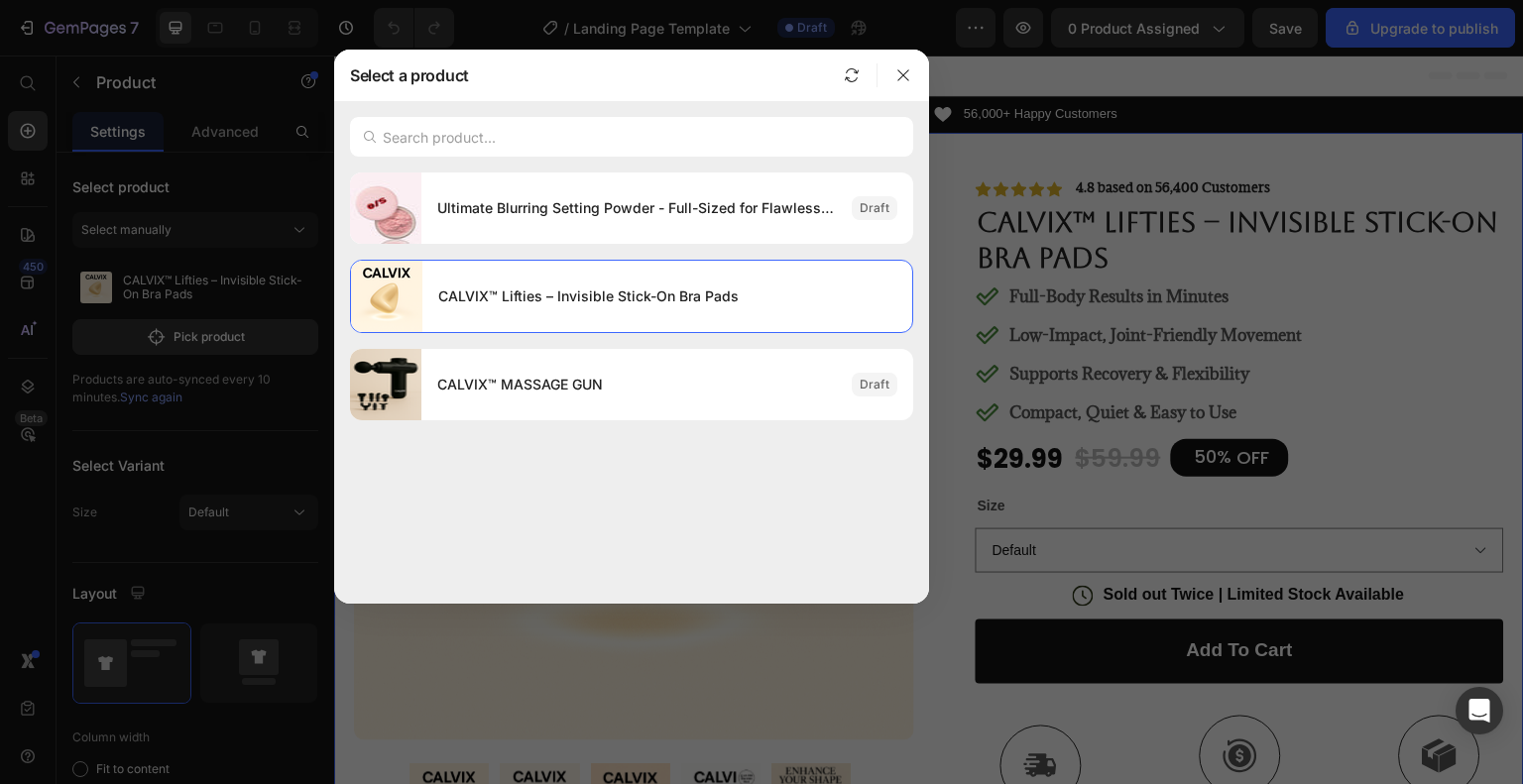 click at bounding box center (762, 392) 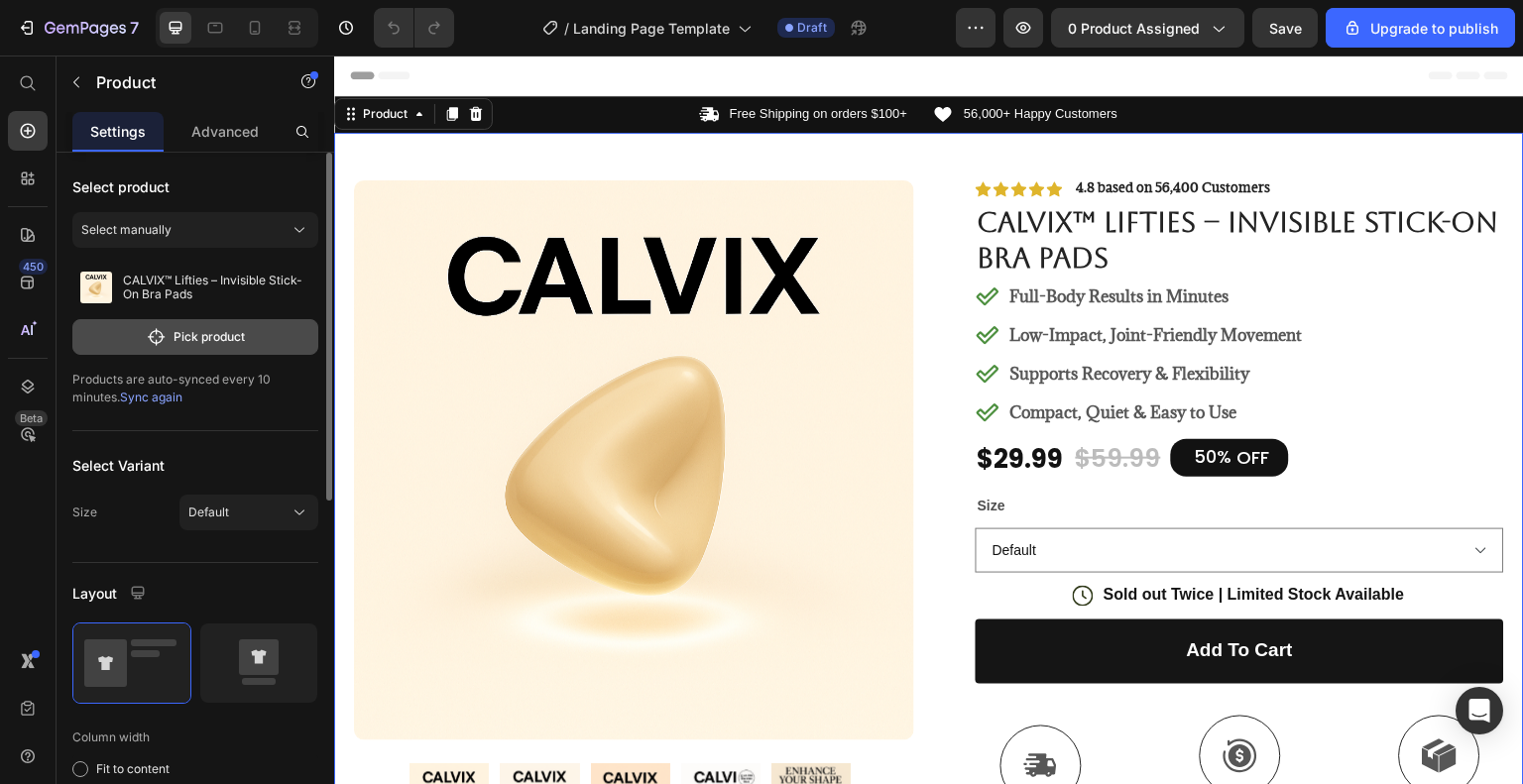 click on "Pick product" at bounding box center [195, 337] 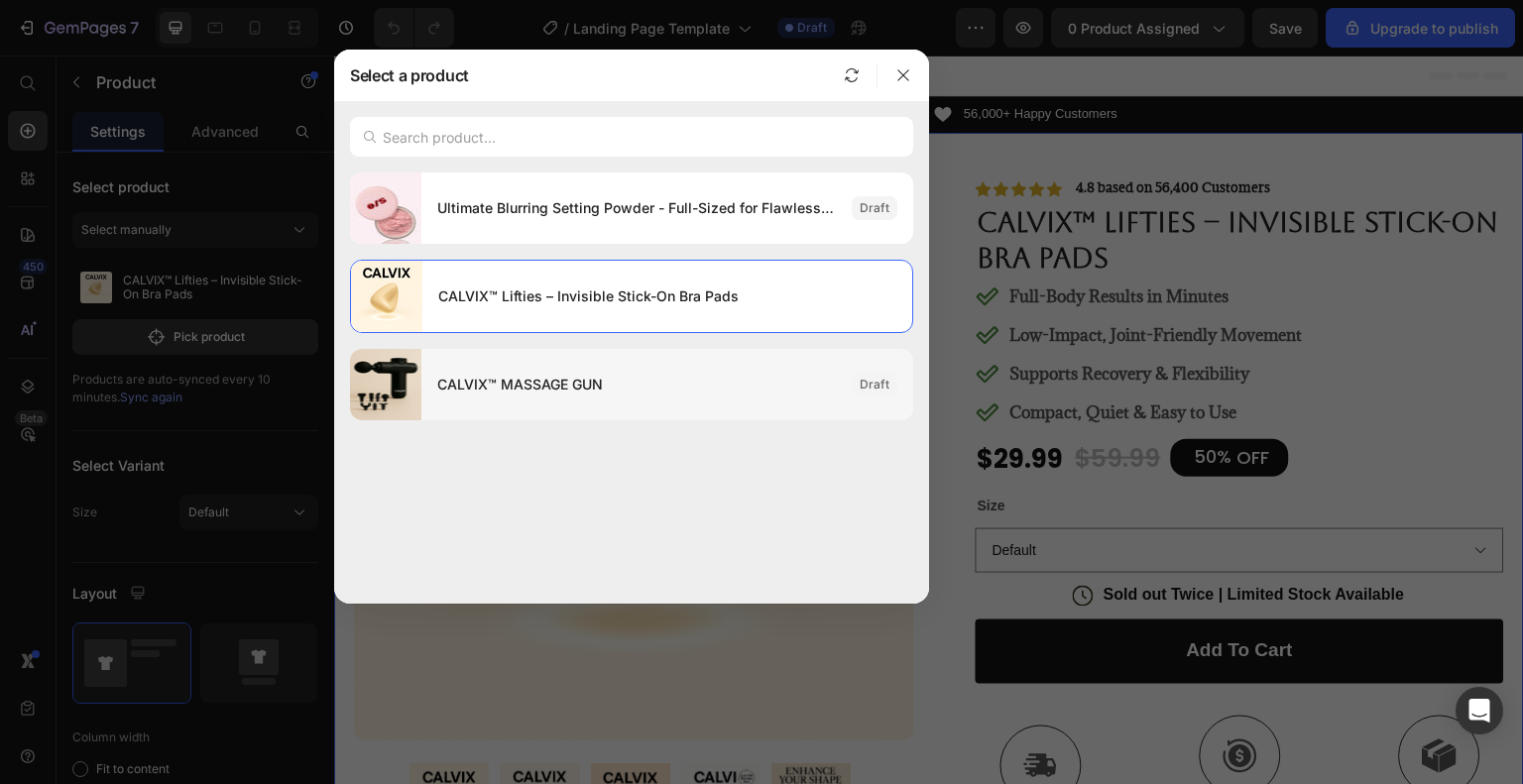 click on "CALVIX™ MASSAGE GUN" at bounding box center [637, 385] 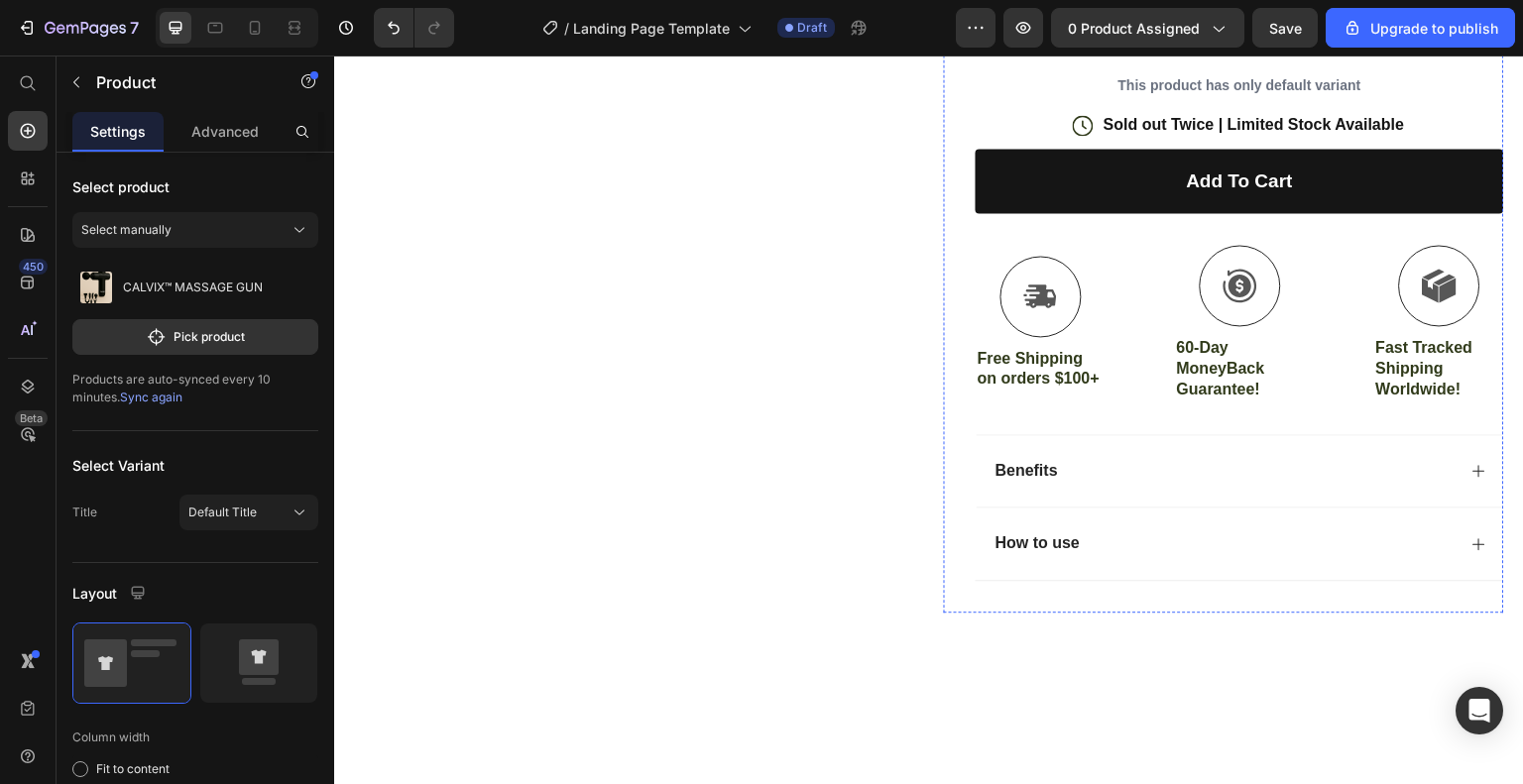 scroll, scrollTop: 396, scrollLeft: 0, axis: vertical 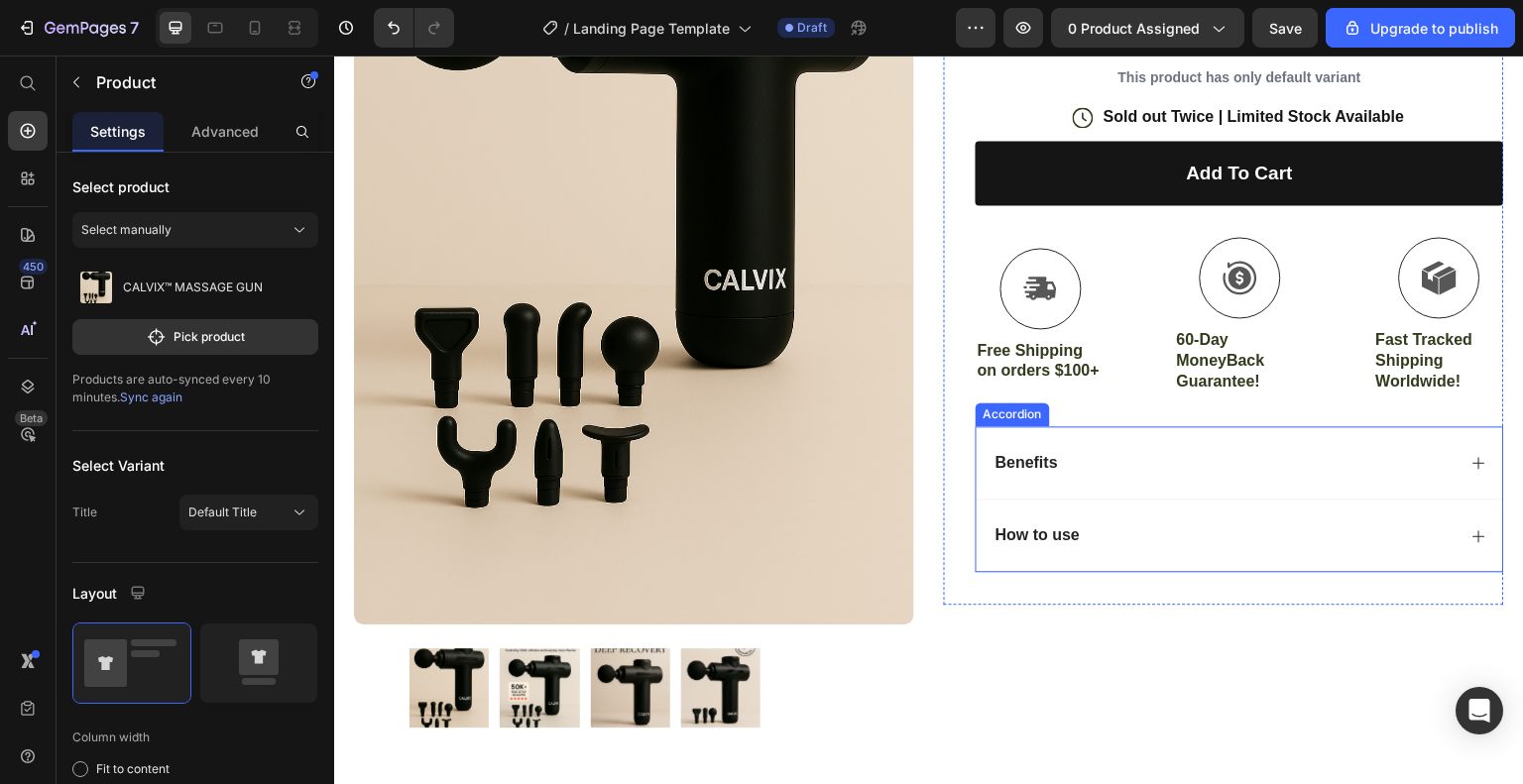 click on "Benefits" at bounding box center [1224, 463] 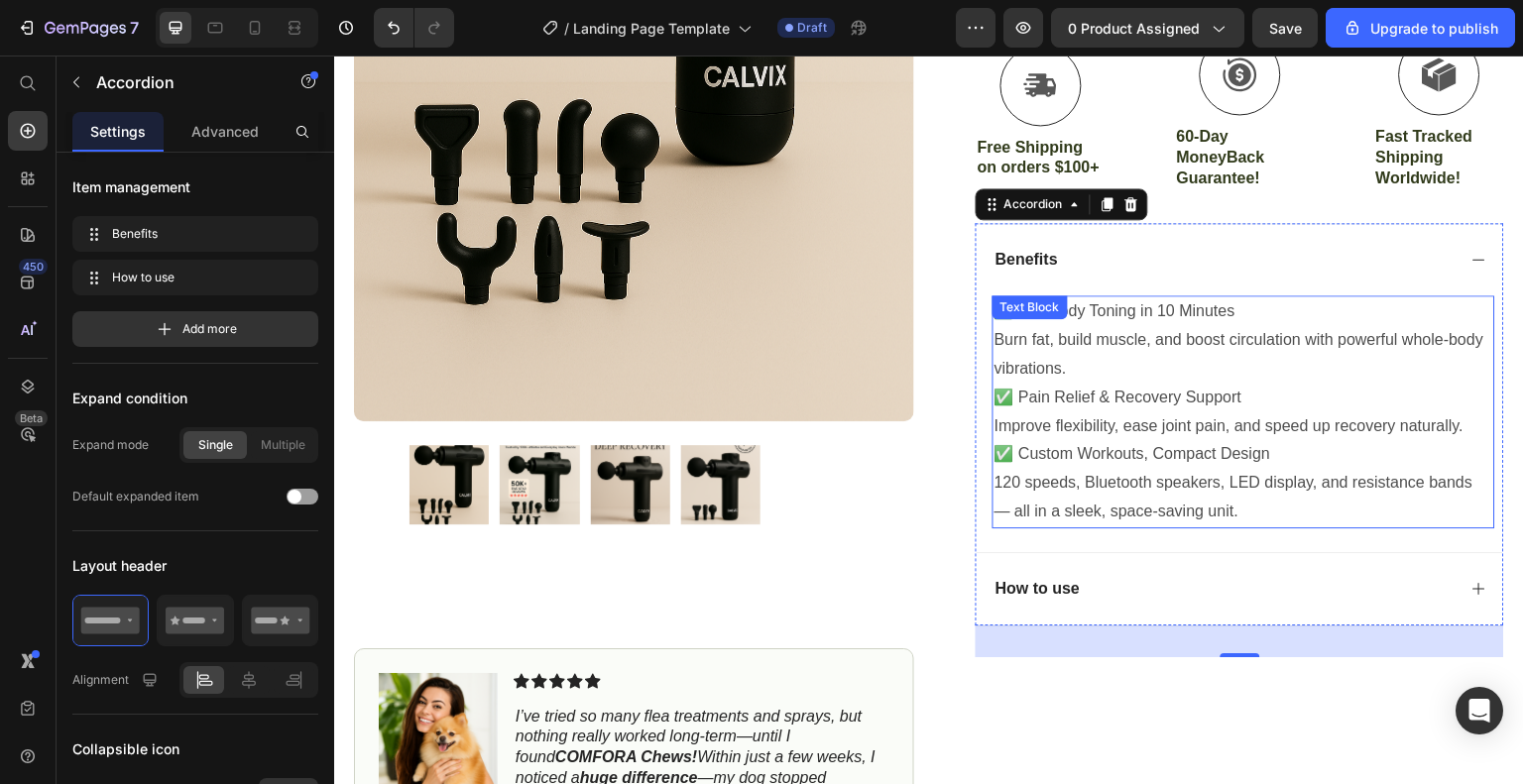 scroll, scrollTop: 595, scrollLeft: 0, axis: vertical 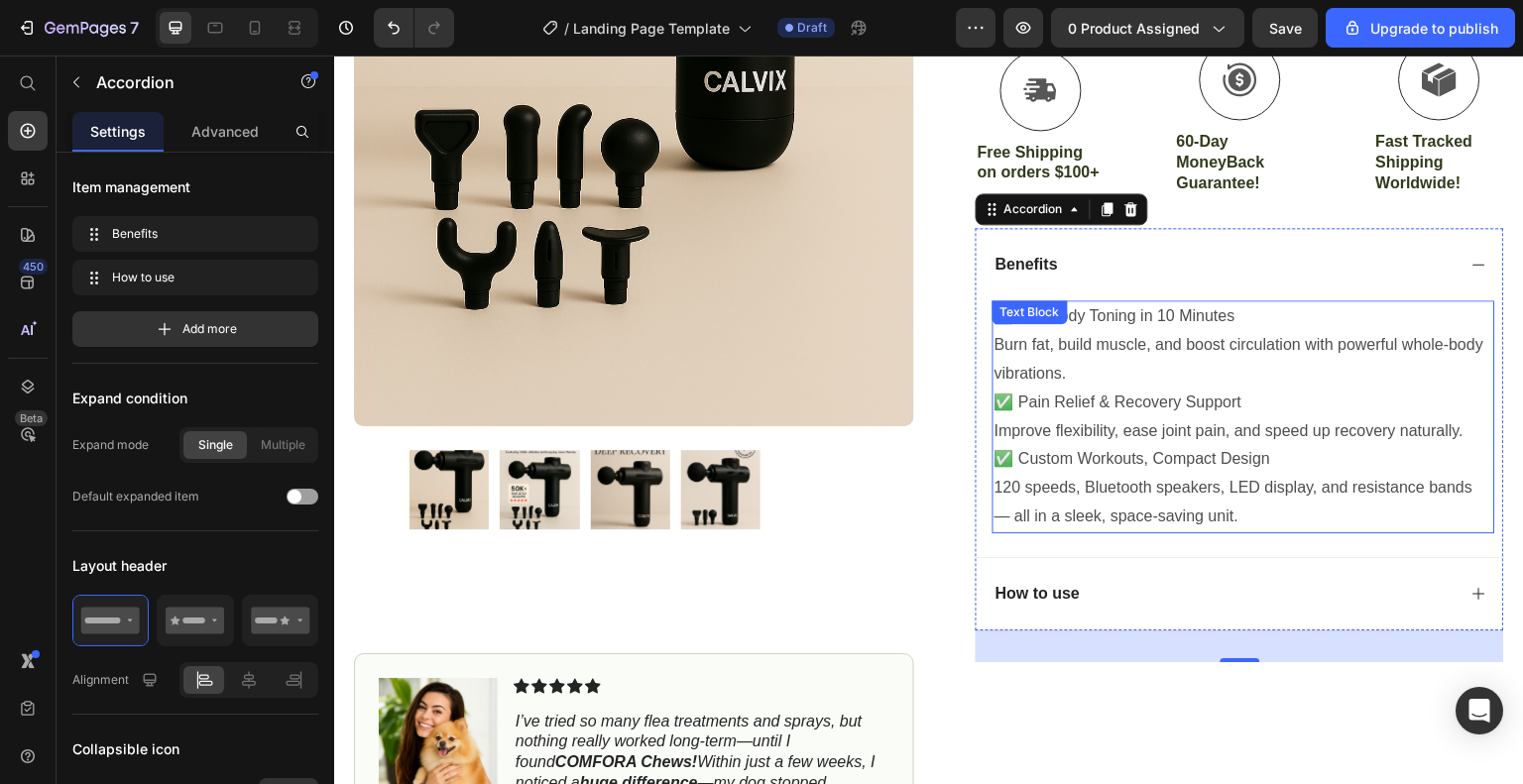 click on "Improve flexibility, ease joint pain, and speed up recovery naturally." at bounding box center (1243, 431) 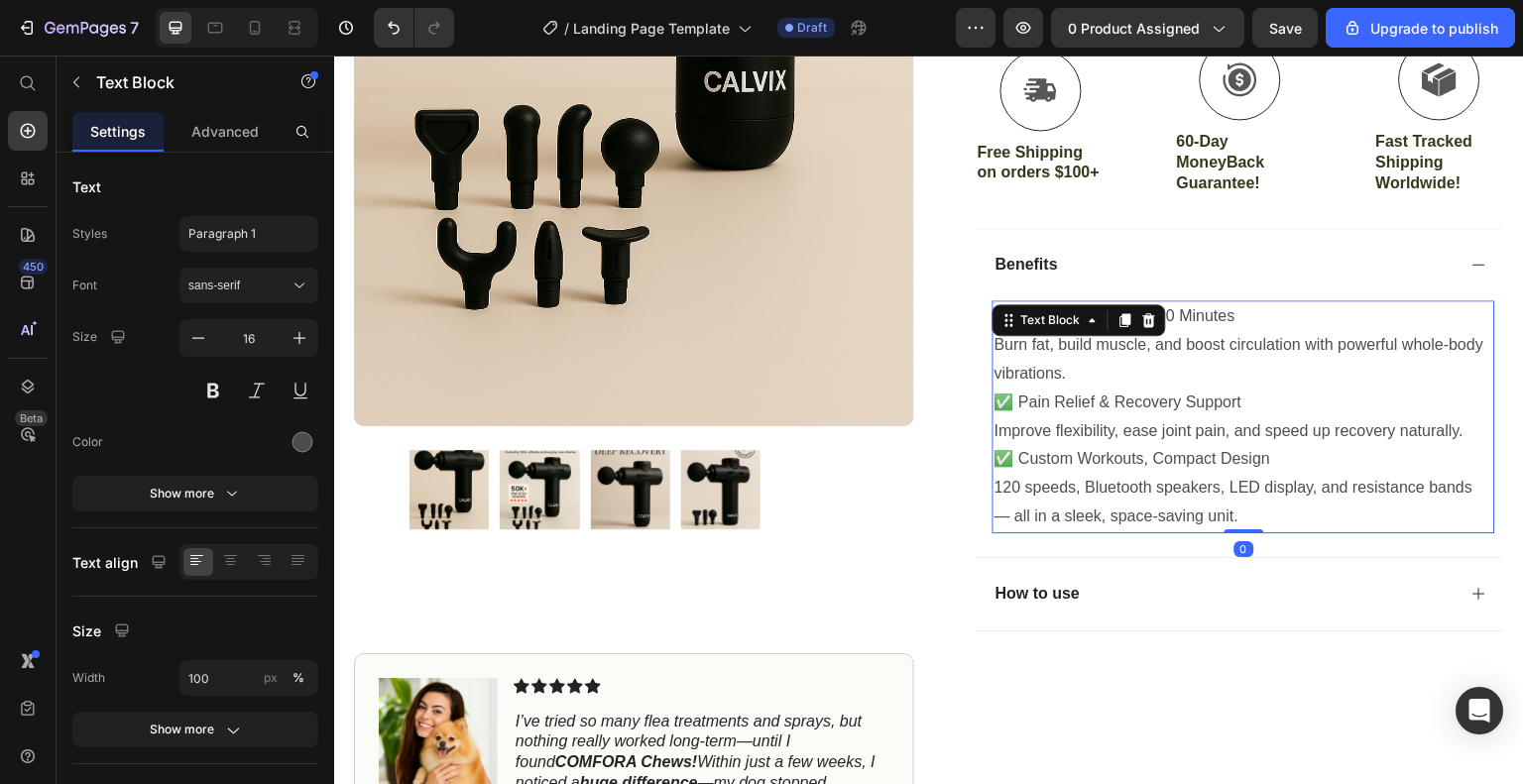 click on "✅ Full-Body Toning in 10 Minutes Burn fat, build muscle, and boost circulation with powerful whole-body vibrations. ✅ Pain Relief & Recovery Support Improve flexibility, ease joint pain, and speed up recovery naturally. ✅ Custom Workouts, Compact Design 120 speeds, Bluetooth speakers, LED display, and resistance bands — all in a sleek, space-saving unit." at bounding box center (1243, 416) 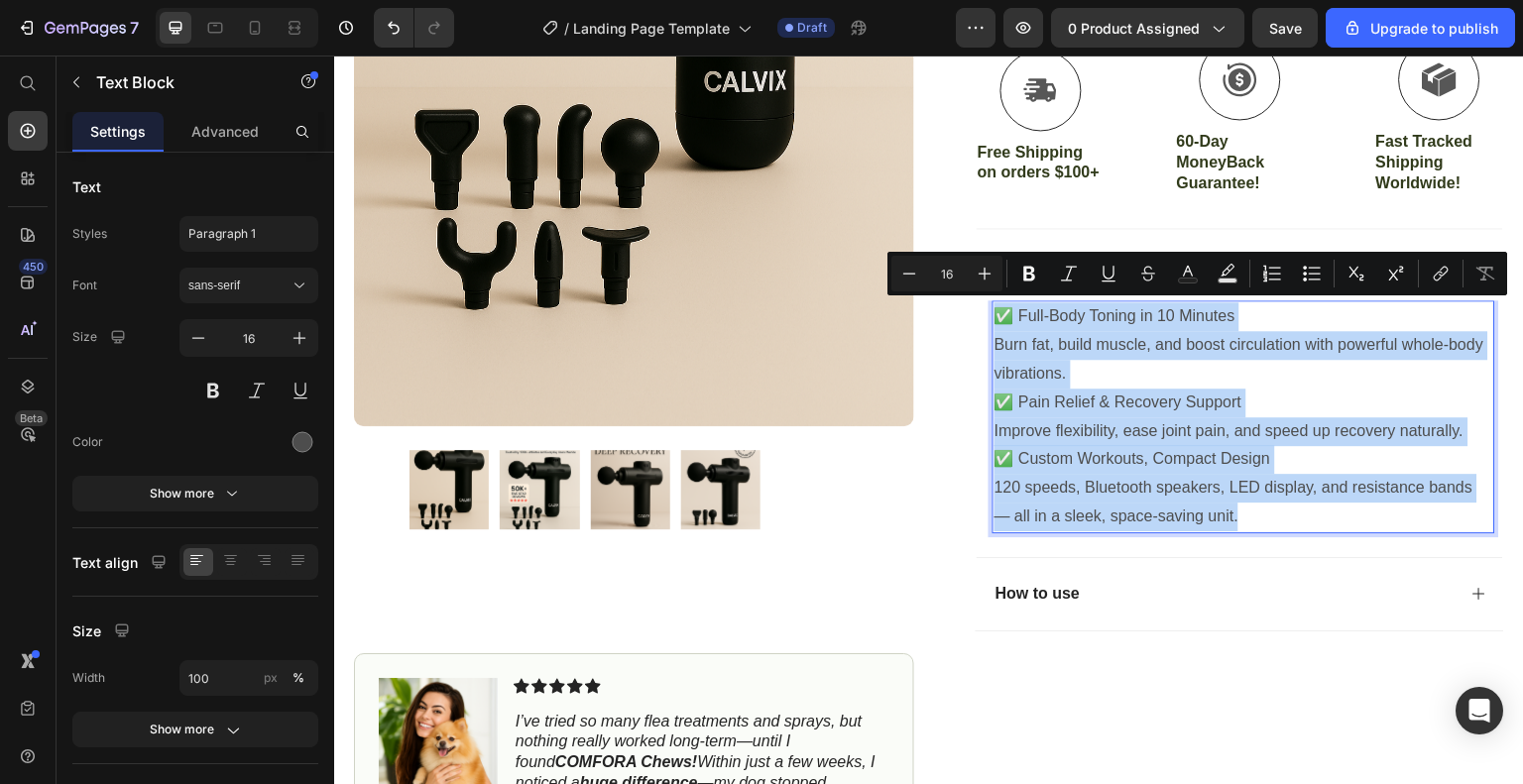 copy on "✅ Full-Body Toning in 10 Minutes Burn fat, build muscle, and boost circulation with powerful whole-body vibrations. ✅ Pain Relief & Recovery Support Improve flexibility, ease joint pain, and speed up recovery naturally. ✅ Custom Workouts, Compact Design 120 speeds, Bluetooth speakers, LED display, and resistance bands — all in a sleek, space-saving unit." 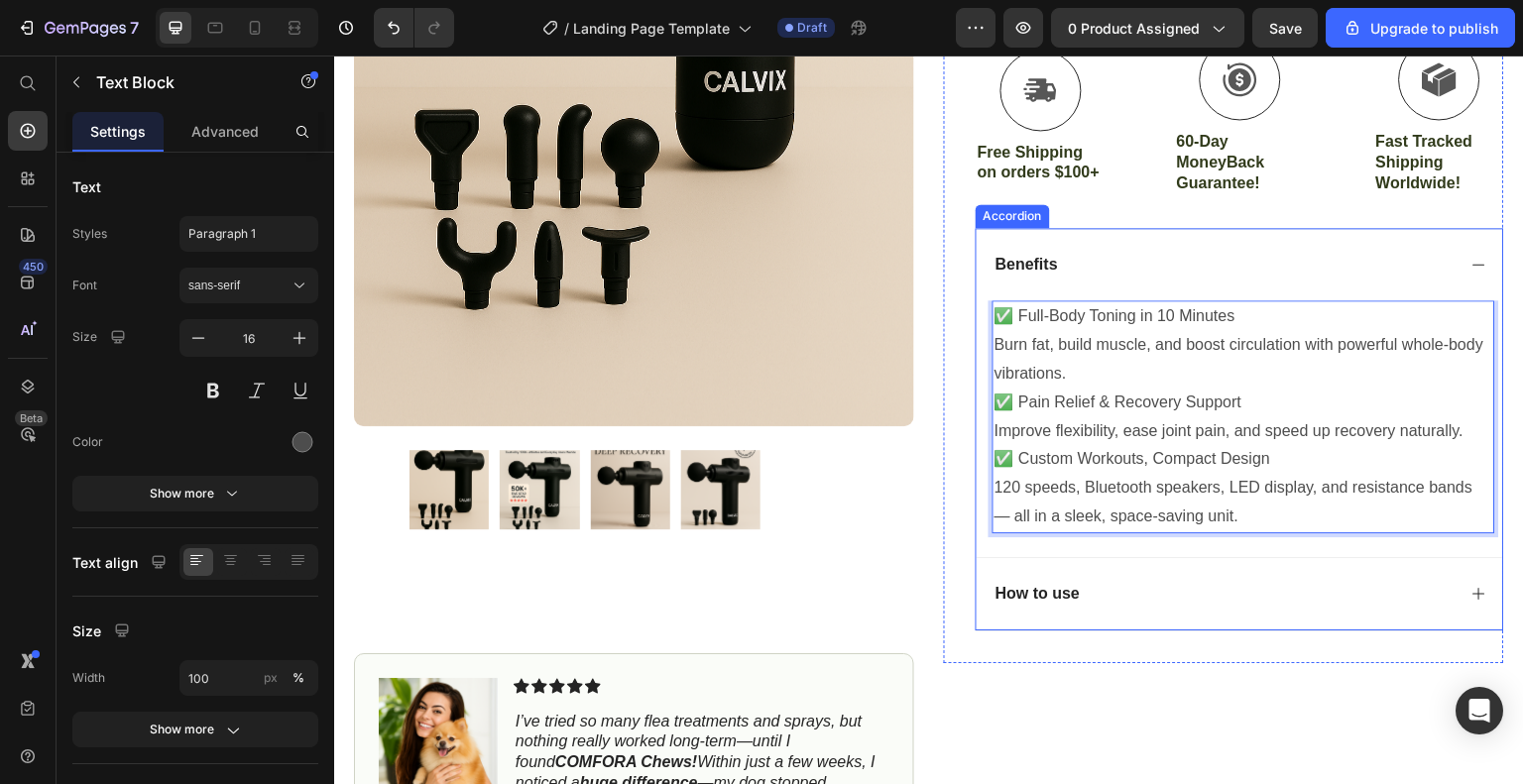 click on "Benefits" at bounding box center (1239, 265) 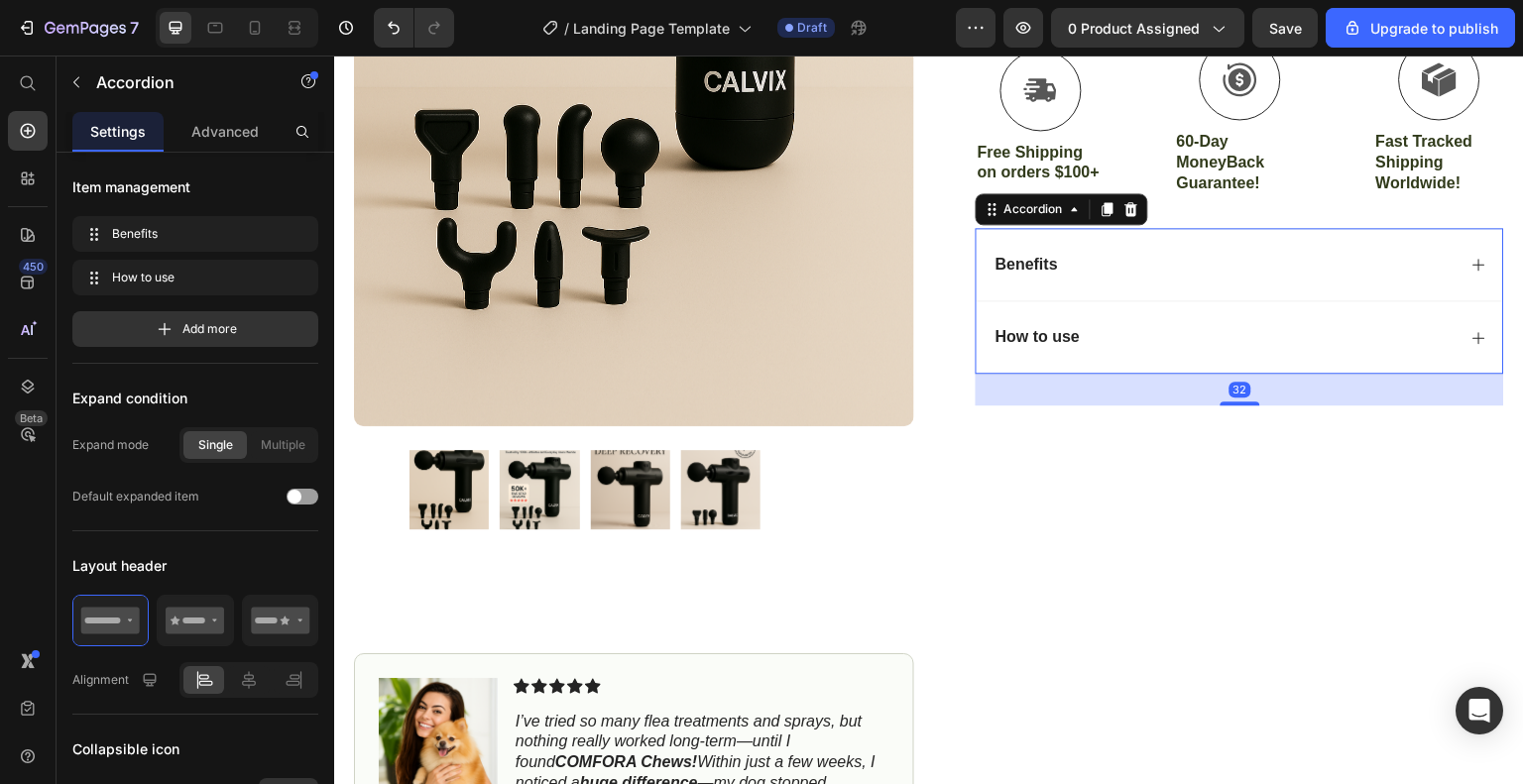 click on "How to use" at bounding box center (1224, 337) 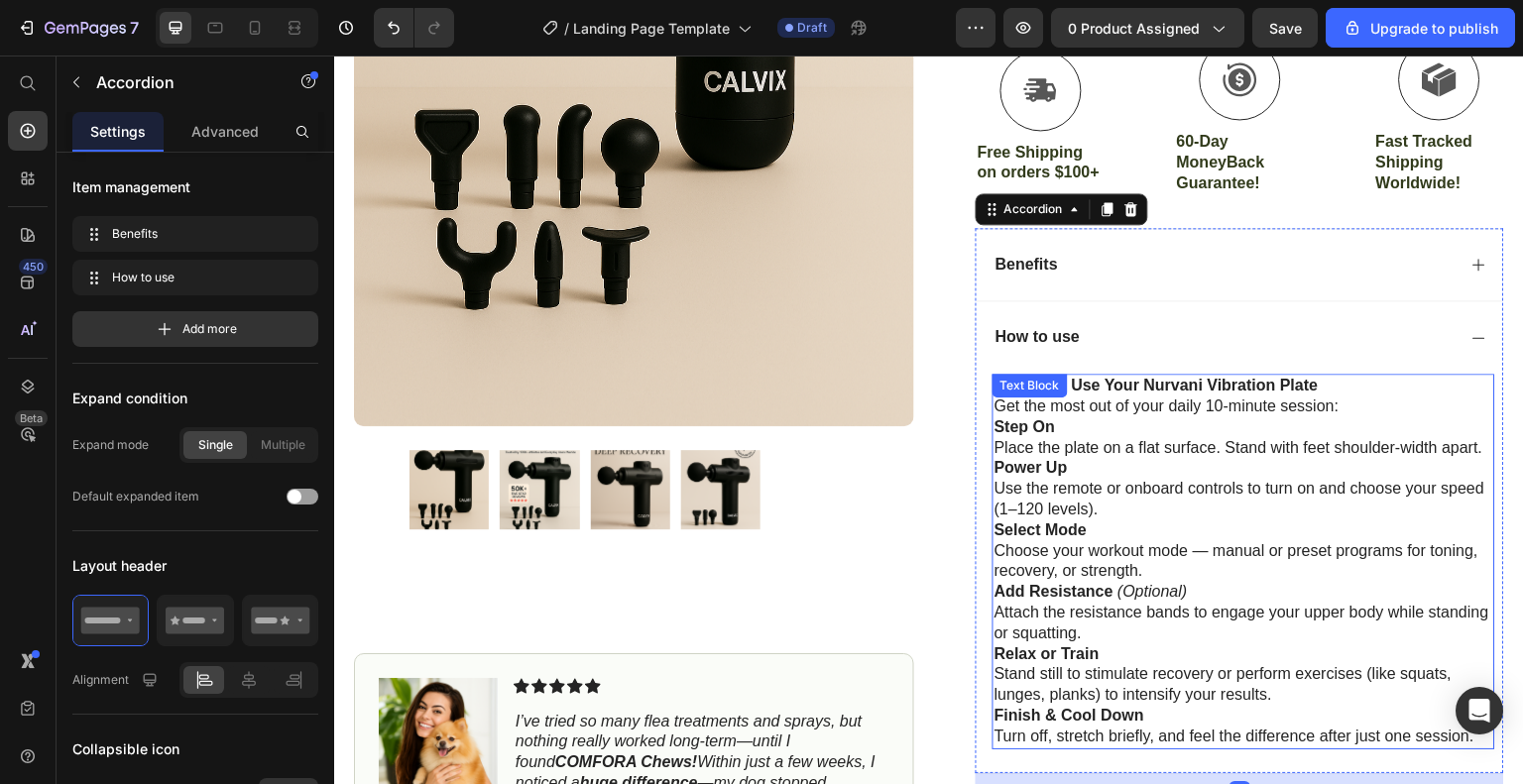 click on "Step On Place the plate on a flat surface. Stand with feet shoulder-width apart." at bounding box center (1243, 438) 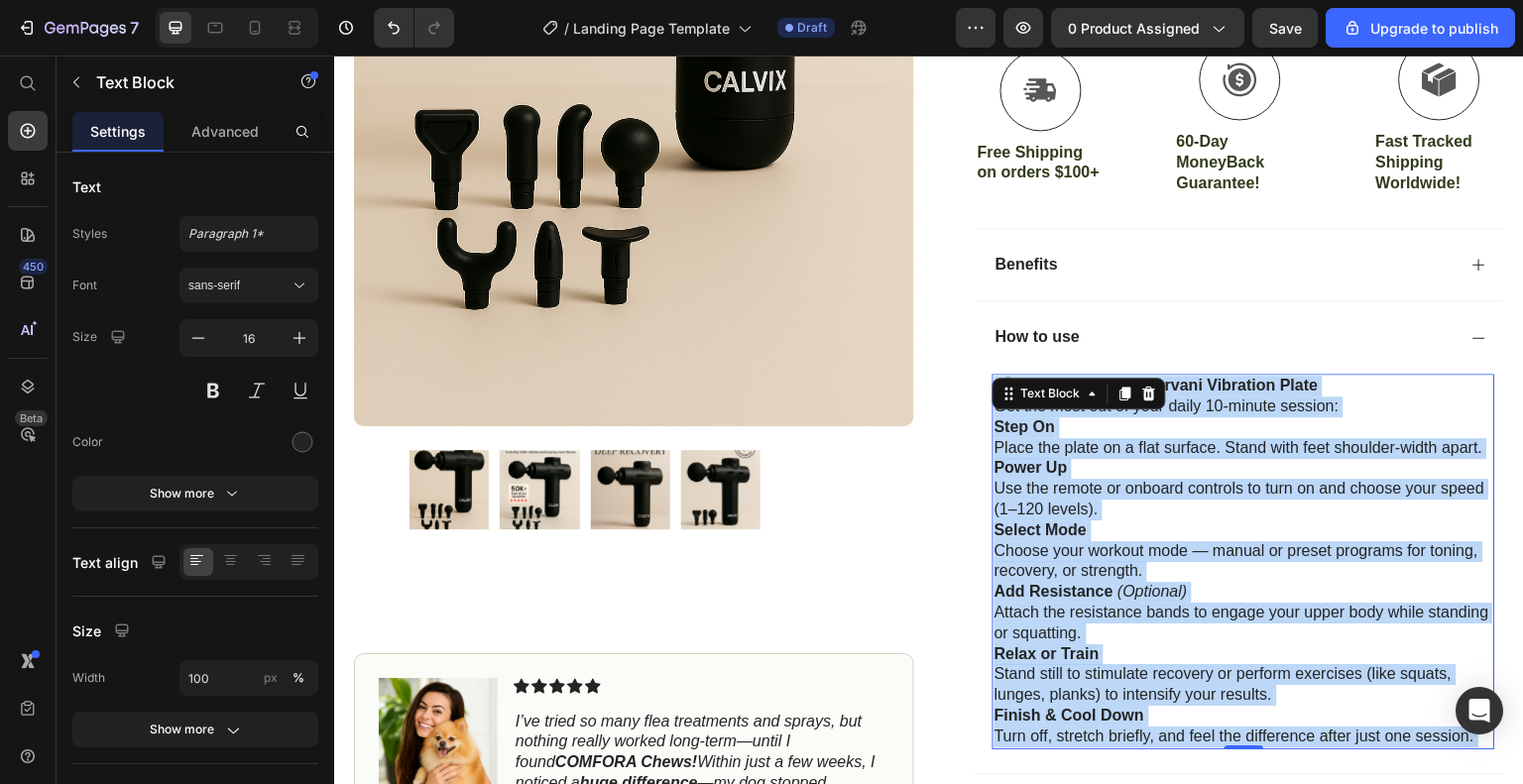 click on "Power Up Use the remote or onboard controls to turn on and choose your speed (1–120 levels)." at bounding box center [1243, 489] 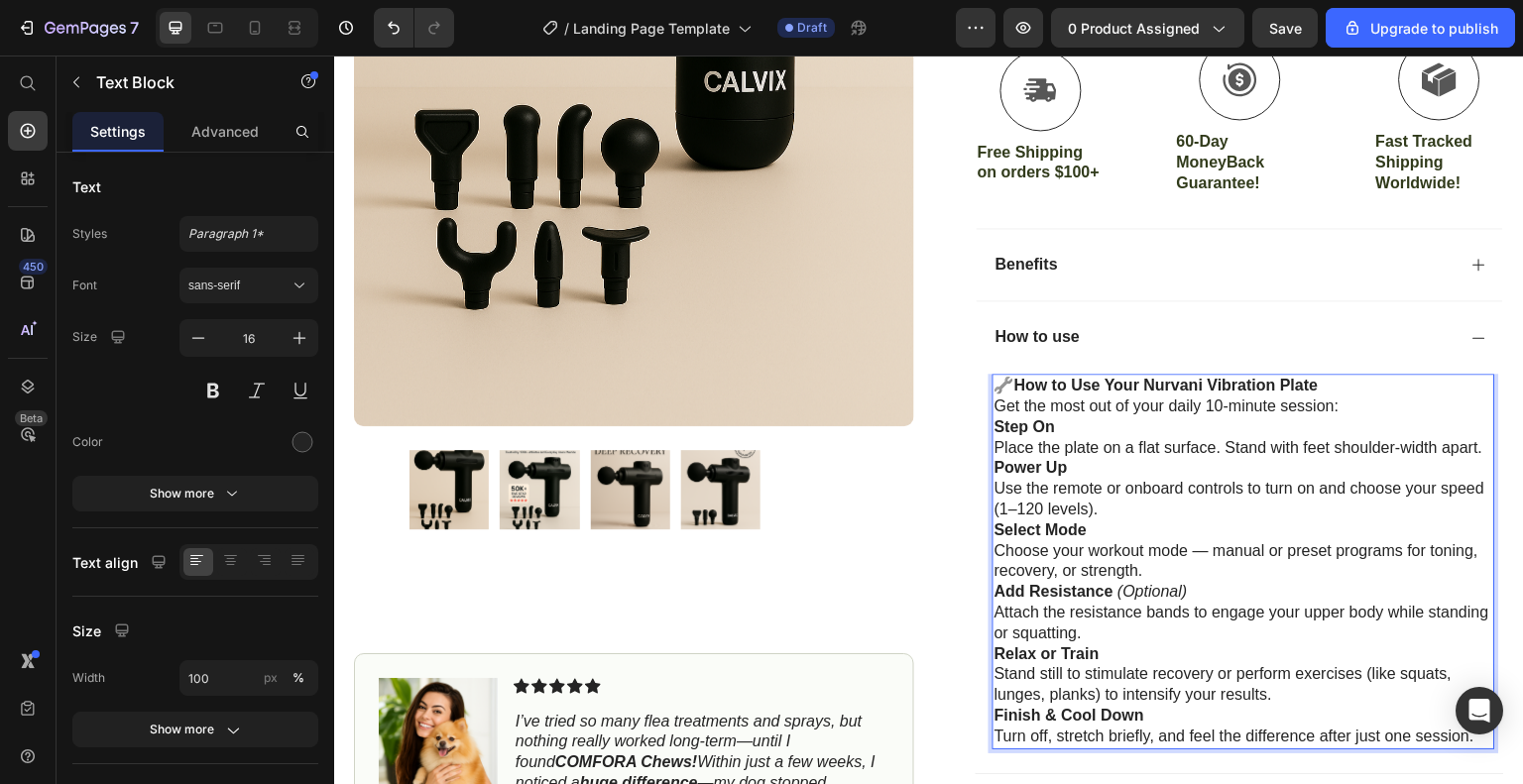 click on "Power Up Use the remote or onboard controls to turn on and choose your speed (1–120 levels)." at bounding box center (1243, 489) 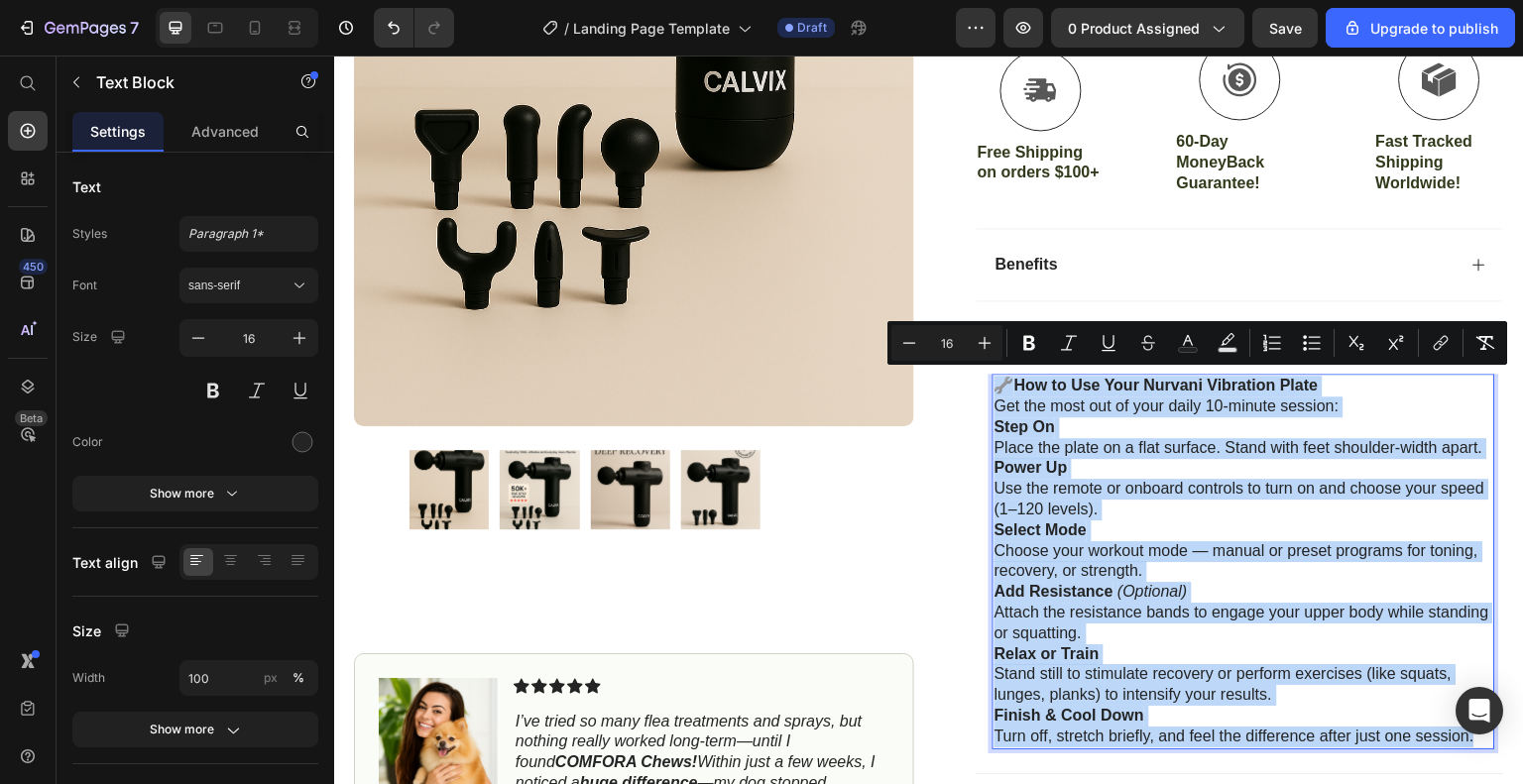 copy on "🔧  How to Use Your Nurvani Vibration Plate Get the most out of your daily 10-minute session: Step On Place the plate on a flat surface. Stand with feet shoulder-width apart. Power Up Use the remote or onboard controls to turn on and choose your speed (1–120 levels). Select Mode Choose your workout mode — manual or preset programs for toning, recovery, or strength. Add Resistance   (Optional) Attach the resistance bands to engage your upper body while standing or squatting. Relax or Train Stand still to stimulate recovery or perform exercises (like squats, lunges, planks) to intensify your results. Finish & Cool Down Turn off, stretch briefly, and feel the difference after just one session." 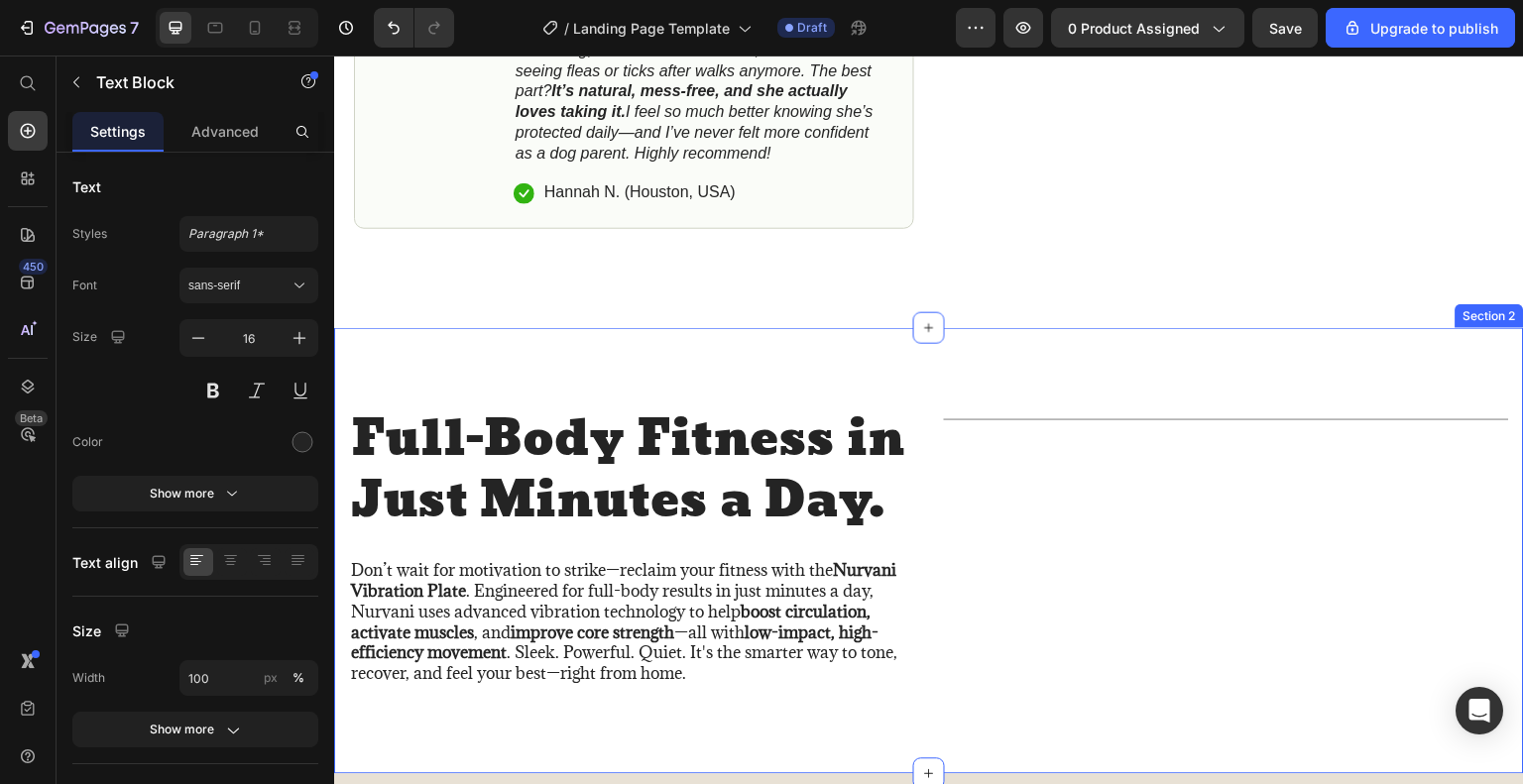 scroll, scrollTop: 1388, scrollLeft: 0, axis: vertical 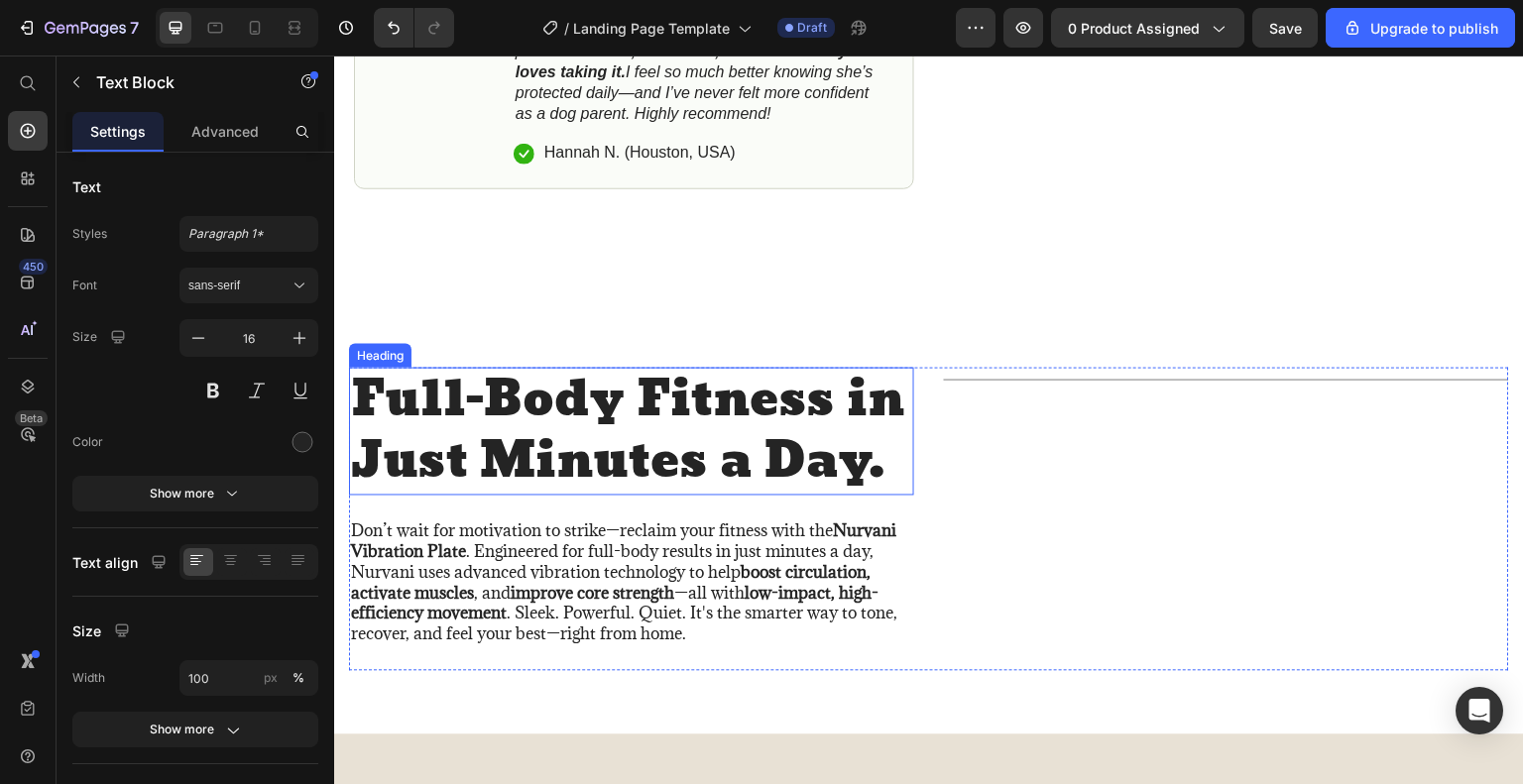 click on "Full-Body Fitness in Just Minutes a Day." at bounding box center (632, 431) 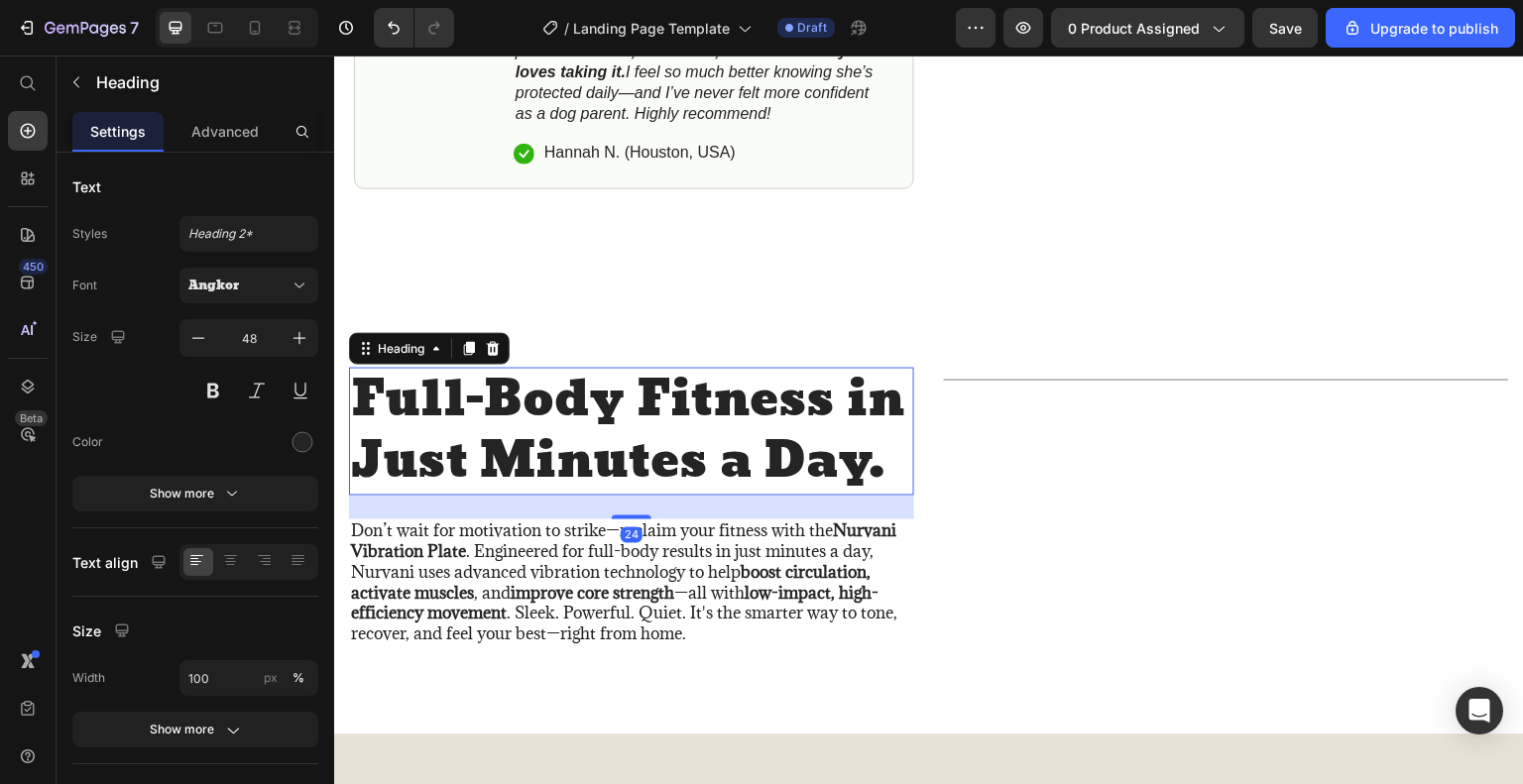 click on "Full-Body Fitness in Just Minutes a Day." at bounding box center [632, 431] 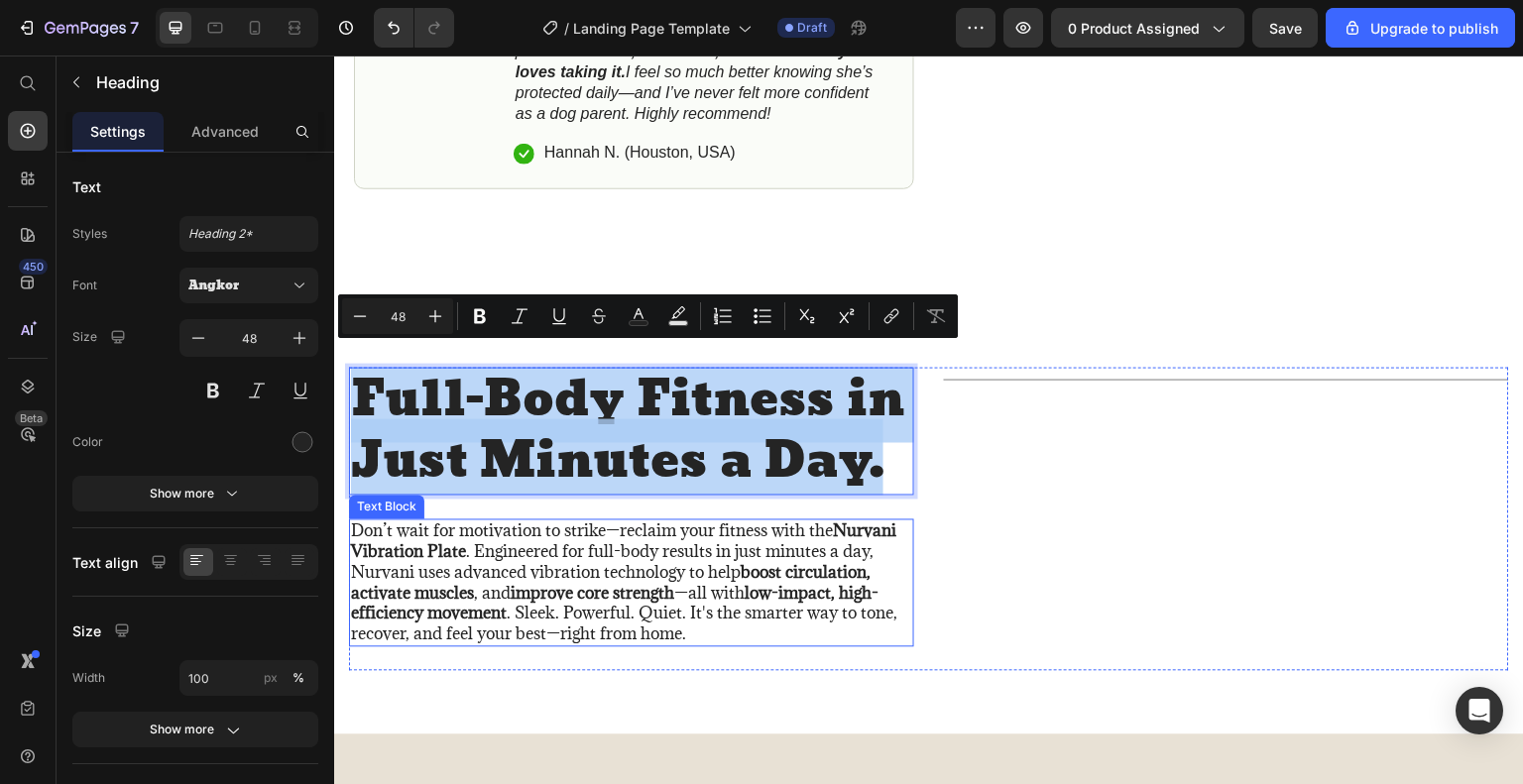 click on "Don’t wait for motivation to strike—reclaim your fitness with the  Nurvani Vibration Plate . Engineered for full-body results in just minutes a day, Nurvani uses advanced vibration technology to help  boost circulation, activate muscles , and  improve core strength —all with  low-impact, high-efficiency movement . Sleek. Powerful. Quiet. It's the smarter way to tone, recover, and feel your best—right from home." at bounding box center [632, 583] 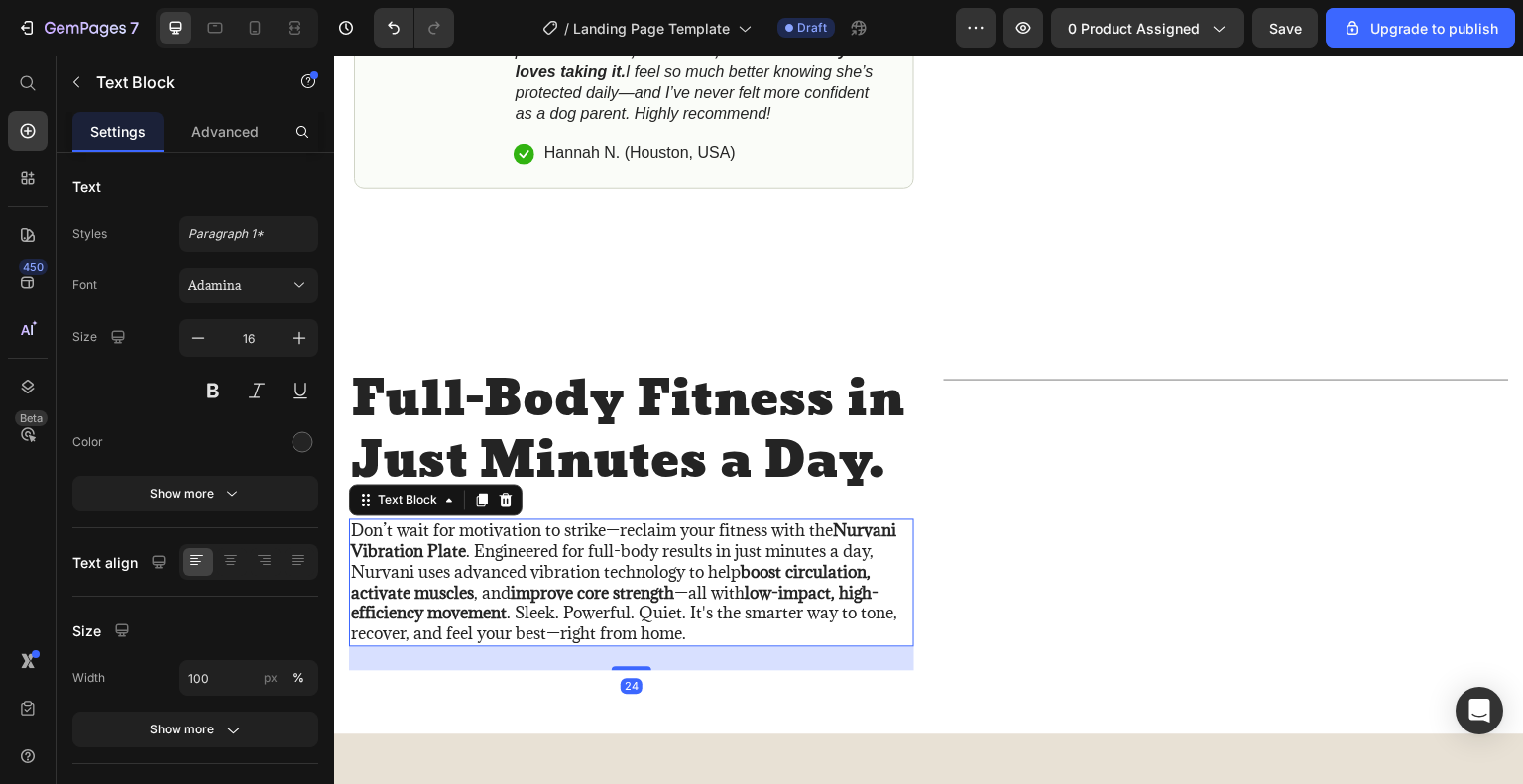 click on "Don’t wait for motivation to strike—reclaim your fitness with the  Nurvani Vibration Plate . Engineered for full-body results in just minutes a day, Nurvani uses advanced vibration technology to help  boost circulation, activate muscles , and  improve core strength —all with  low-impact, high-efficiency movement . Sleek. Powerful. Quiet. It's the smarter way to tone, recover, and feel your best—right from home." at bounding box center (632, 583) 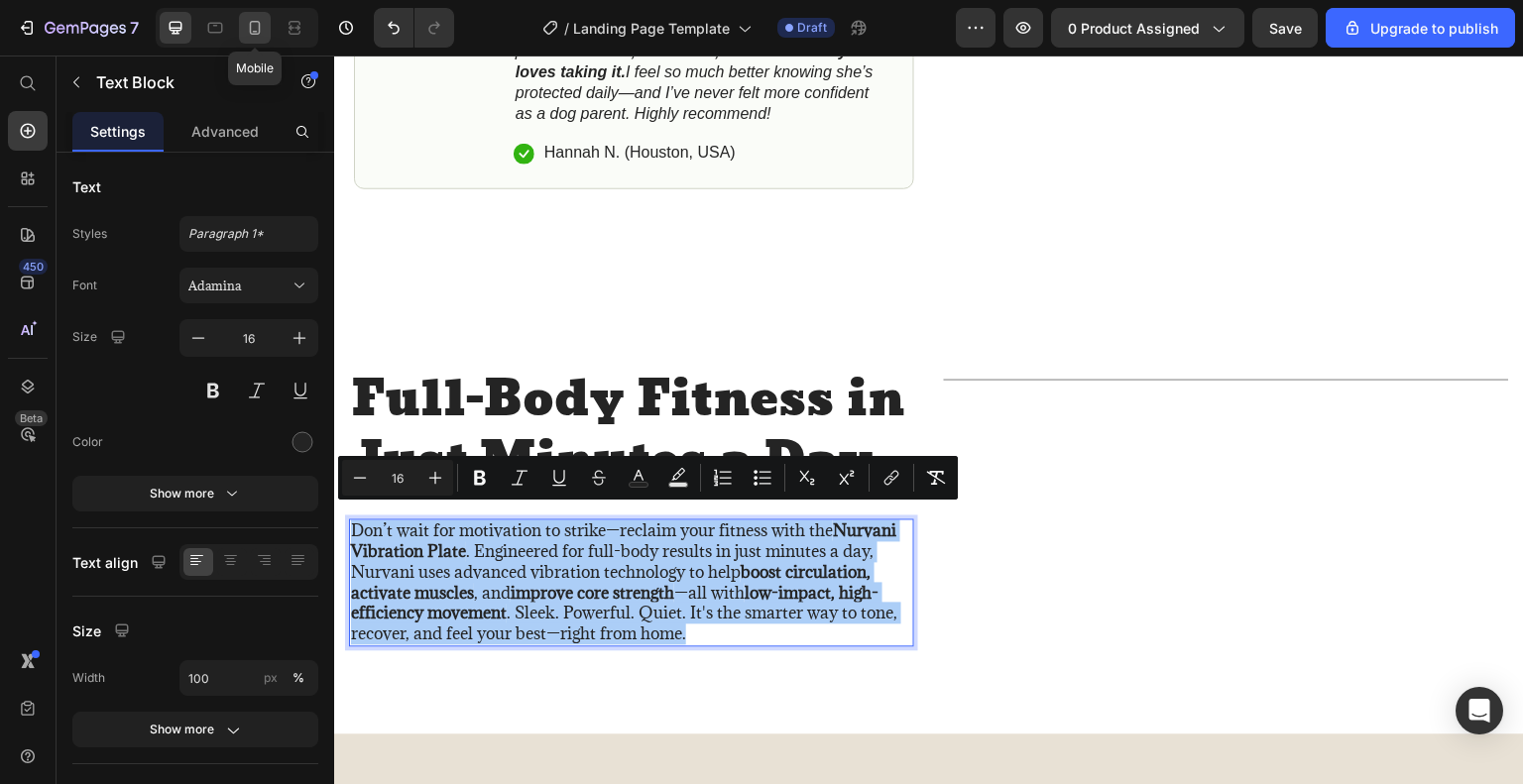 click 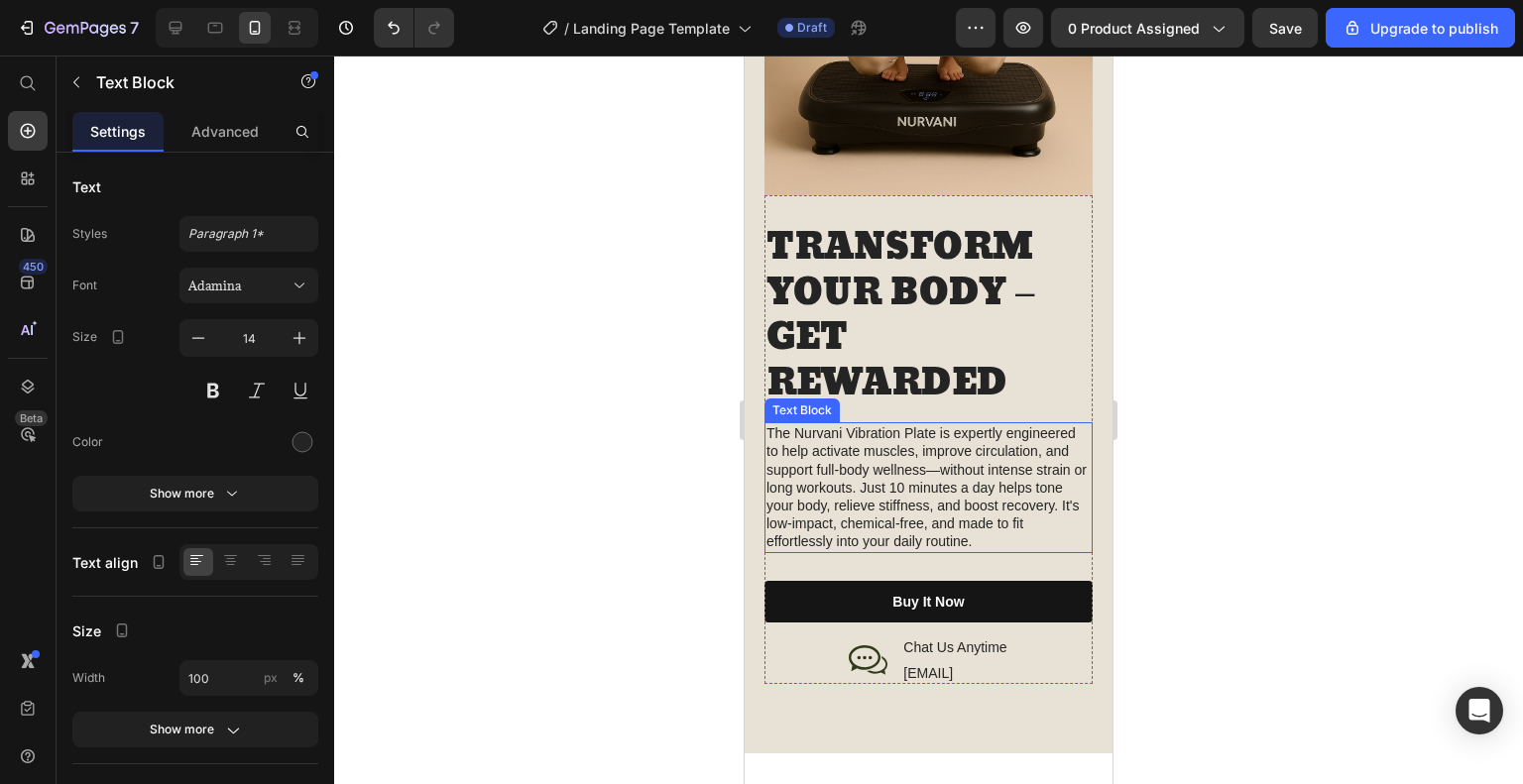 scroll, scrollTop: 2932, scrollLeft: 0, axis: vertical 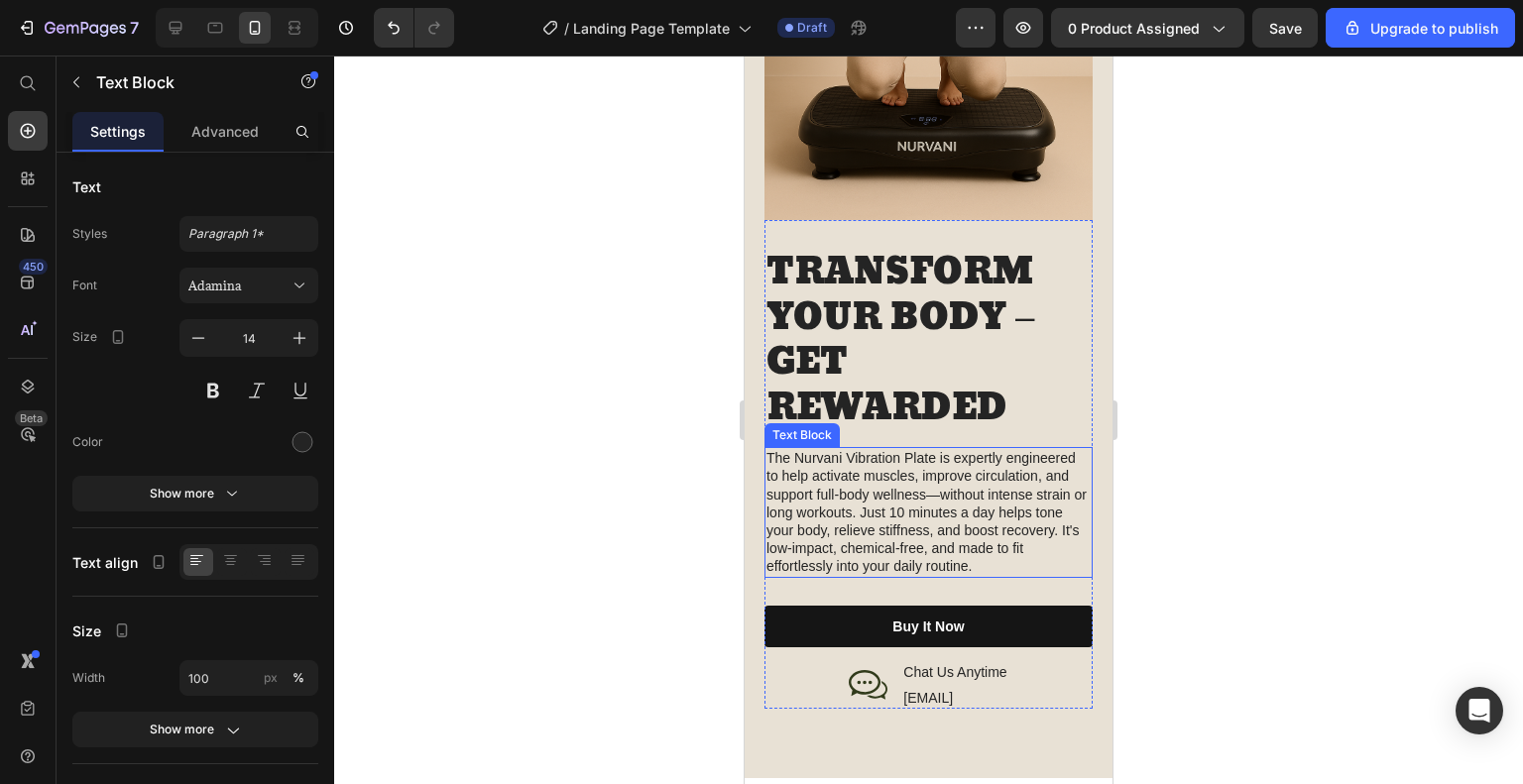 click on "TRANSFORM YOUR BODY –  GET REWARDED" at bounding box center [928, 341] 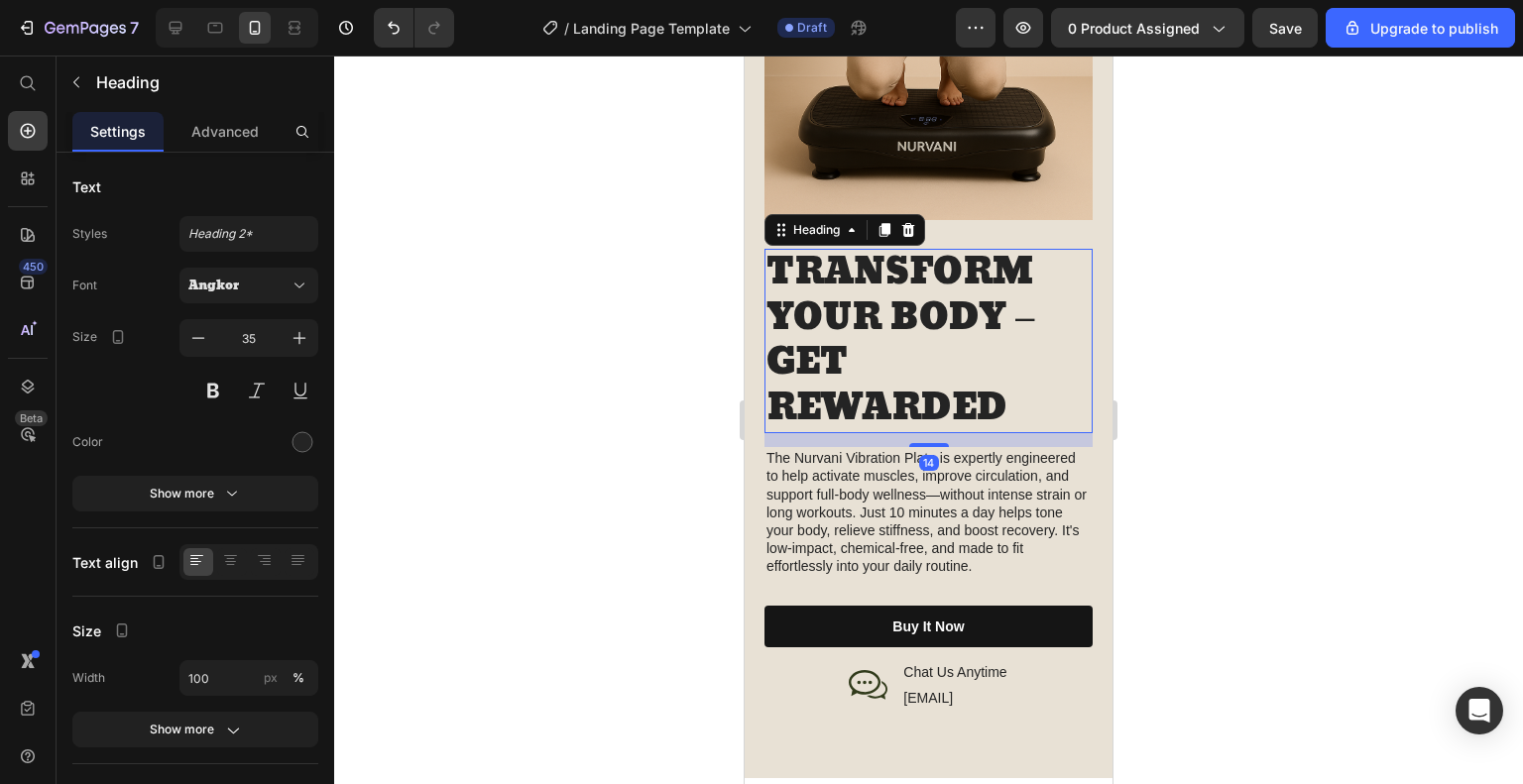 click on "TRANSFORM YOUR BODY –  GET REWARDED" at bounding box center (928, 341) 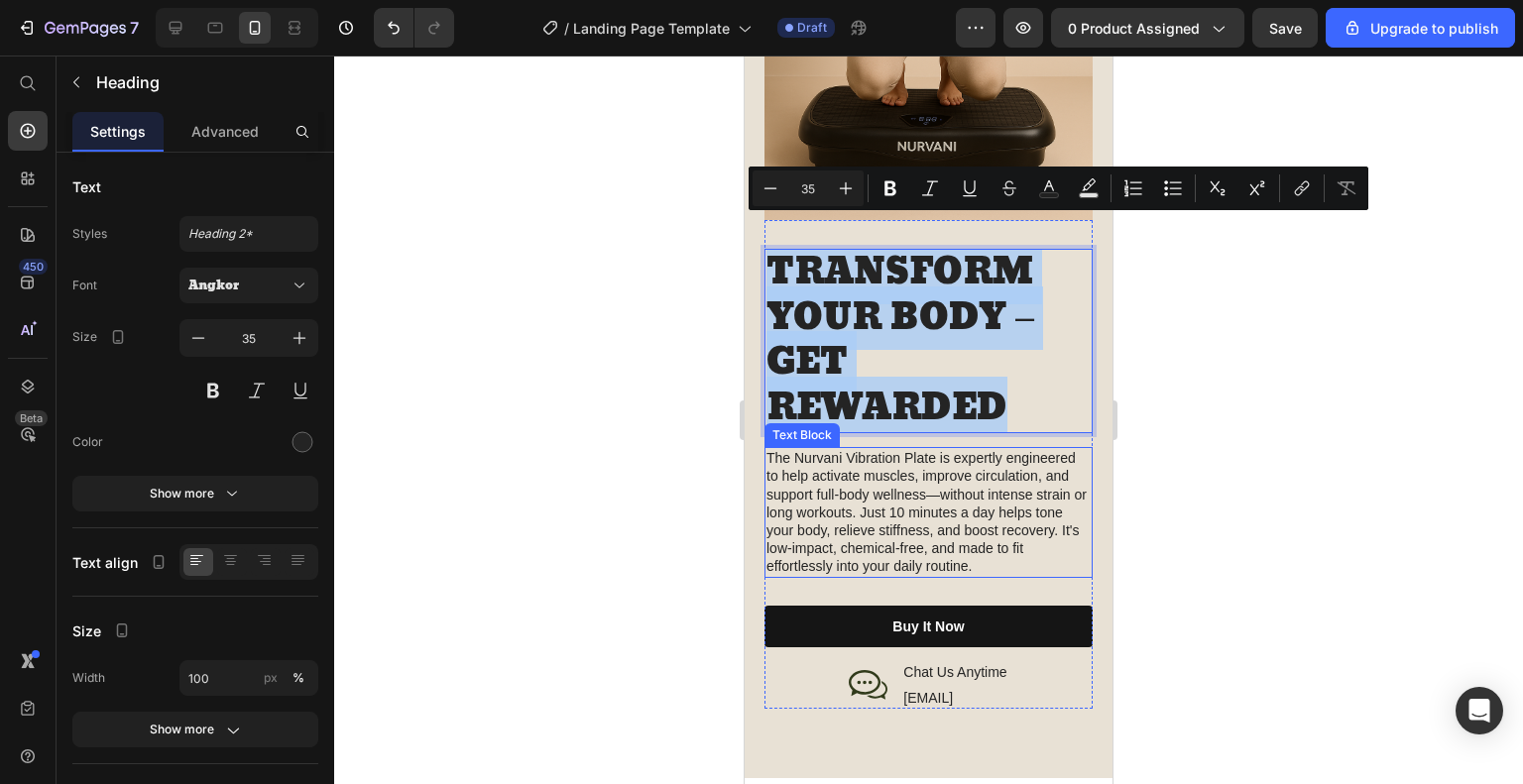 click on "The Nurvani Vibration Plate is expertly engineered to help activate muscles, improve circulation, and support full-body wellness—without intense strain or long workouts. Just 10 minutes a day helps tone your body, relieve stiffness, and boost recovery. It's low-impact, chemical-free, and made to fit effortlessly into your daily routine." at bounding box center (928, 511) 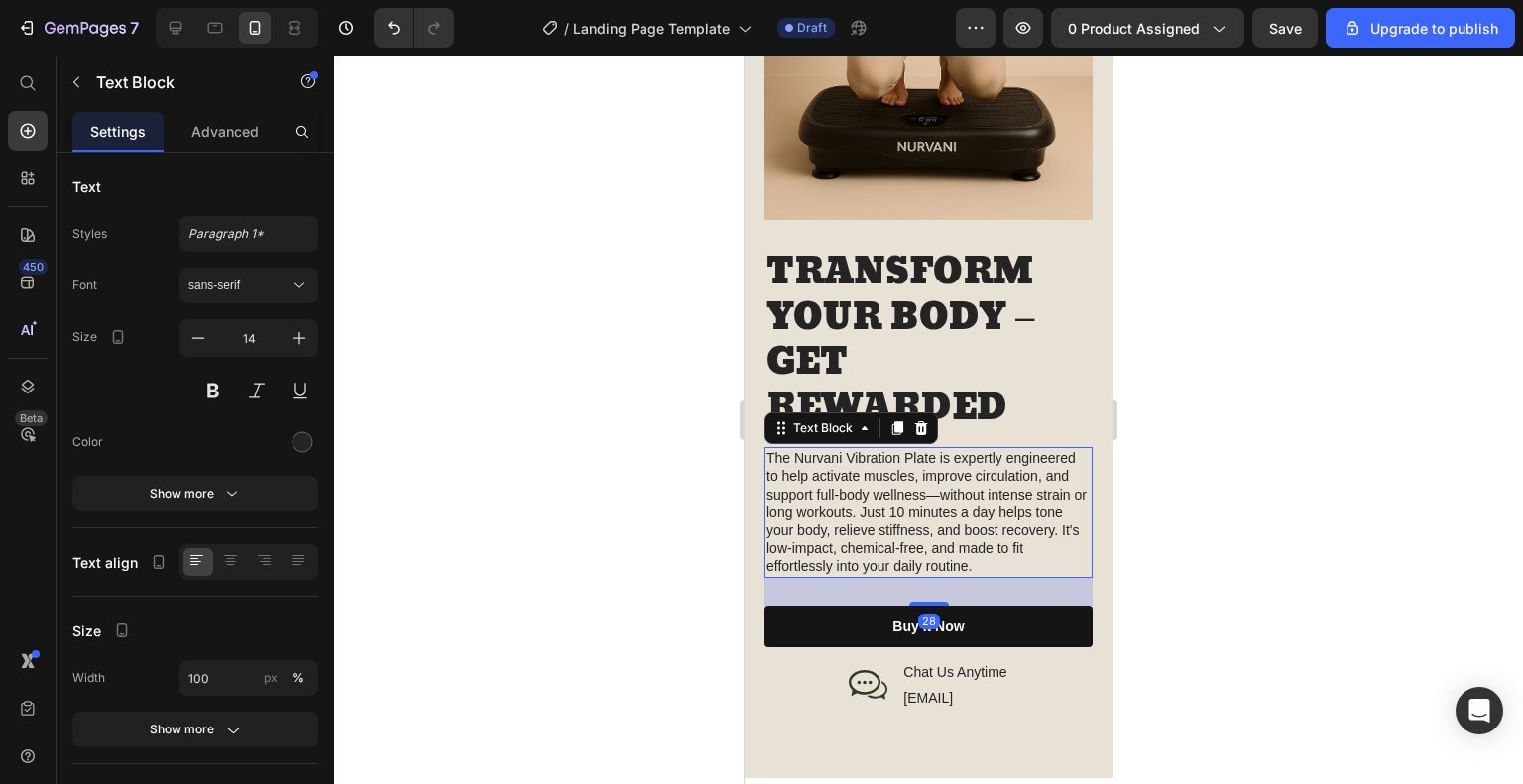 click on "The Nurvani Vibration Plate is expertly engineered to help activate muscles, improve circulation, and support full-body wellness—without intense strain or long workouts. Just 10 minutes a day helps tone your body, relieve stiffness, and boost recovery. It's low-impact, chemical-free, and made to fit effortlessly into your daily routine." at bounding box center (928, 511) 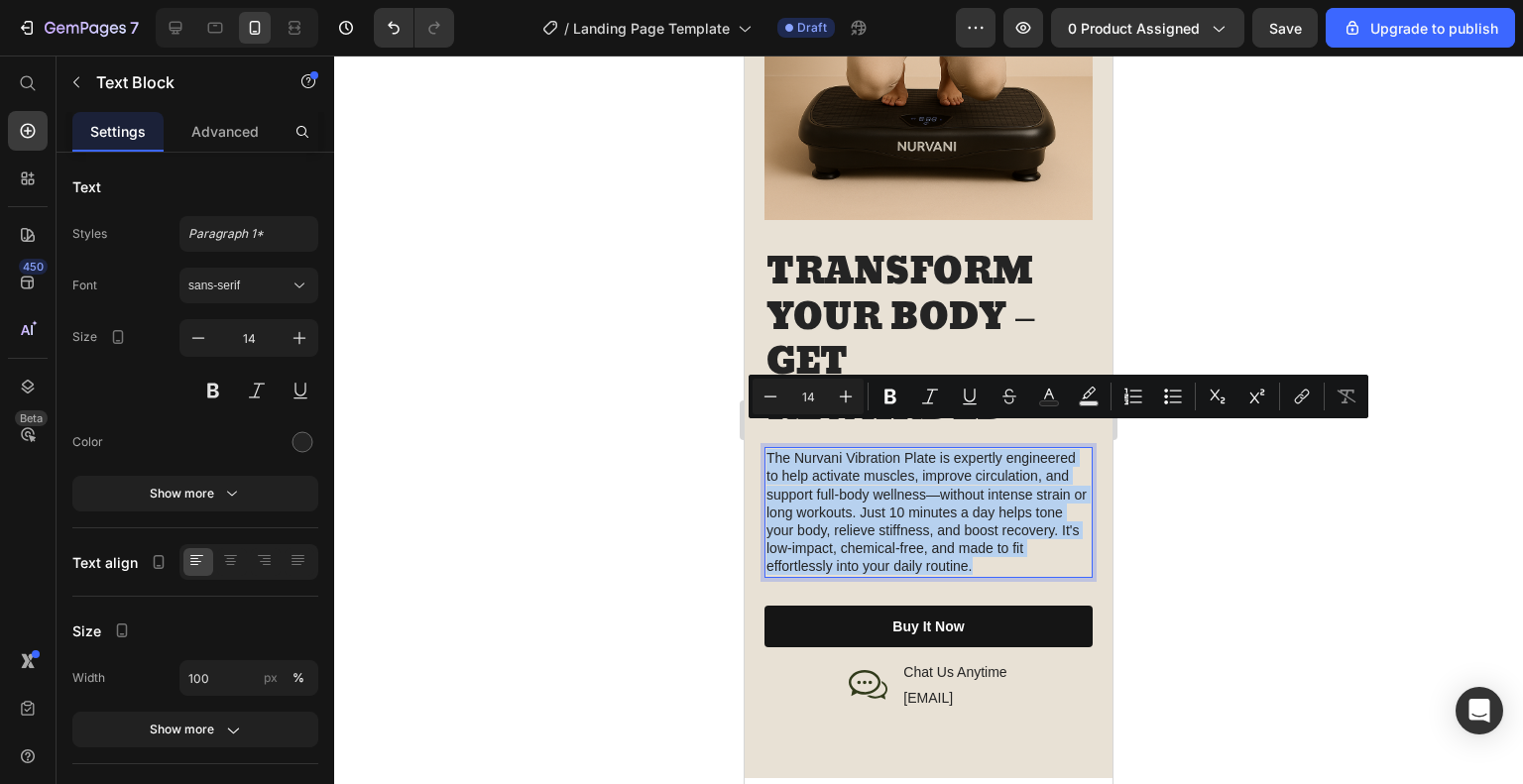 copy on "The Nurvani Vibration Plate is expertly engineered to help activate muscles, improve circulation, and support full-body wellness—without intense strain or long workouts. Just 10 minutes a day helps tone your body, relieve stiffness, and boost recovery. It's low-impact, chemical-free, and made to fit effortlessly into your daily routine." 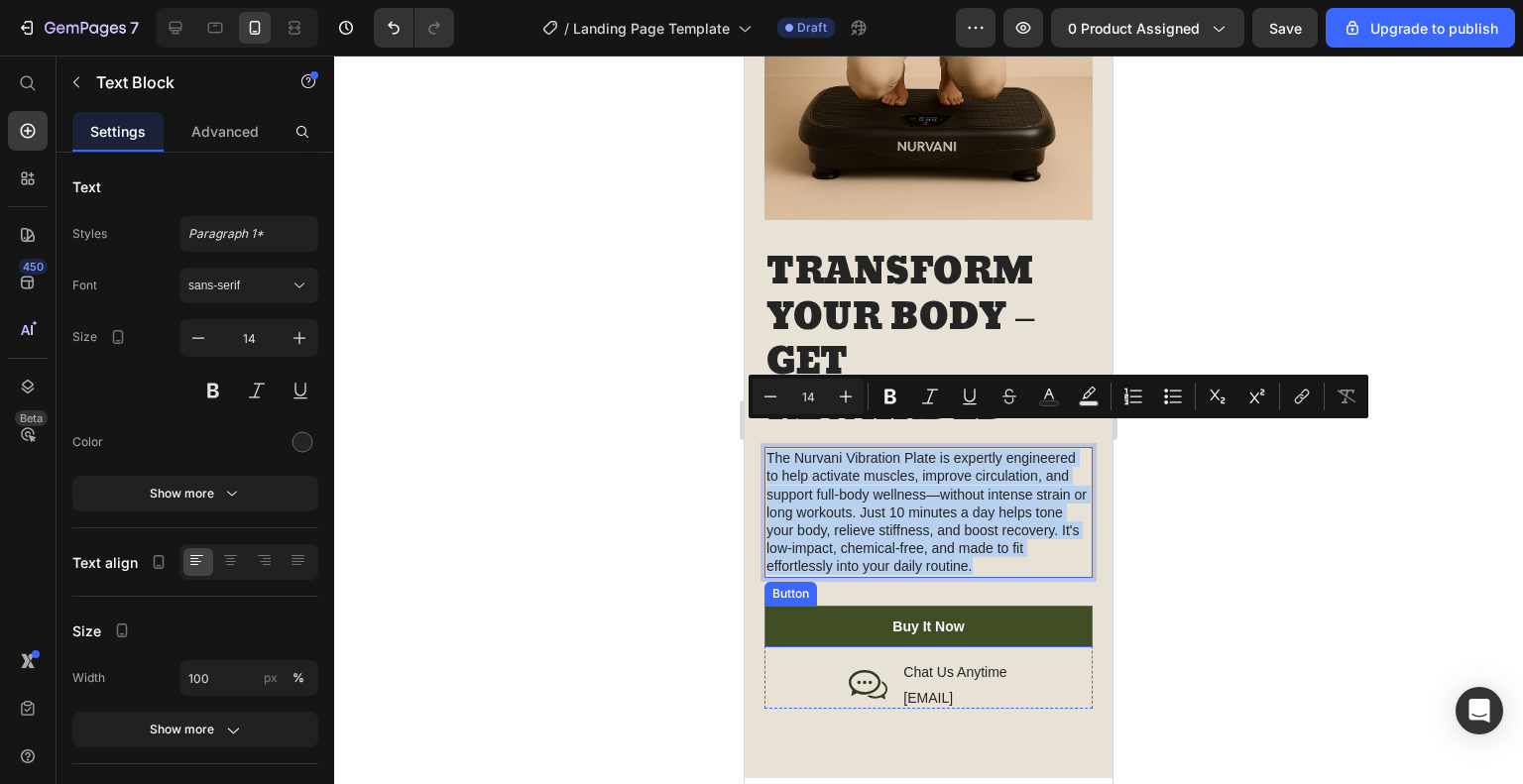 click on "buy it now" at bounding box center (928, 626) 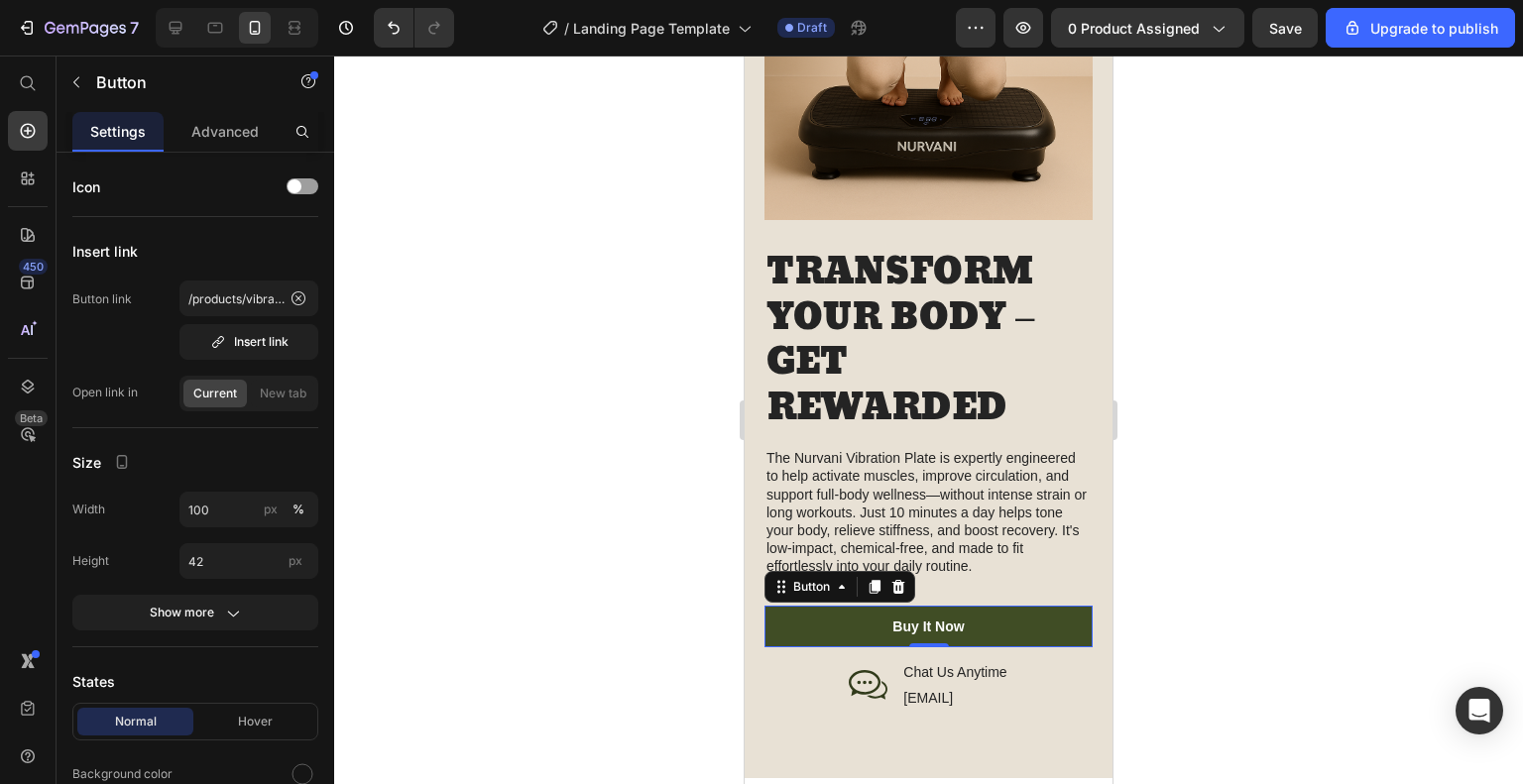 click on "buy it now" at bounding box center (928, 626) 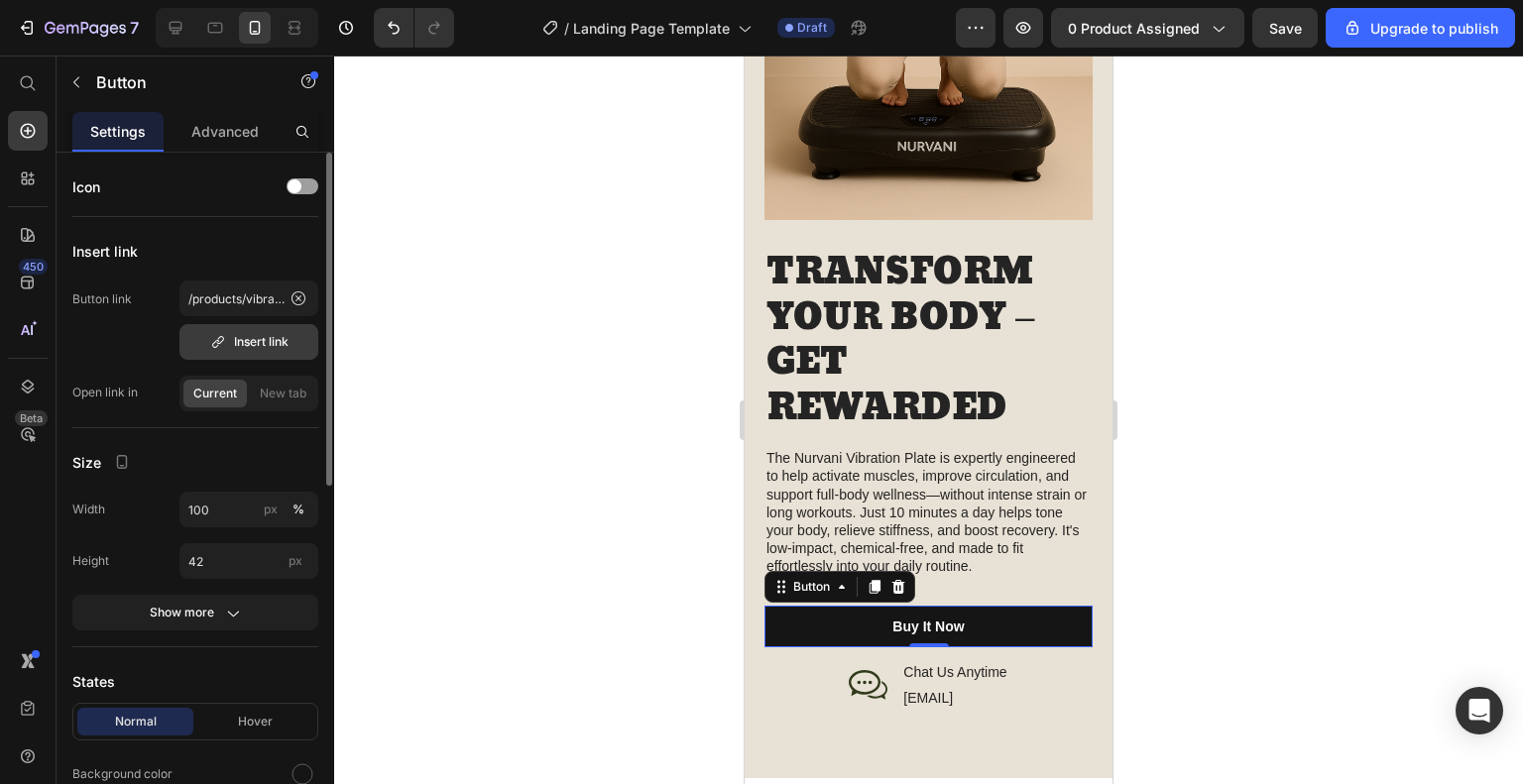 click on "Insert link" at bounding box center (249, 342) 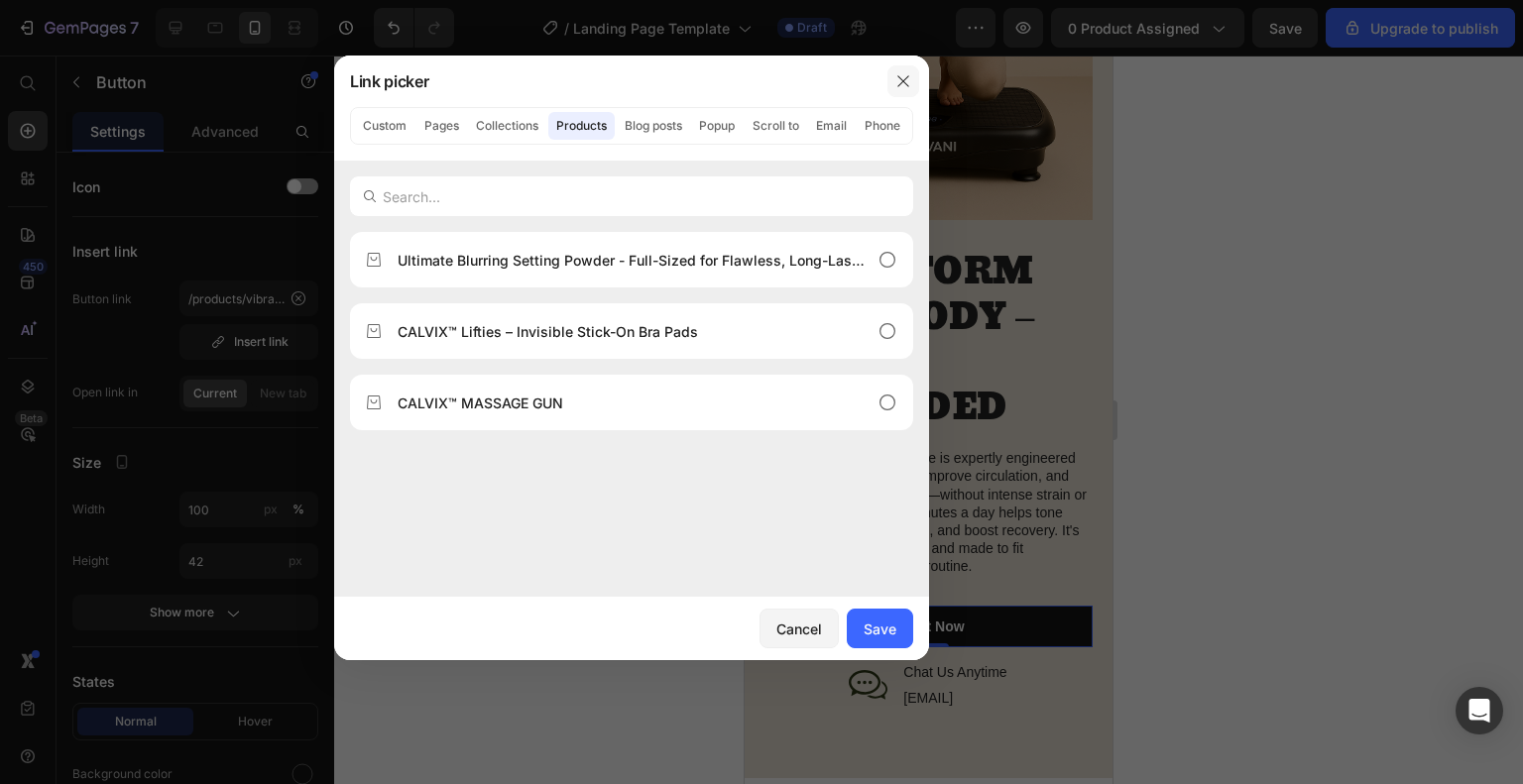 click at bounding box center (903, 81) 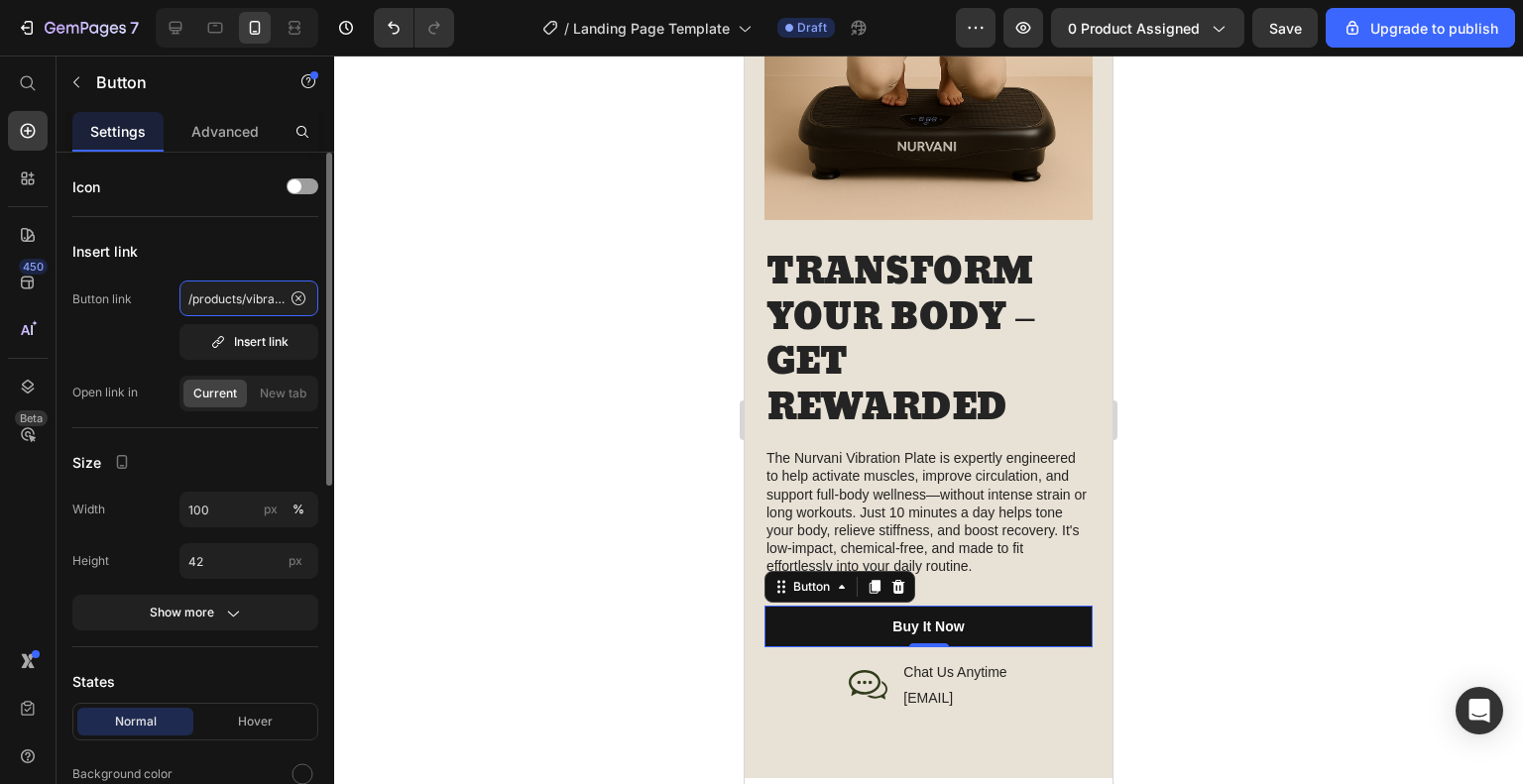 click on "/products/vibracore-vibration-plate" 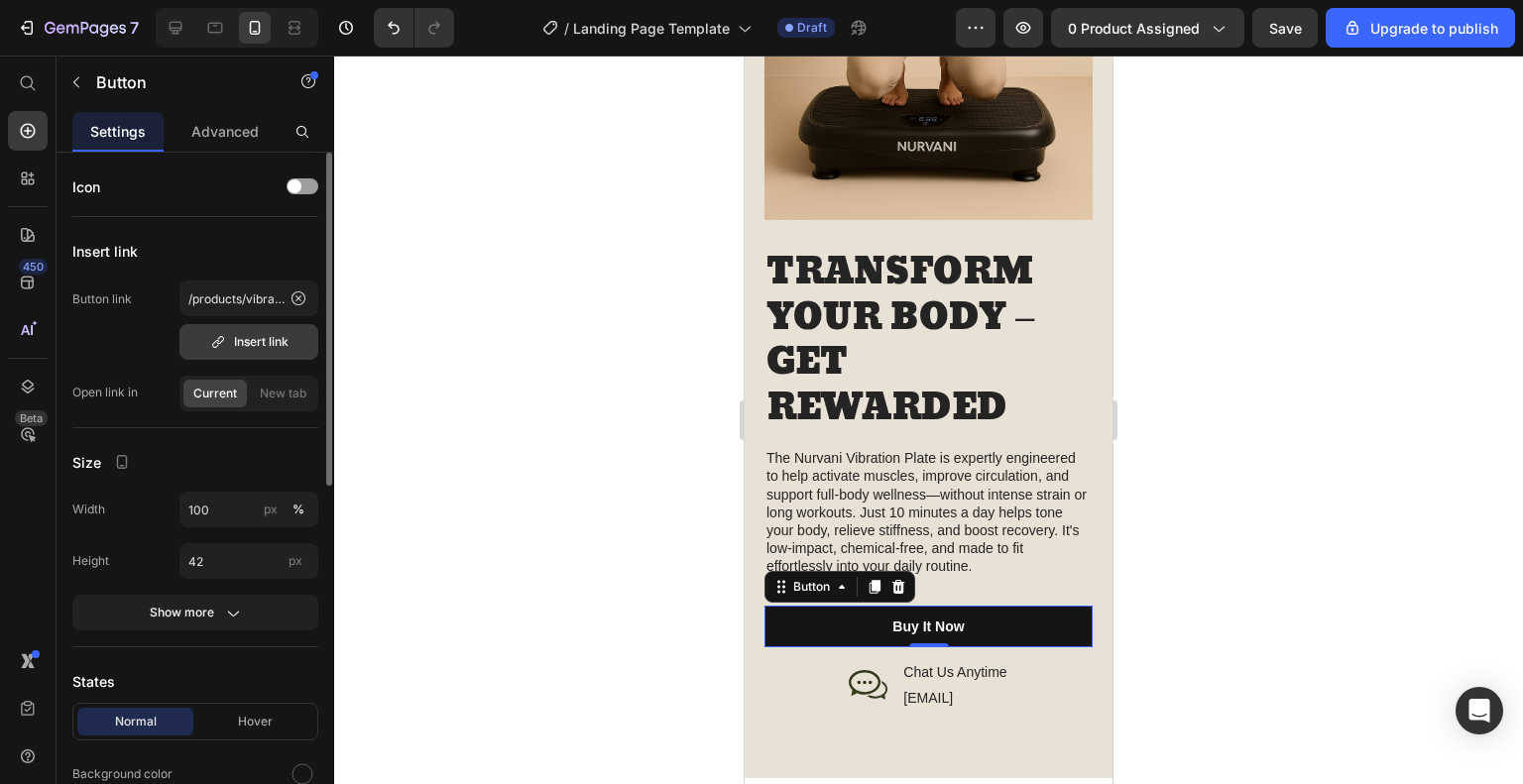 click on "Insert link" at bounding box center (249, 342) 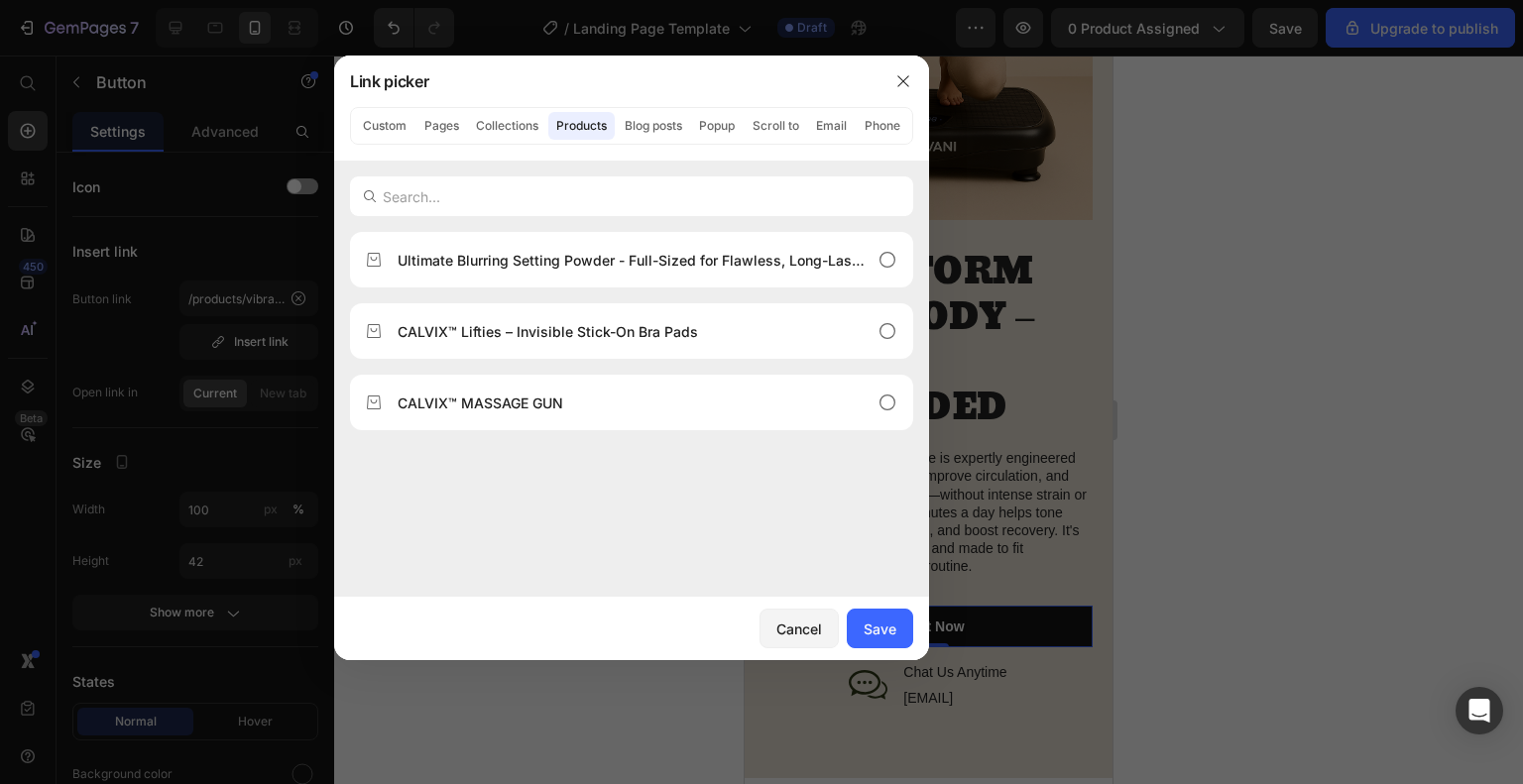 click at bounding box center (762, 392) 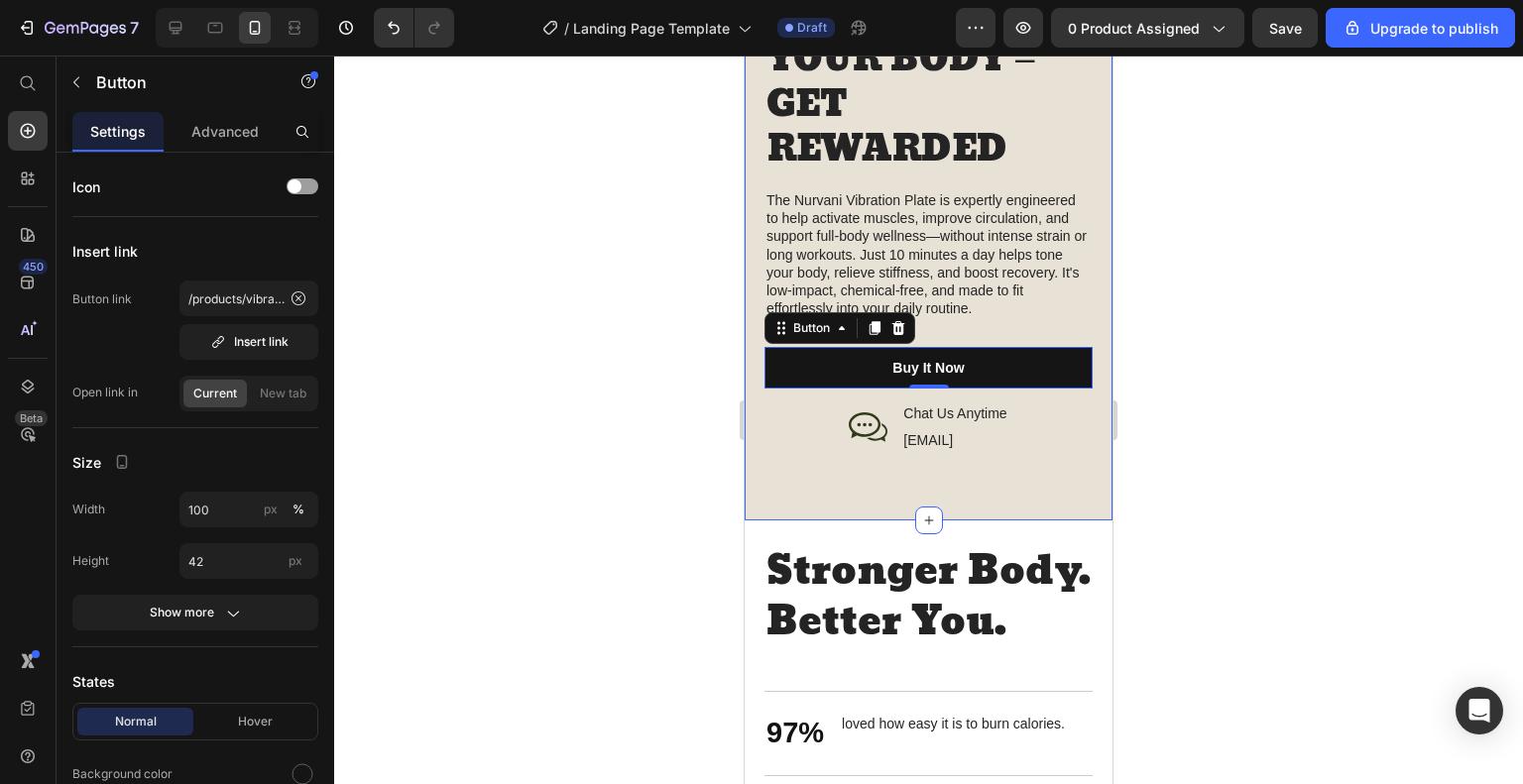 scroll, scrollTop: 3427, scrollLeft: 0, axis: vertical 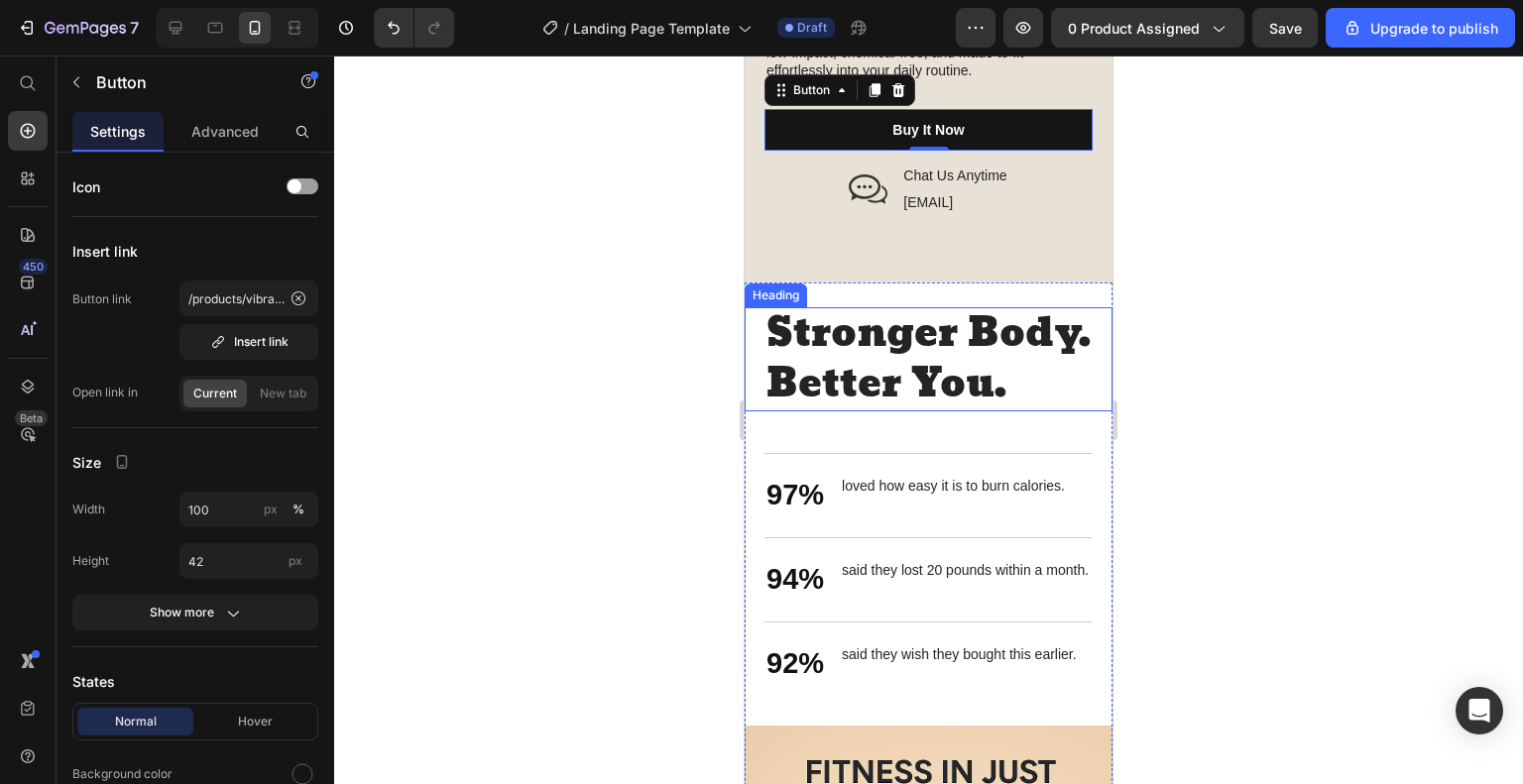 click on "Stronger Body. Better You." at bounding box center [928, 359] 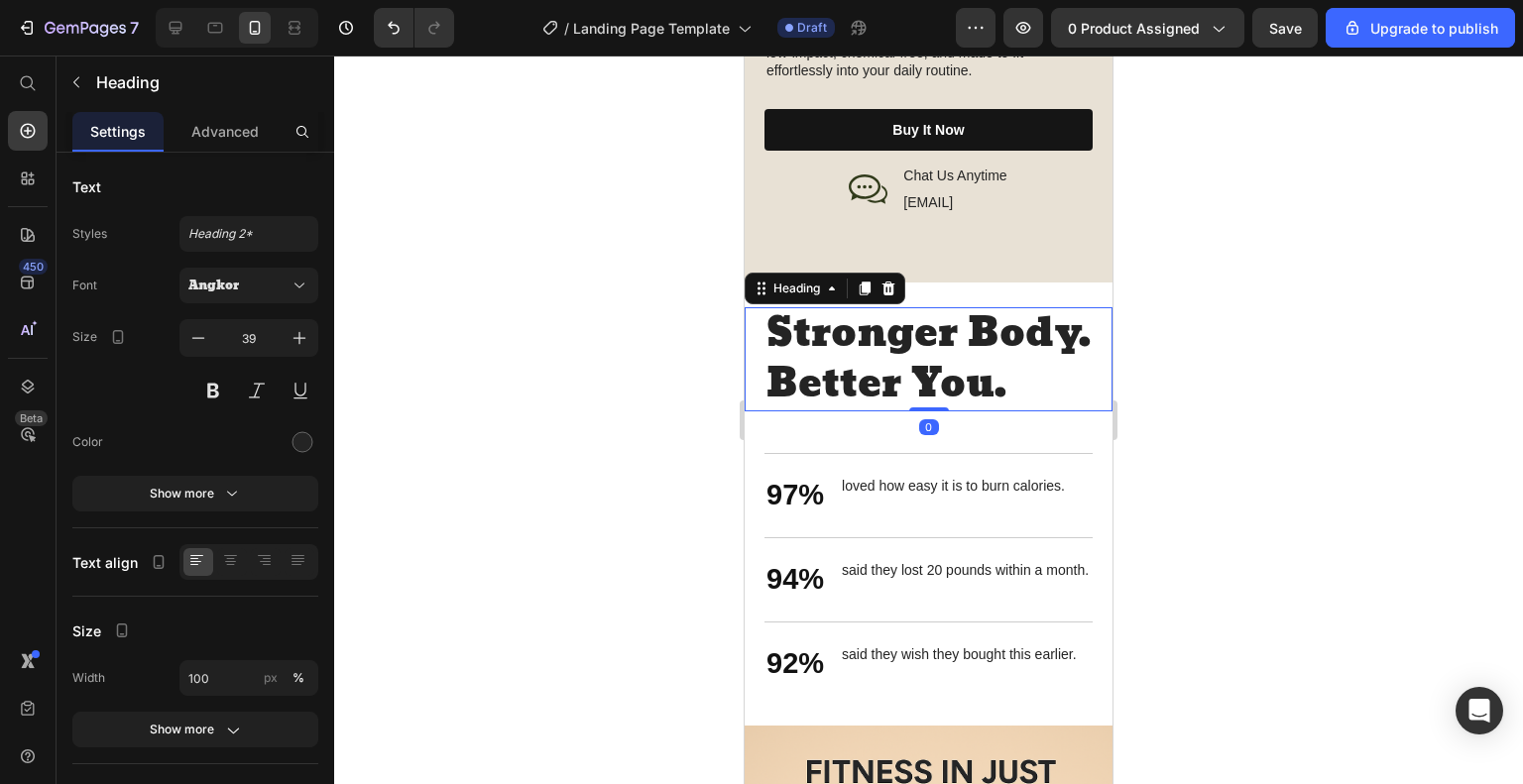 click on "Stronger Body. Better You." at bounding box center (928, 359) 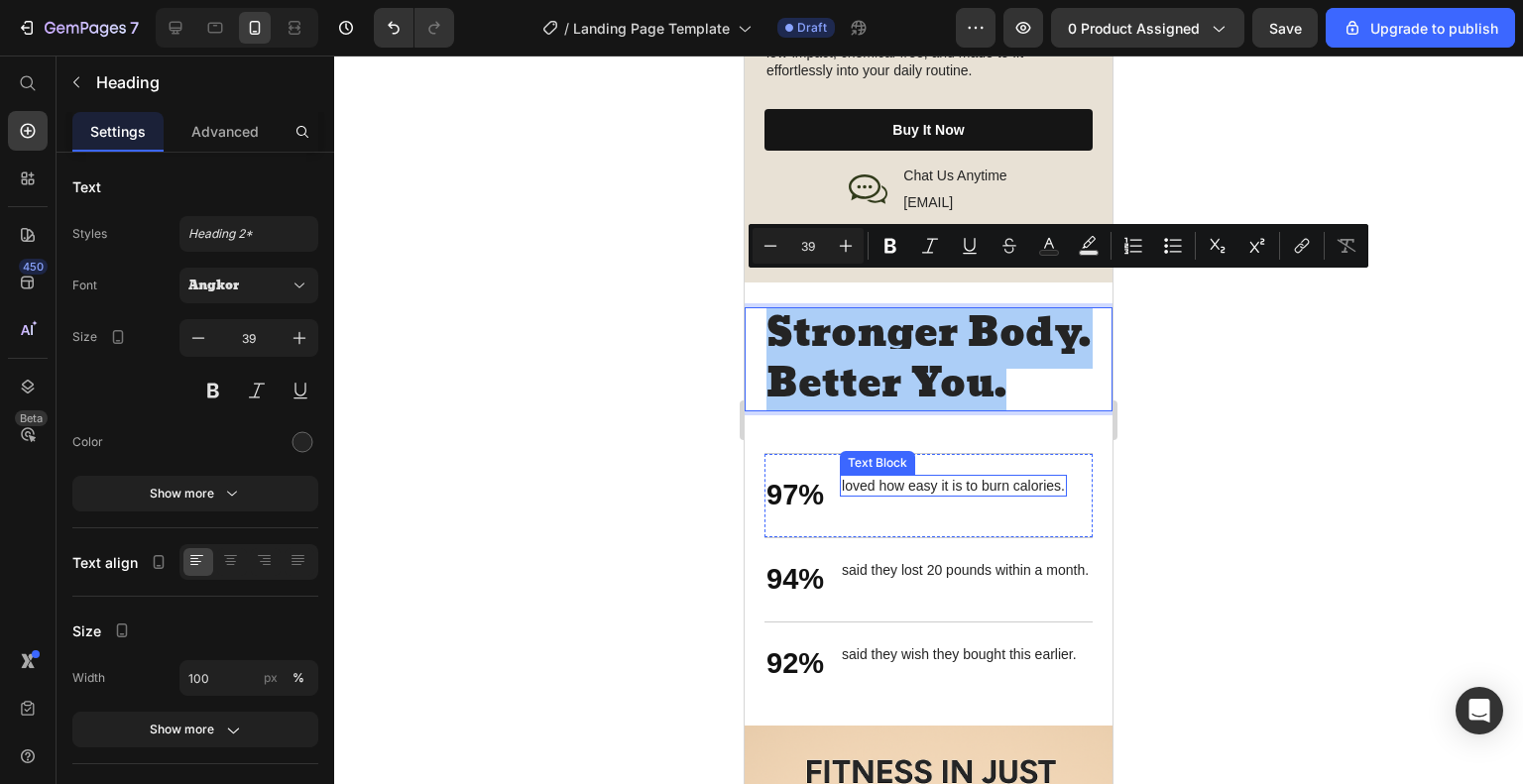 click on "loved how easy it is to burn calories. Text Block" at bounding box center [953, 496] 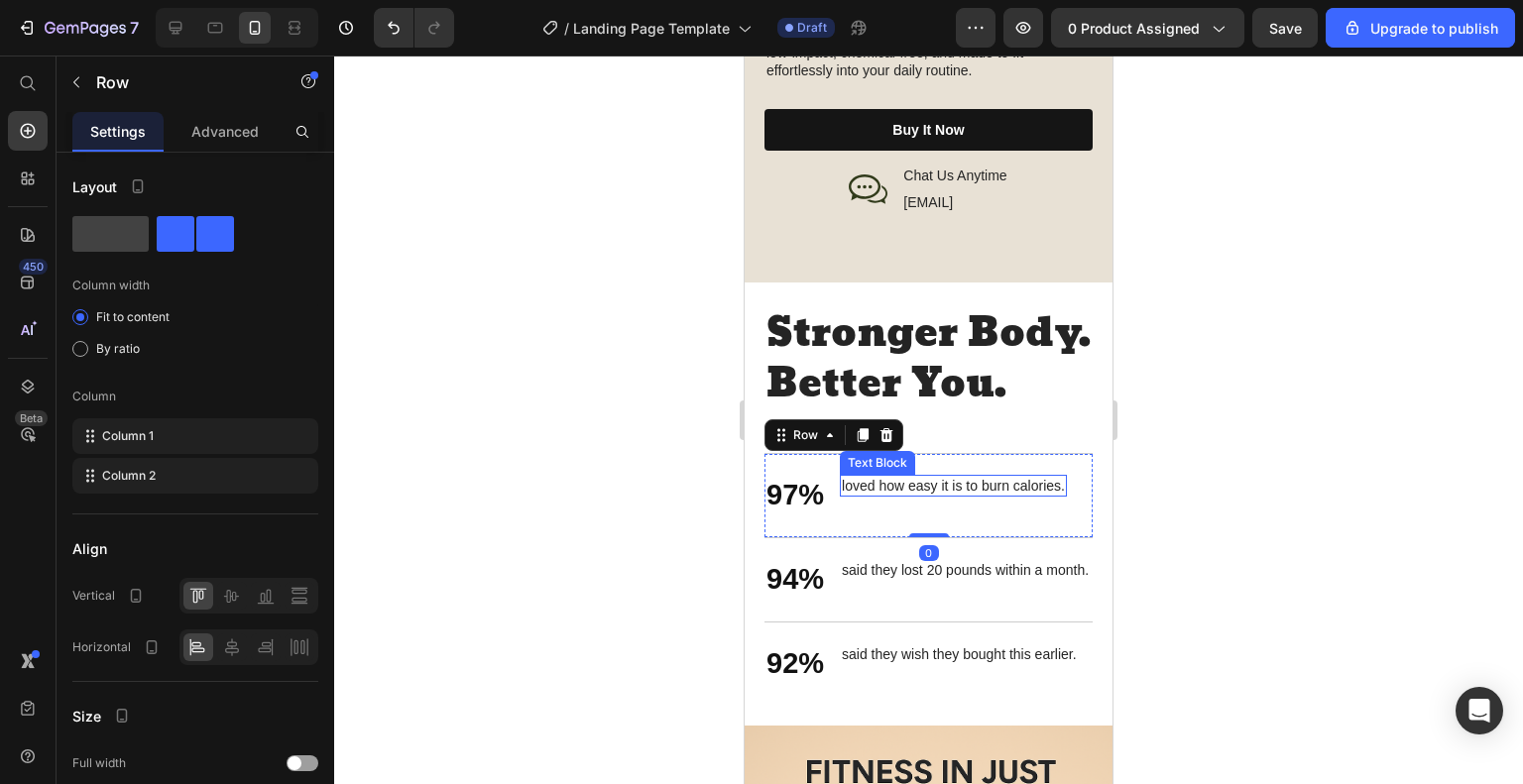 click on "loved how easy it is to burn calories." at bounding box center [953, 486] 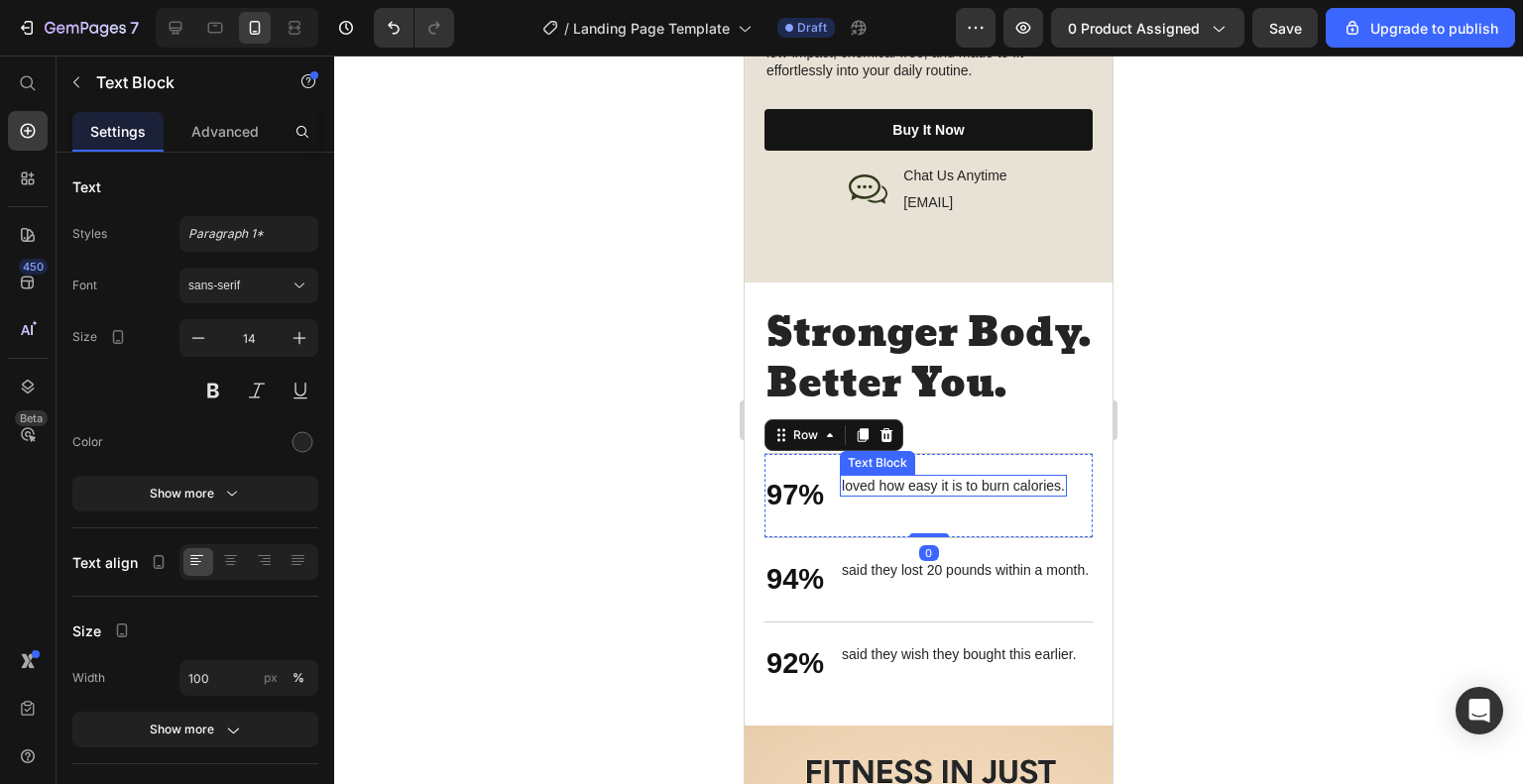 click on "loved how easy it is to burn calories." at bounding box center (953, 486) 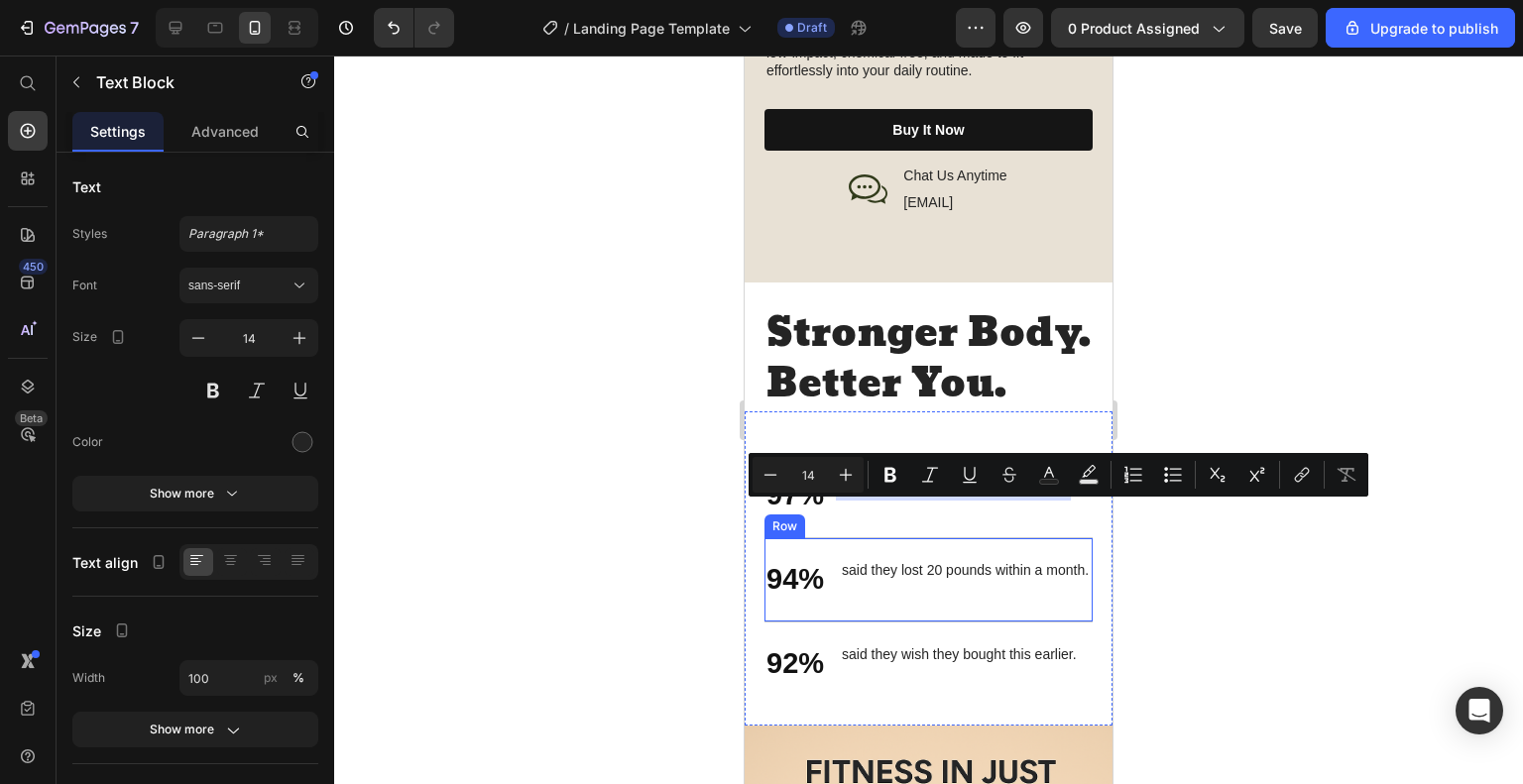 click on "94% Text Block said they lost 20 pounds within a month. Text Block Row" at bounding box center (928, 579) 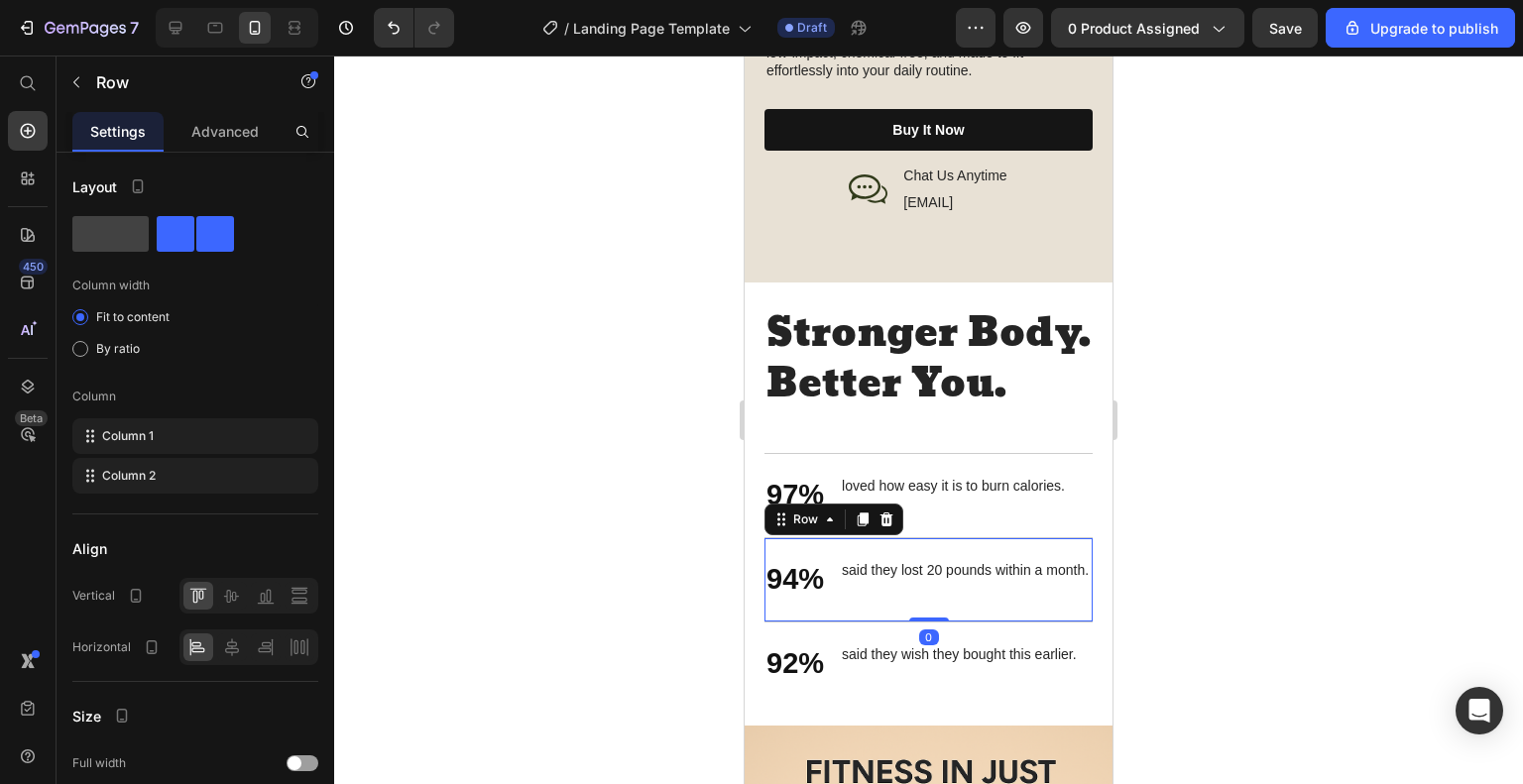 click on "said they lost 20 pounds within a month. Text Block" at bounding box center (965, 580) 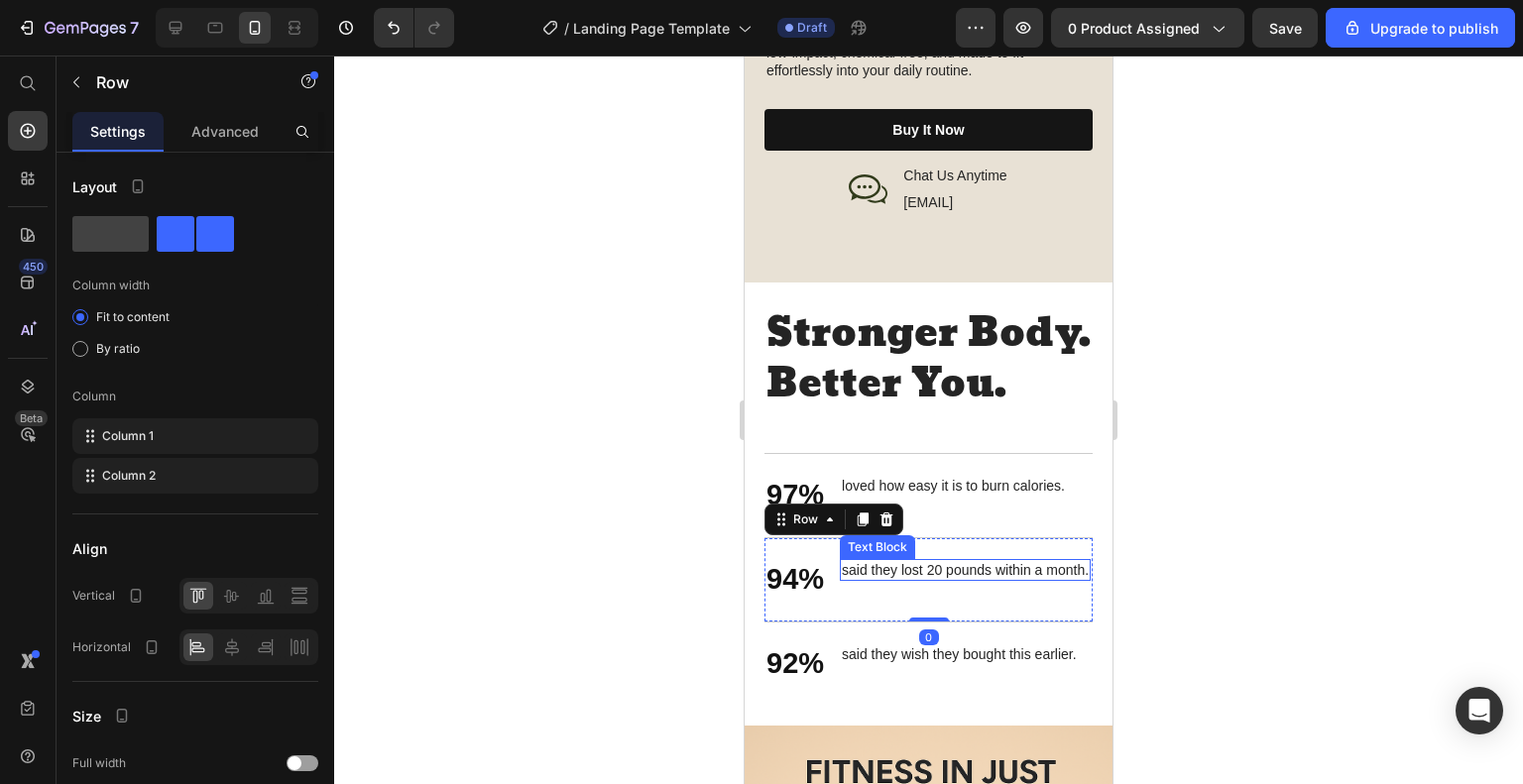 click on "said they lost 20 pounds within a month." at bounding box center [965, 570] 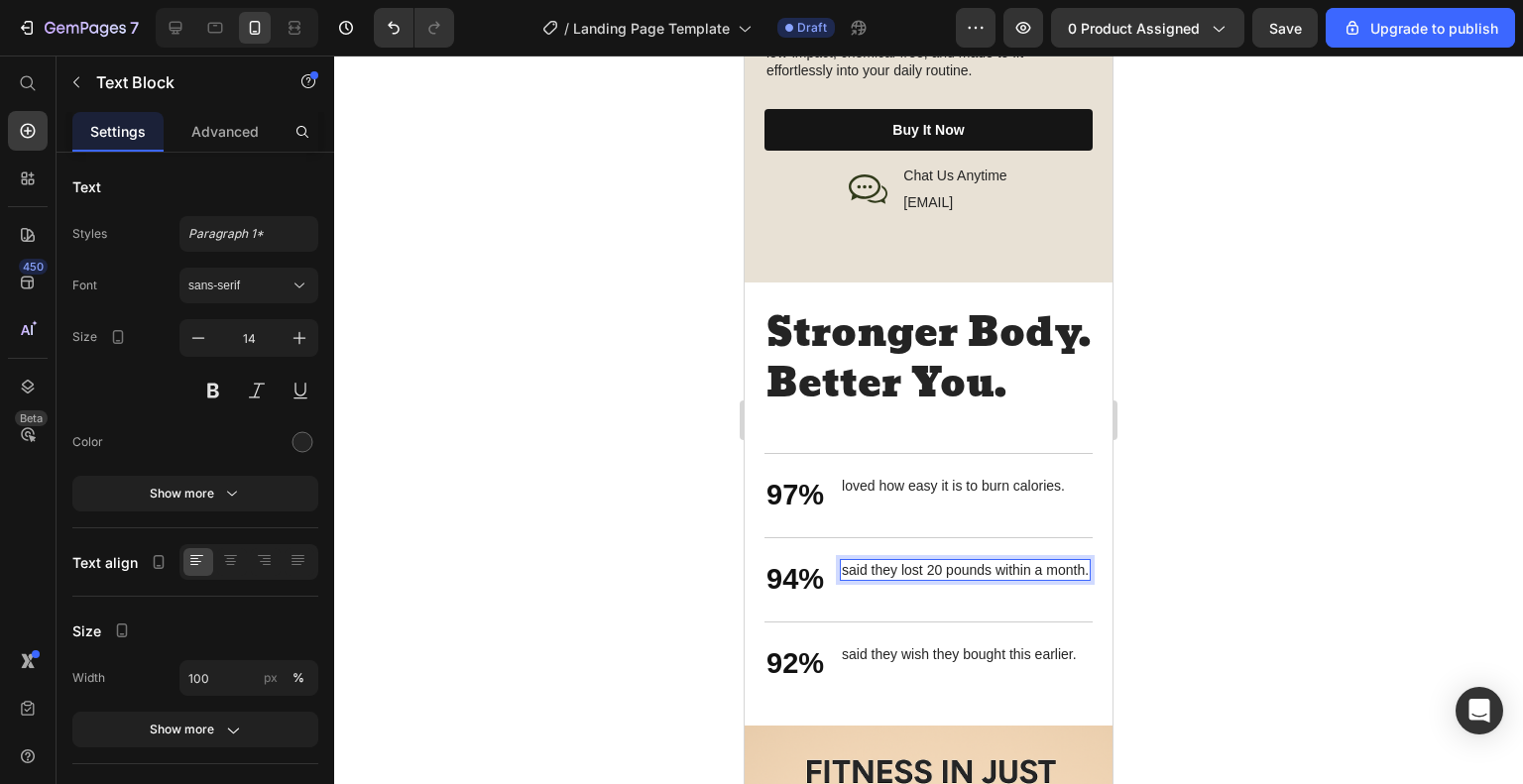 click on "said they lost 20 pounds within a month." at bounding box center [965, 570] 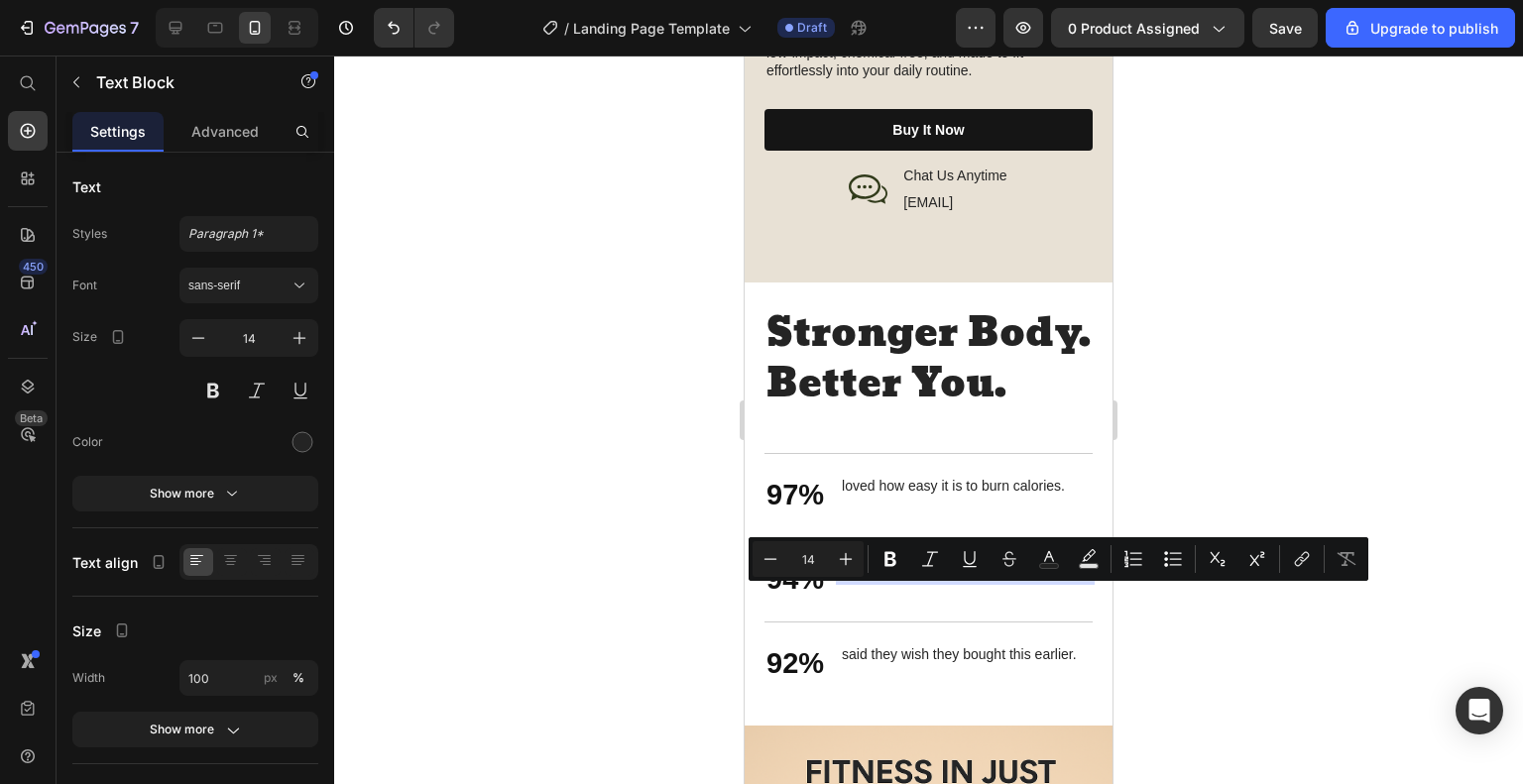 copy on "said they lost 20 pounds within a month." 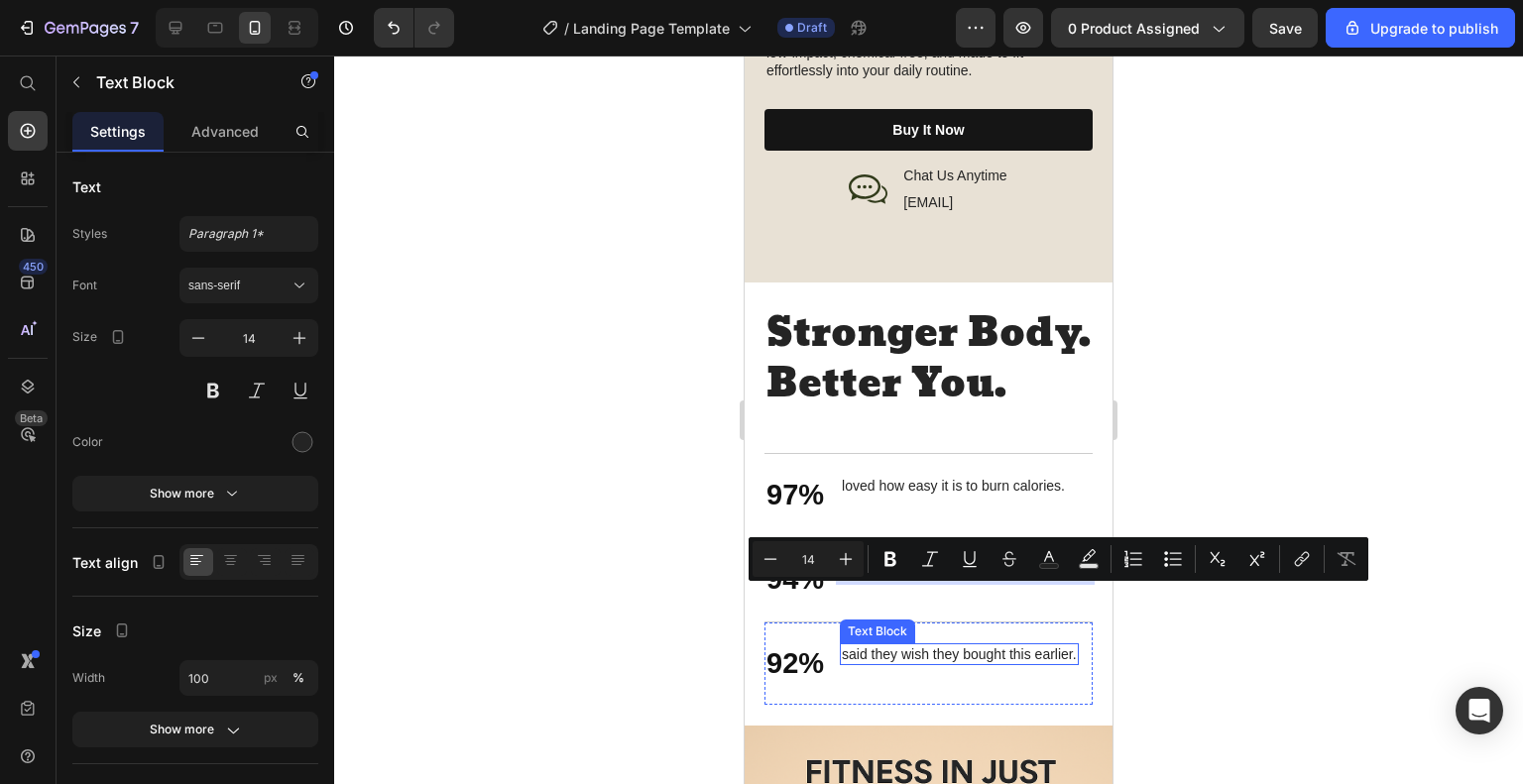 drag, startPoint x: 928, startPoint y: 705, endPoint x: 928, endPoint y: 689, distance: 16 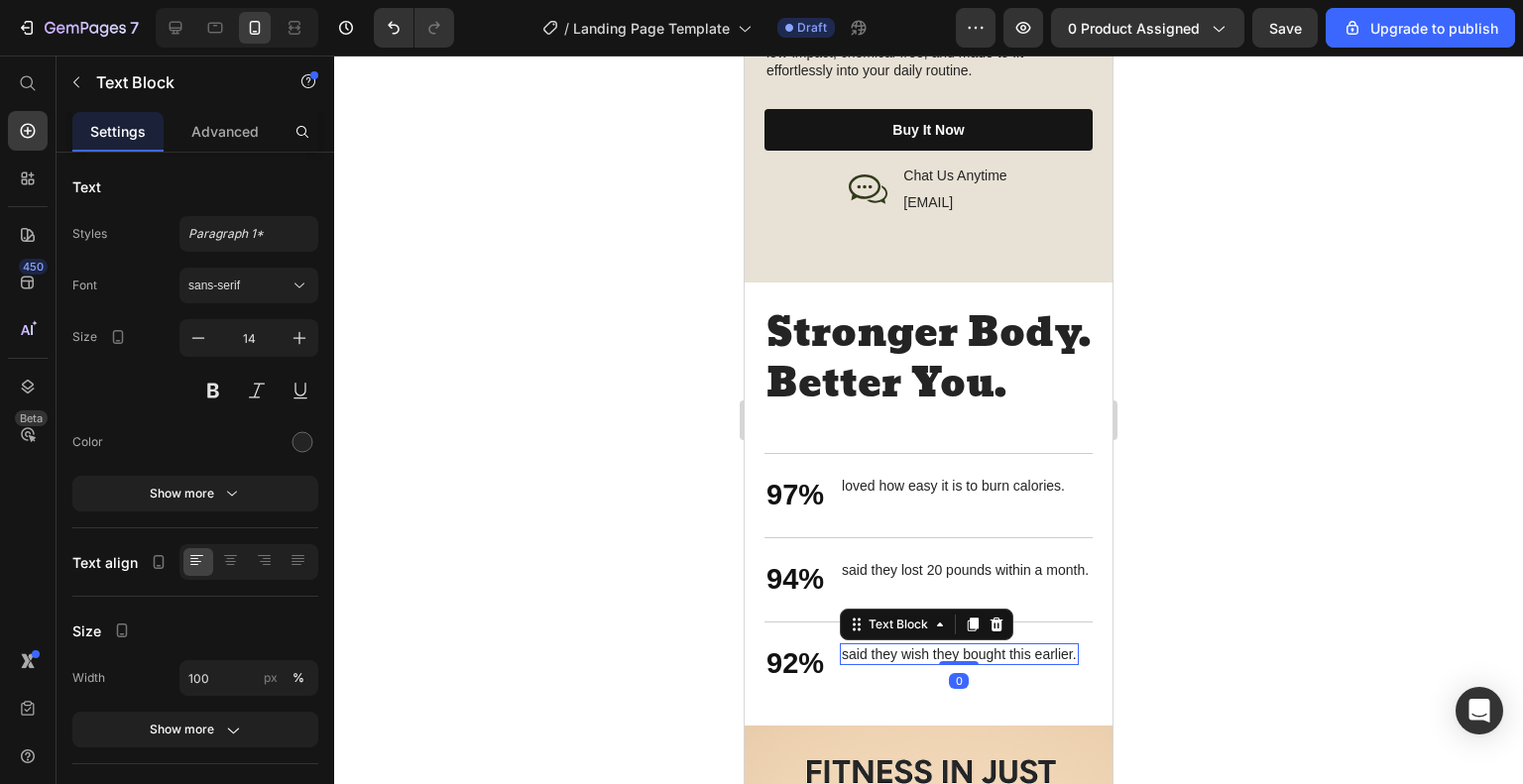 click on "said they wish they bought this earlier." at bounding box center [959, 654] 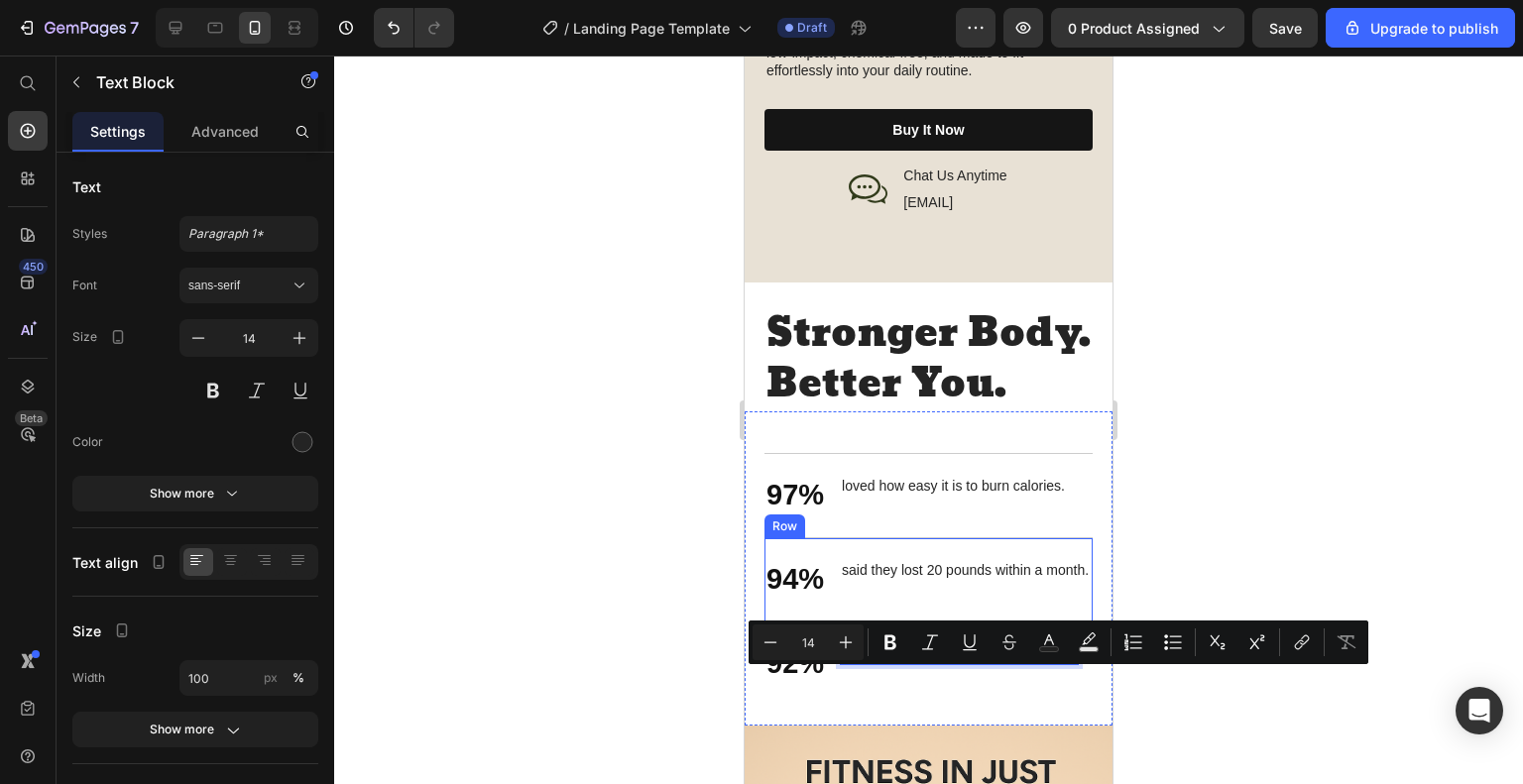 copy on "said they wish they bought this earlier." 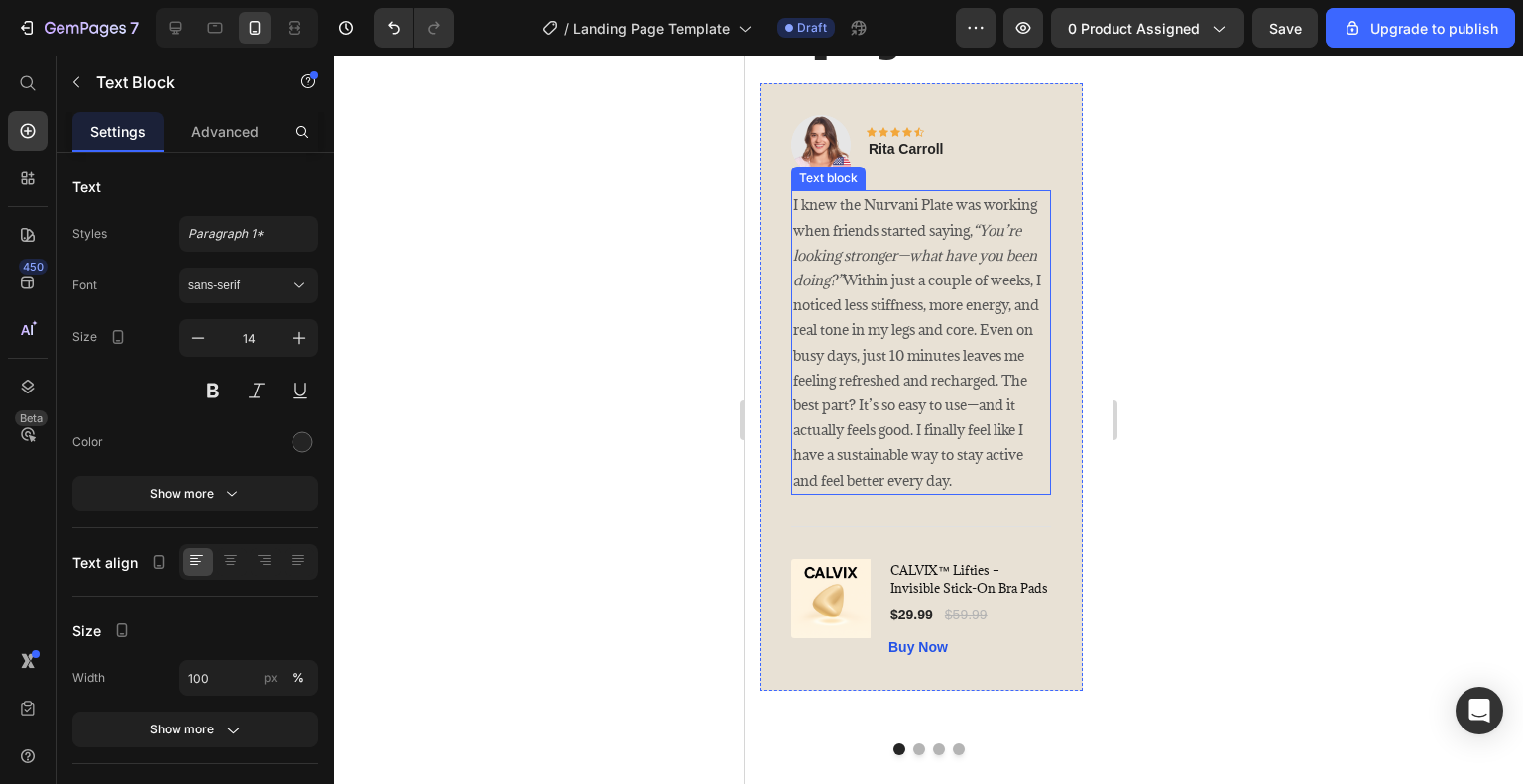 scroll, scrollTop: 4716, scrollLeft: 0, axis: vertical 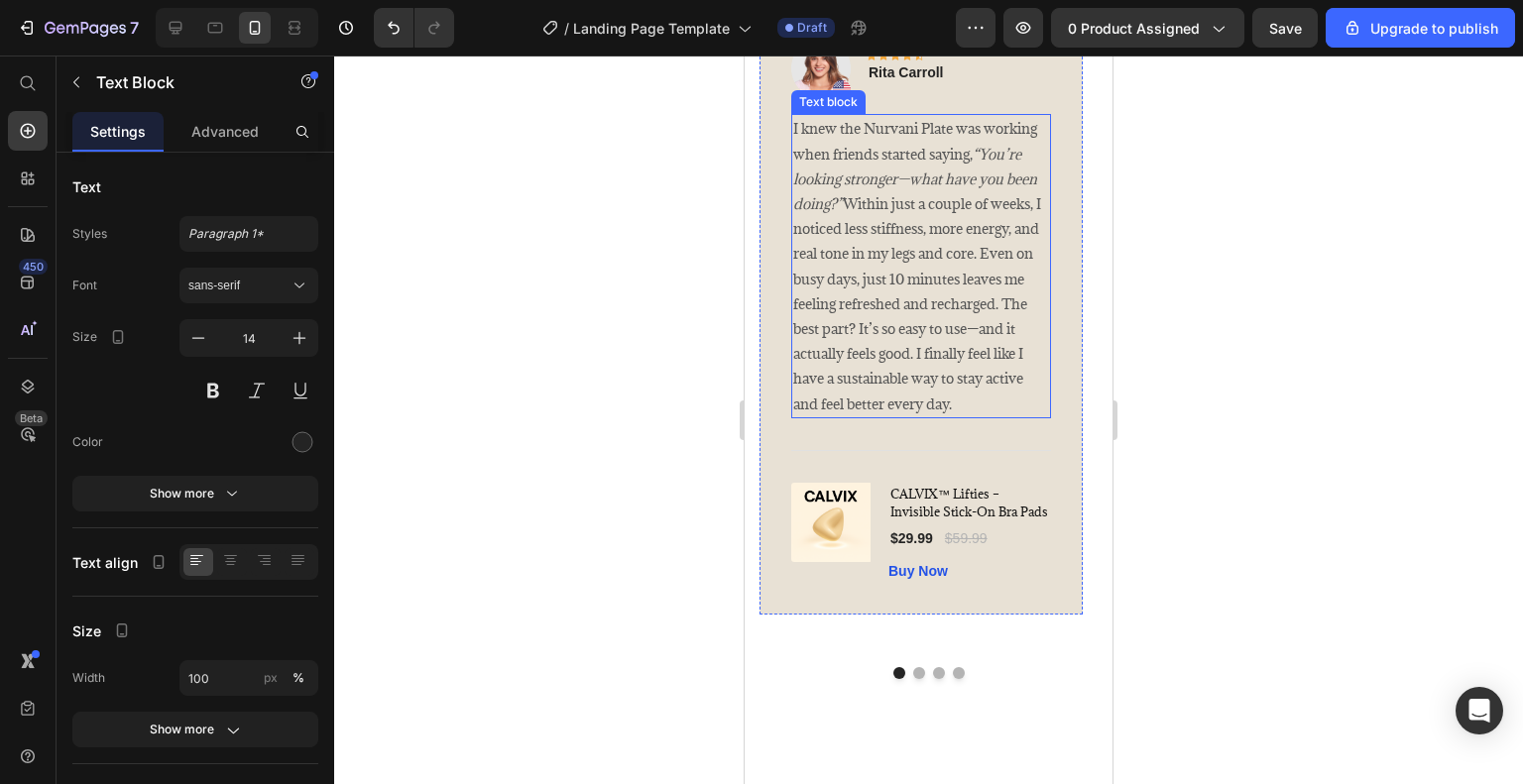click on "I knew the Nurvani Plate was working when friends started saying,  “You’re looking stronger—what have you been doing?”  Within just a couple of weeks, I noticed less stiffness, more energy, and real tone in my legs and core. Even on busy days, just 10 minutes leaves me feeling refreshed and recharged. The best part? It’s so easy to use—and it actually feels good. I finally feel like I have a sustainable way to stay active and feel better every day." at bounding box center (921, 266) 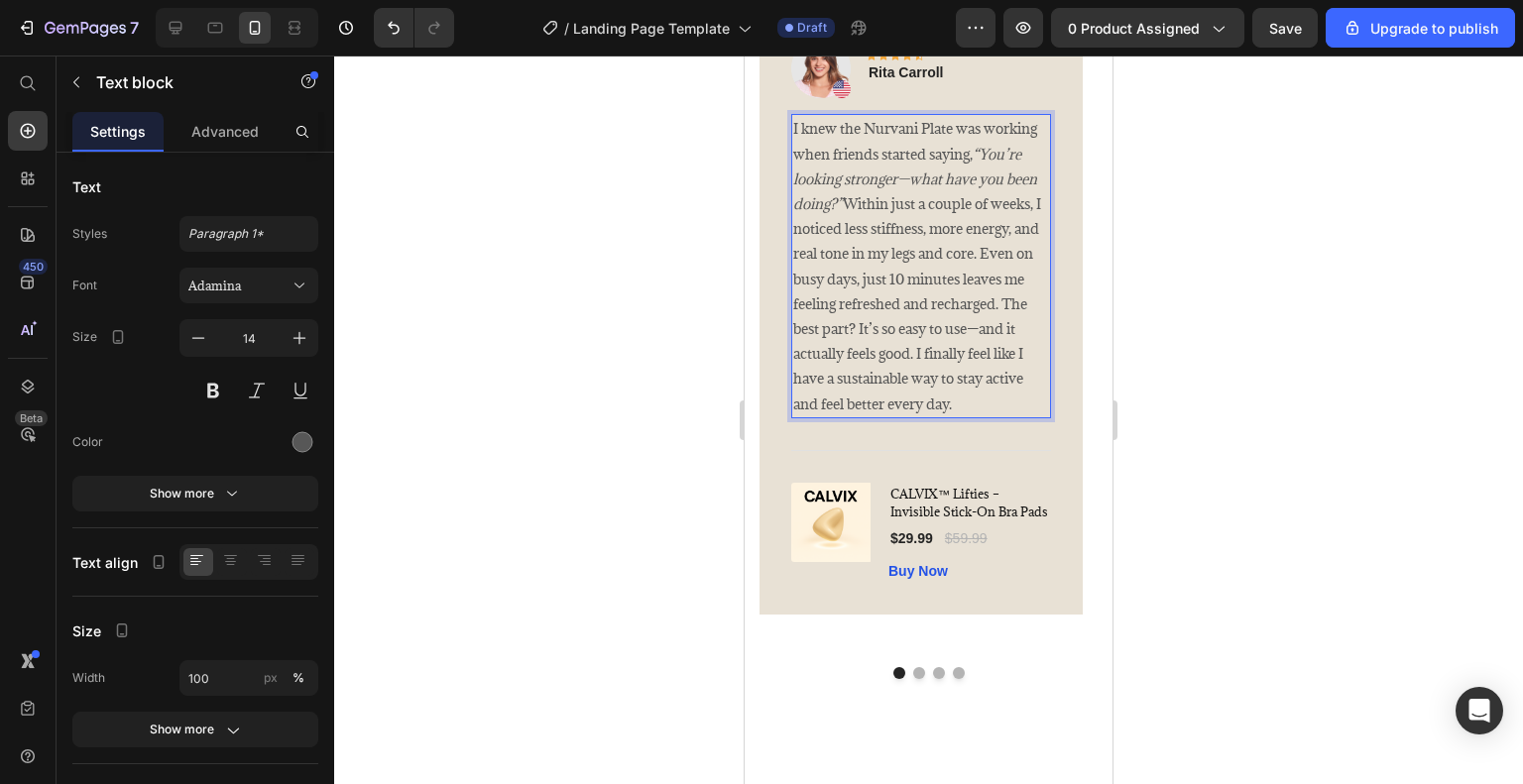 click on "I knew the Nurvani Plate was working when friends started saying,  “You’re looking stronger—what have you been doing?”  Within just a couple of weeks, I noticed less stiffness, more energy, and real tone in my legs and core. Even on busy days, just 10 minutes leaves me feeling refreshed and recharged. The best part? It’s so easy to use—and it actually feels good. I finally feel like I have a sustainable way to stay active and feel better every day." at bounding box center (921, 266) 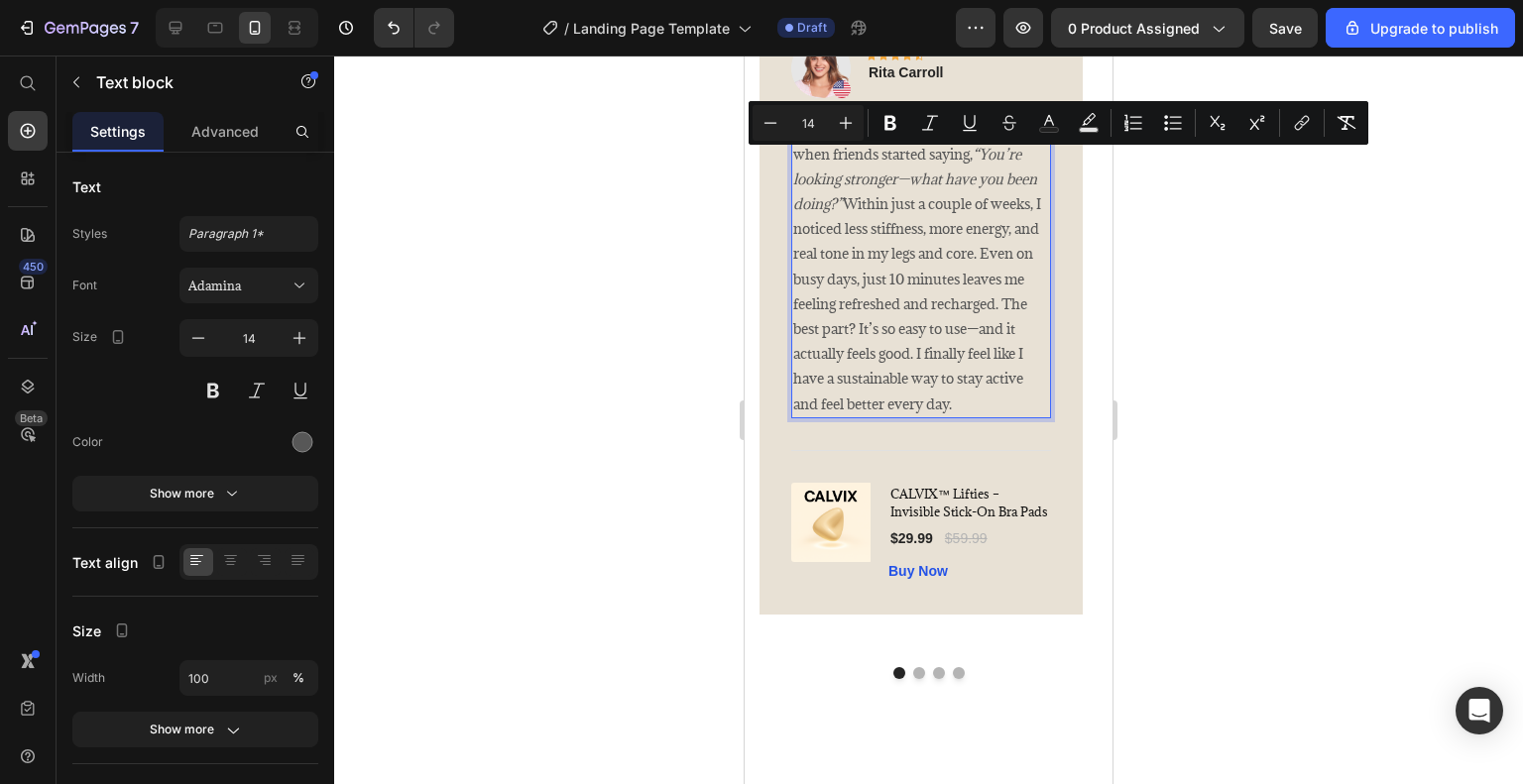 copy on "I knew the Nurvani Plate was working when friends started saying,  “You’re looking stronger—what have you been doing?”  Within just a couple of weeks, I noticed less stiffness, more energy, and real tone in my legs and core. Even on busy days, just 10 minutes leaves me feeling refreshed and recharged. The best part? It’s so easy to use—and it actually feels good. I finally feel like I have a sustainable way to stay active and feel better every day." 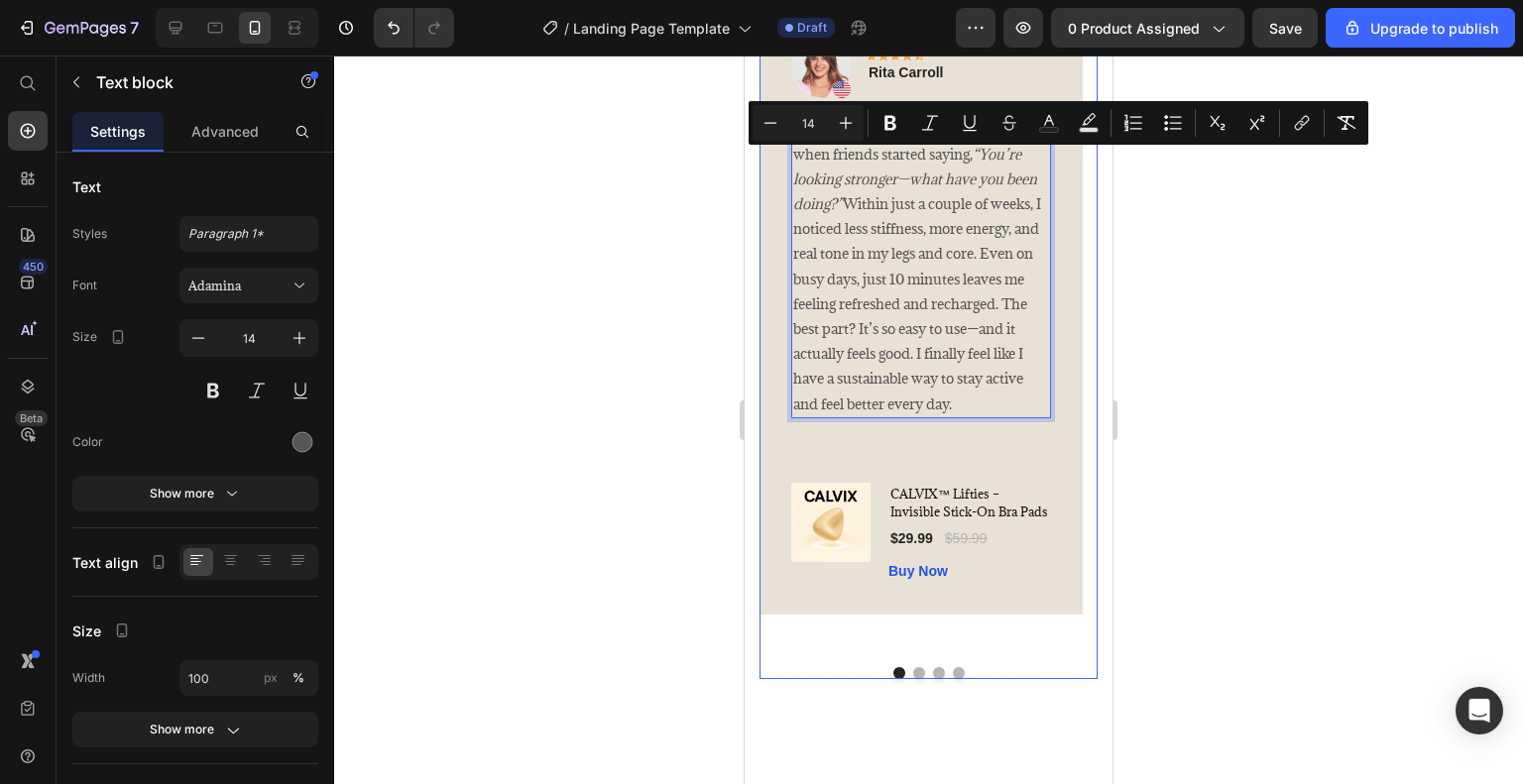 click at bounding box center (919, 673) 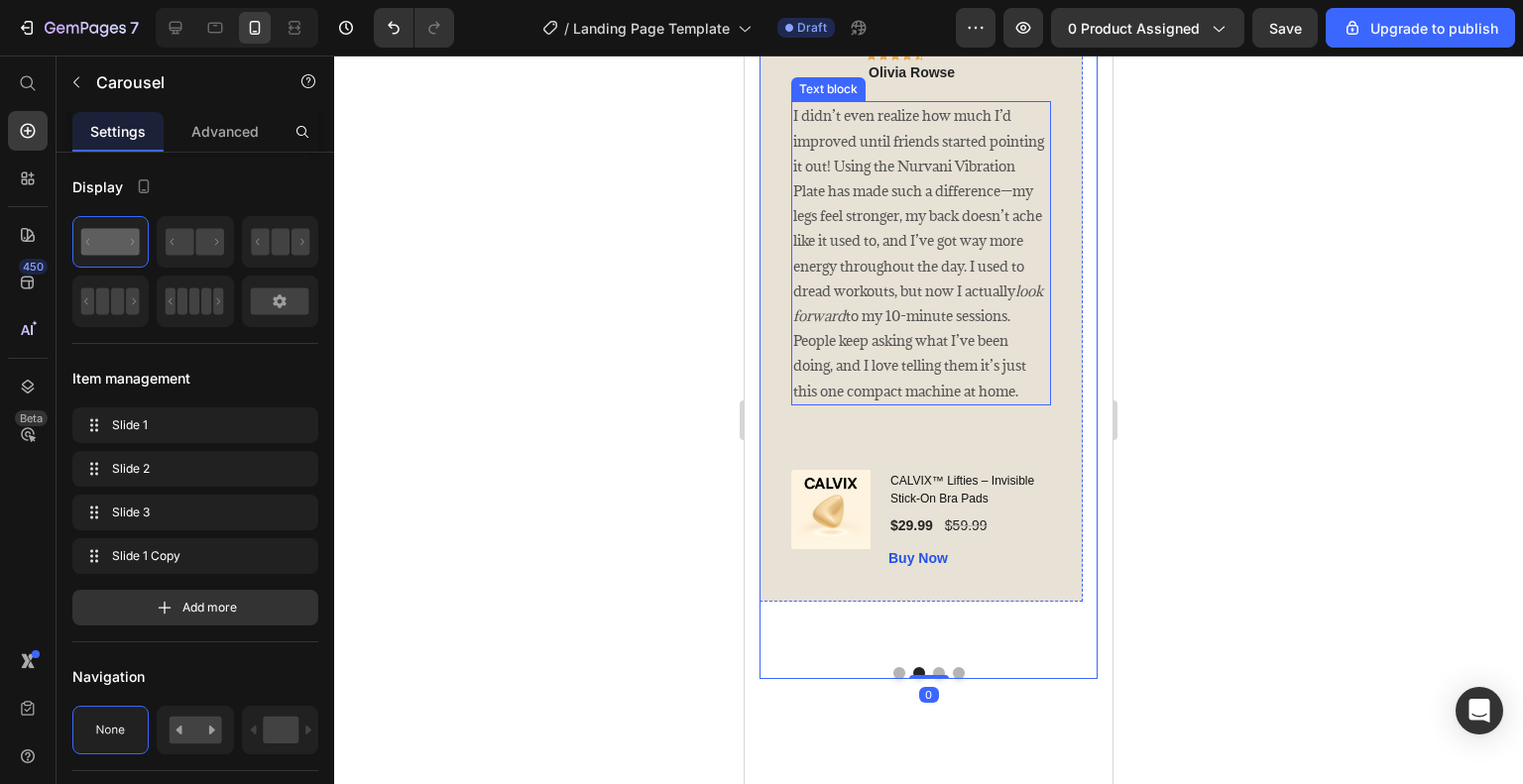click on "I didn’t even realize how much I’d improved until friends started pointing it out! Using the Nurvani Vibration Plate has made such a difference—my legs feel stronger, my back doesn’t ache like it used to, and I’ve got way more energy throughout the day. I used to dread workouts, but now I actually  look forward  to my 10-minute sessions. People keep asking what I’ve been doing, and I love telling them it’s just this one compact machine at home." at bounding box center (921, 253) 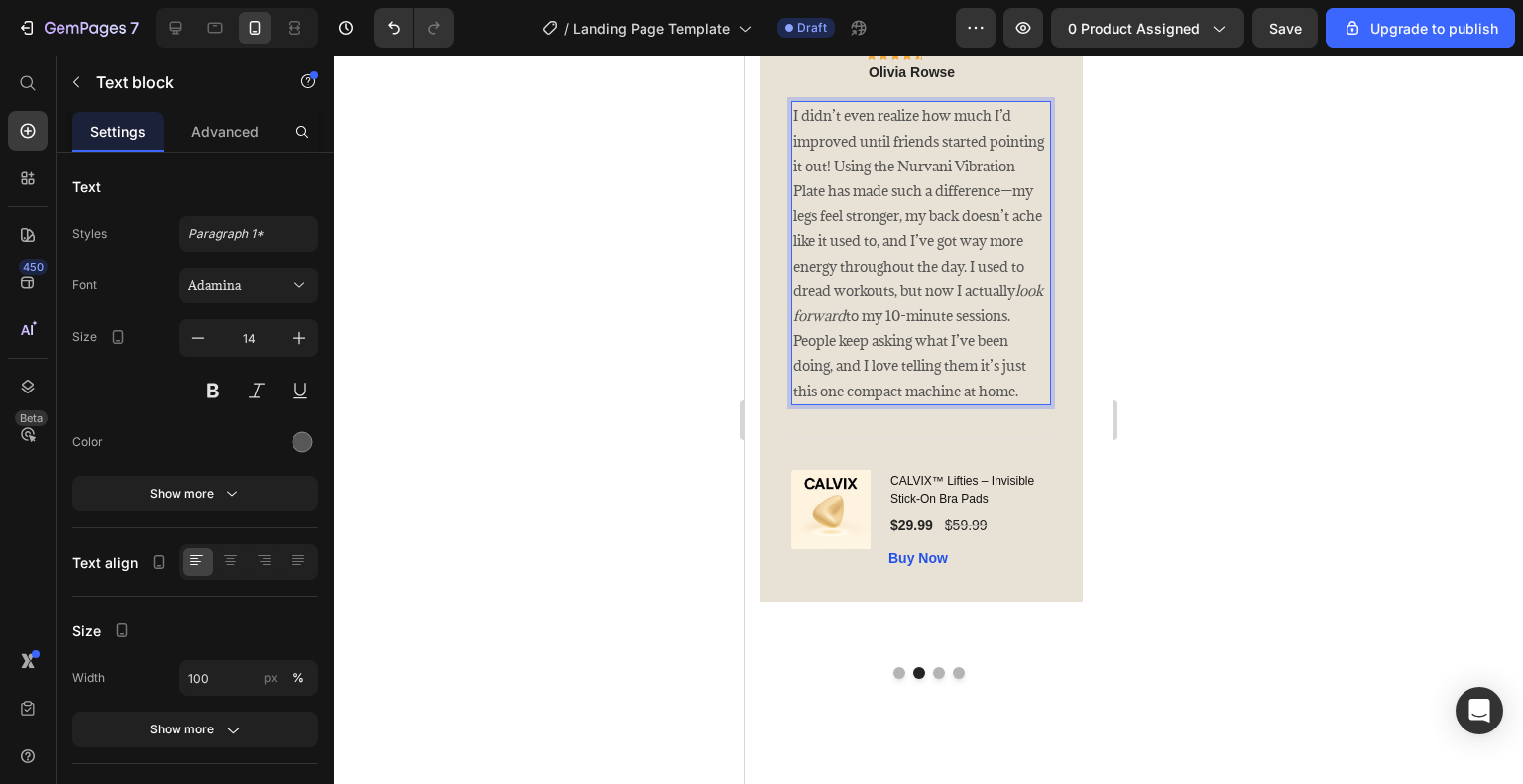click on "I didn’t even realize how much I’d improved until friends started pointing it out! Using the Nurvani Vibration Plate has made such a difference—my legs feel stronger, my back doesn’t ache like it used to, and I’ve got way more energy throughout the day. I used to dread workouts, but now I actually  look forward  to my 10-minute sessions. People keep asking what I’ve been doing, and I love telling them it’s just this one compact machine at home." at bounding box center (921, 253) 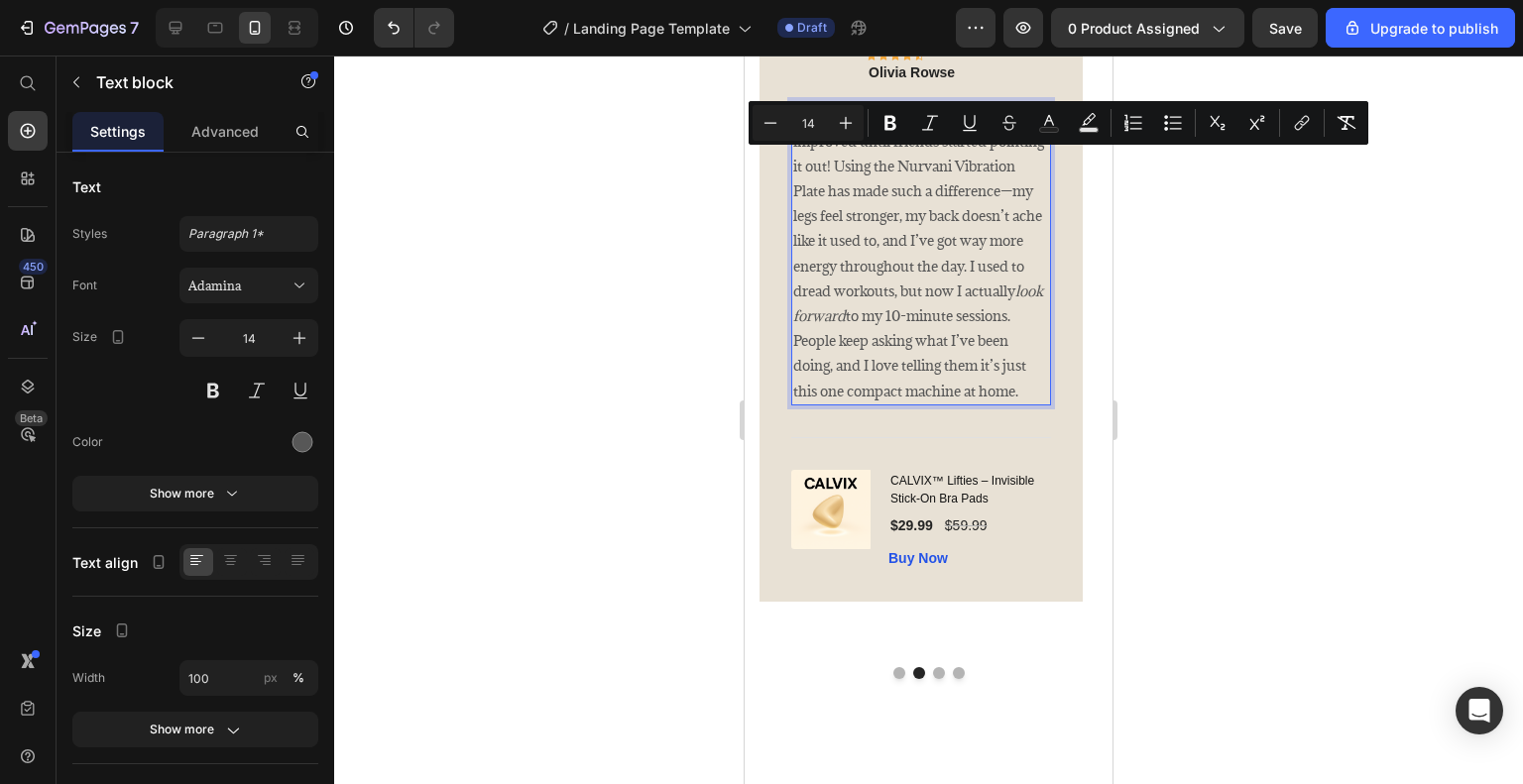 copy on "I didn’t even realize how much I’d improved until friends started pointing it out! Using the Nurvani Vibration Plate has made such a difference—my legs feel stronger, my back doesn’t ache like it used to, and I’ve got way more energy throughout the day. I used to dread workouts, but now I actually  look forward  to my 10-minute sessions. People keep asking what I’ve been doing, and I love telling them it’s just this one compact machine at home." 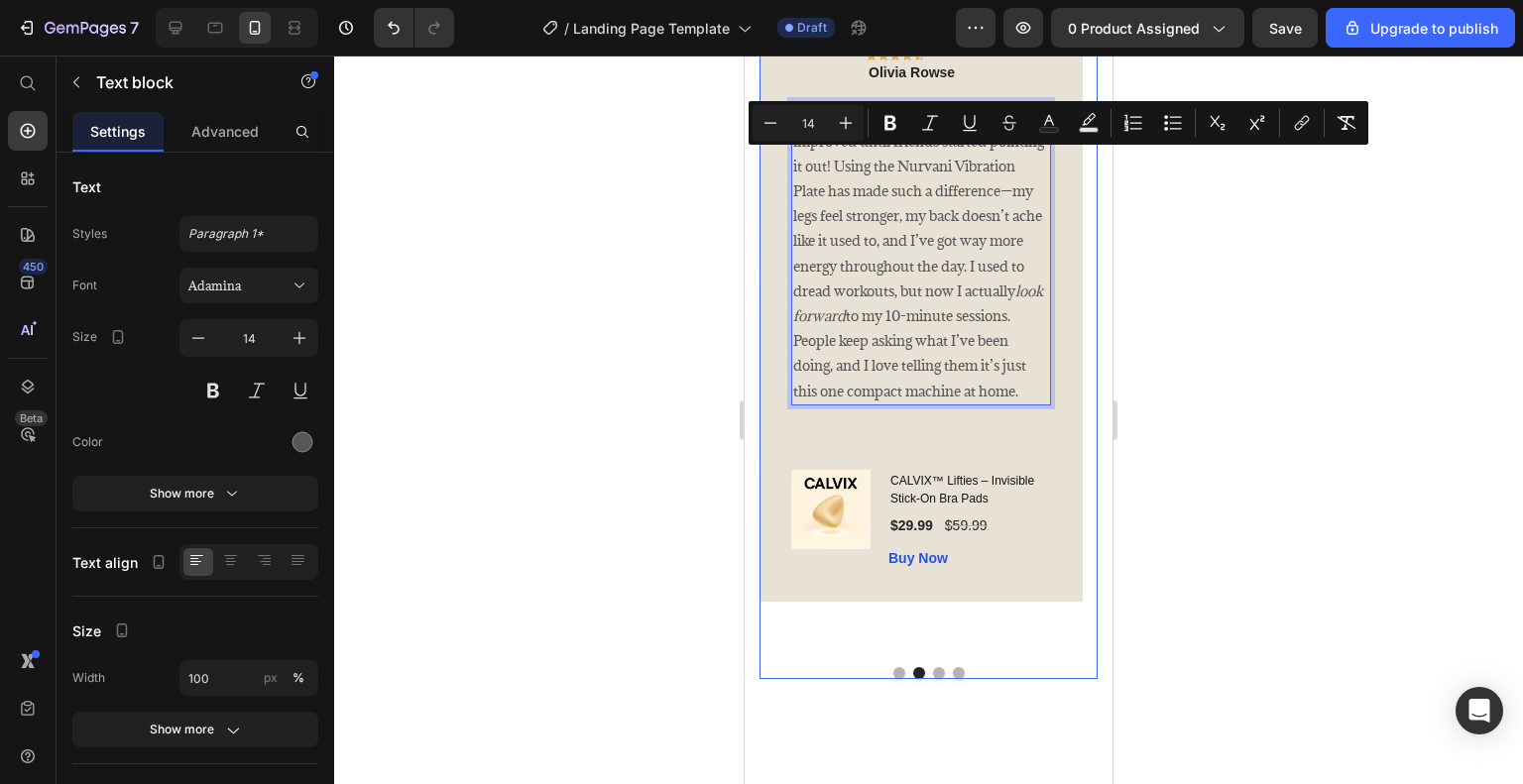 click at bounding box center (939, 673) 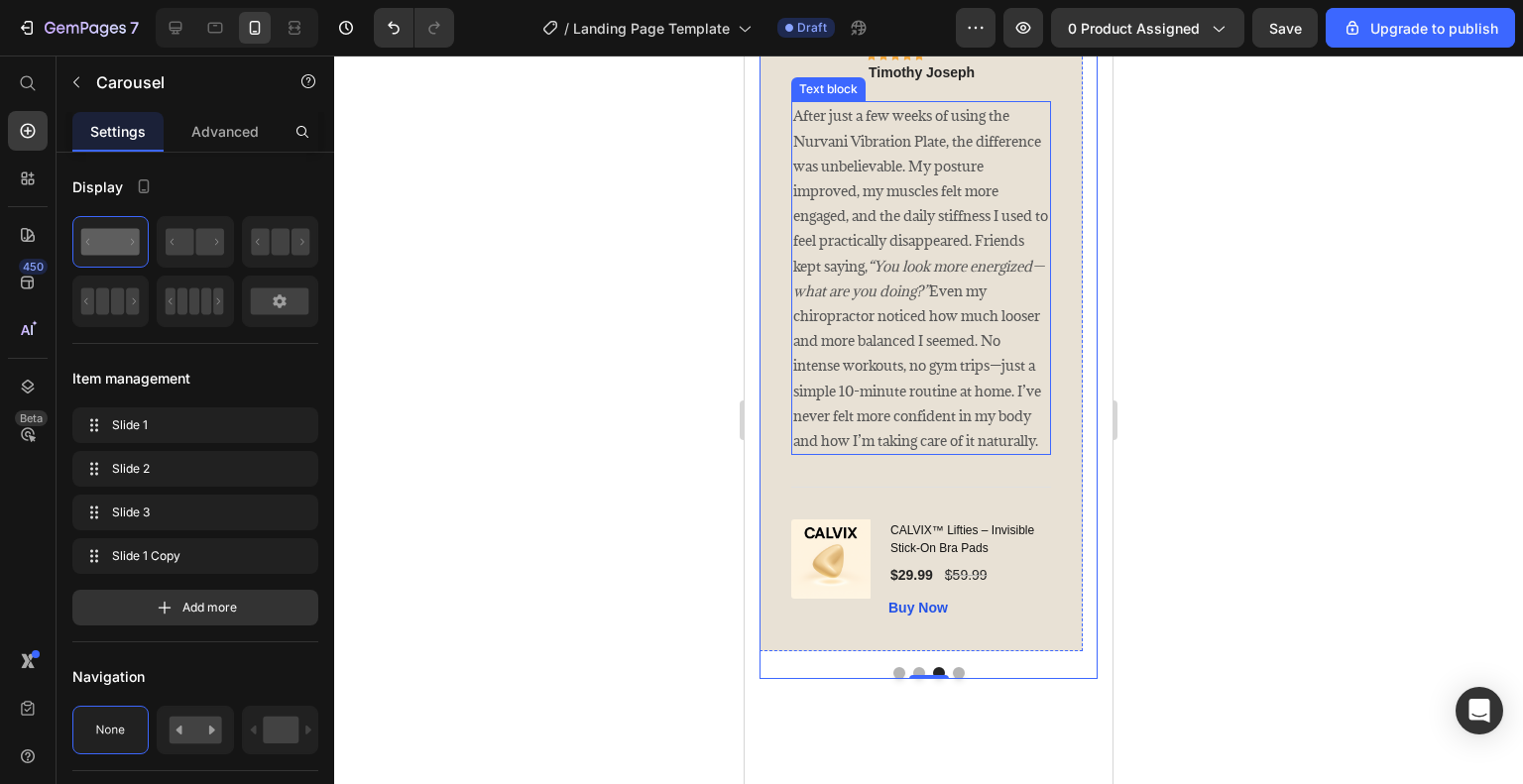 click on "After just a few weeks of using the Nurvani Vibration Plate, the difference was unbelievable. My posture improved, my muscles felt more engaged, and the daily stiffness I used to feel practically disappeared. Friends kept saying,  “You look more energized—what are you doing?”  Even my chiropractor noticed how much looser and more balanced I seemed. No intense workouts, no gym trips—just a simple 10-minute routine at home. I’ve never felt more confident in my body and how I’m taking care of it naturally." at bounding box center (921, 278) 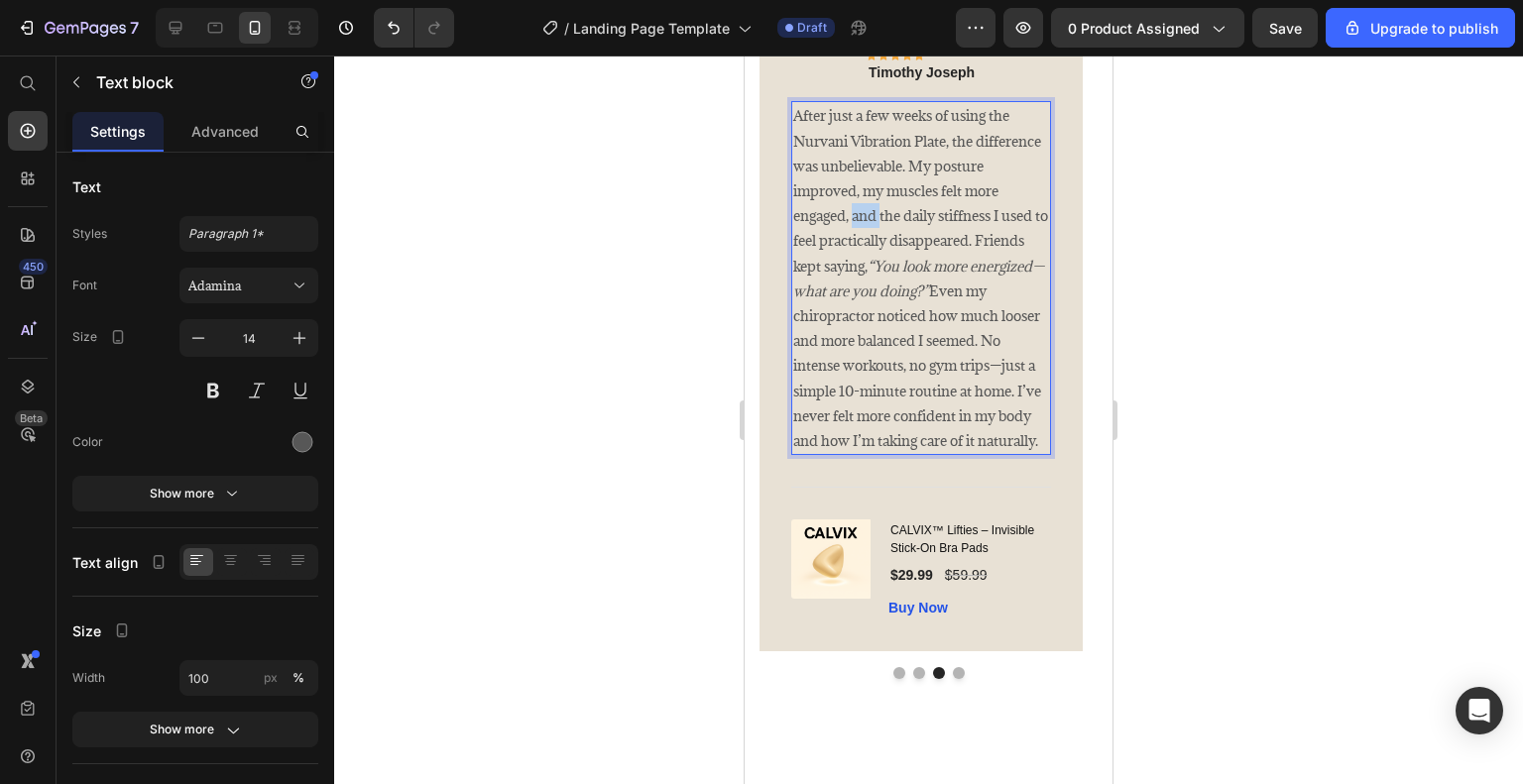 click on "After just a few weeks of using the Nurvani Vibration Plate, the difference was unbelievable. My posture improved, my muscles felt more engaged, and the daily stiffness I used to feel practically disappeared. Friends kept saying,  “You look more energized—what are you doing?”  Even my chiropractor noticed how much looser and more balanced I seemed. No intense workouts, no gym trips—just a simple 10-minute routine at home. I’ve never felt more confident in my body and how I’m taking care of it naturally." at bounding box center [921, 278] 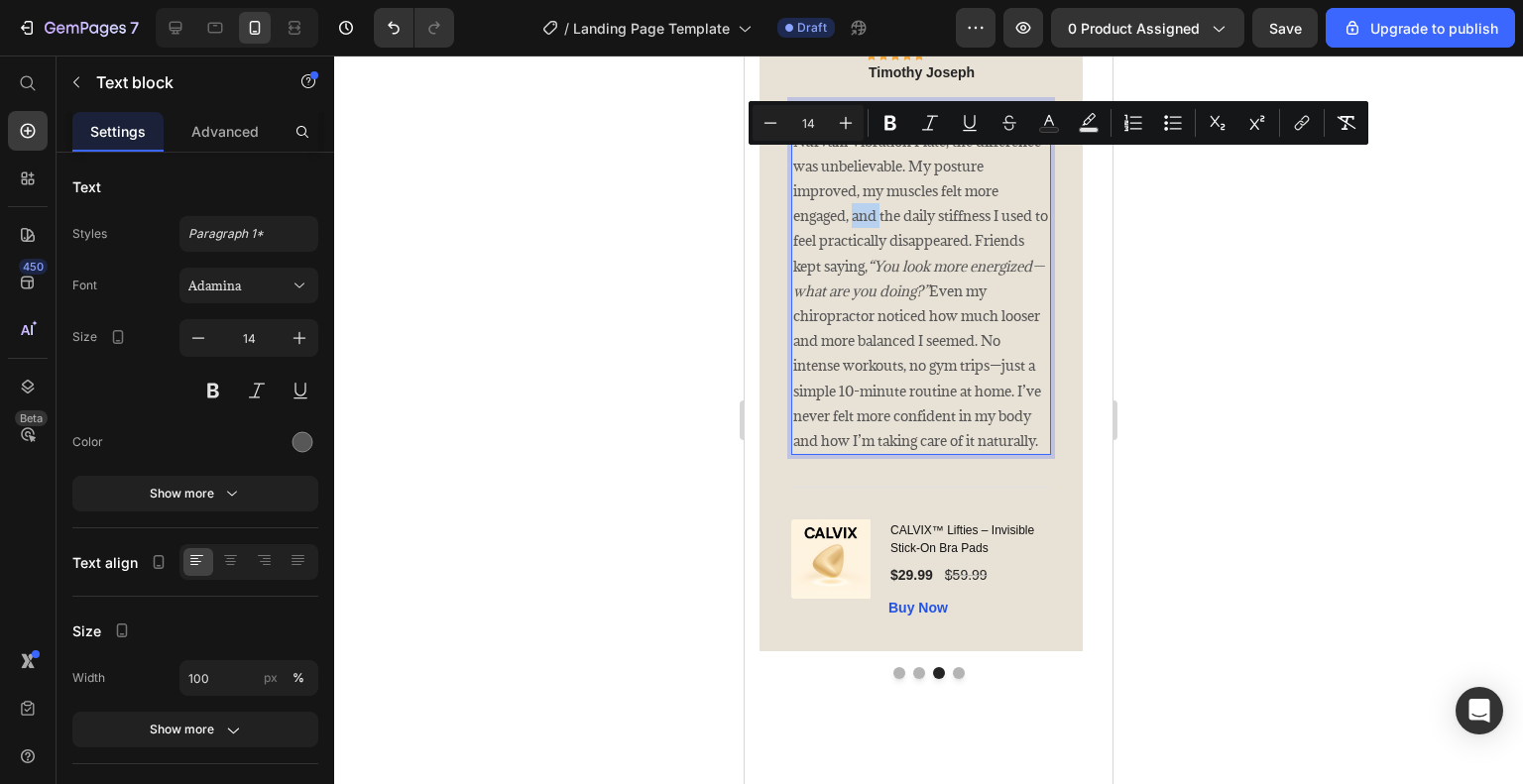 copy on "After just a few weeks of using the Nurvani Vibration Plate, the difference was unbelievable. My posture improved, my muscles felt more engaged, and the daily stiffness I used to feel practically disappeared. Friends kept saying,  “You look more energized—what are you doing?”  Even my chiropractor noticed how much looser and more balanced I seemed. No intense workouts, no gym trips—just a simple 10-minute routine at home. I’ve never felt more confident in my body and how I’m taking care of it naturally." 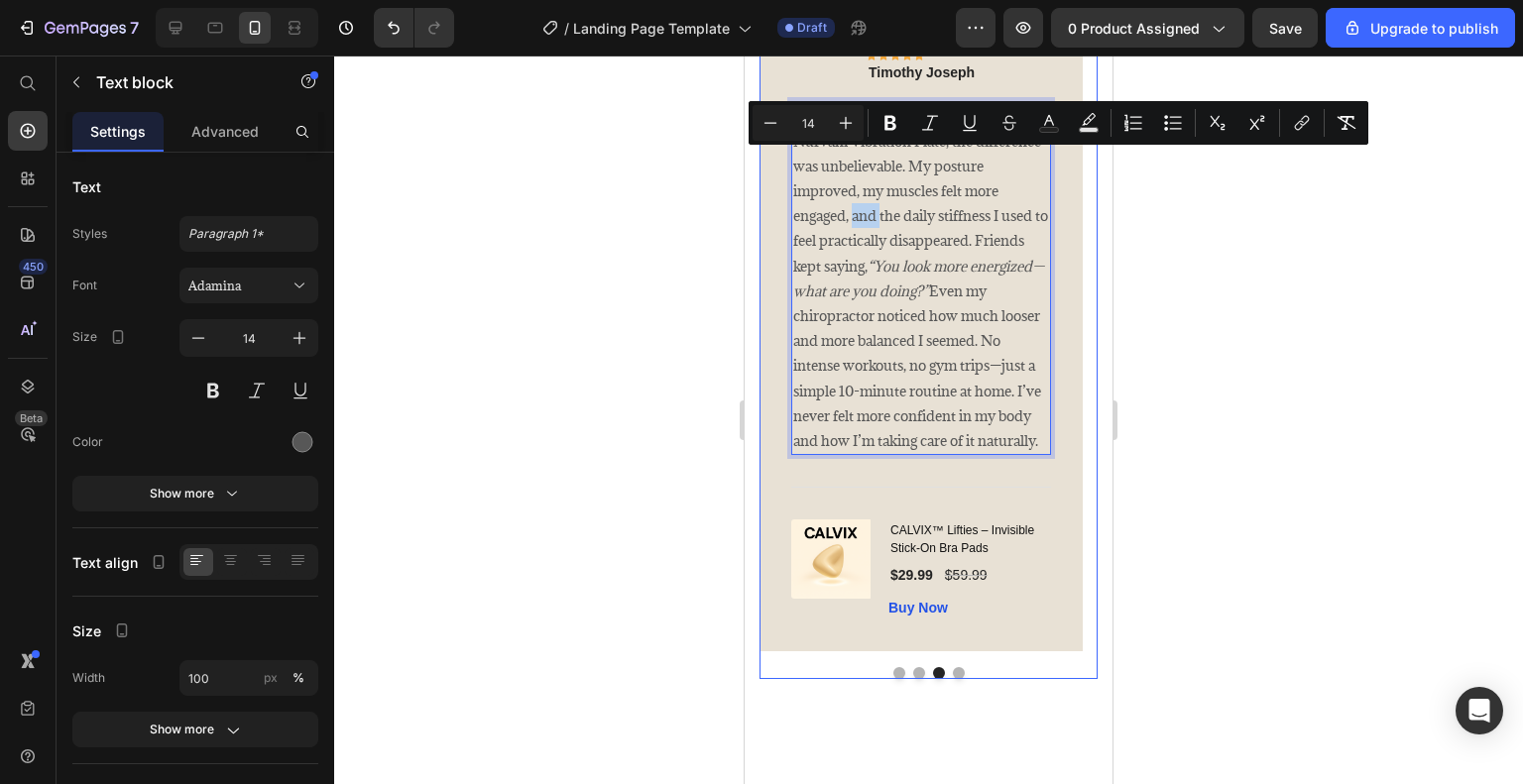 click at bounding box center [959, 673] 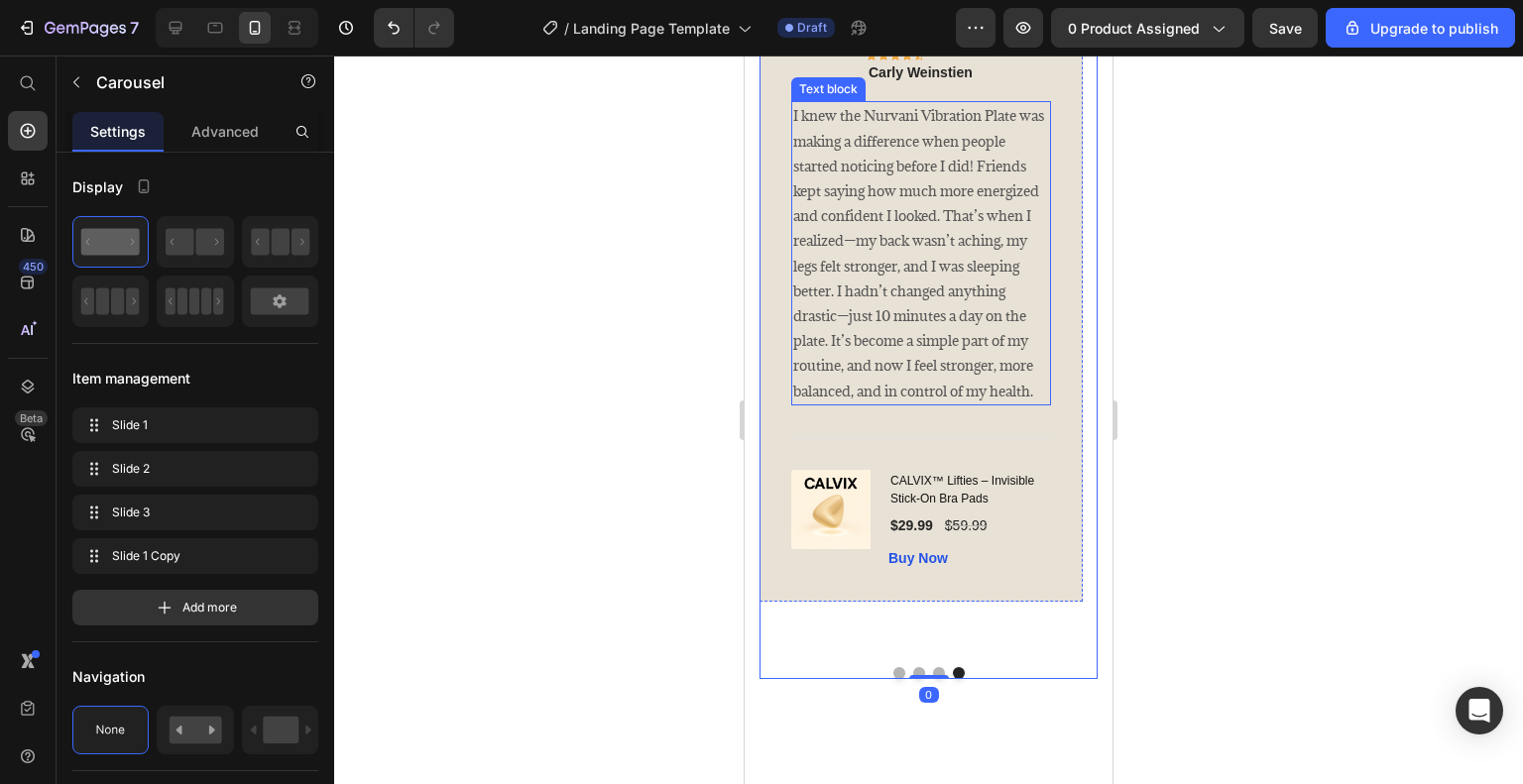 click on "I knew the Nurvani Vibration Plate was making a difference when people started noticing before I did! Friends kept saying how much more energized and confident I looked. That’s when I realized—my back wasn’t aching, my legs felt stronger, and I was sleeping better. I hadn’t changed anything drastic—just 10 minutes a day on the plate. It’s become a simple part of my routine, and now I feel stronger, more balanced, and in control of my health." at bounding box center (921, 253) 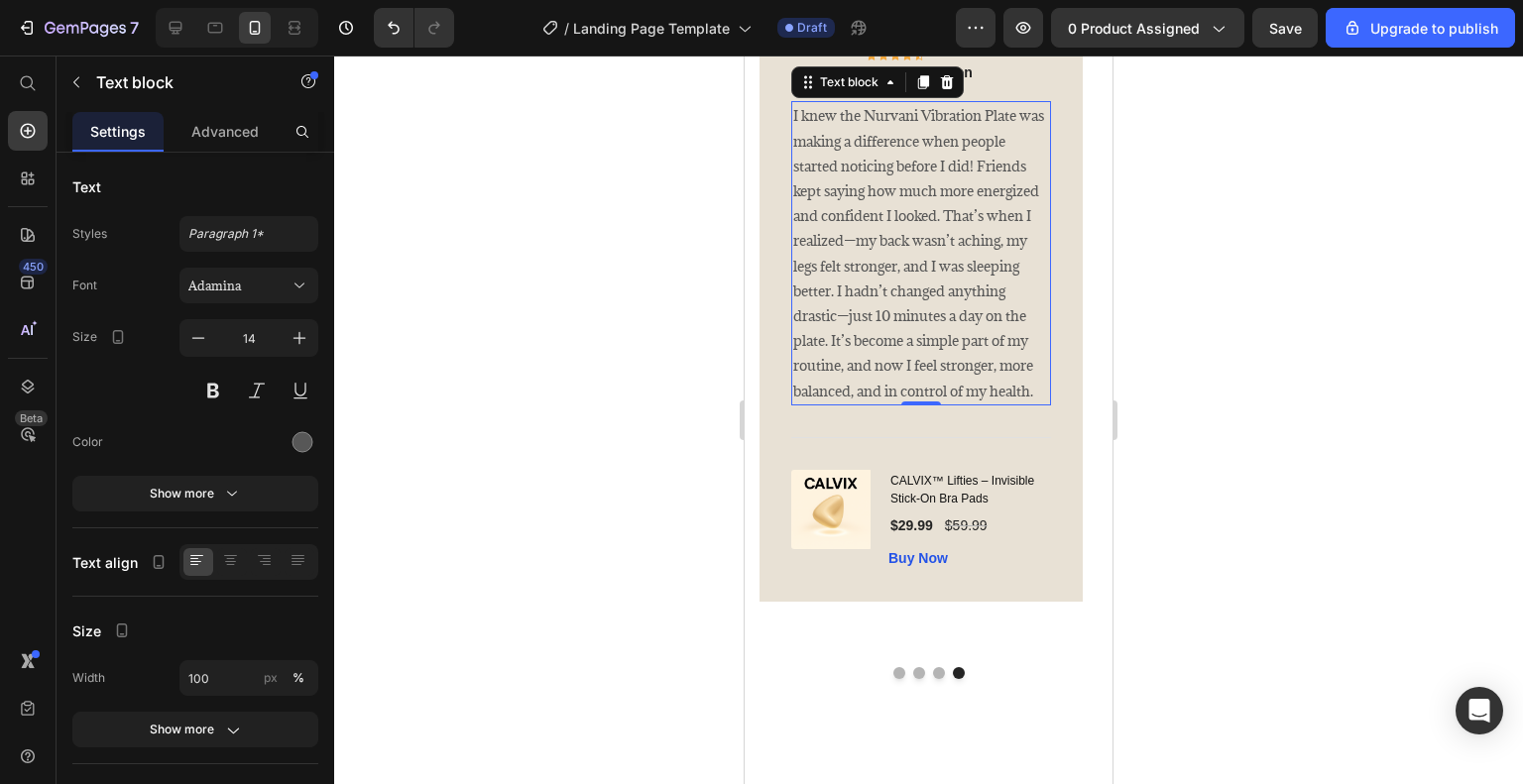 click on "I knew the Nurvani Vibration Plate was making a difference when people started noticing before I did! Friends kept saying how much more energized and confident I looked. That’s when I realized—my back wasn’t aching, my legs felt stronger, and I was sleeping better. I hadn’t changed anything drastic—just 10 minutes a day on the plate. It’s become a simple part of my routine, and now I feel stronger, more balanced, and in control of my health." at bounding box center (921, 253) 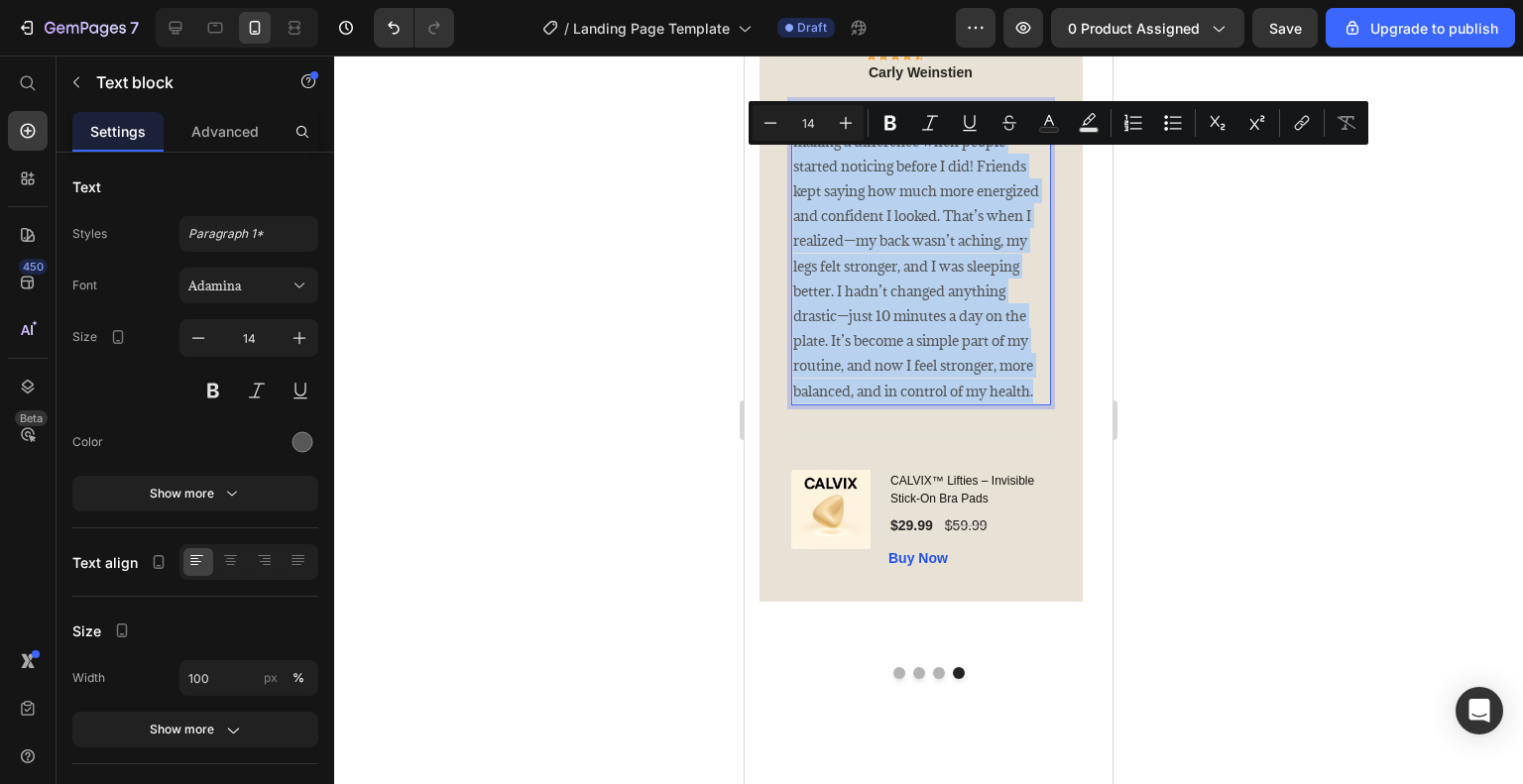 copy on "I knew the Nurvani Vibration Plate was making a difference when people started noticing before I did! Friends kept saying how much more energized and confident I looked. That’s when I realized—my back wasn’t aching, my legs felt stronger, and I was sleeping better. I hadn’t changed anything drastic—just 10 minutes a day on the plate. It’s become a simple part of my routine, and now I feel stronger, more balanced, and in control of my health." 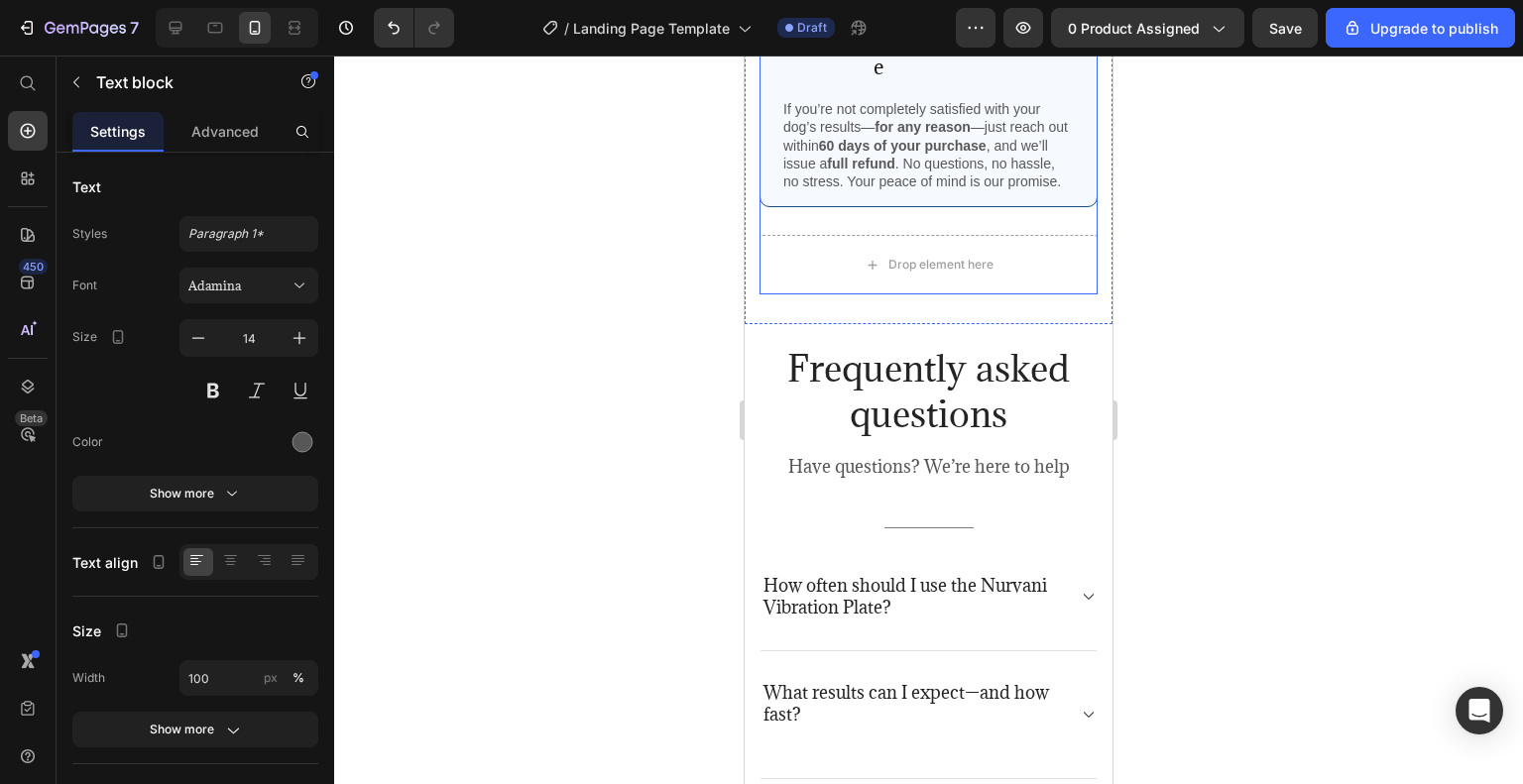 scroll, scrollTop: 5707, scrollLeft: 0, axis: vertical 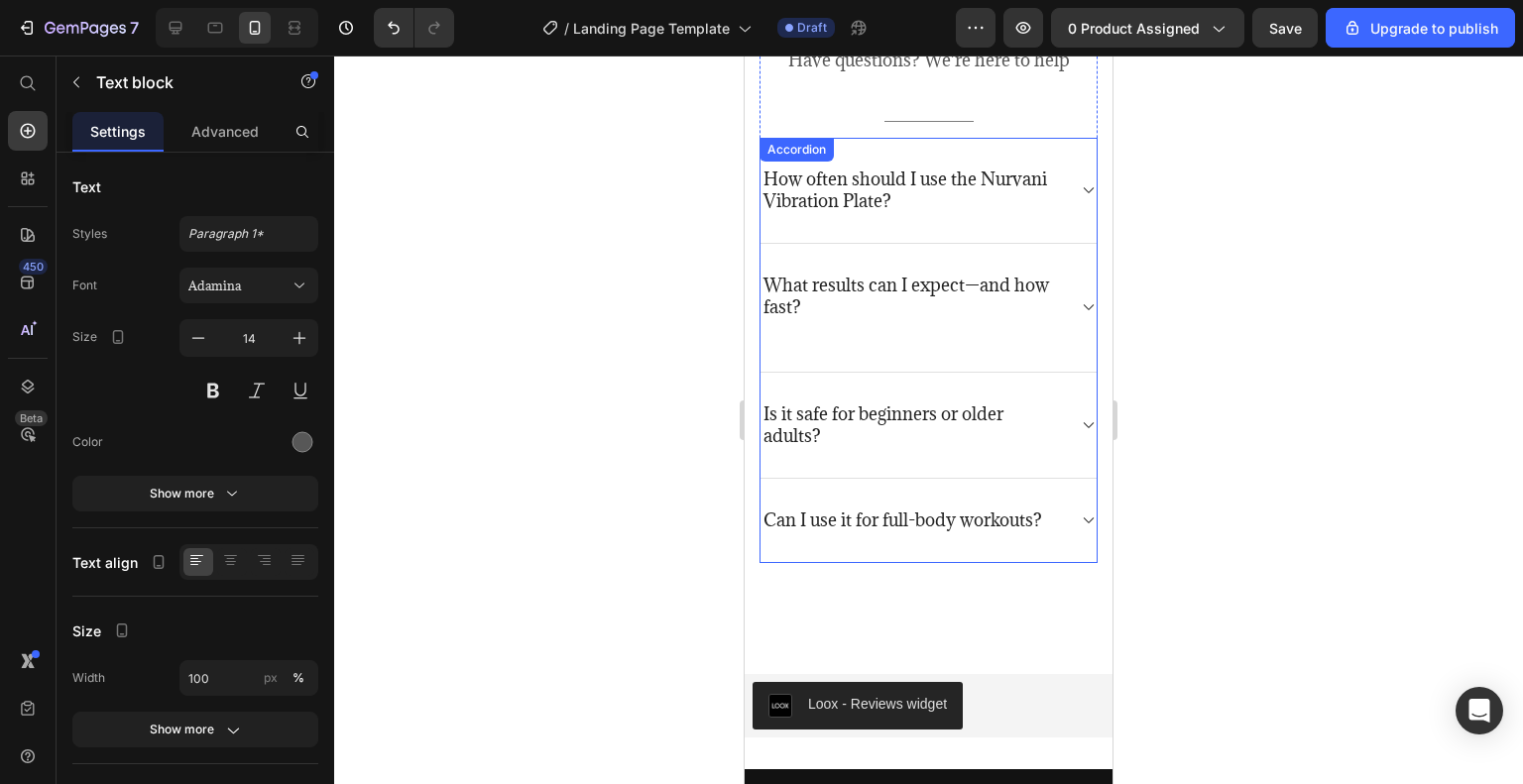 type on "16" 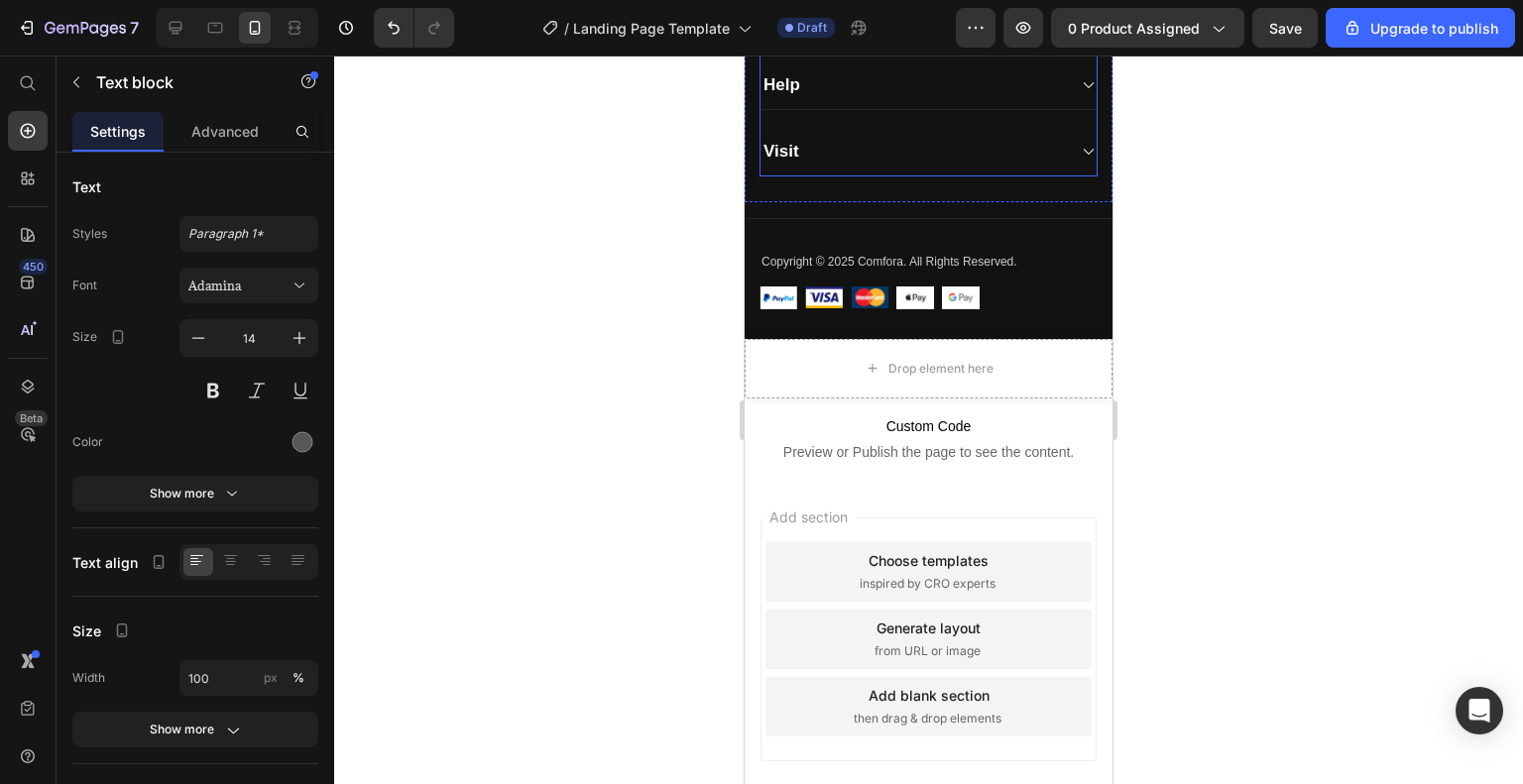 scroll, scrollTop: 7184, scrollLeft: 0, axis: vertical 